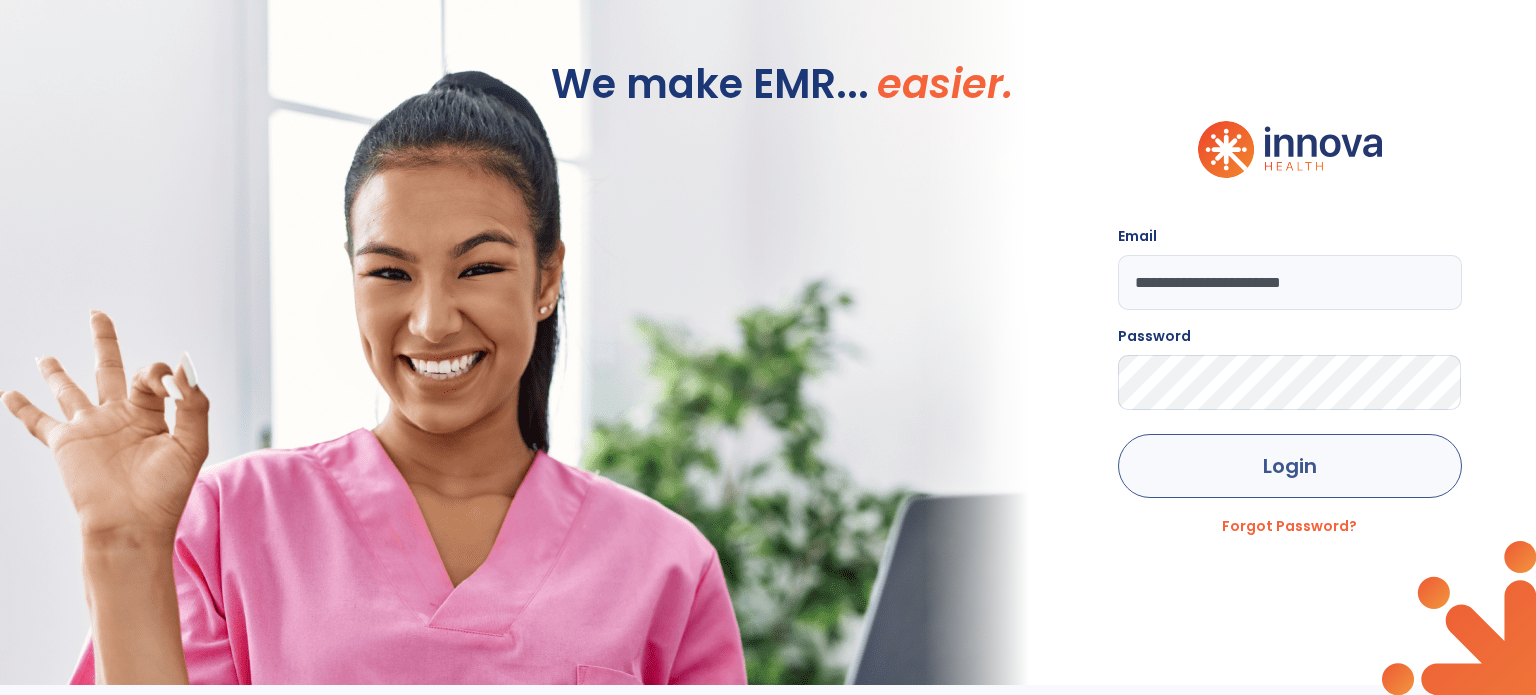 scroll, scrollTop: 0, scrollLeft: 0, axis: both 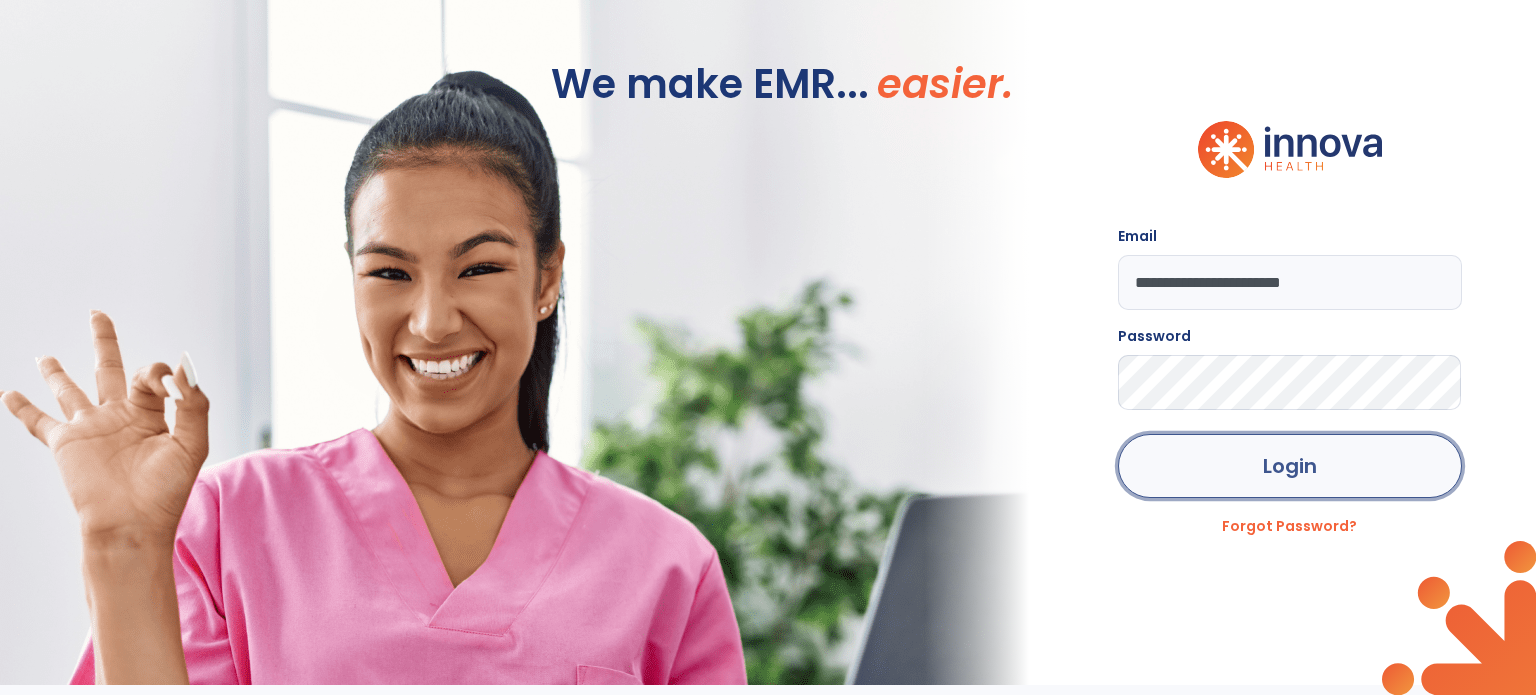 click on "Login" 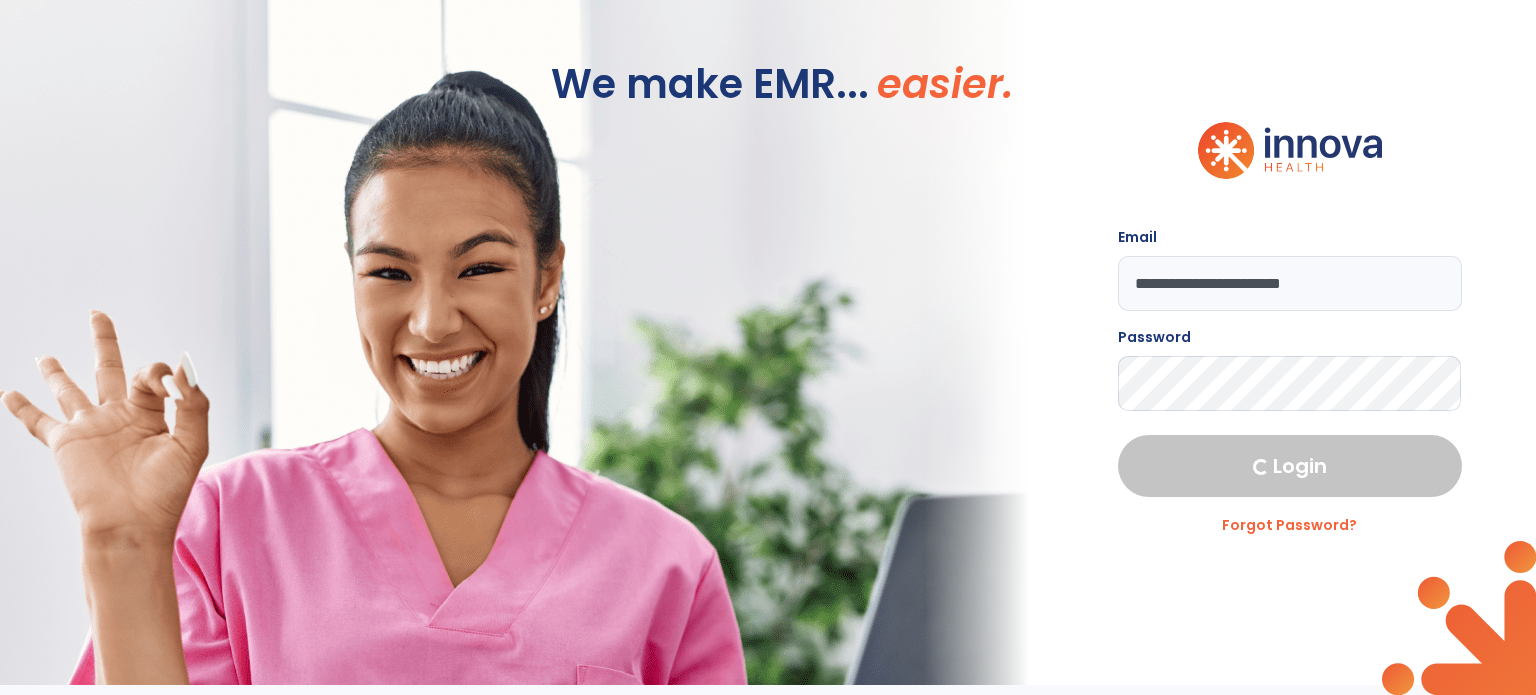 select on "****" 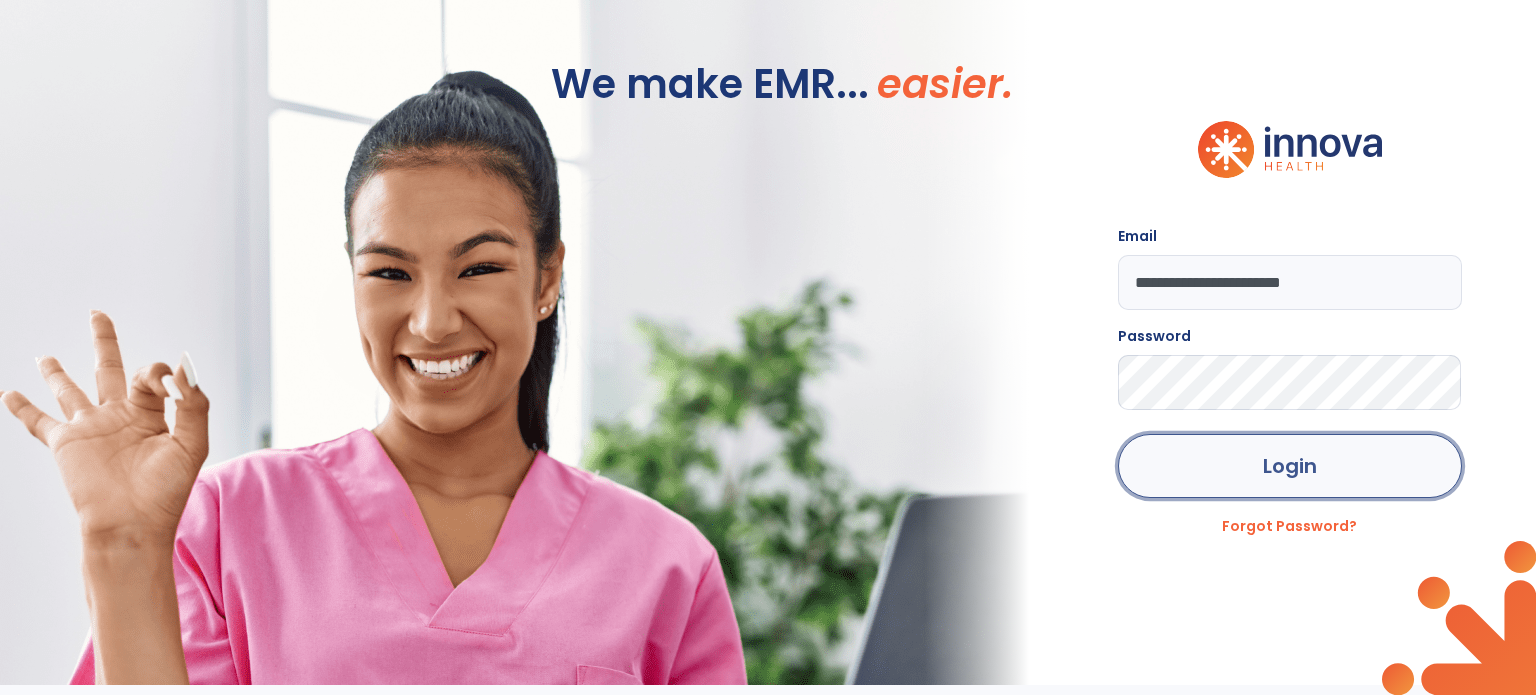 click on "Login" 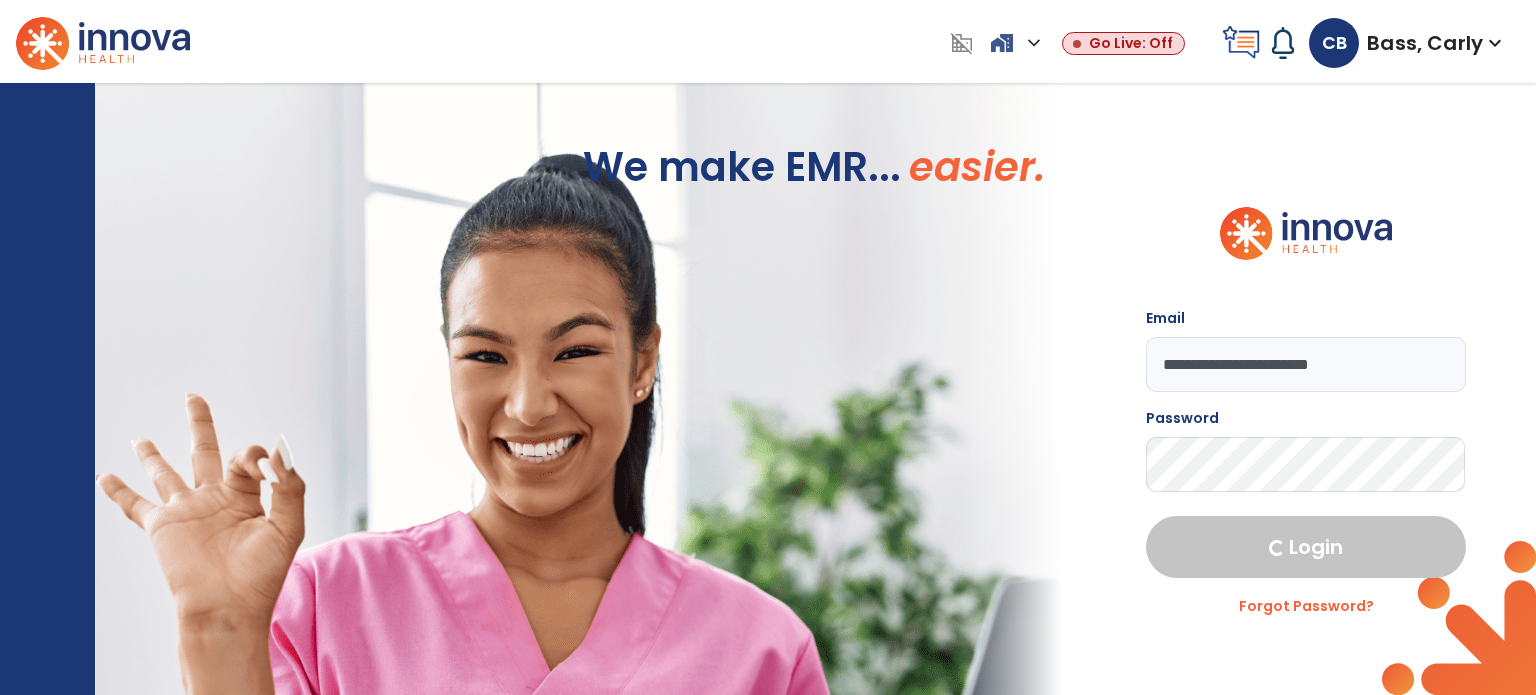 select on "****" 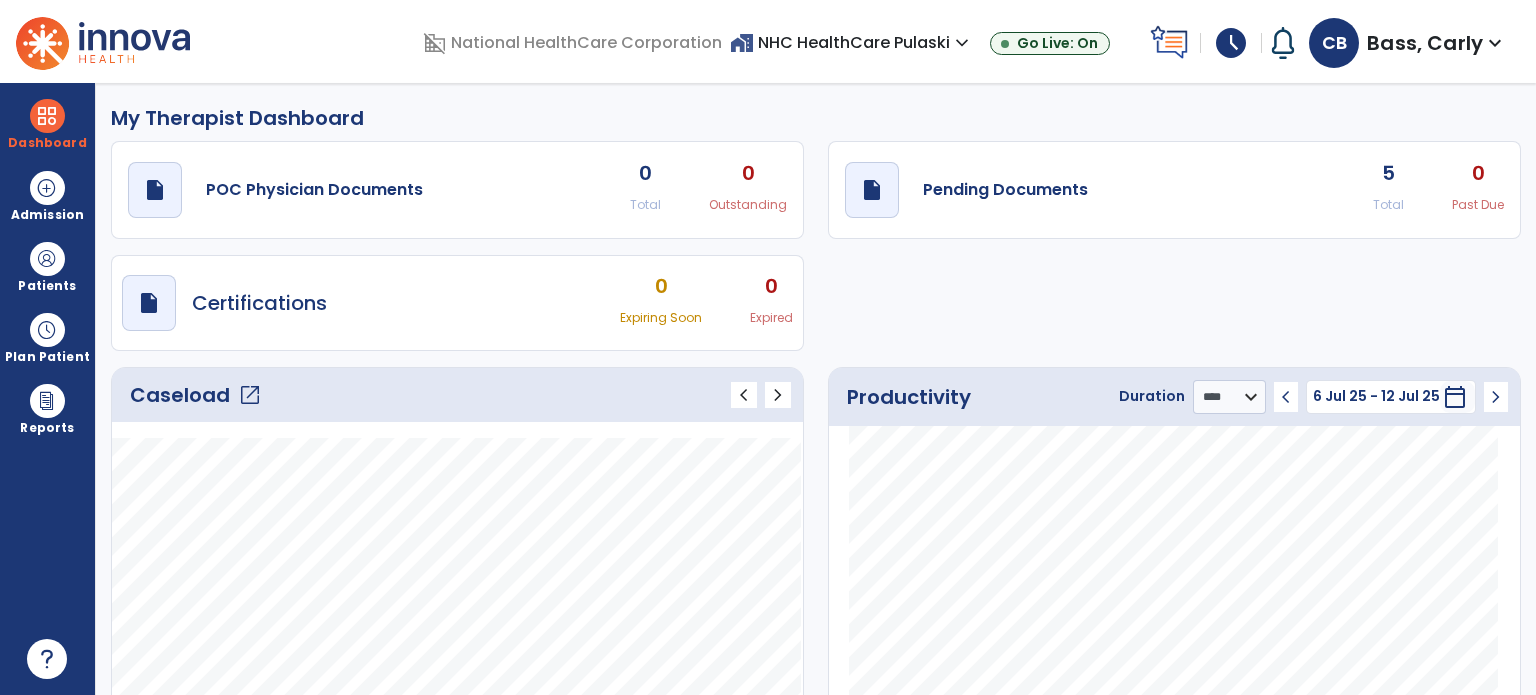 click on "draft   open_in_new  Pending Documents 5 Total 0 Past Due" 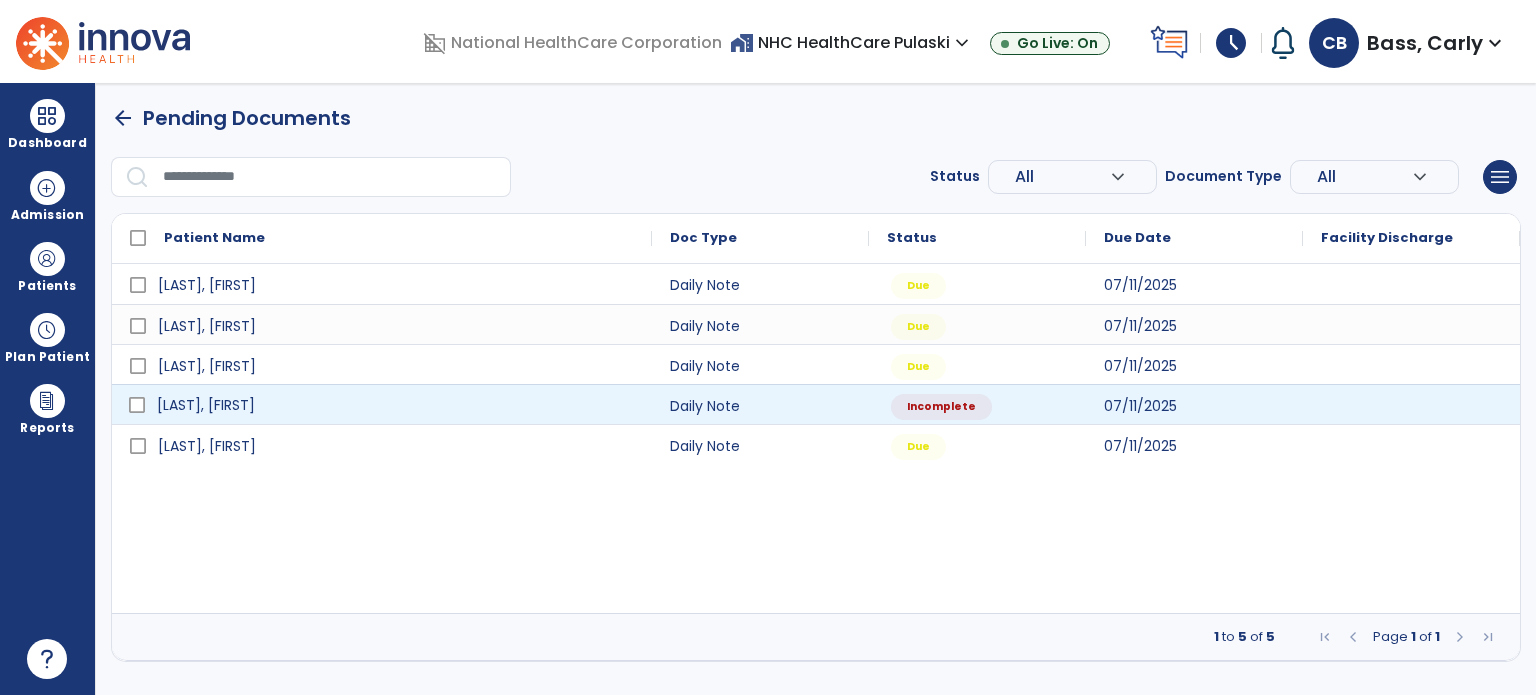 click on "[LAST], [FIRST]" at bounding box center [206, 405] 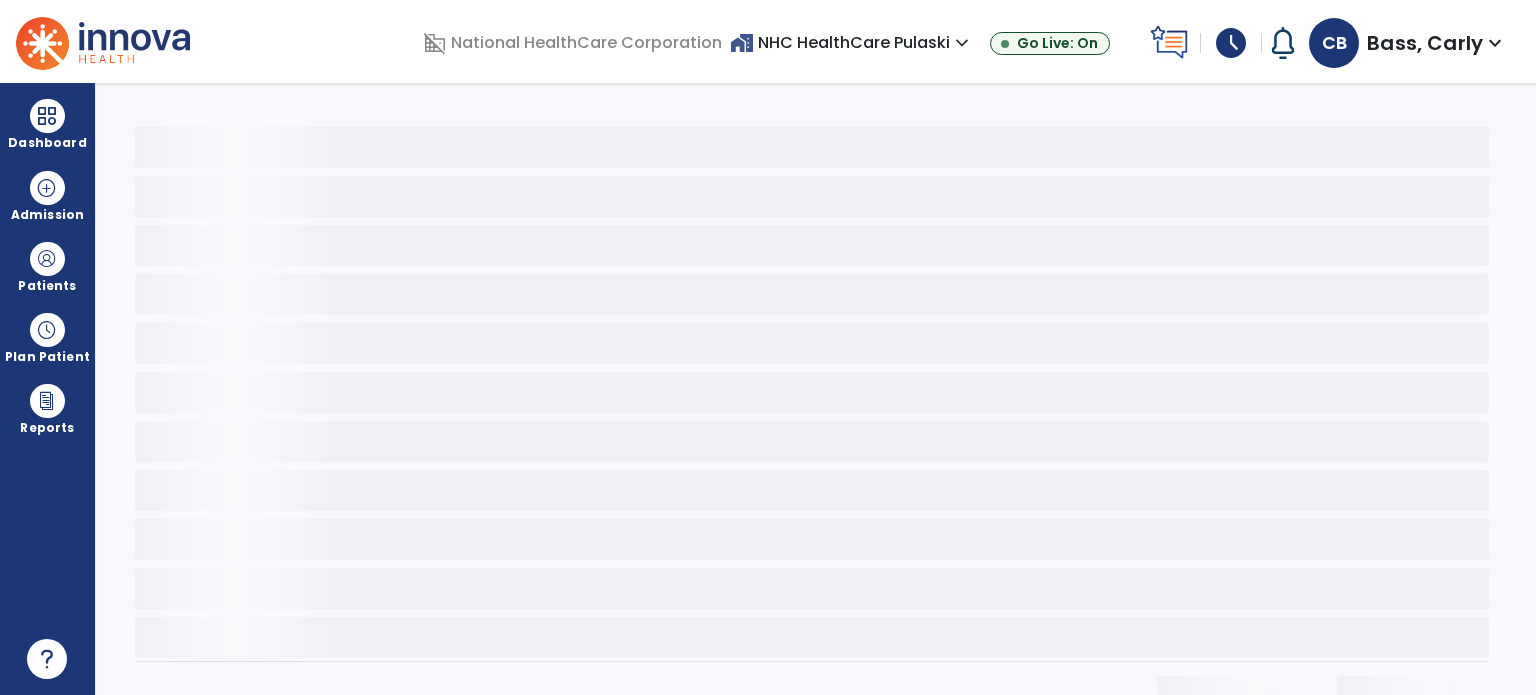 select on "*" 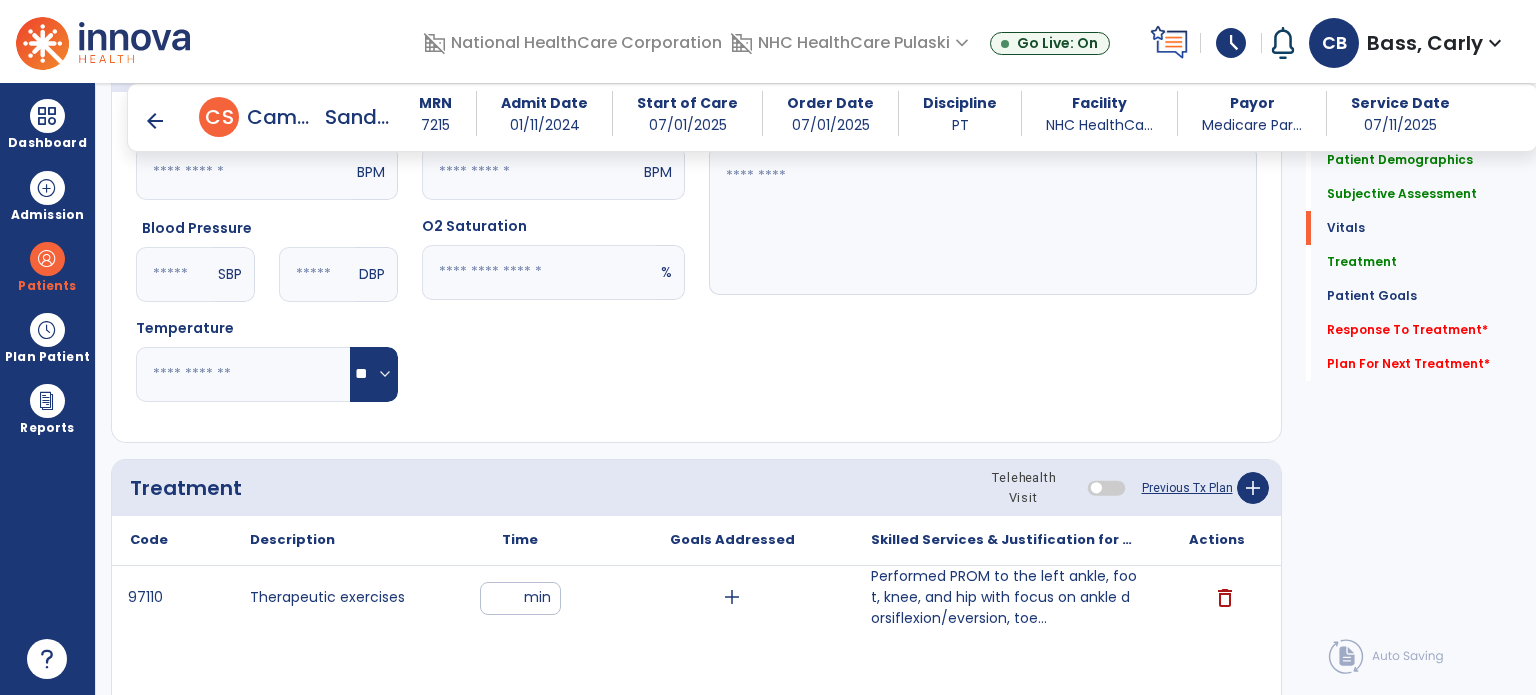 scroll, scrollTop: 1200, scrollLeft: 0, axis: vertical 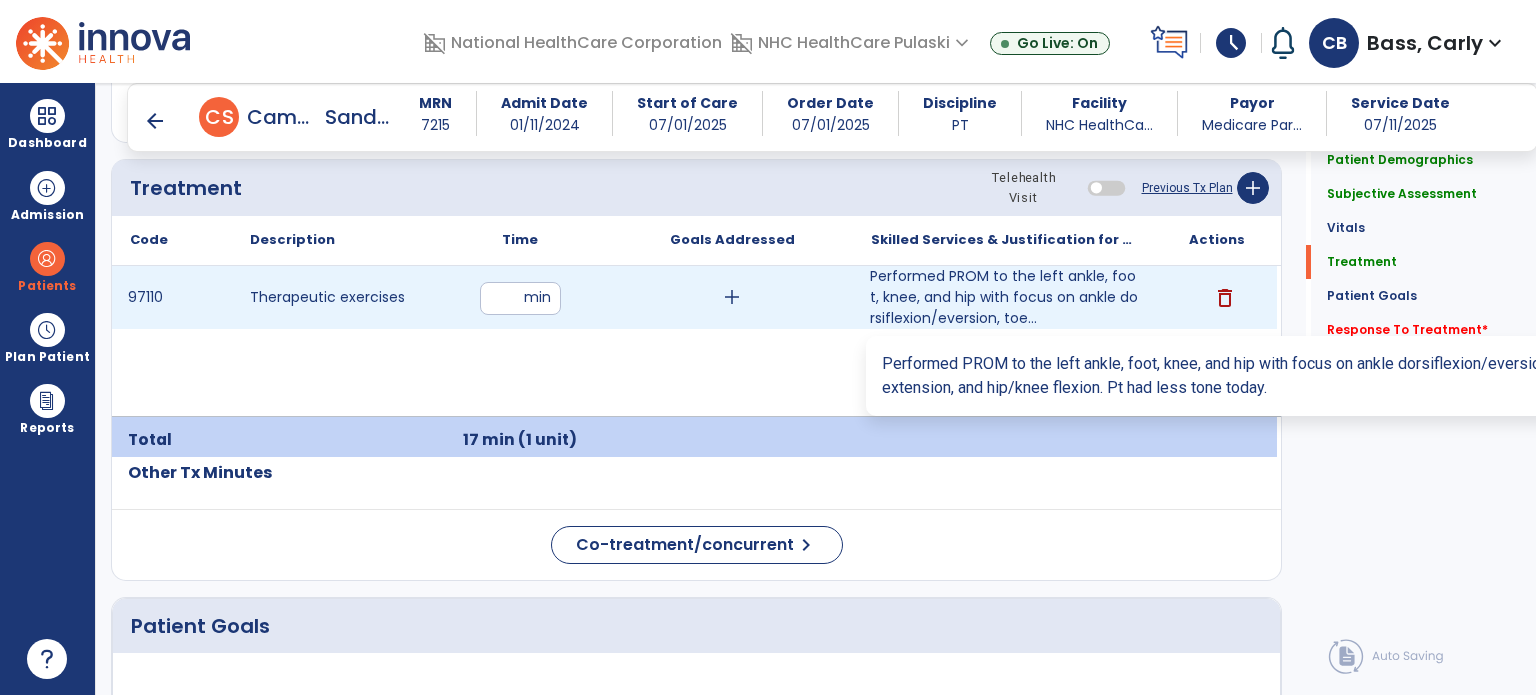 click on "Performed PROM to the left ankle, foot, knee, and hip with focus on ankle dorsiflexion/eversion, toe..." at bounding box center (1004, 297) 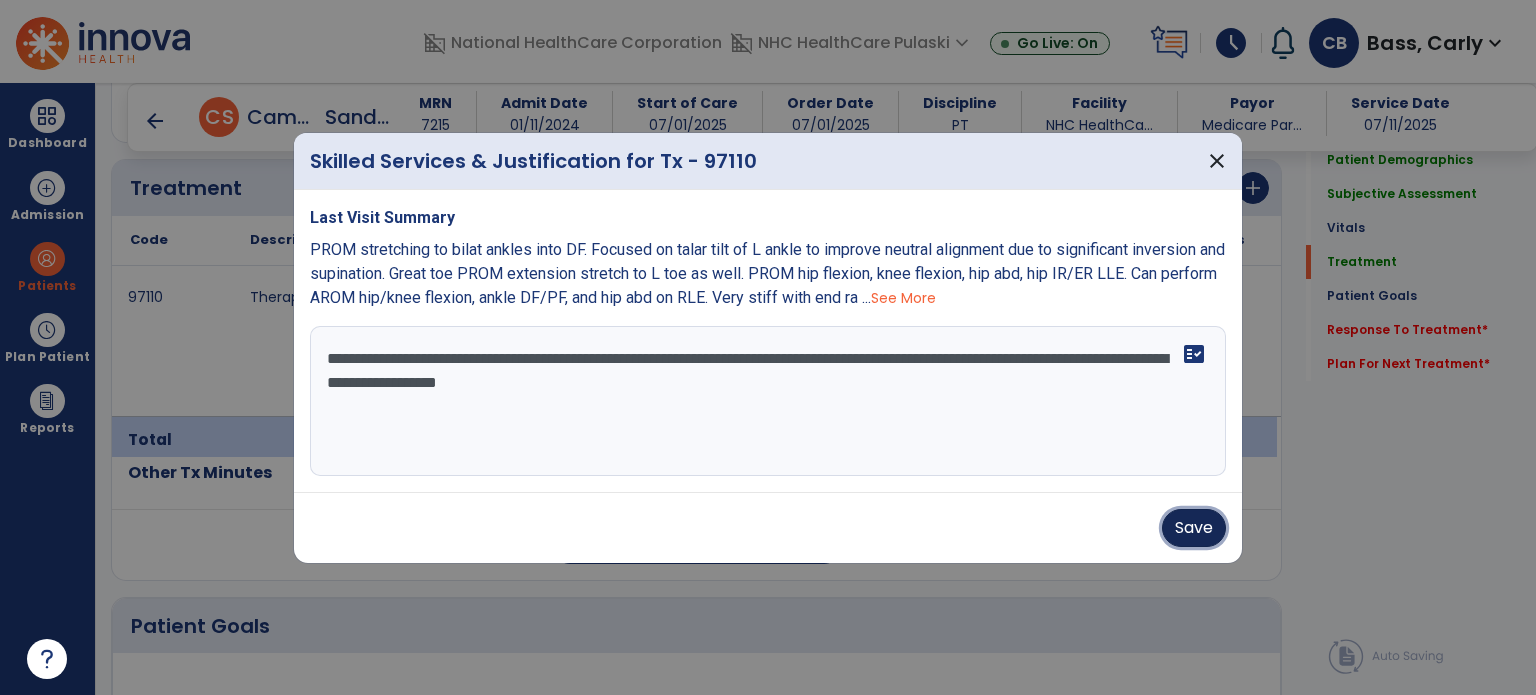 click on "Save" at bounding box center [1194, 528] 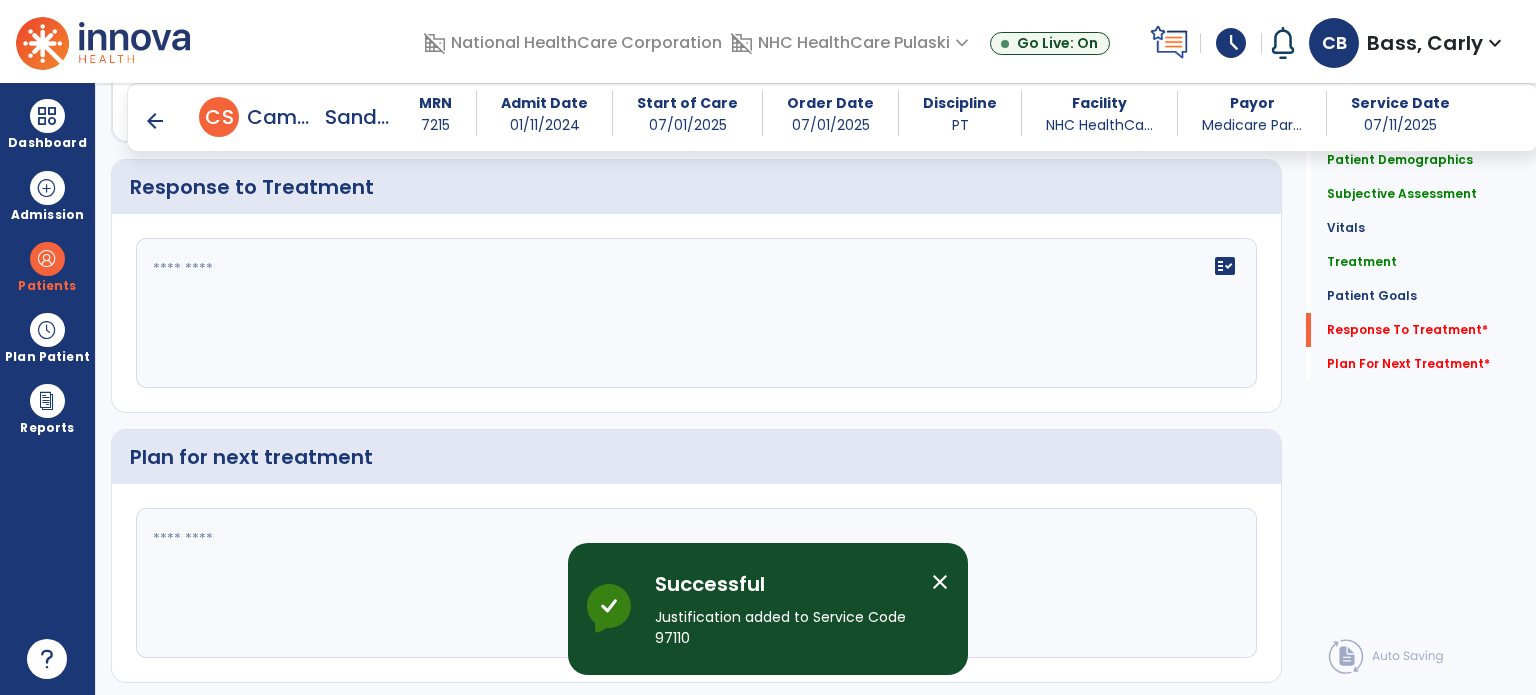 scroll, scrollTop: 2500, scrollLeft: 0, axis: vertical 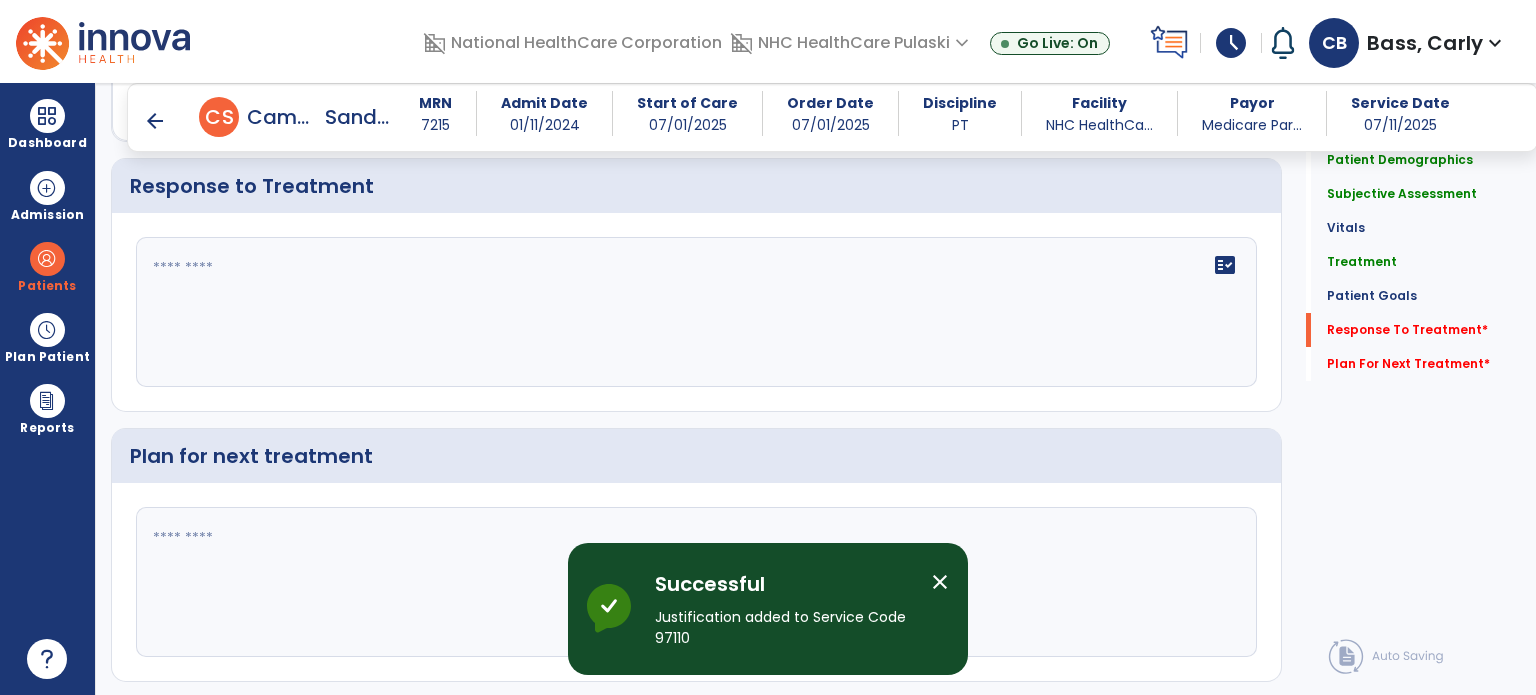 click 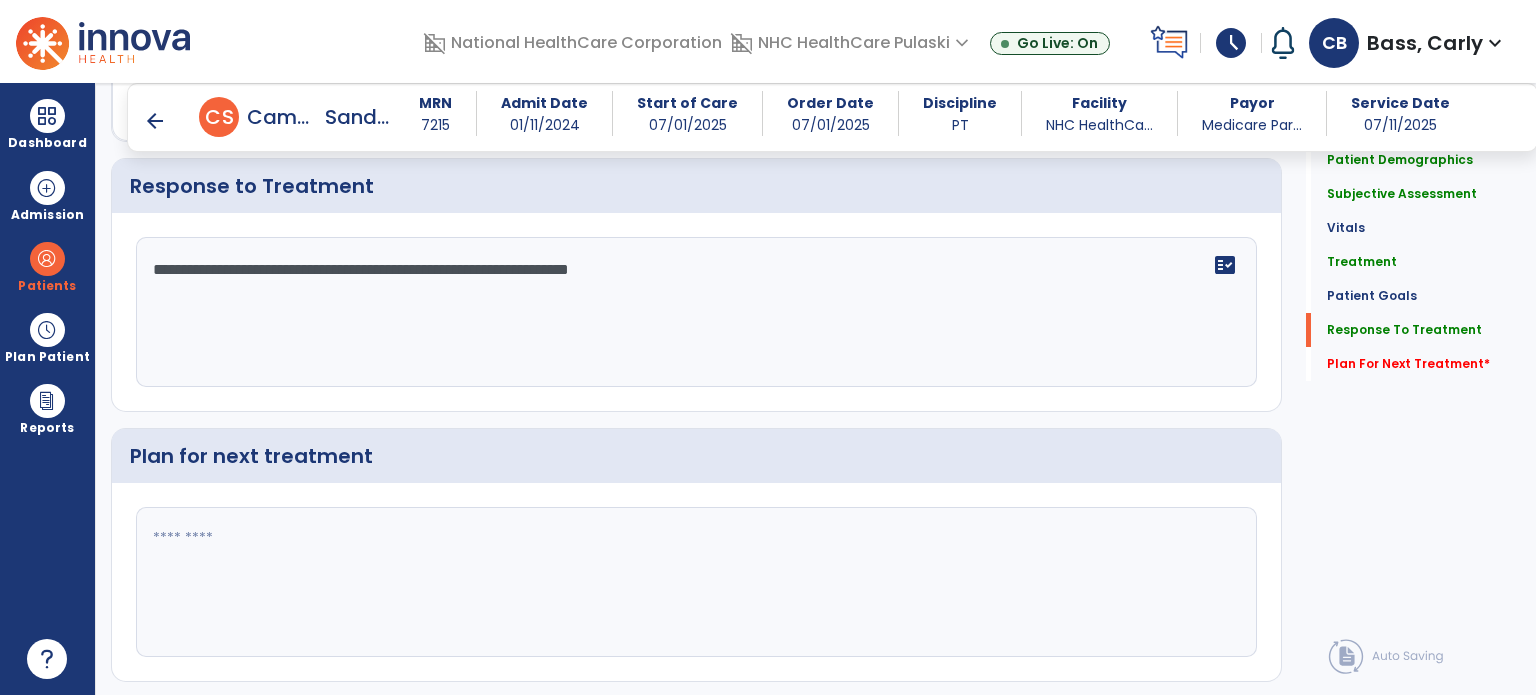 click on "**********" 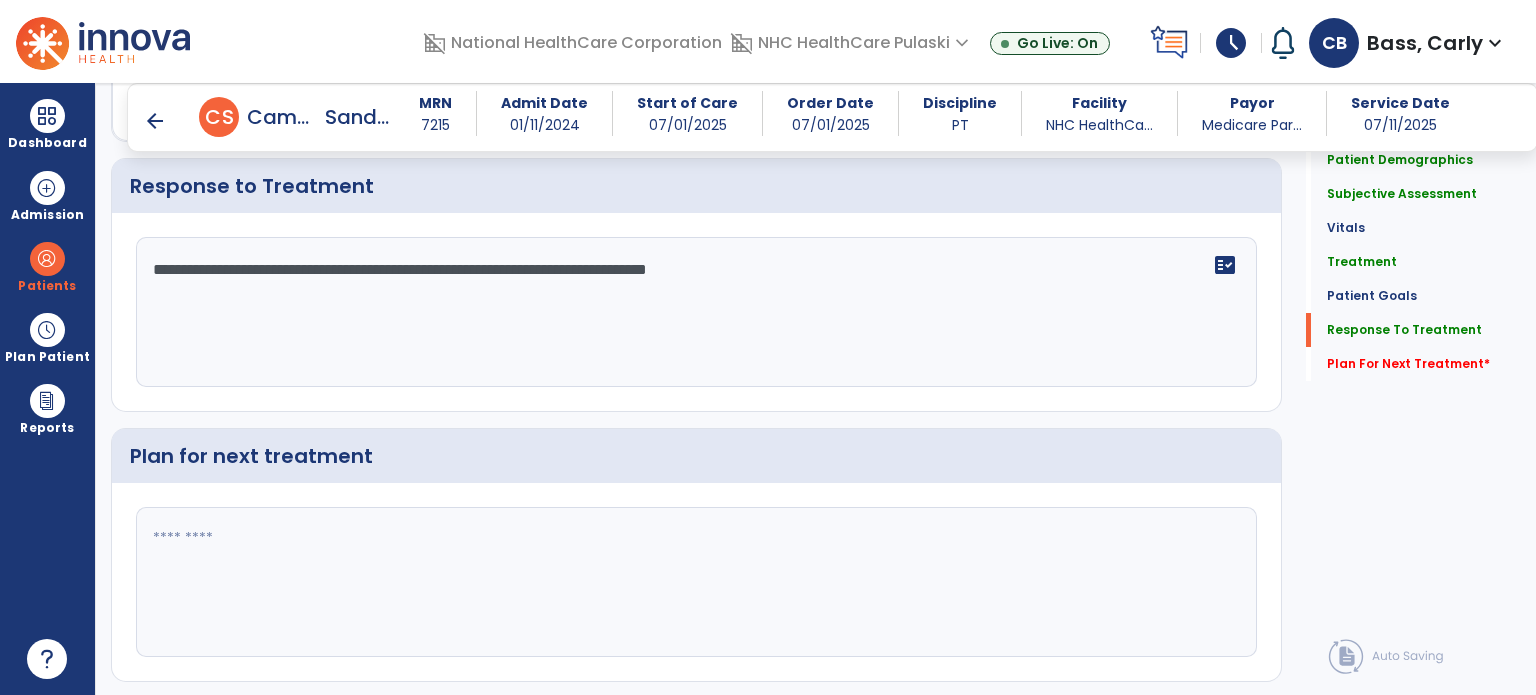 type on "**********" 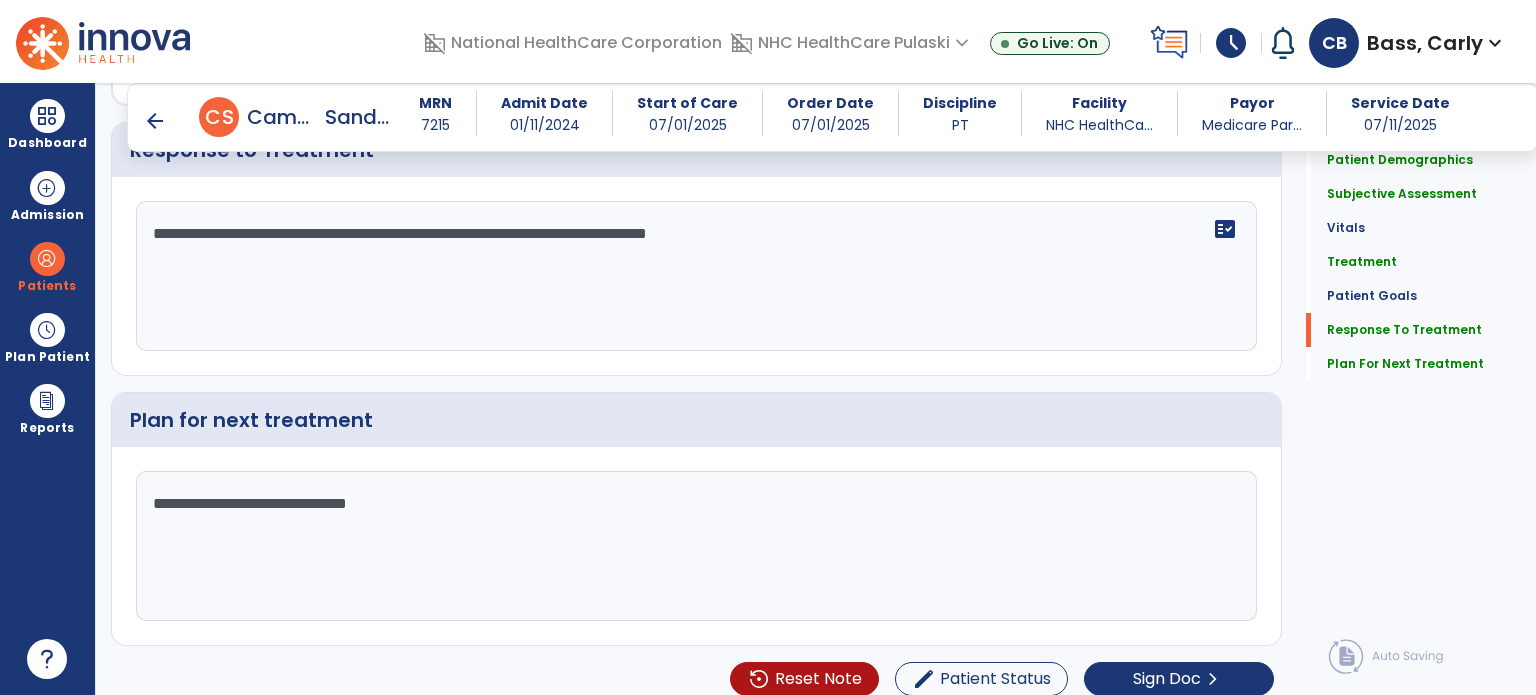 scroll, scrollTop: 2547, scrollLeft: 0, axis: vertical 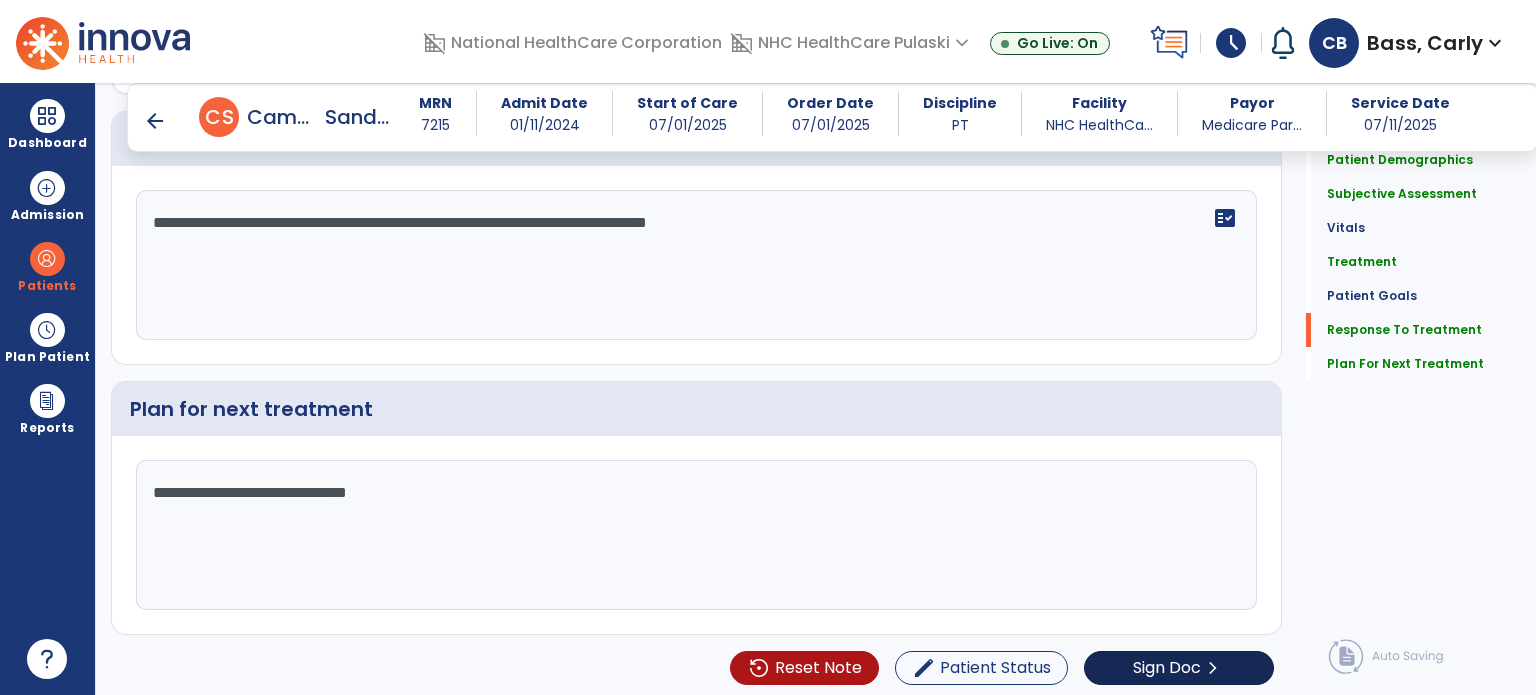 type on "**********" 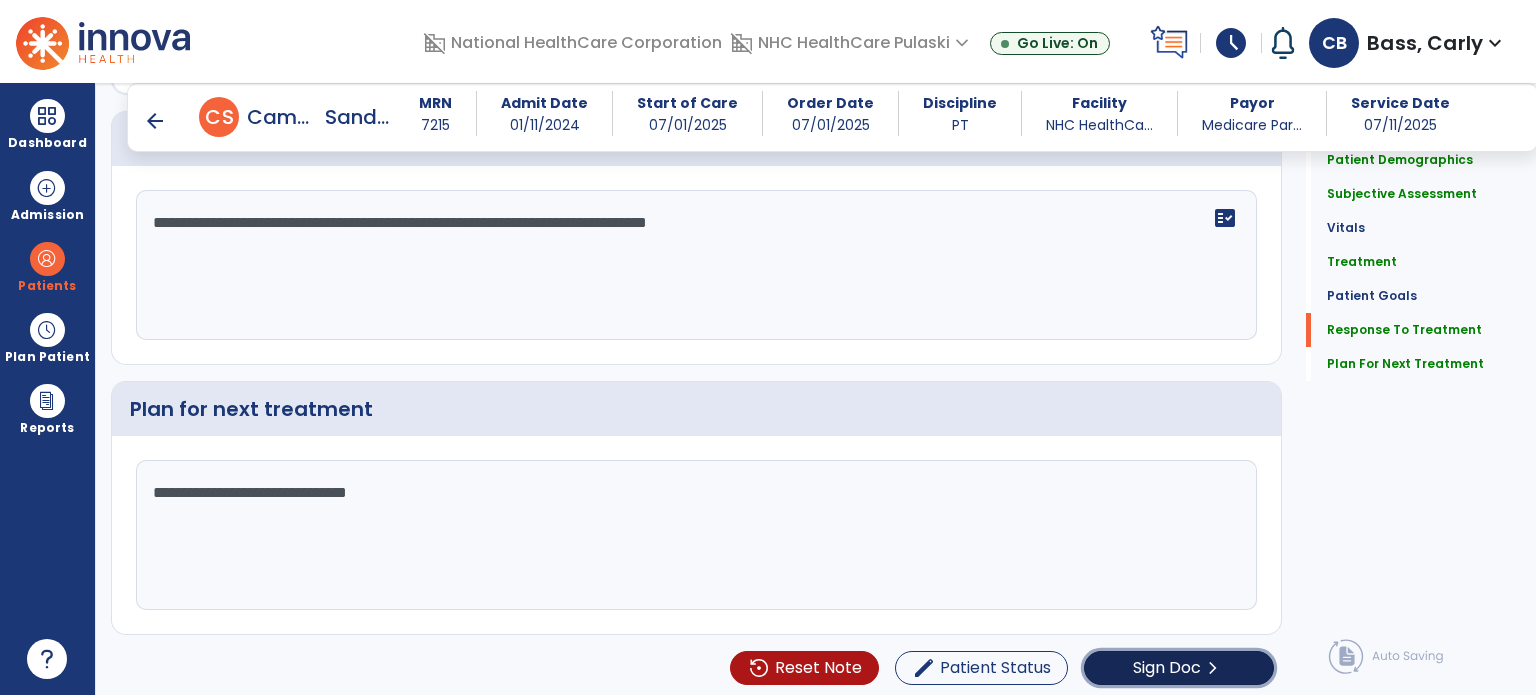 click on "chevron_right" 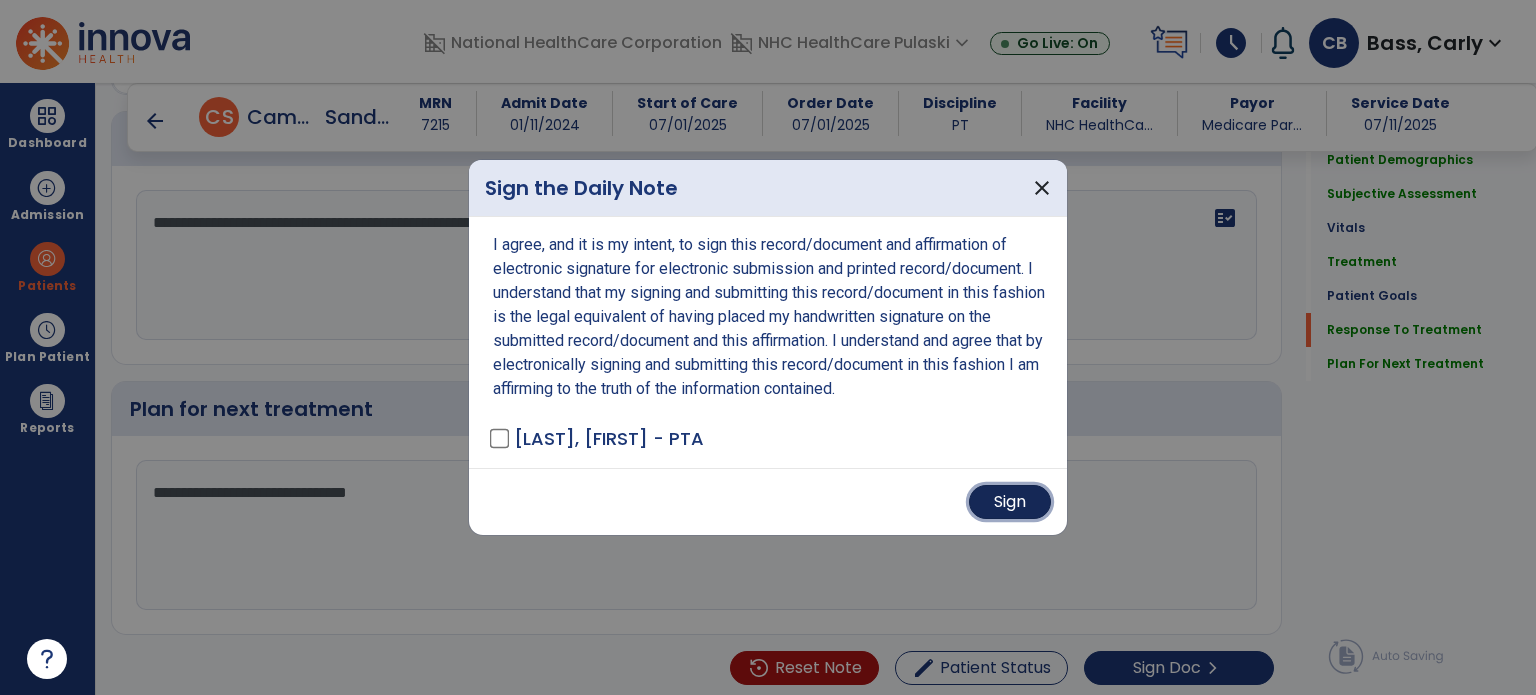 click on "Sign" at bounding box center [1010, 502] 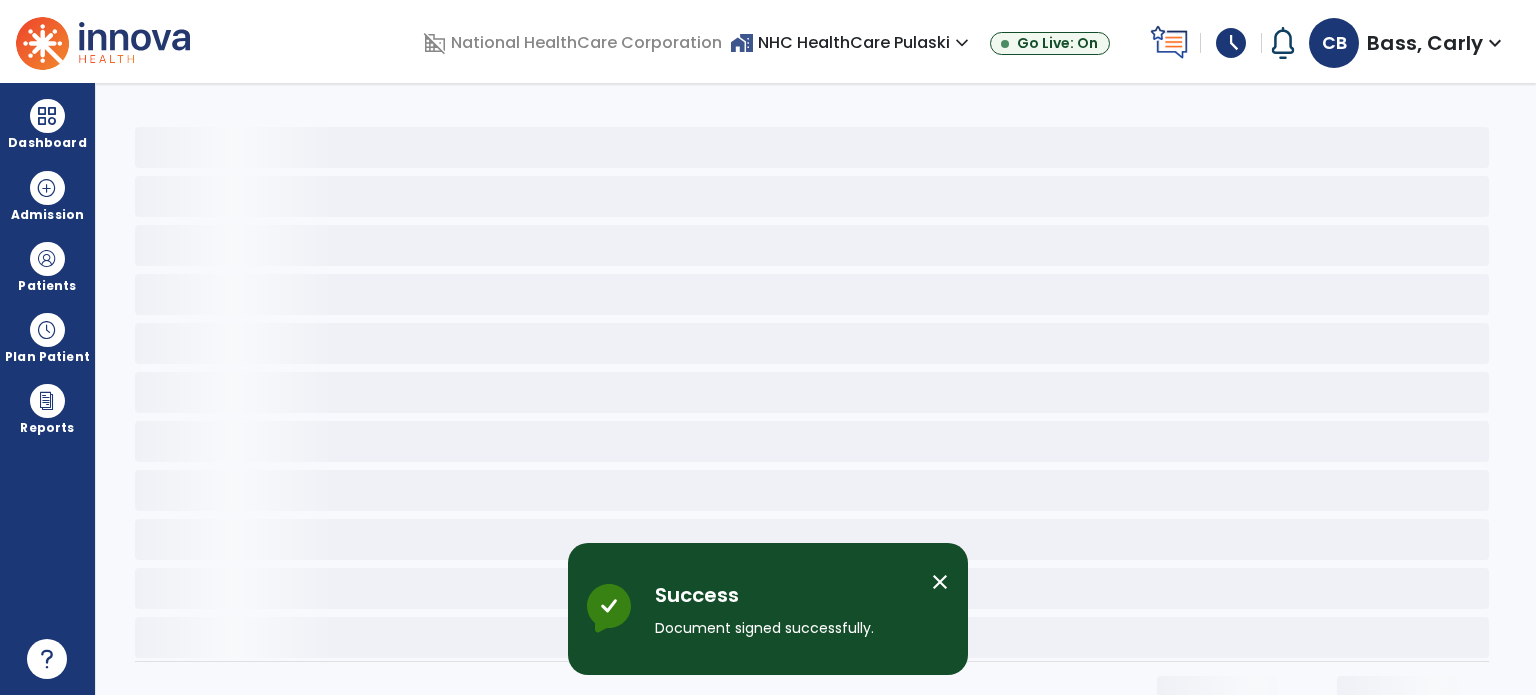 scroll, scrollTop: 0, scrollLeft: 0, axis: both 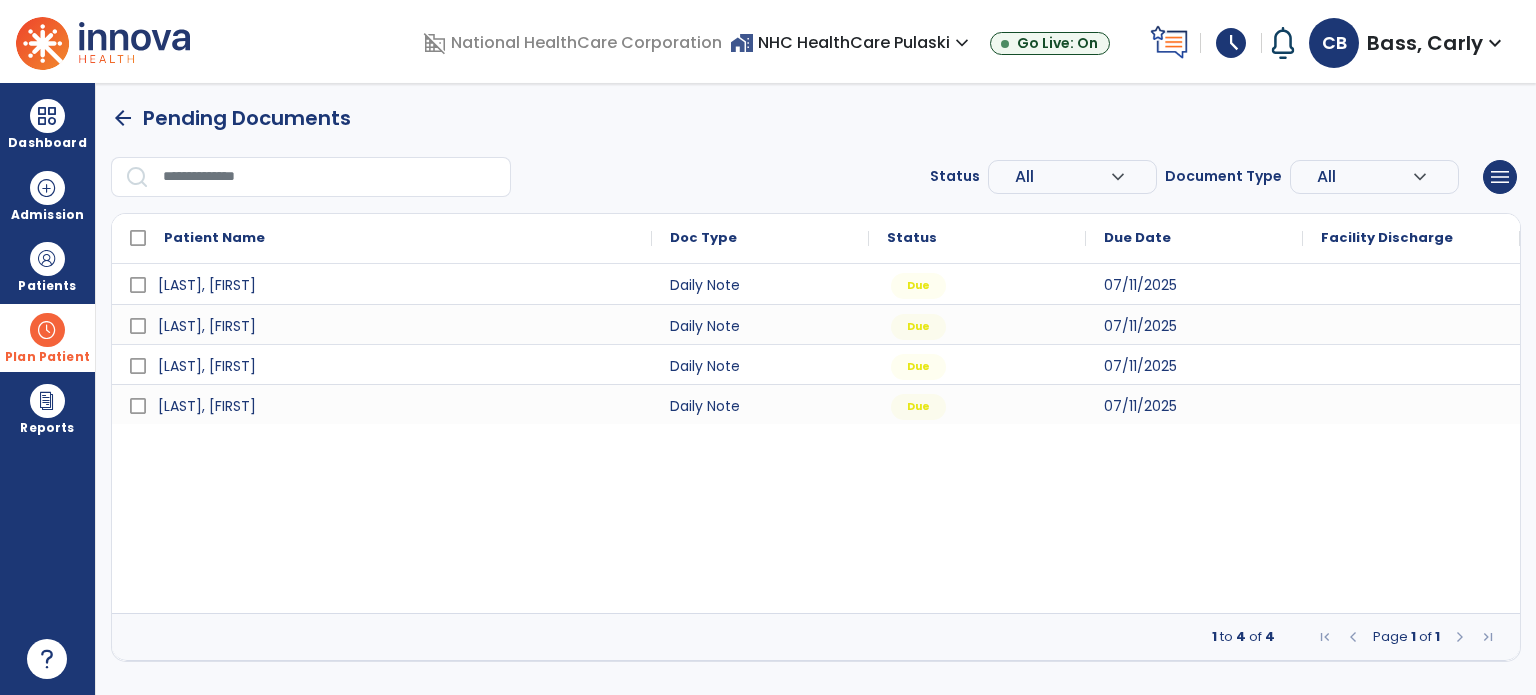 click on "Plan Patient" at bounding box center (47, 286) 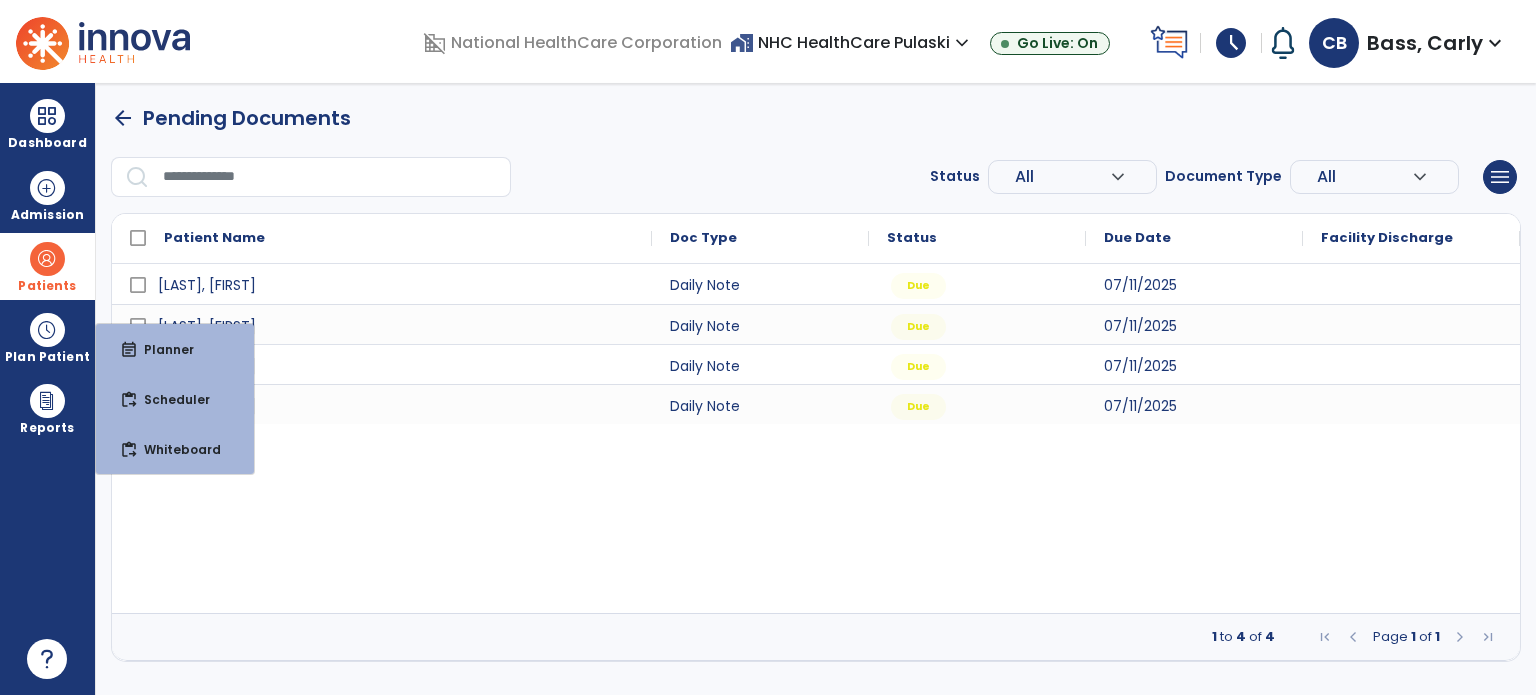 click on "Patients" at bounding box center [47, 286] 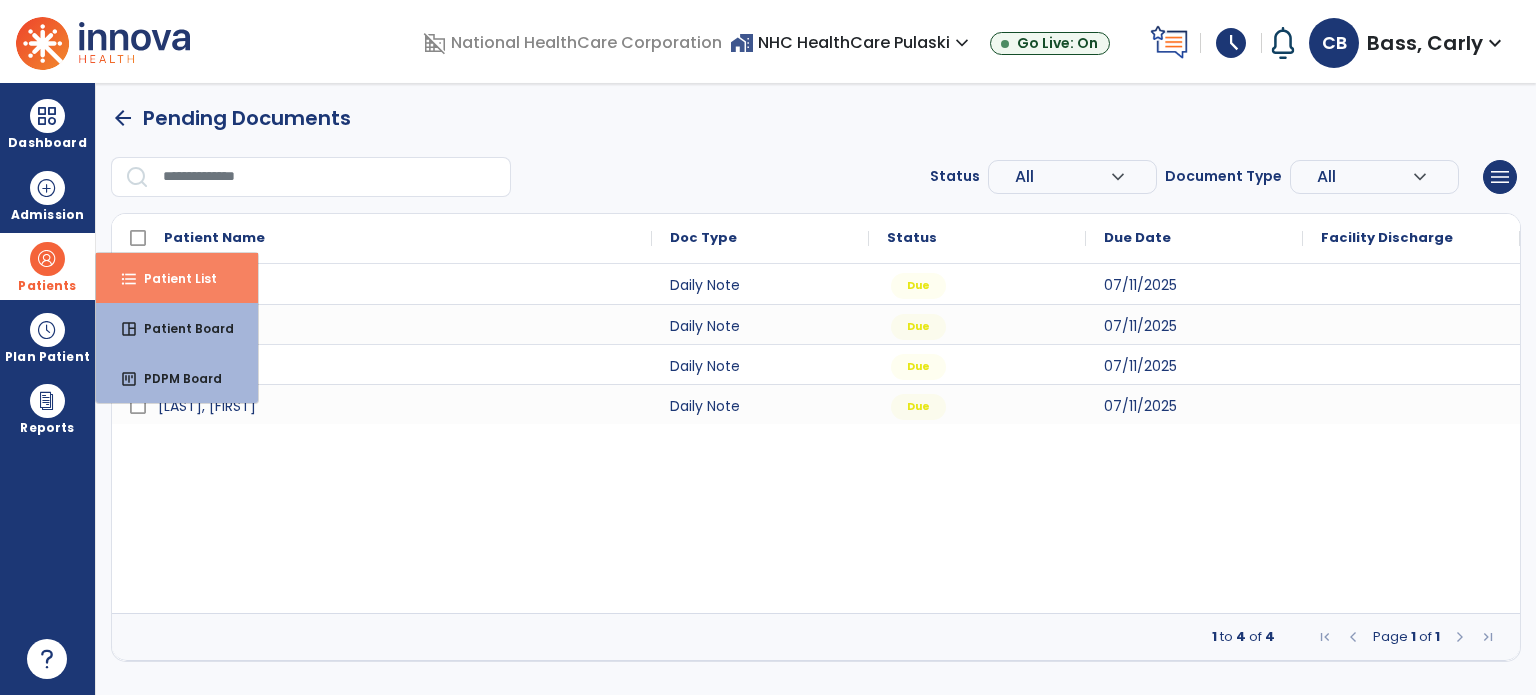 click on "Patient List" at bounding box center [172, 278] 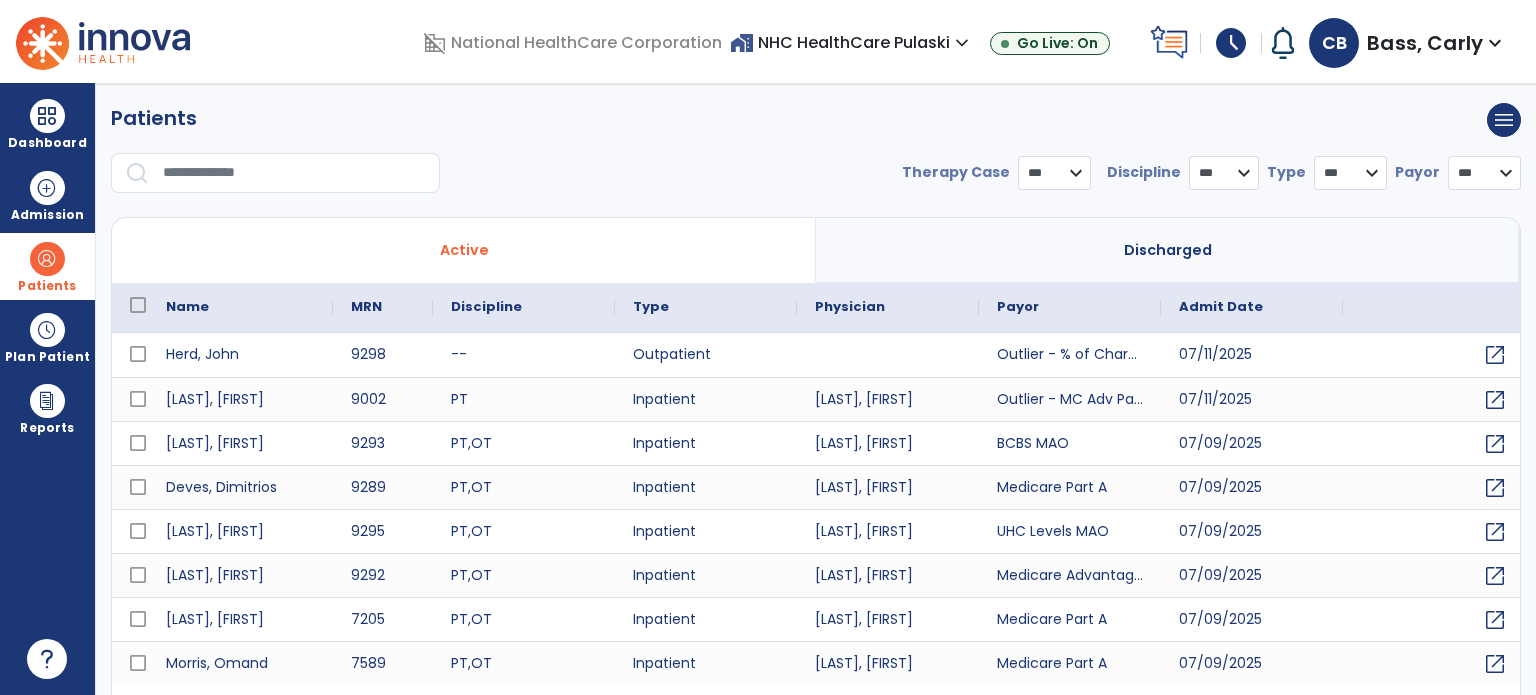 select on "***" 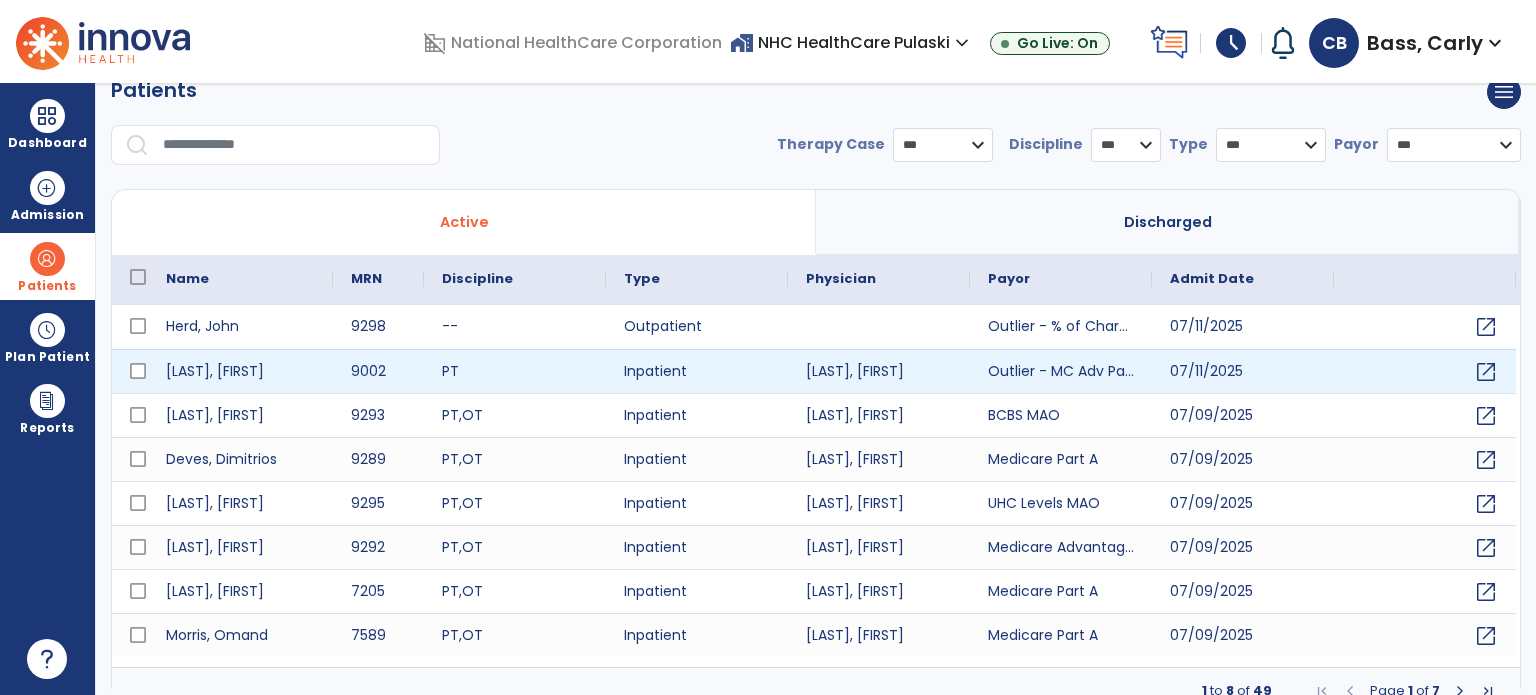 scroll, scrollTop: 46, scrollLeft: 0, axis: vertical 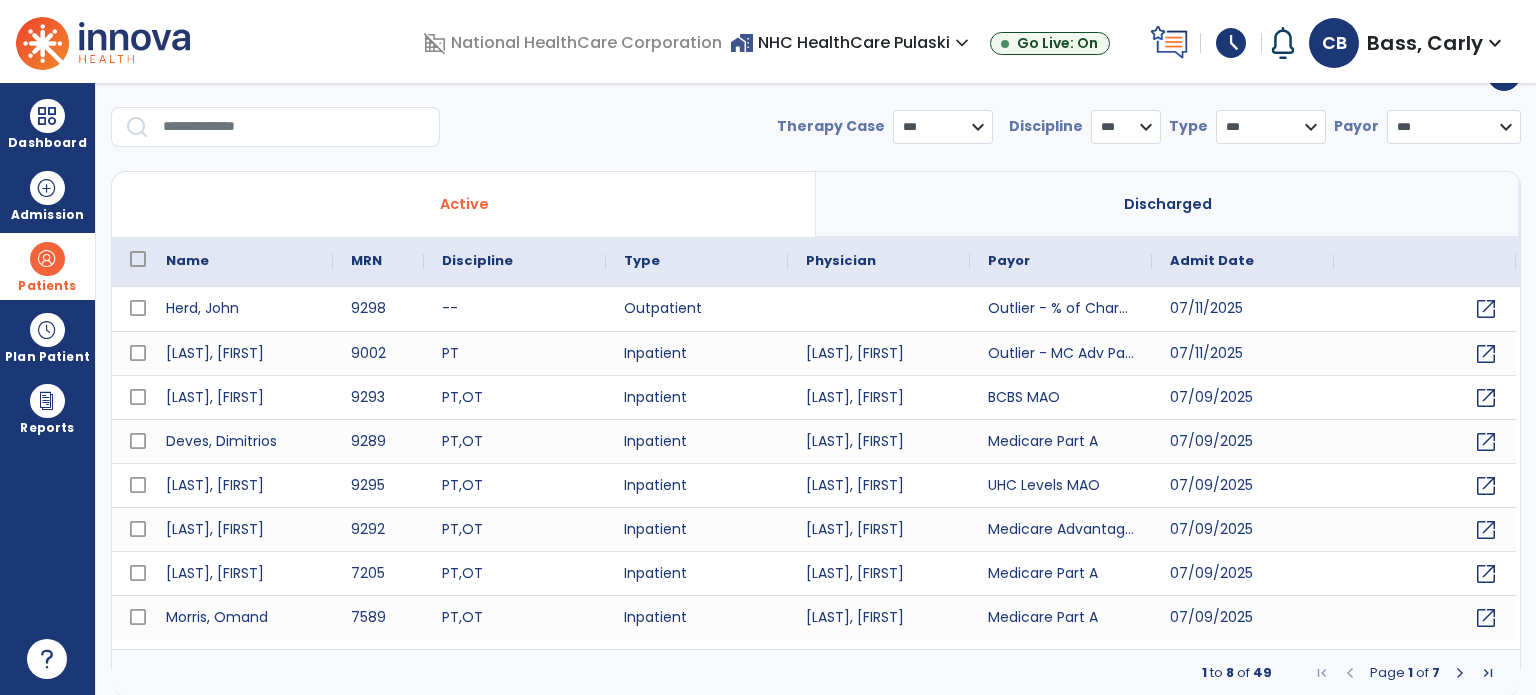 click at bounding box center (1460, 673) 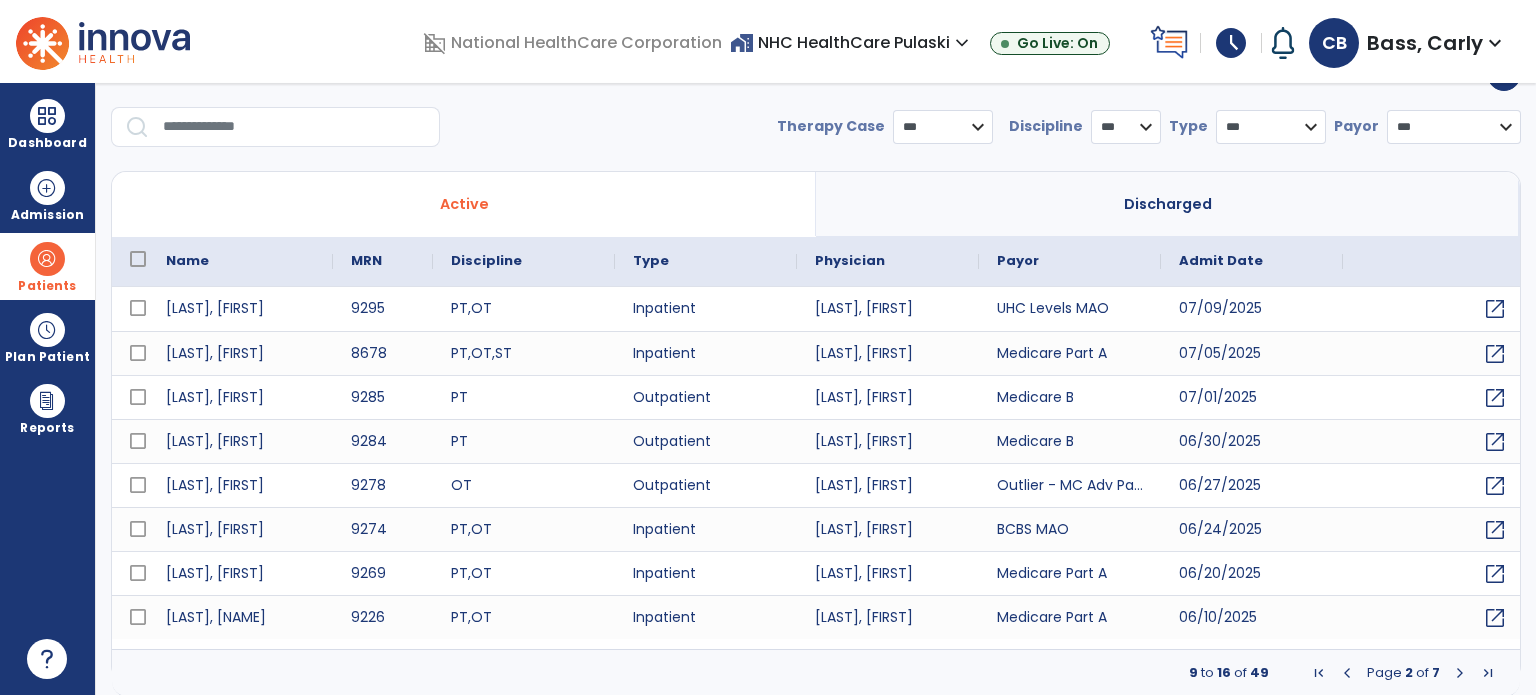 click at bounding box center [1460, 673] 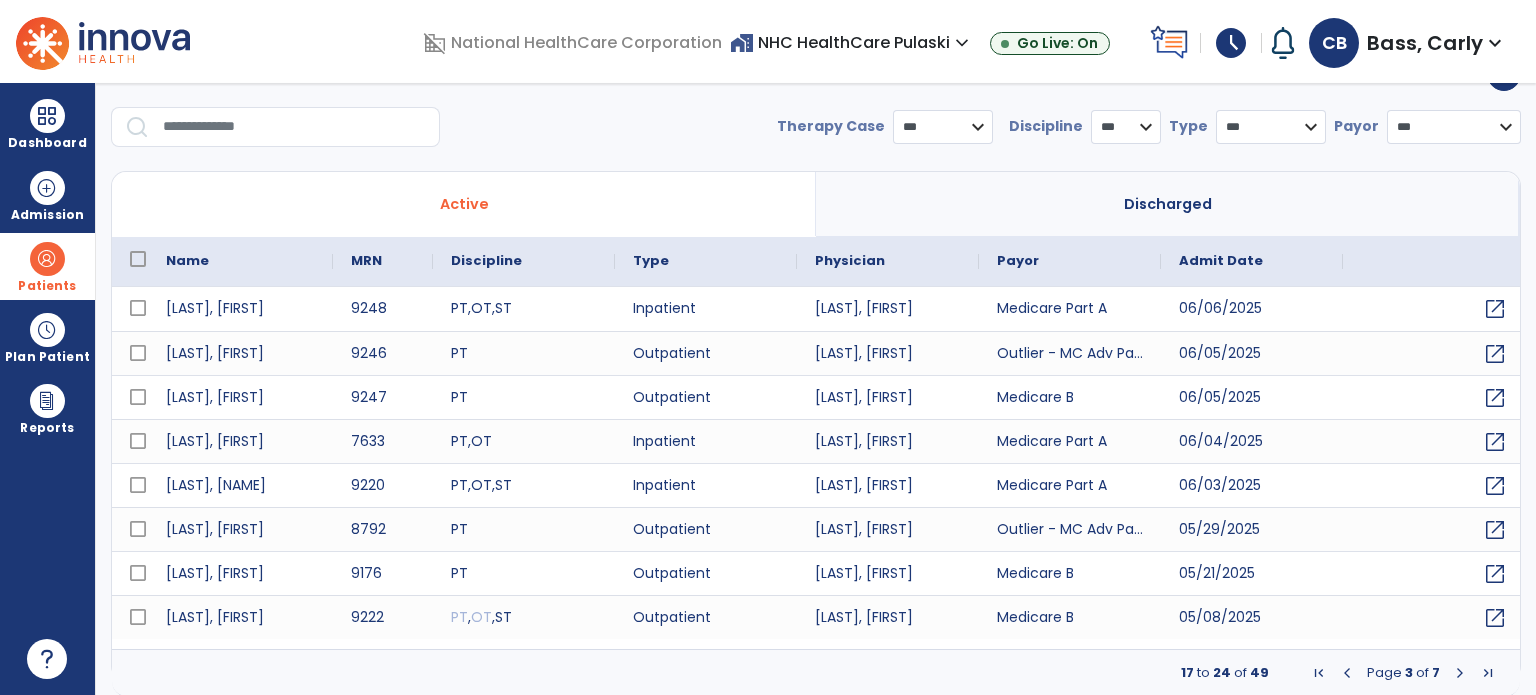 click at bounding box center (1460, 673) 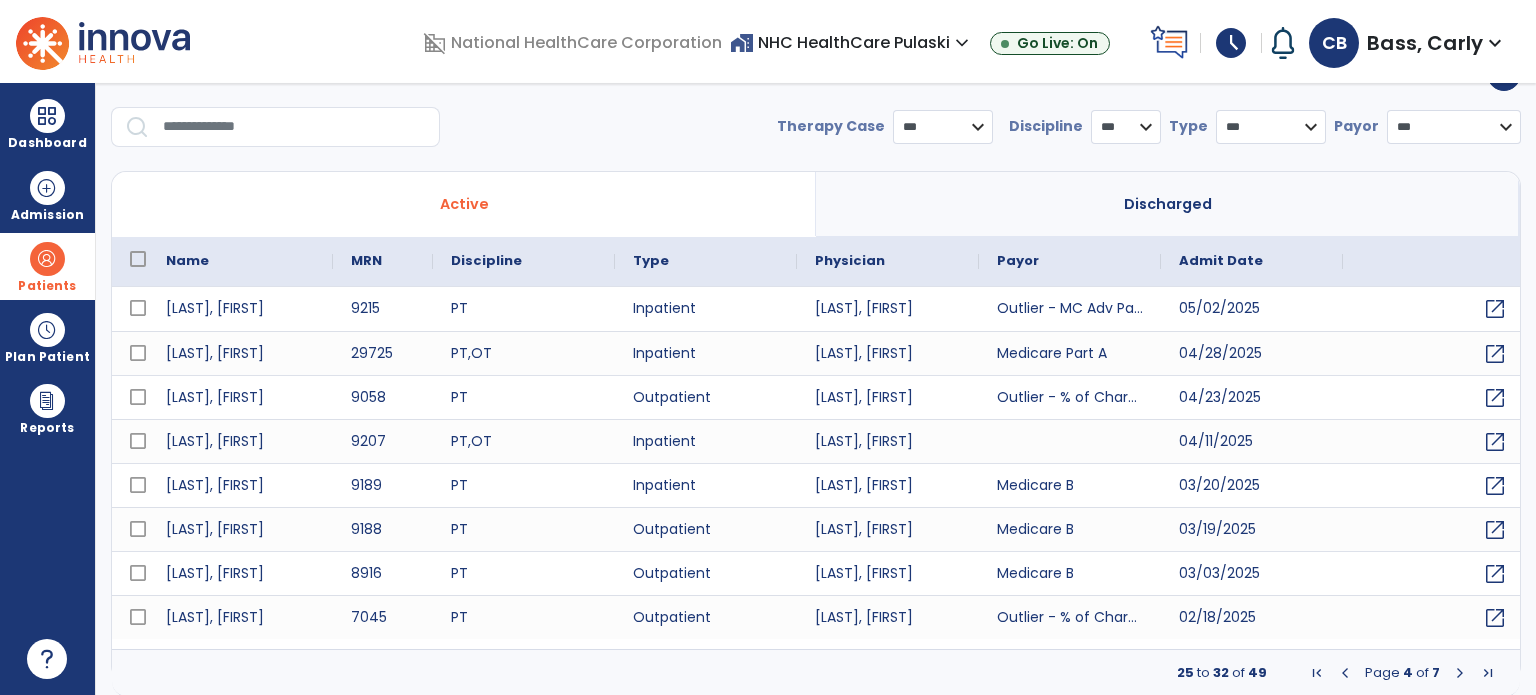 click at bounding box center [1460, 673] 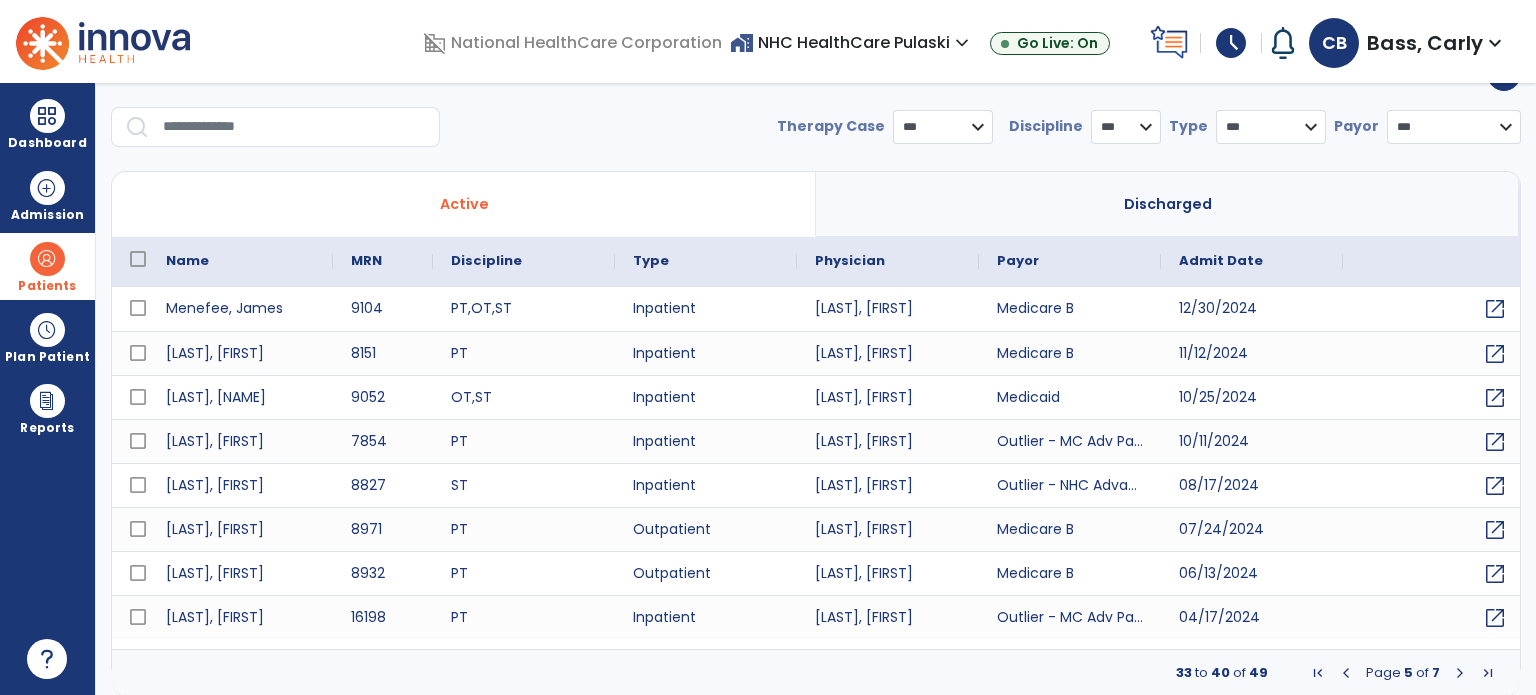 click at bounding box center [1460, 673] 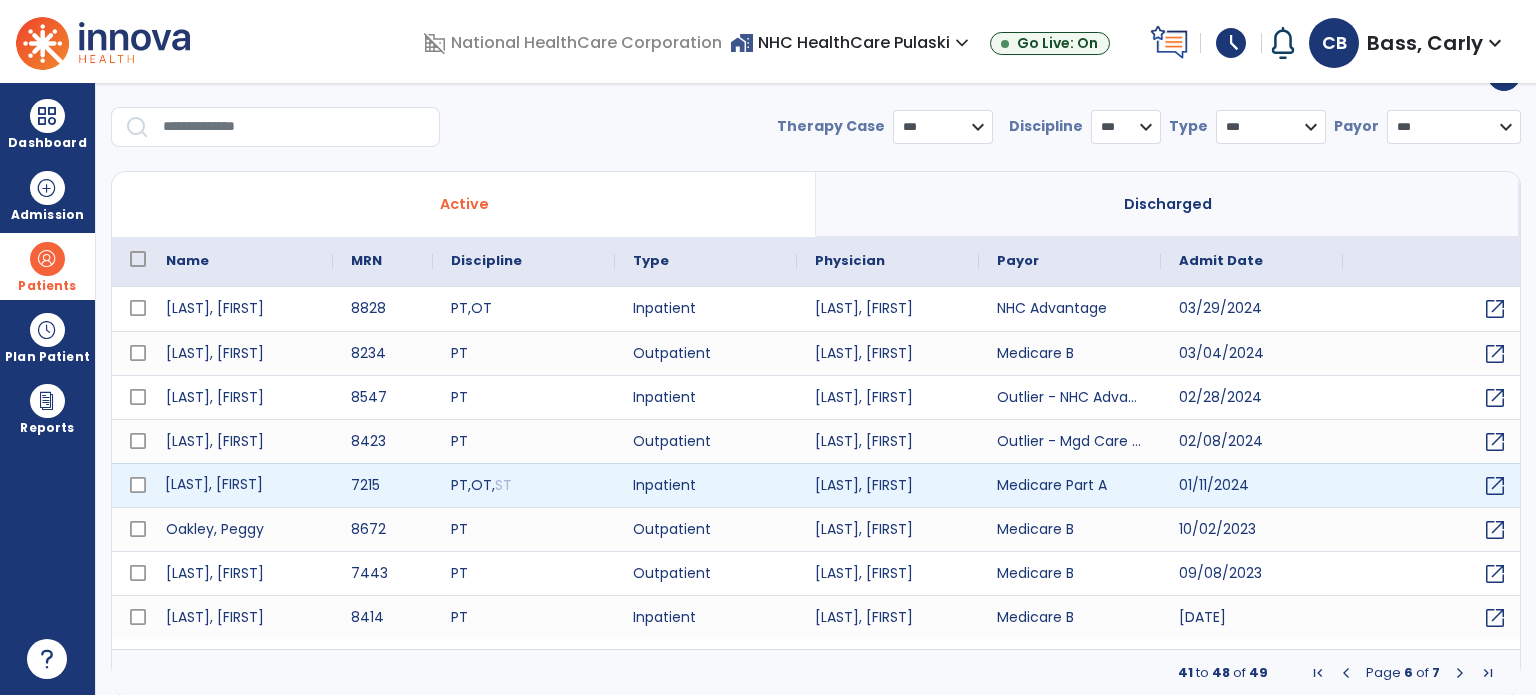 click on "[LAST], [FIRST]" at bounding box center (240, 485) 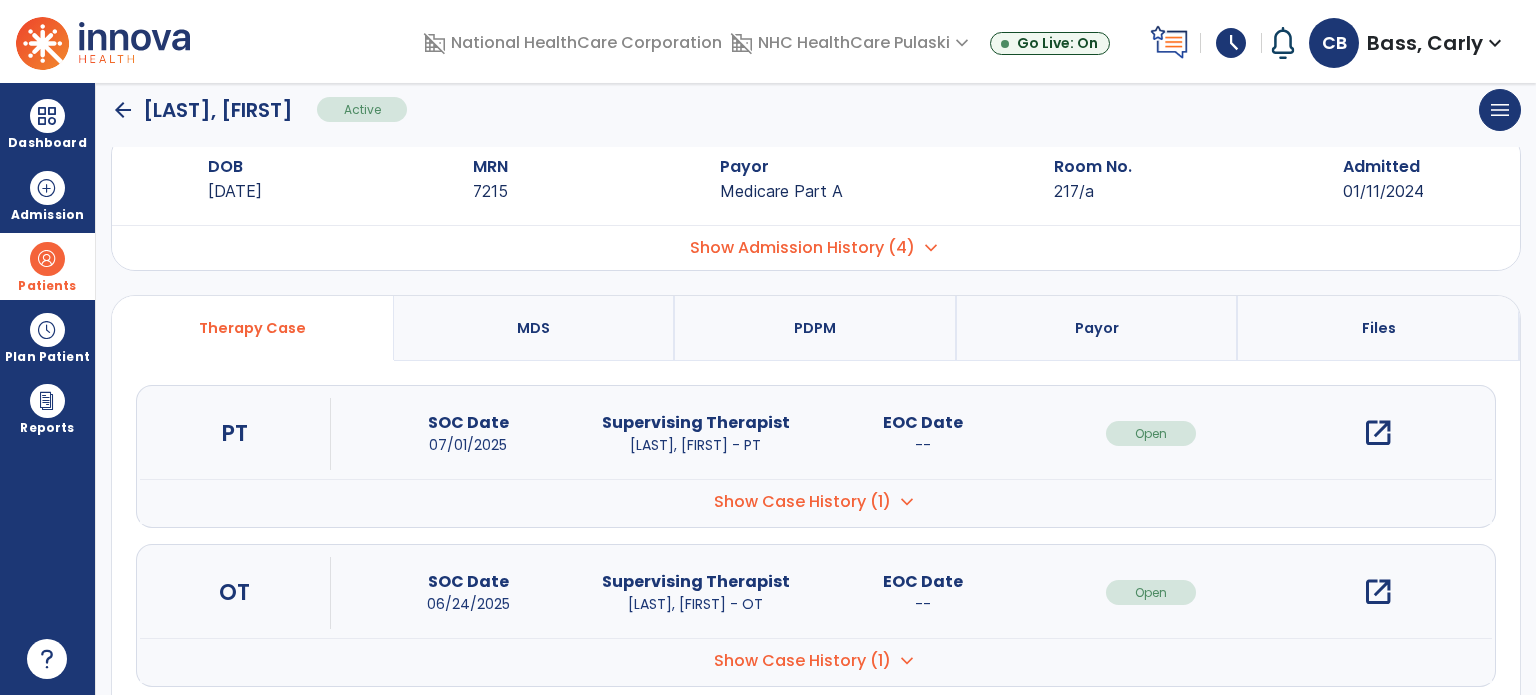 scroll, scrollTop: 0, scrollLeft: 0, axis: both 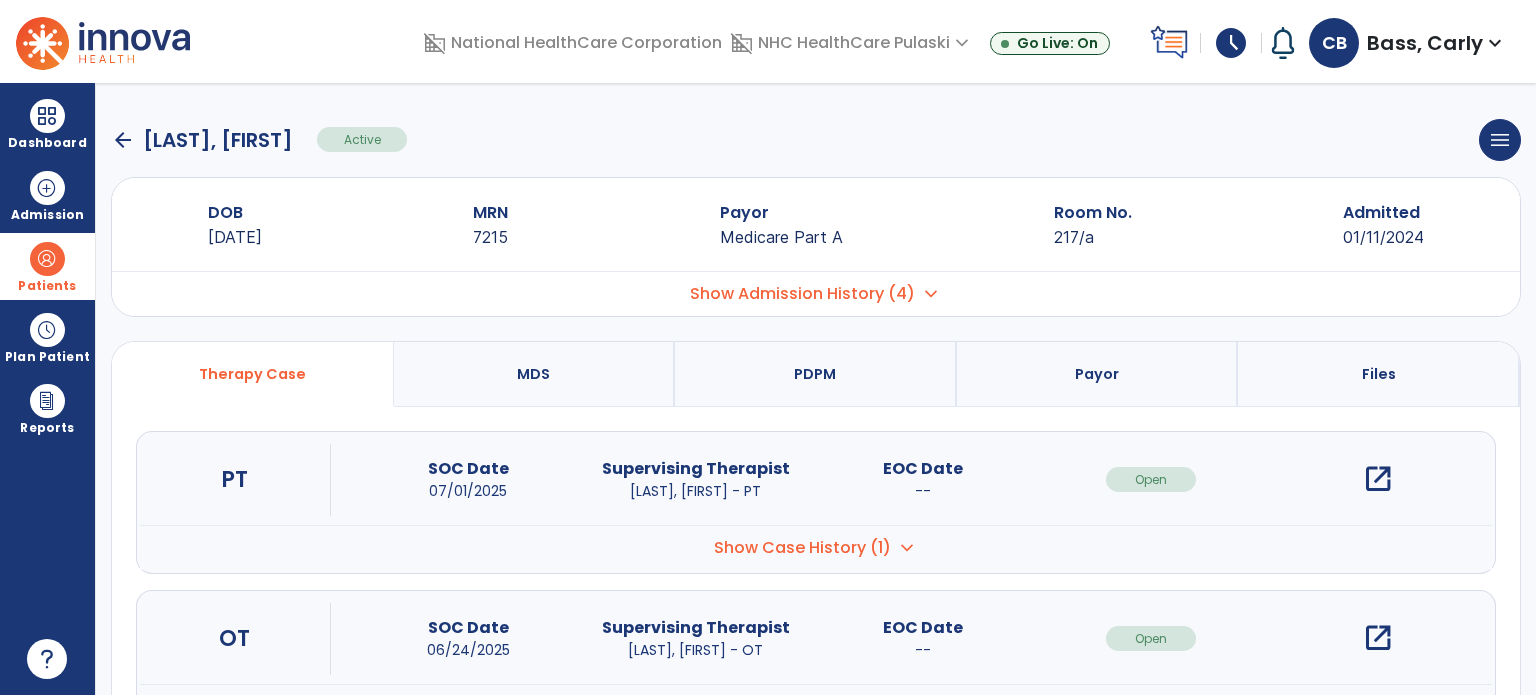 click on "open_in_new" at bounding box center [1378, 479] 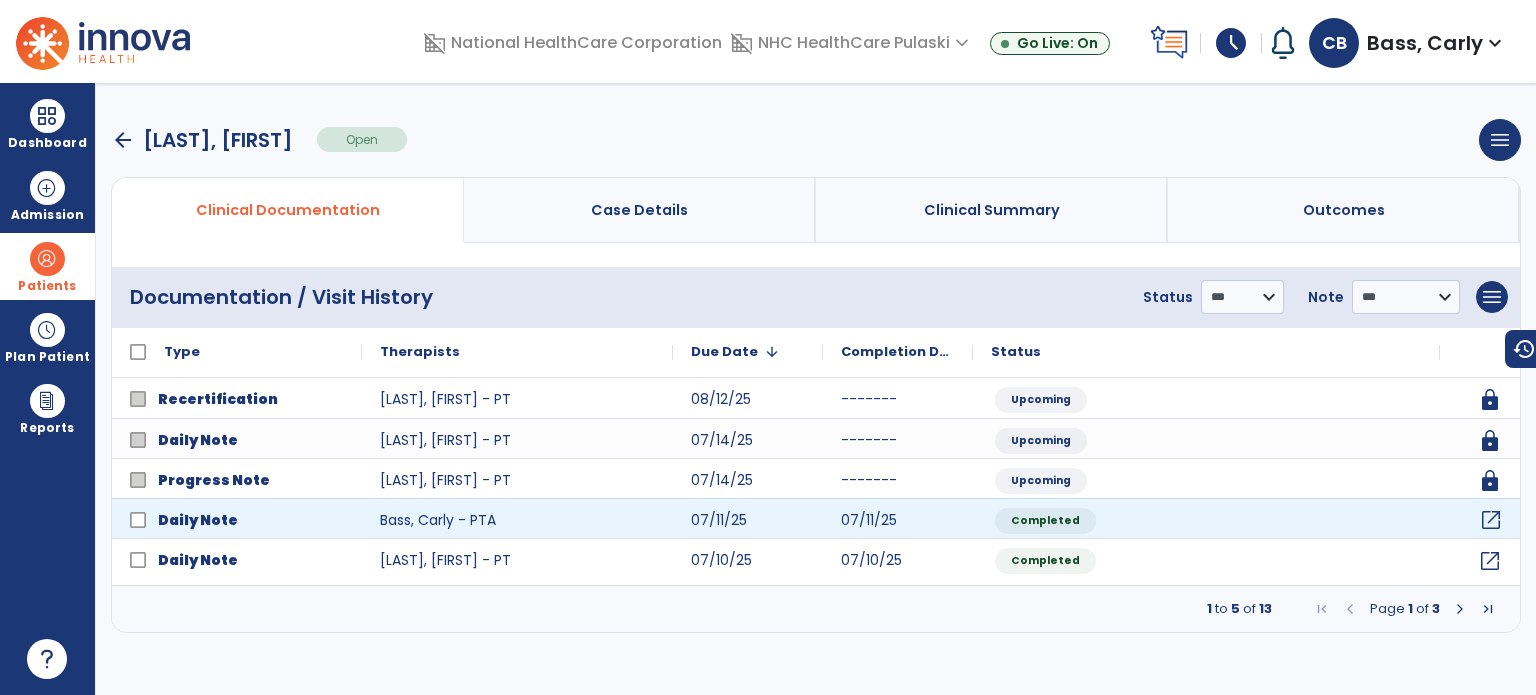 click on "open_in_new" 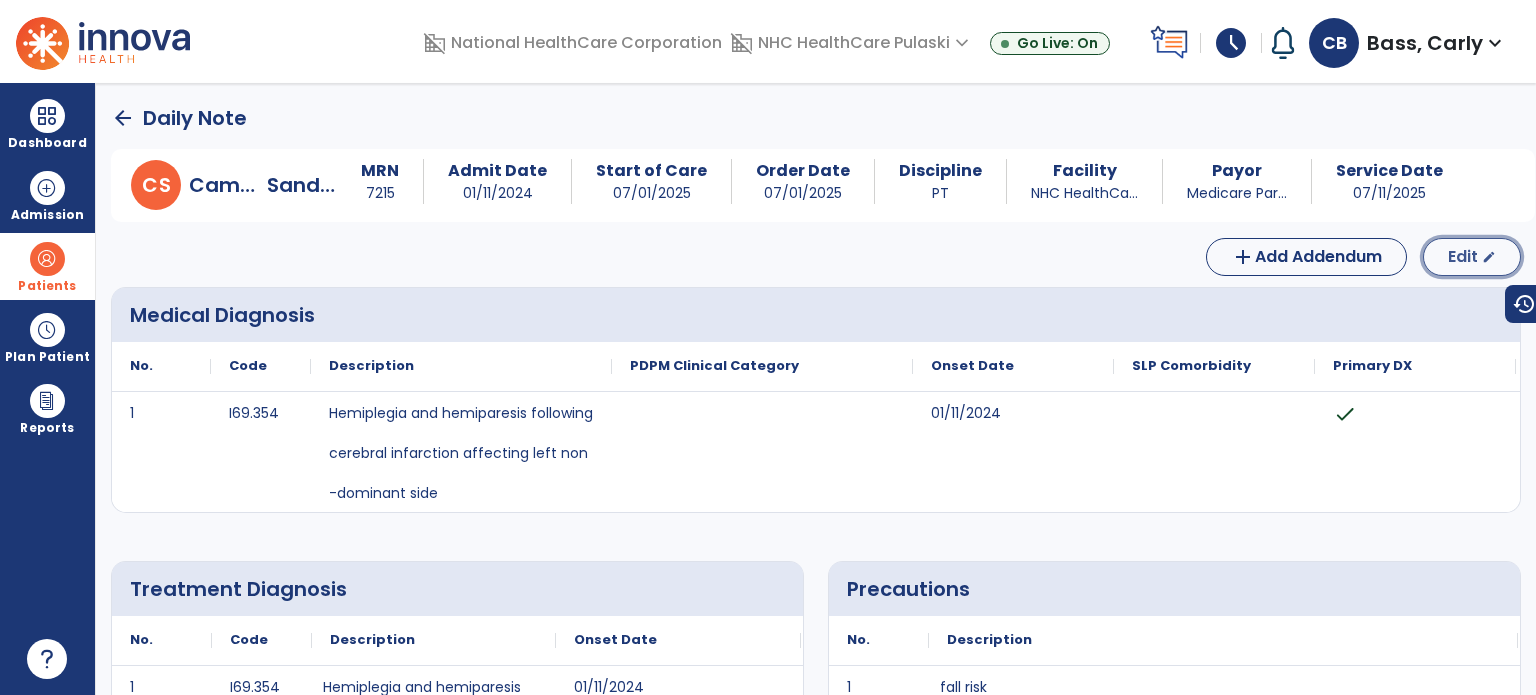 click on "Edit" 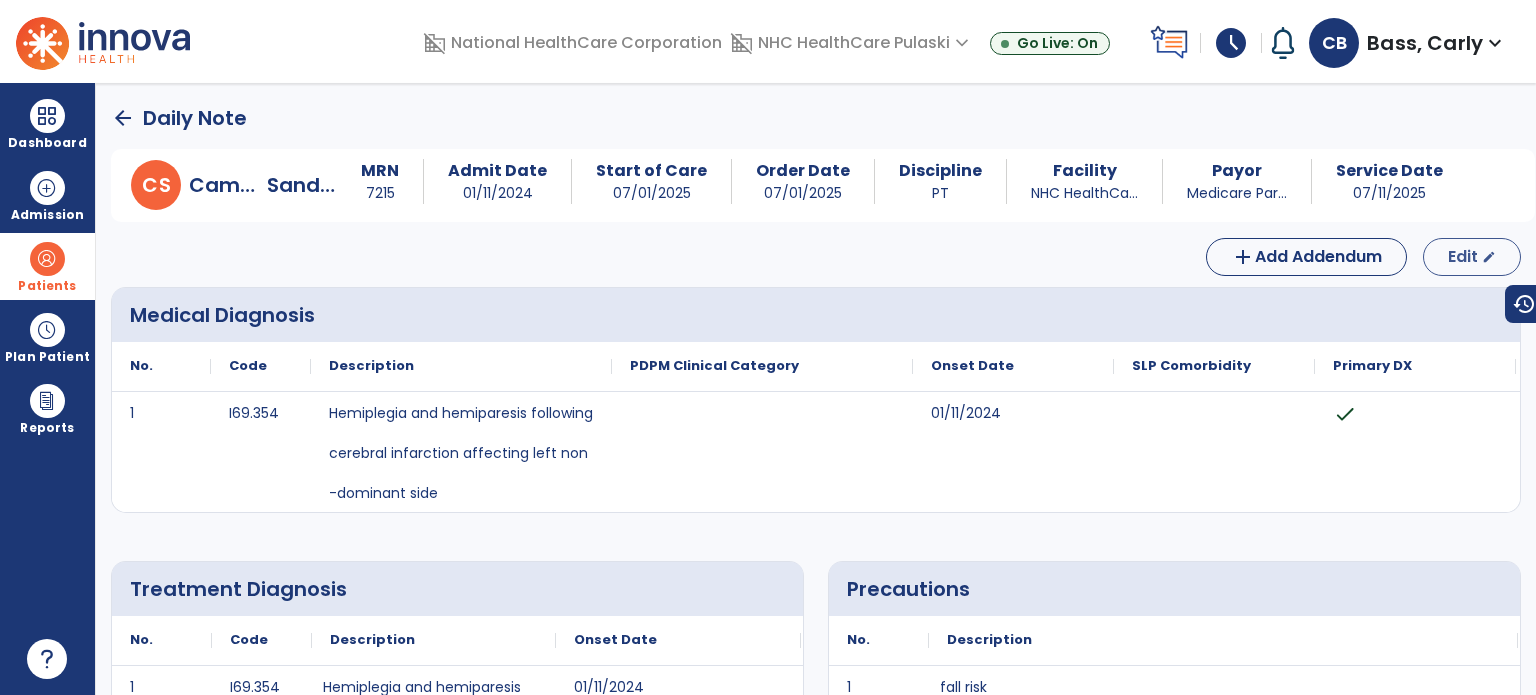 select on "*" 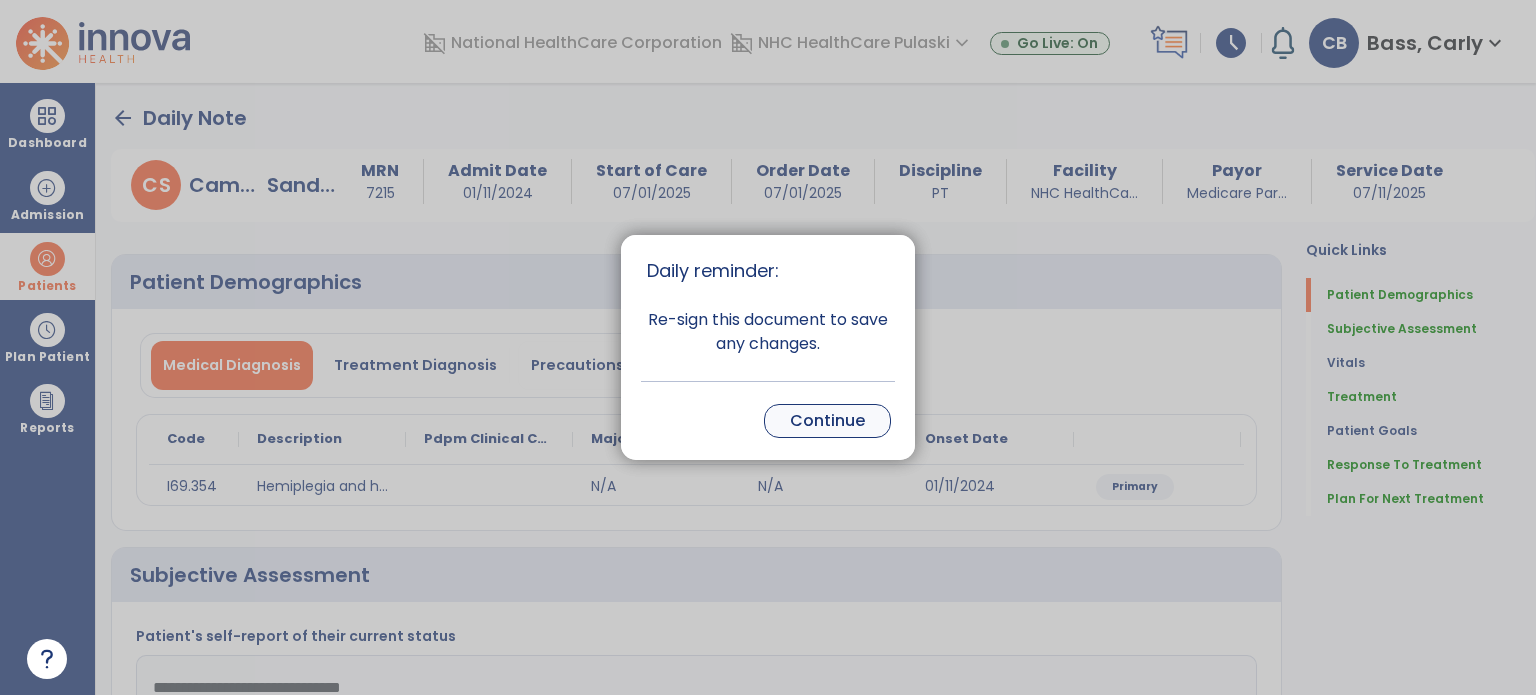 click on "Continue" at bounding box center [827, 421] 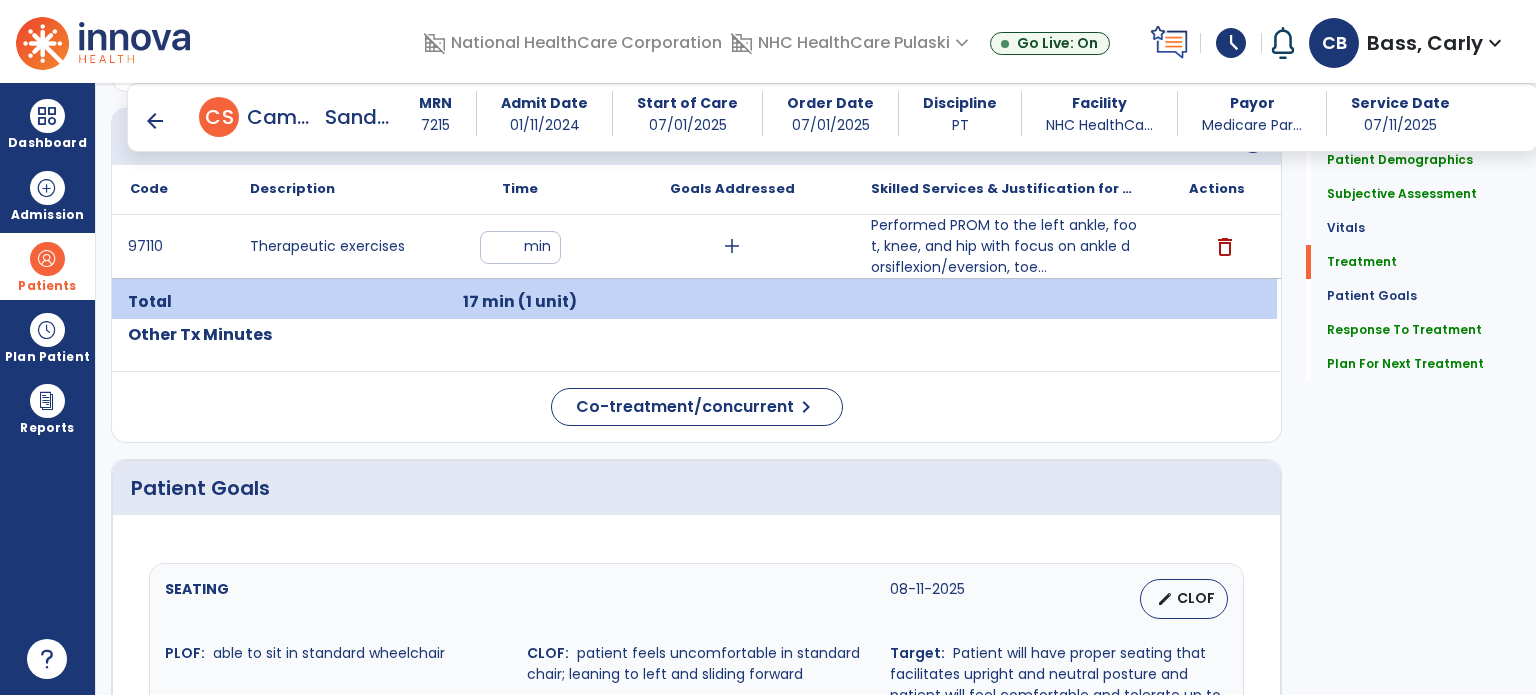 scroll, scrollTop: 1200, scrollLeft: 0, axis: vertical 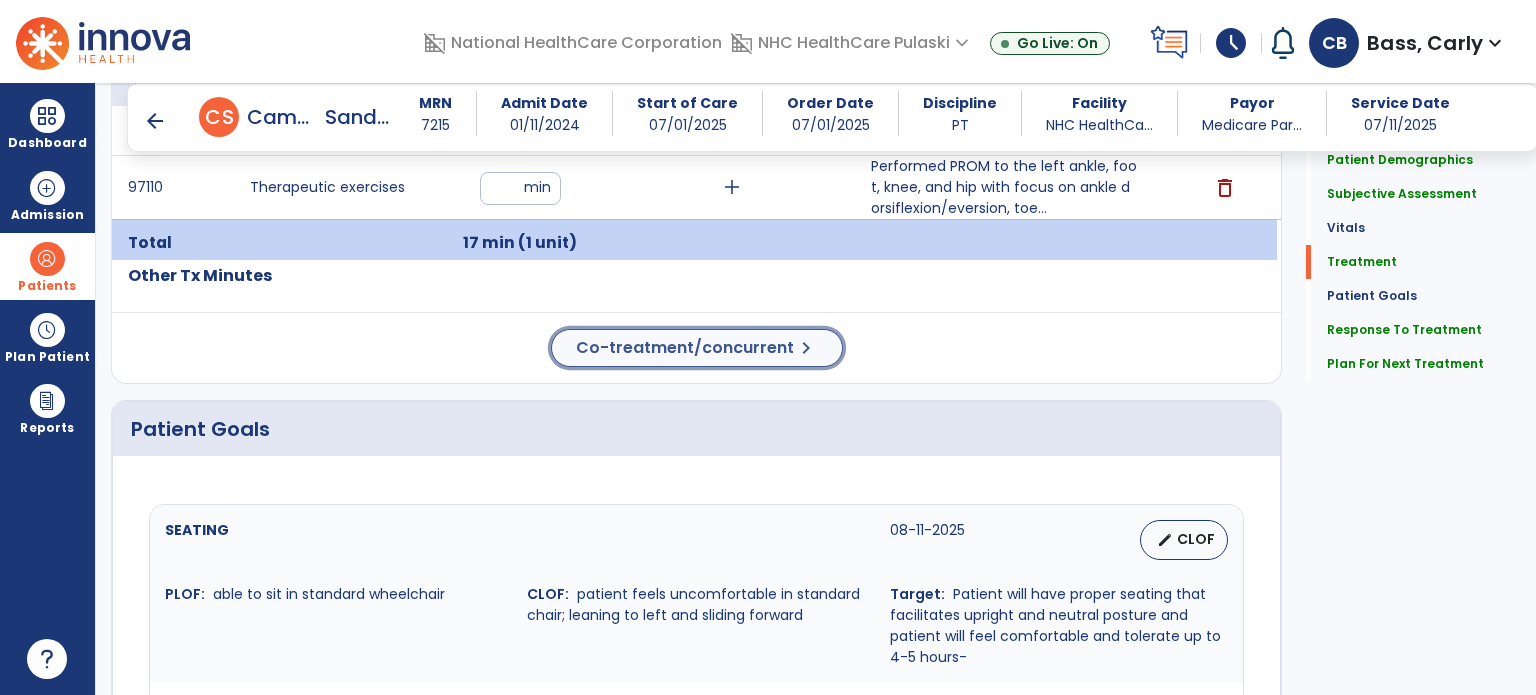 click on "Co-treatment/concurrent" 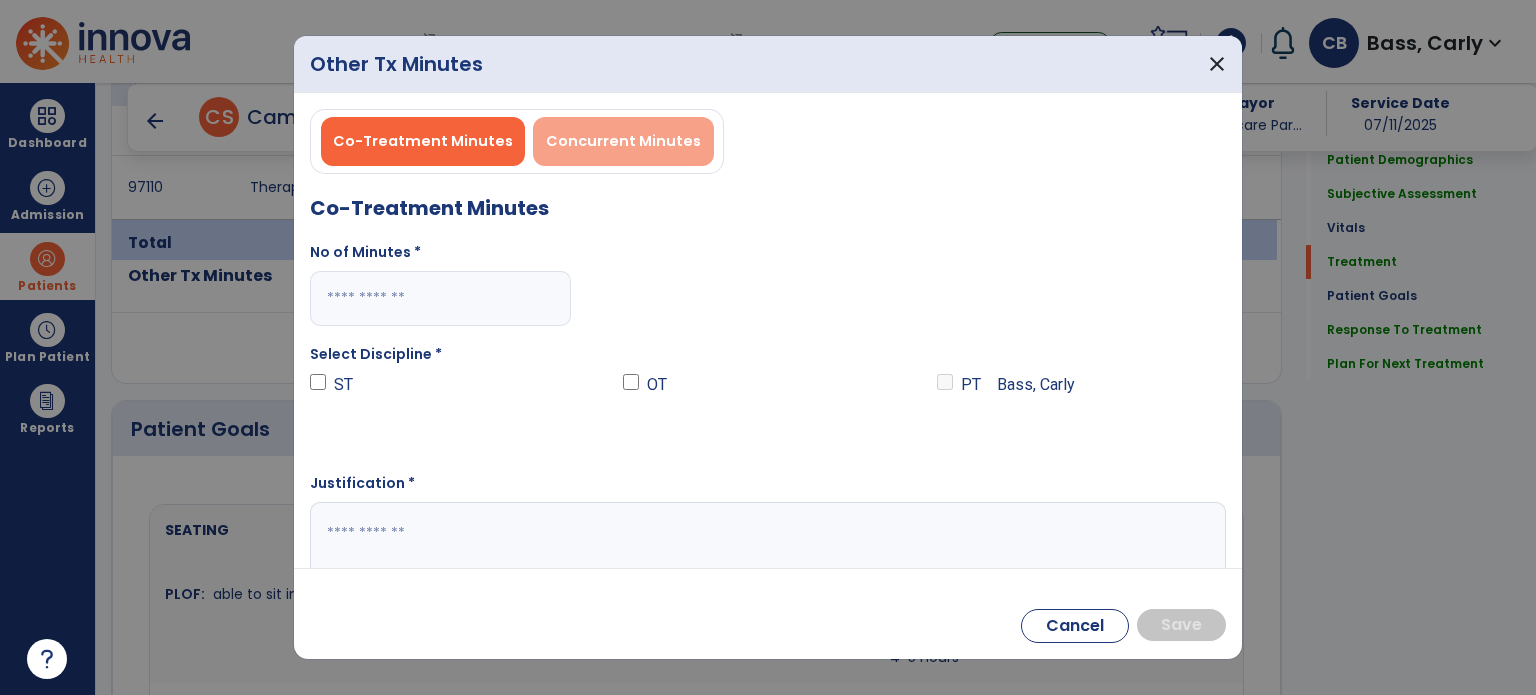 click on "Concurrent Minutes" at bounding box center (623, 141) 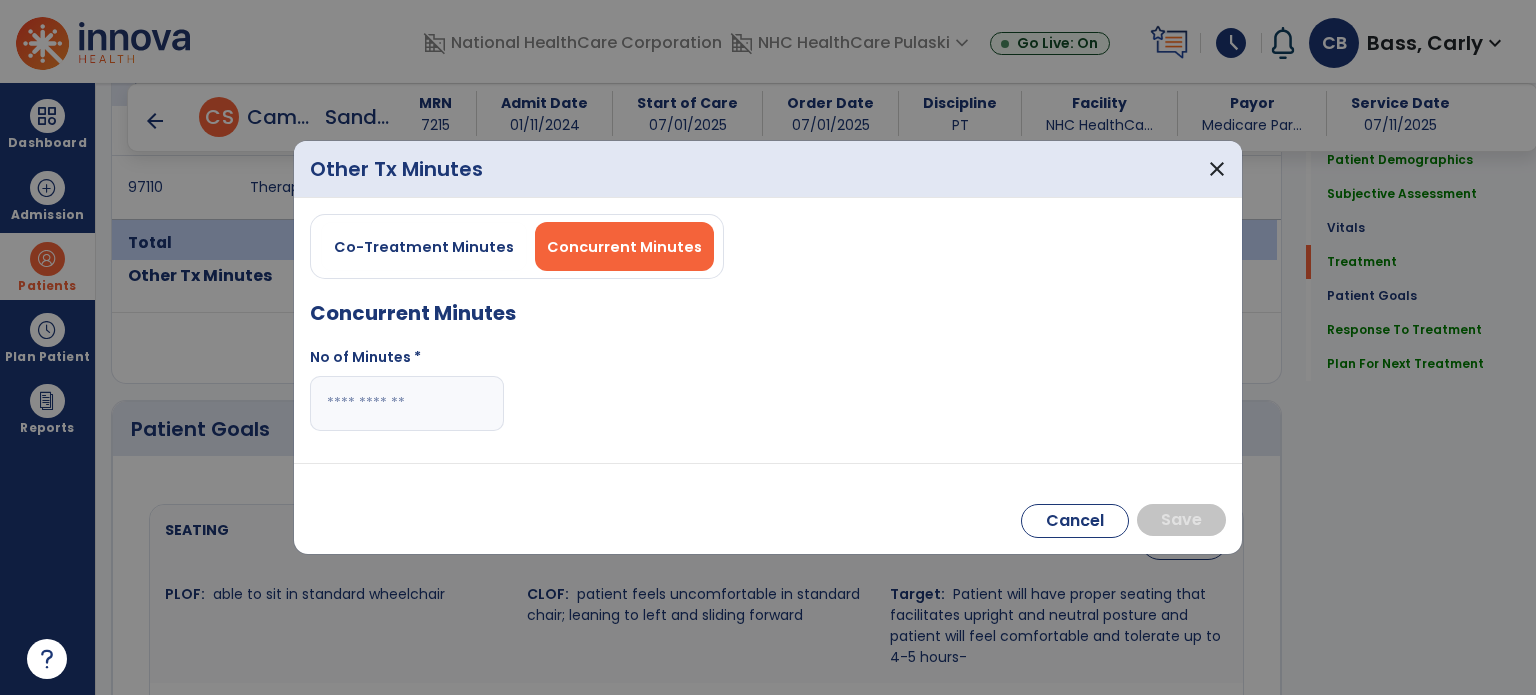 click at bounding box center (407, 403) 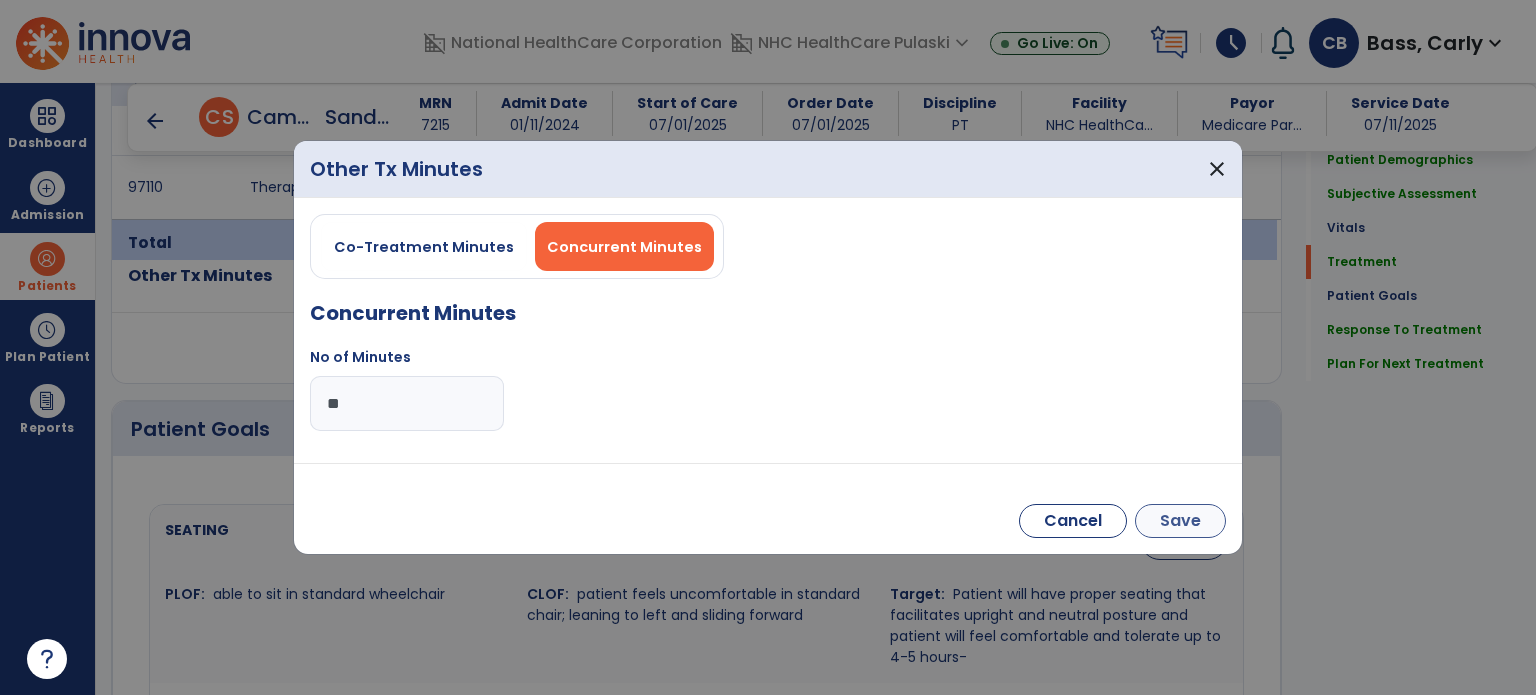 type on "**" 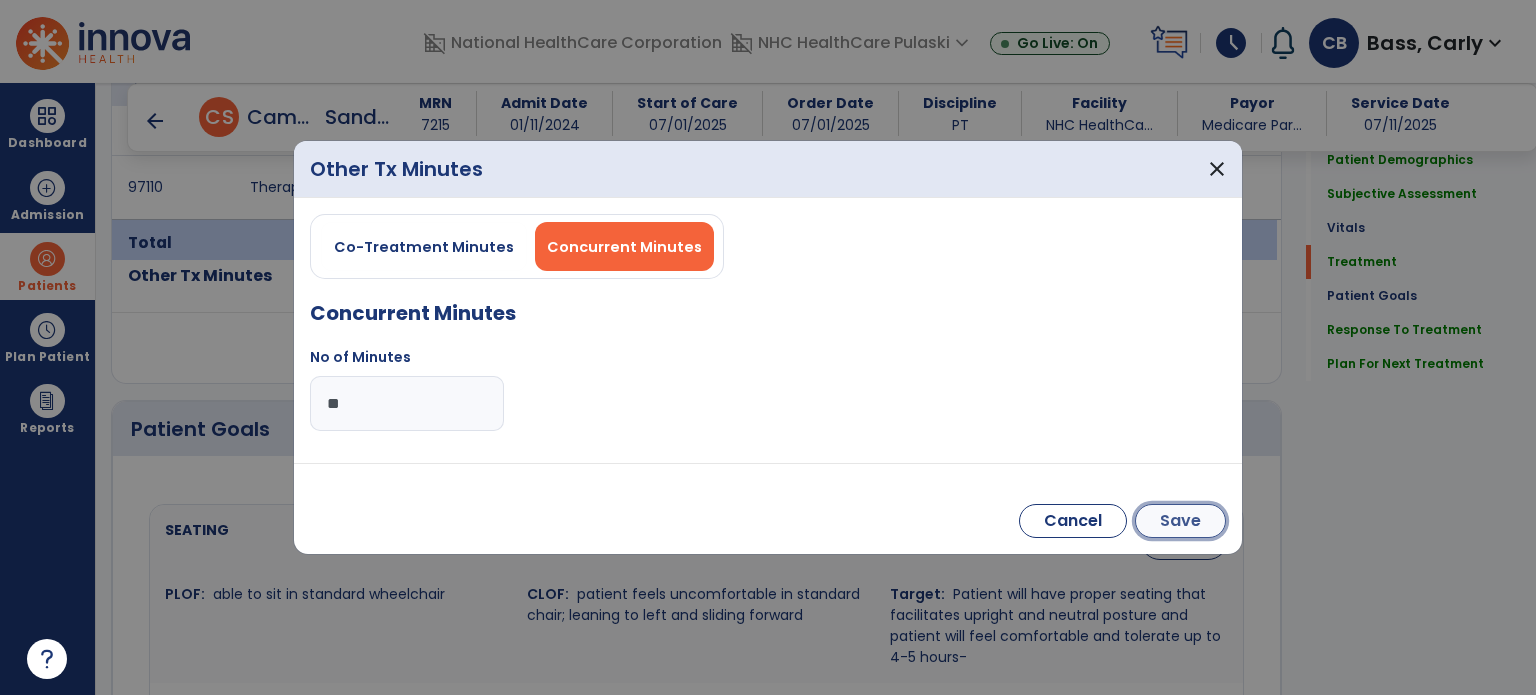 click on "Save" at bounding box center [1180, 521] 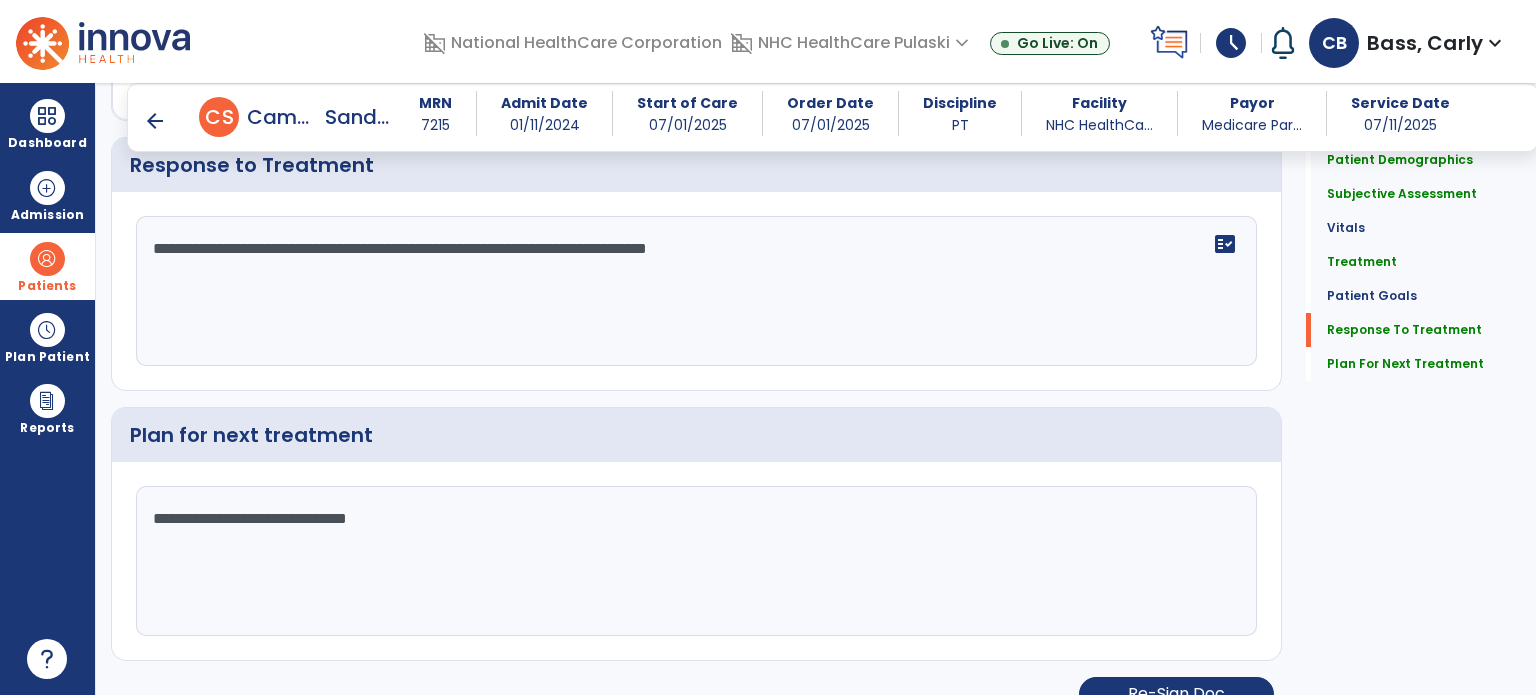 scroll, scrollTop: 2426, scrollLeft: 0, axis: vertical 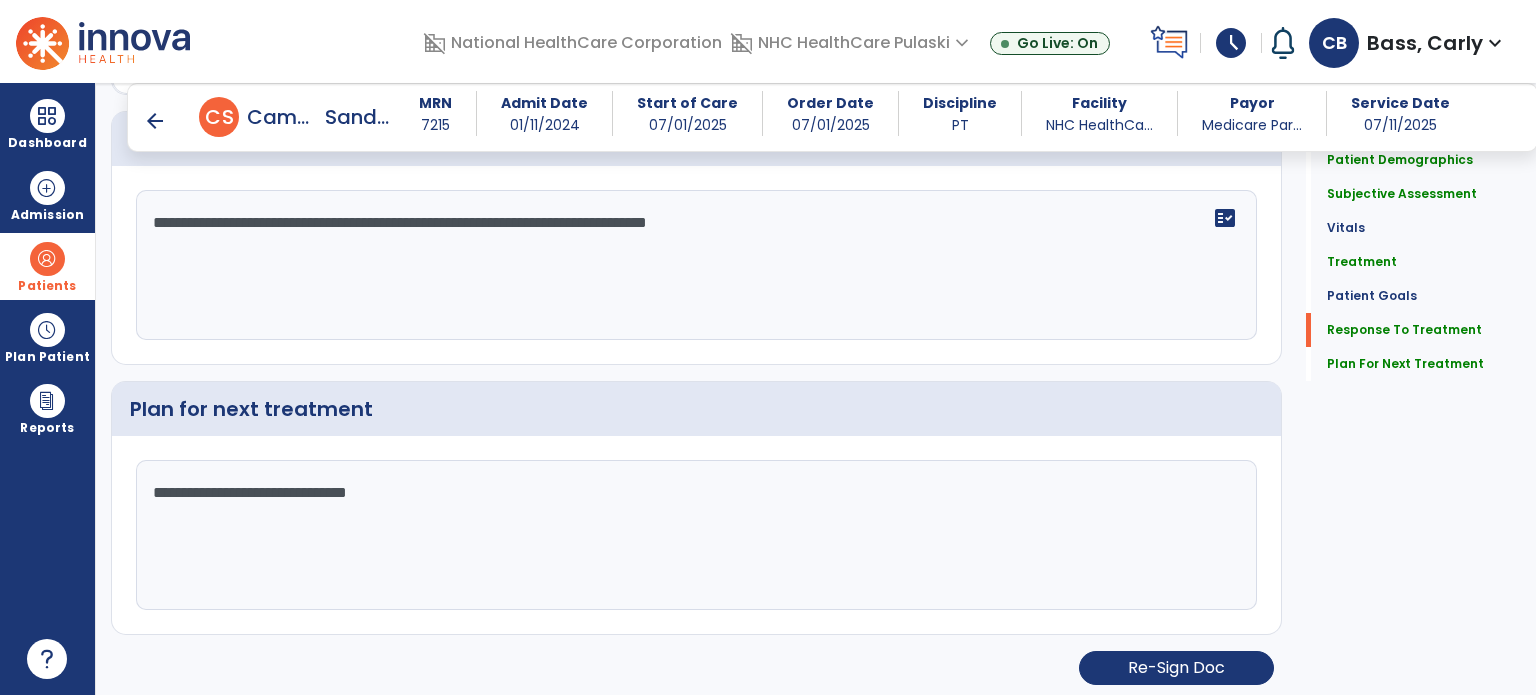 click on "**********" 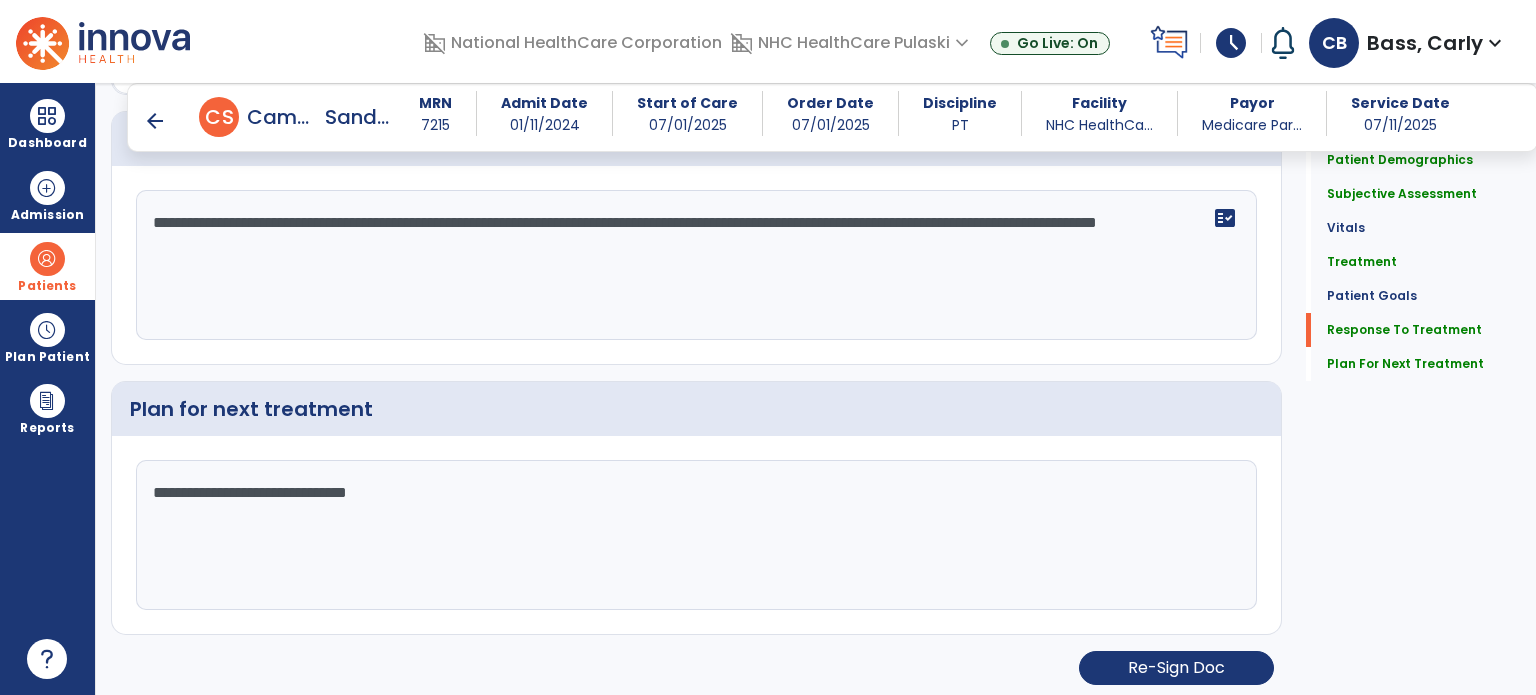 scroll, scrollTop: 2426, scrollLeft: 0, axis: vertical 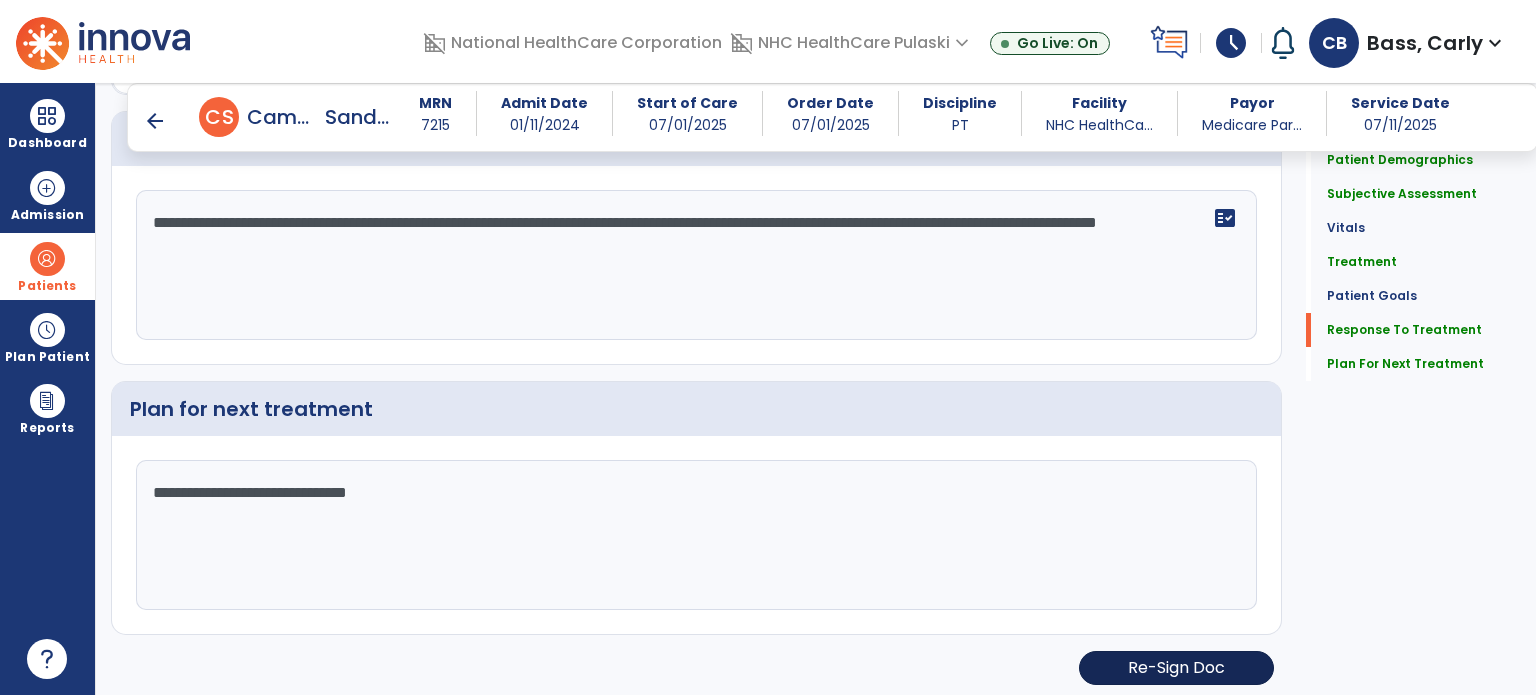 type on "**********" 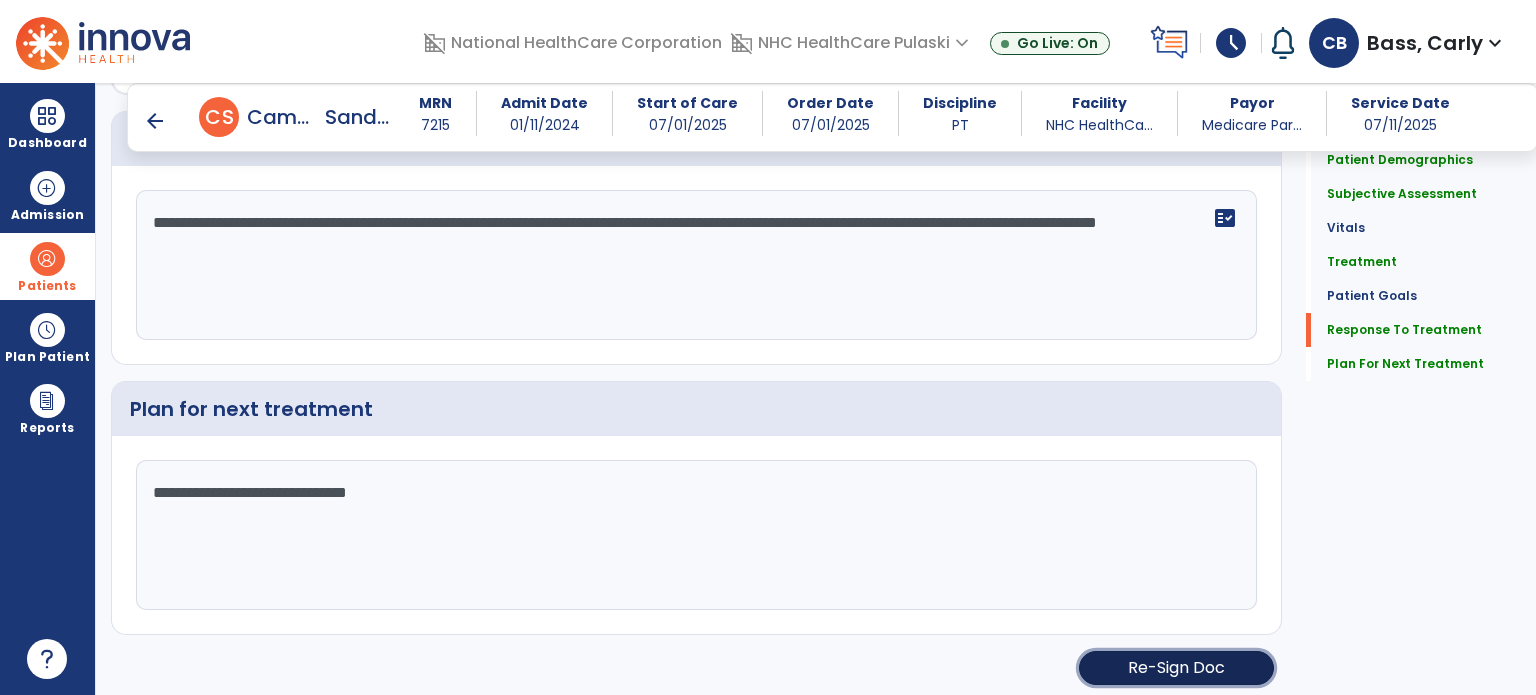 click on "Re-Sign Doc" 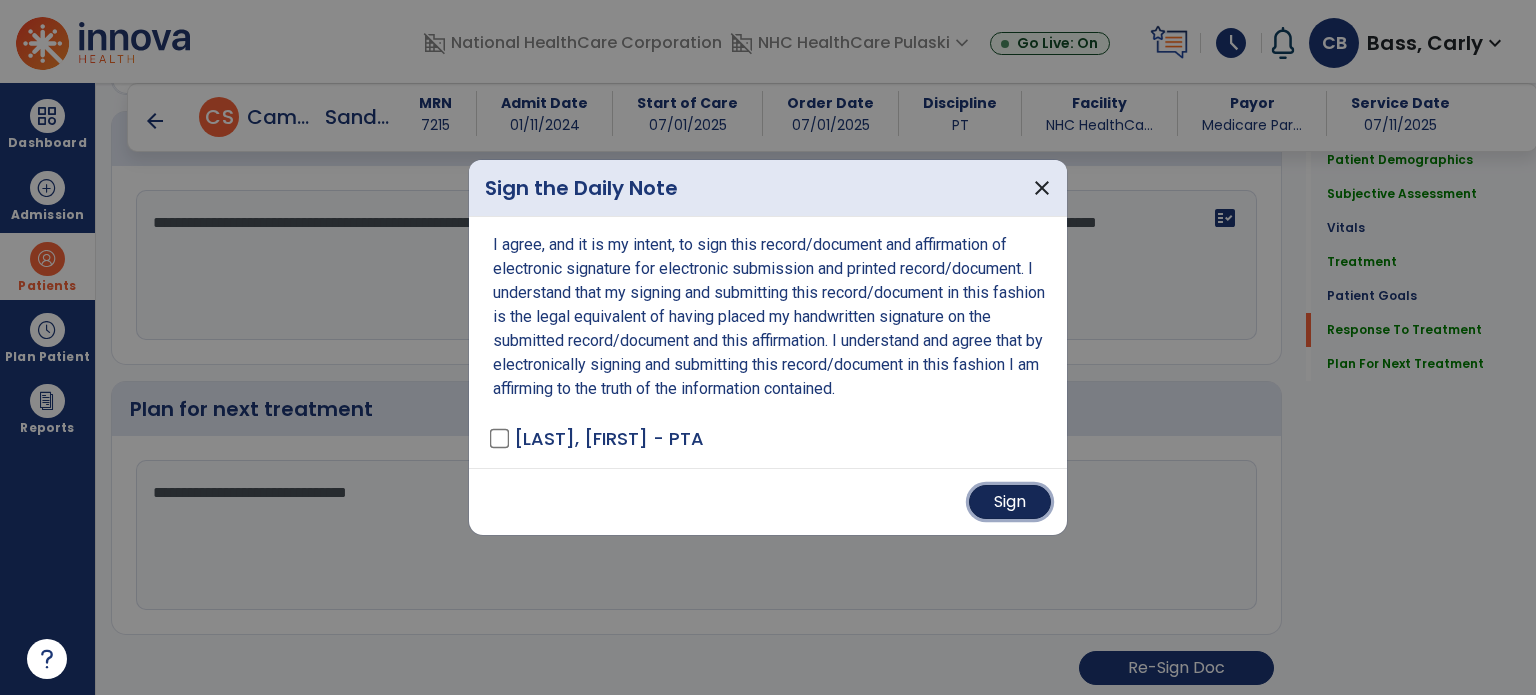 click on "Sign" at bounding box center (1010, 502) 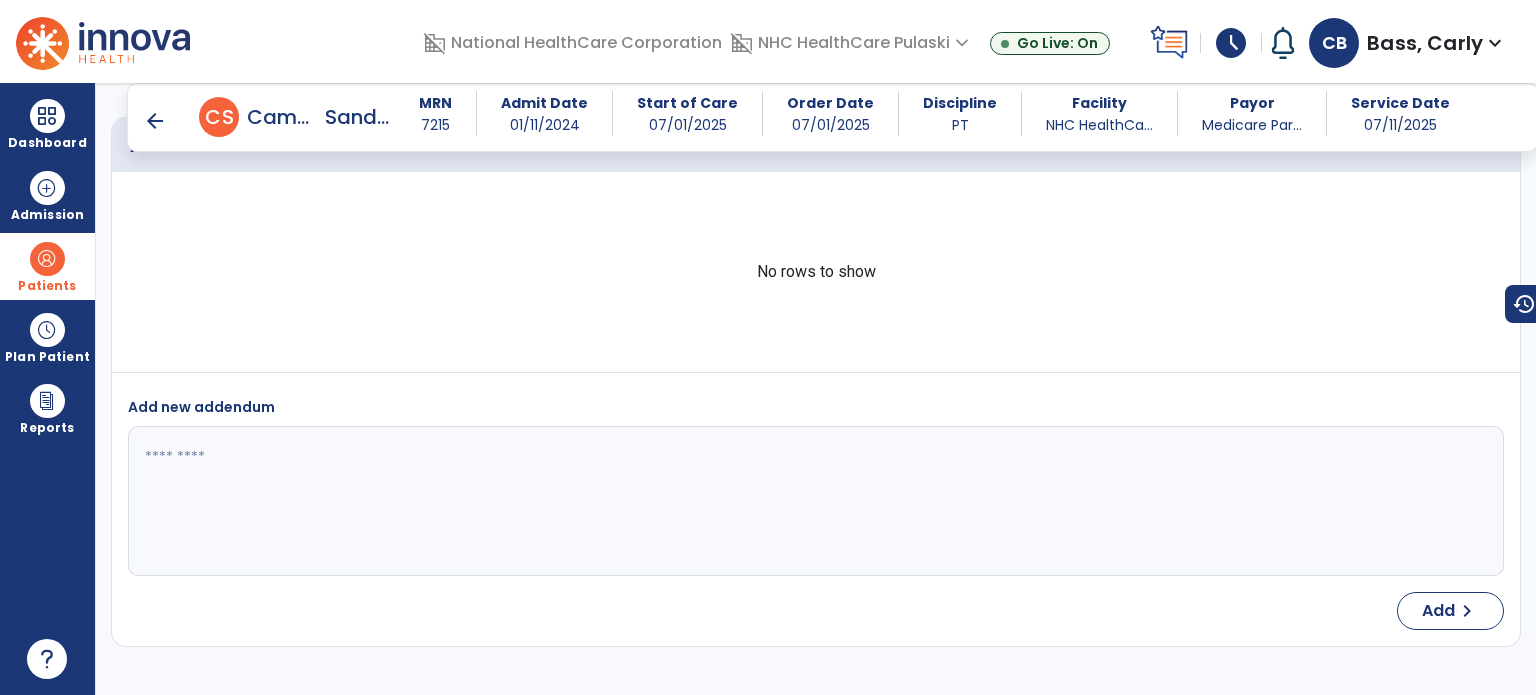 scroll, scrollTop: 3153, scrollLeft: 0, axis: vertical 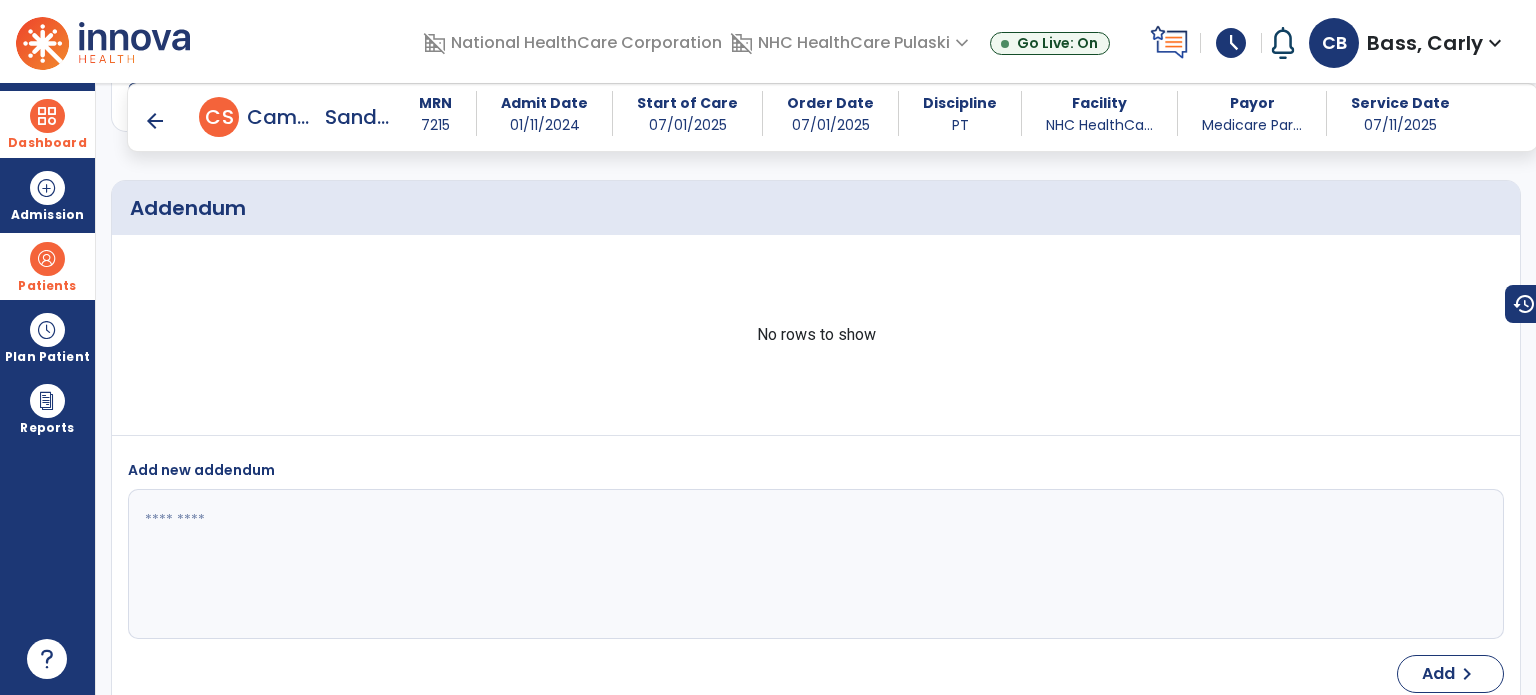 click at bounding box center [47, 116] 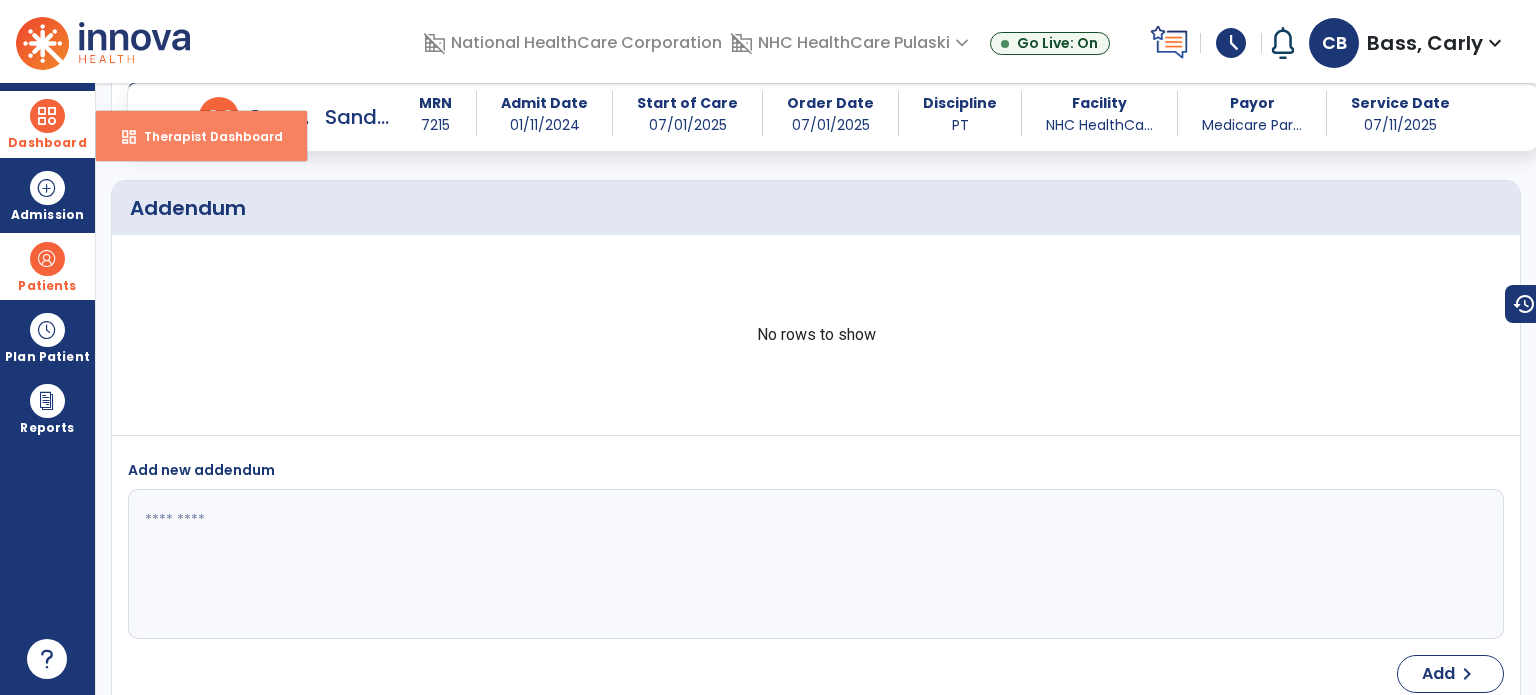 click on "dashboard  Therapist Dashboard" at bounding box center [201, 136] 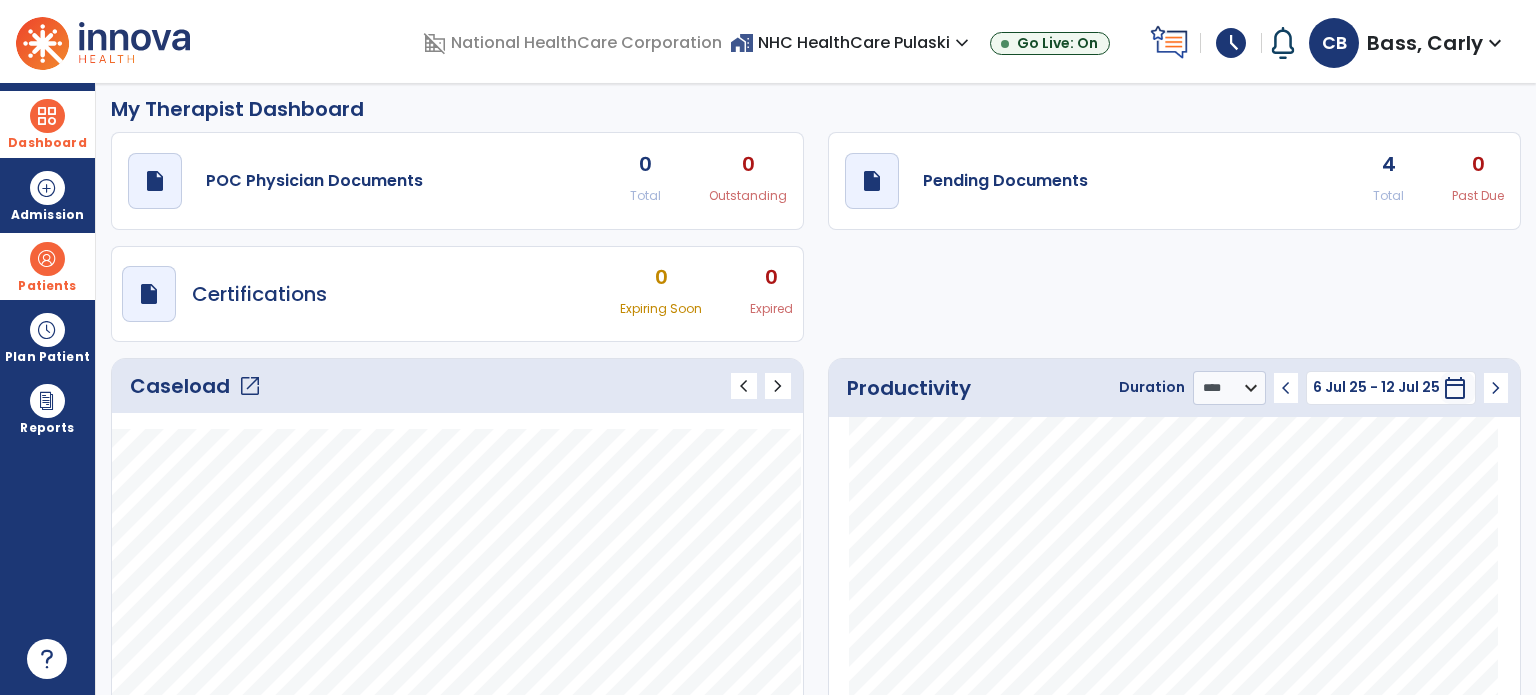 scroll, scrollTop: 0, scrollLeft: 0, axis: both 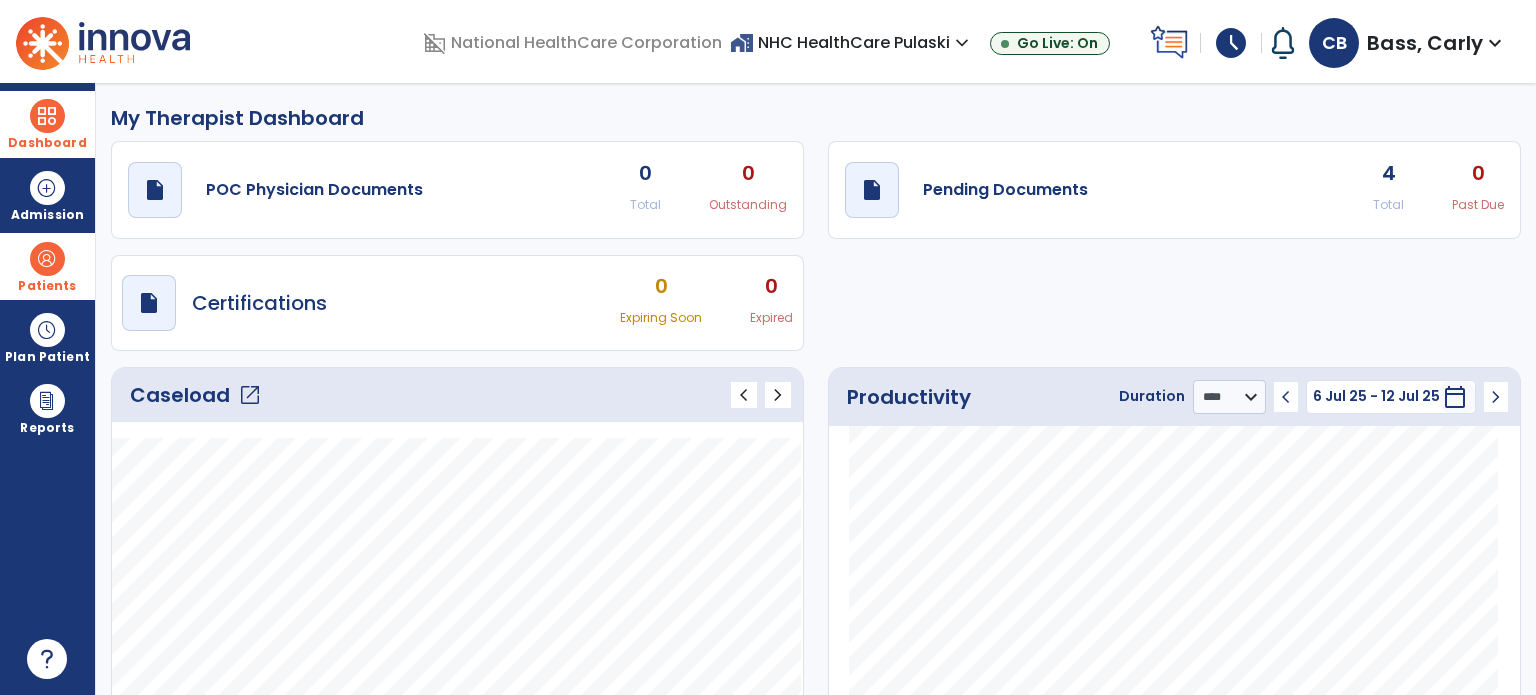 click on "draft   open_in_new  Pending Documents 4 Total 0 Past Due" 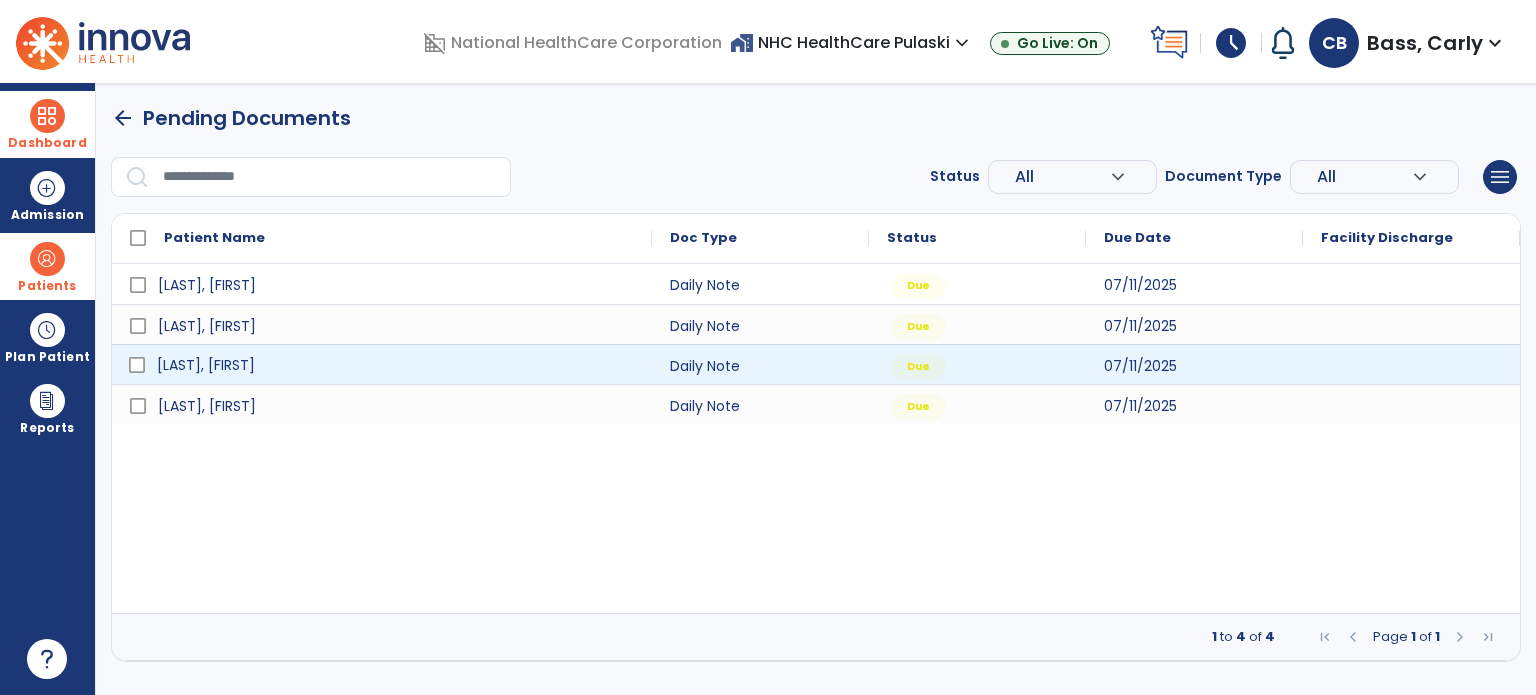 click on "[LAST], [FIRST]" at bounding box center [396, 365] 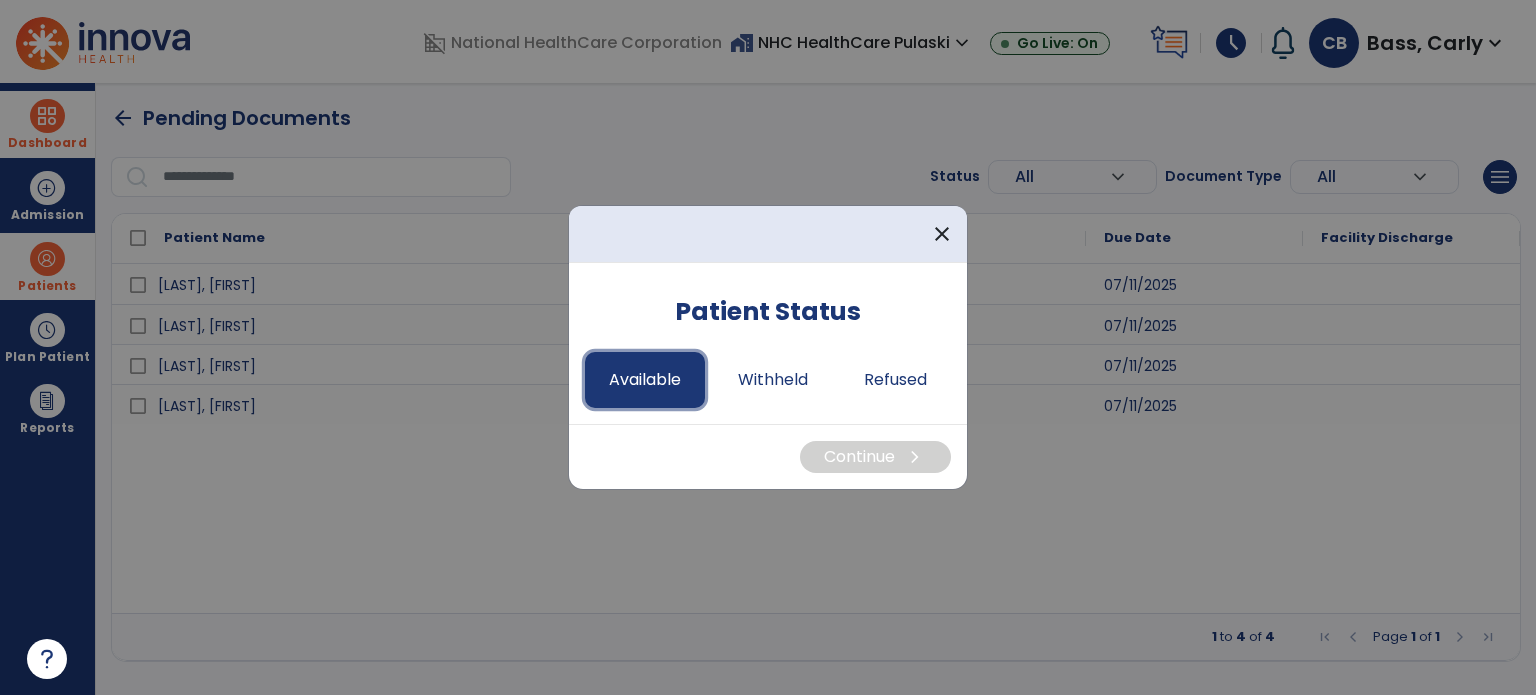 click on "Available" at bounding box center [645, 380] 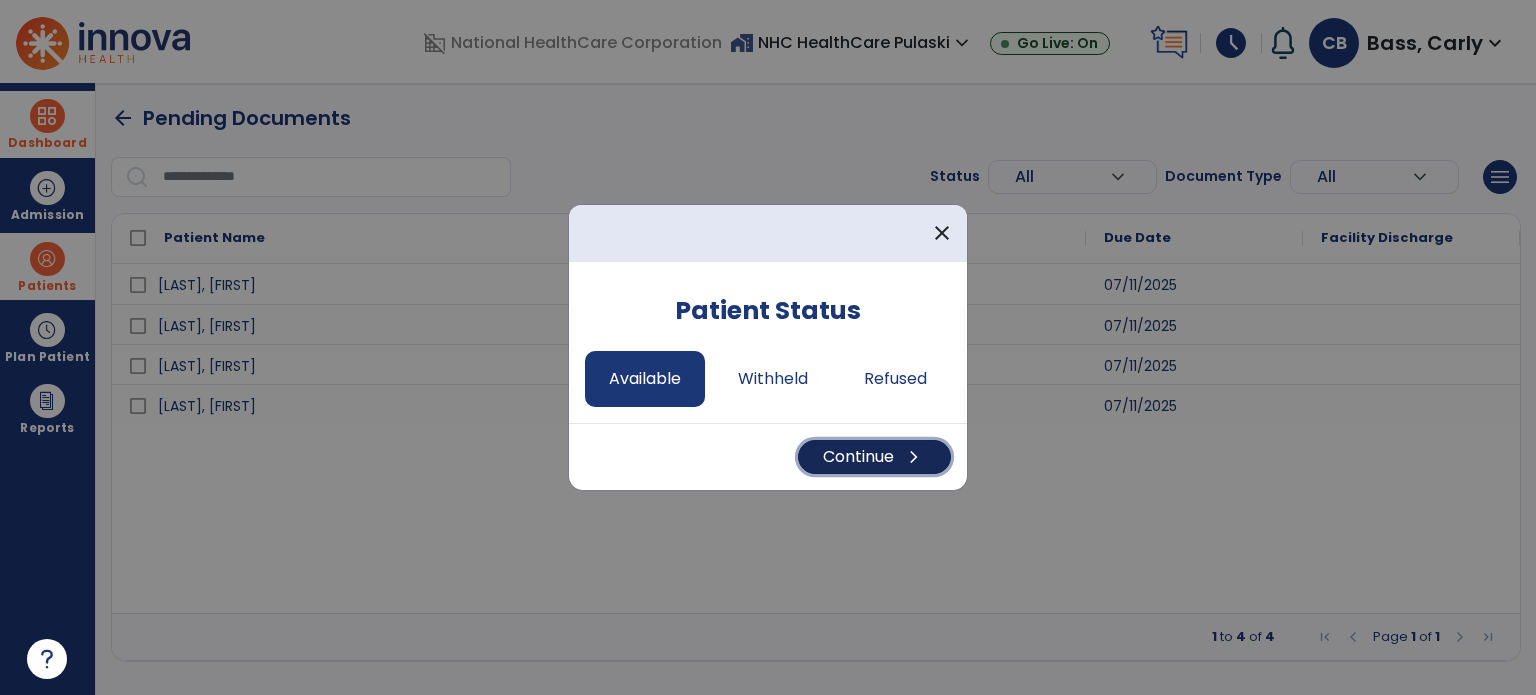 click on "Continue   chevron_right" at bounding box center [874, 457] 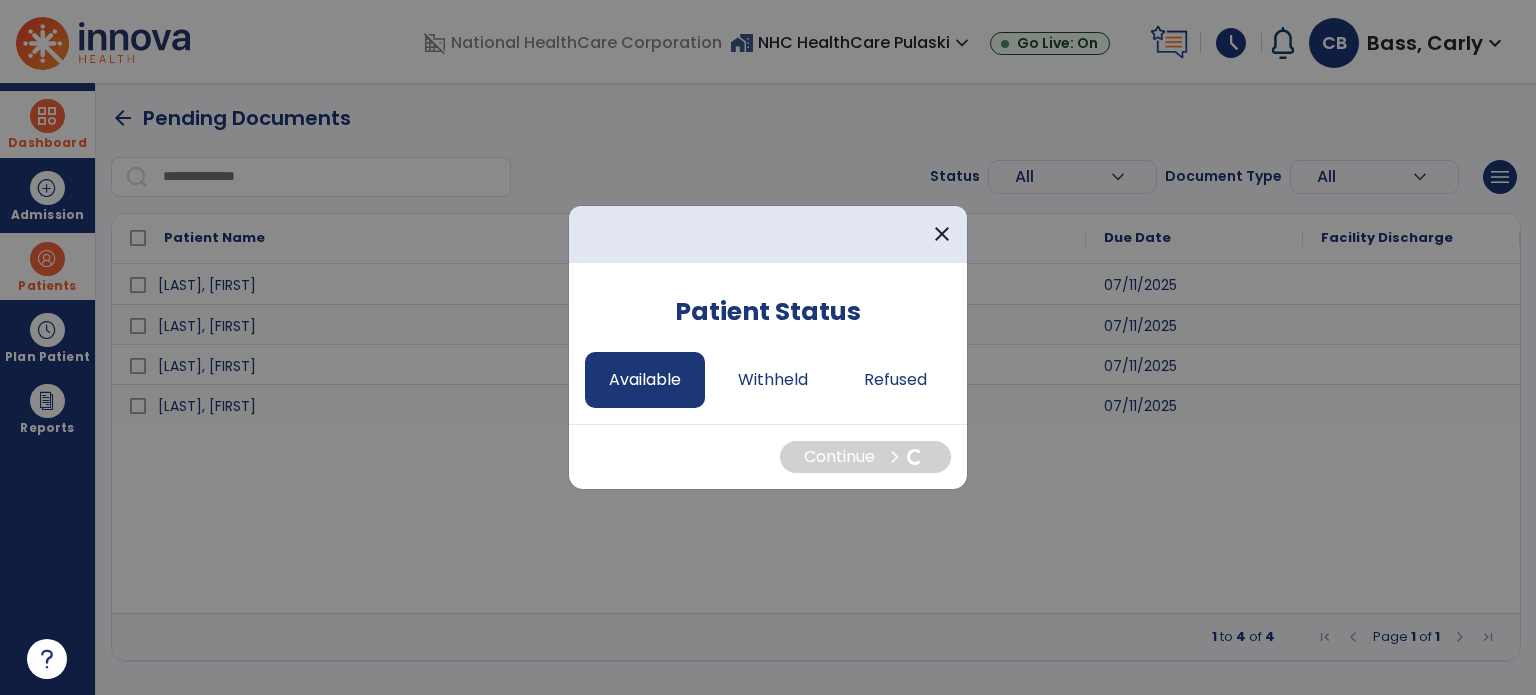 select on "*" 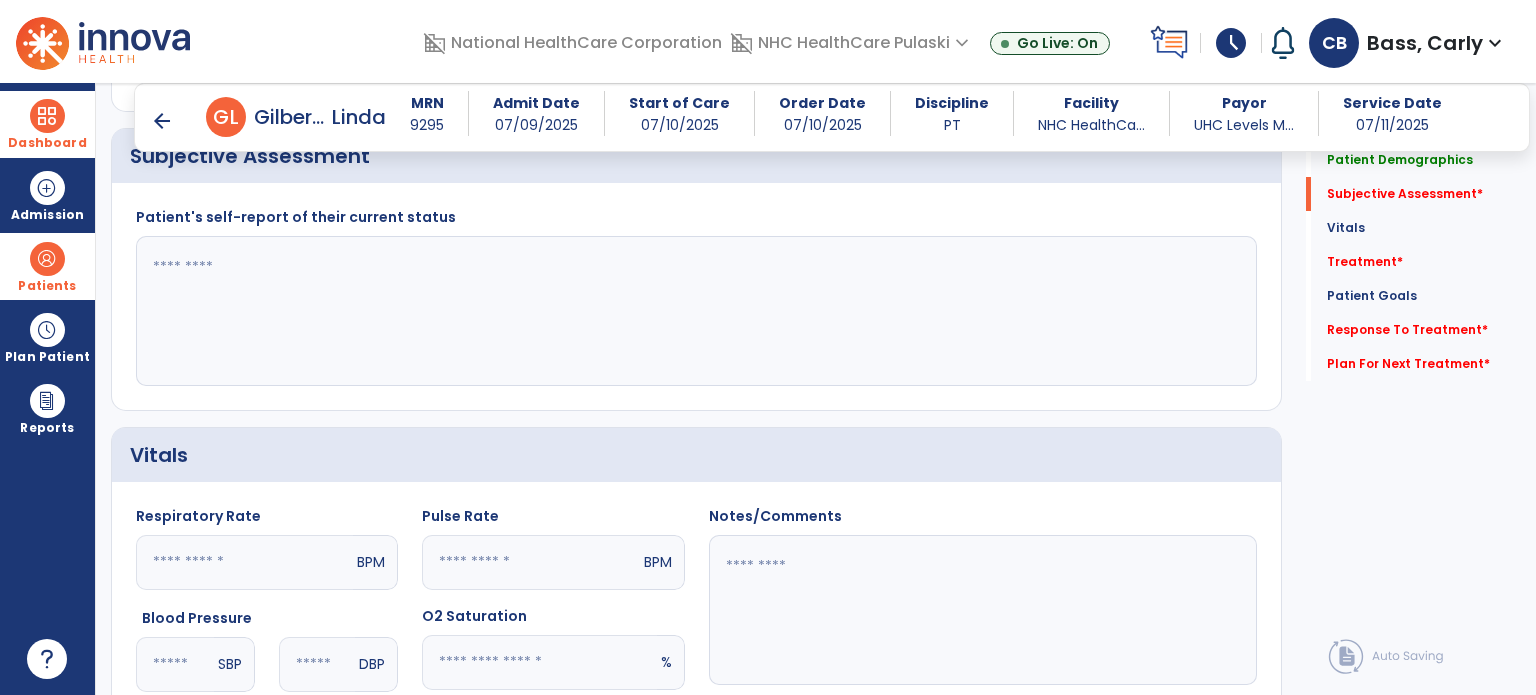 scroll, scrollTop: 300, scrollLeft: 0, axis: vertical 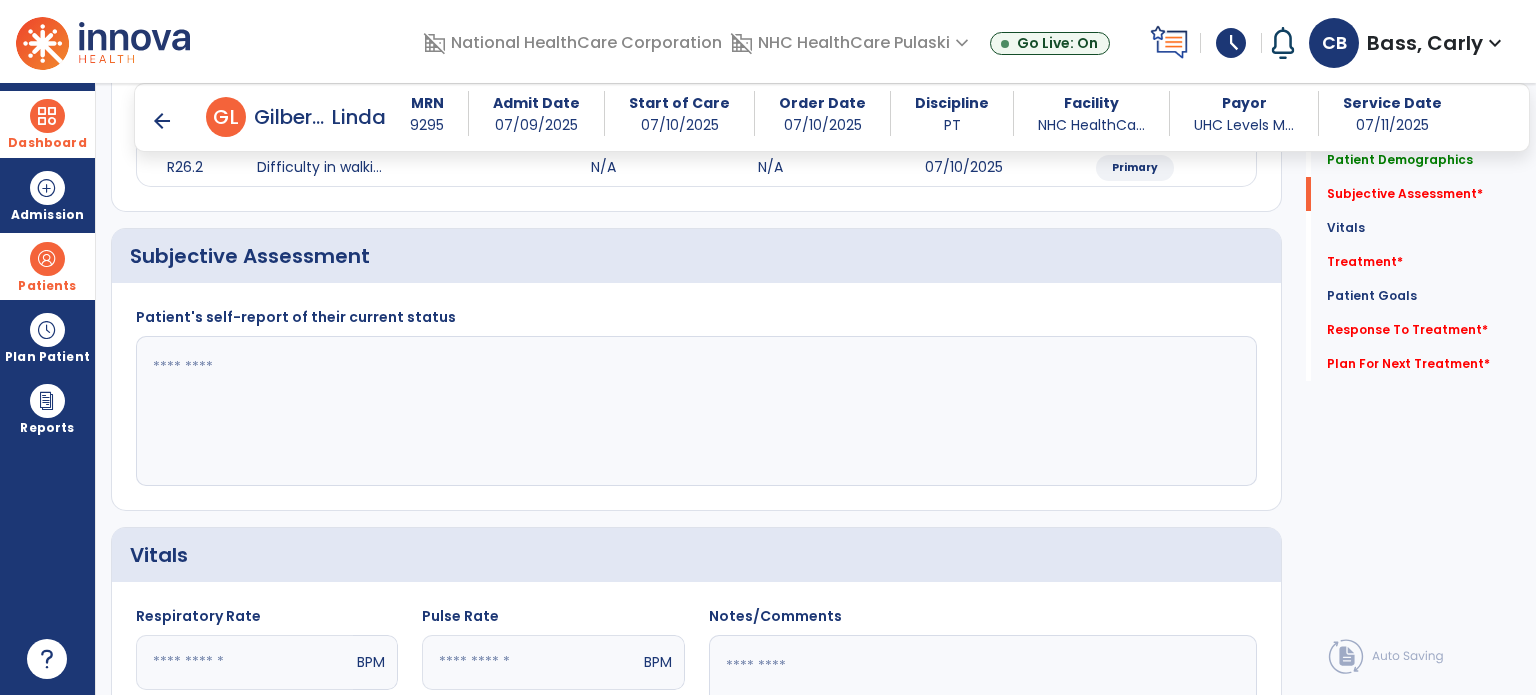 click 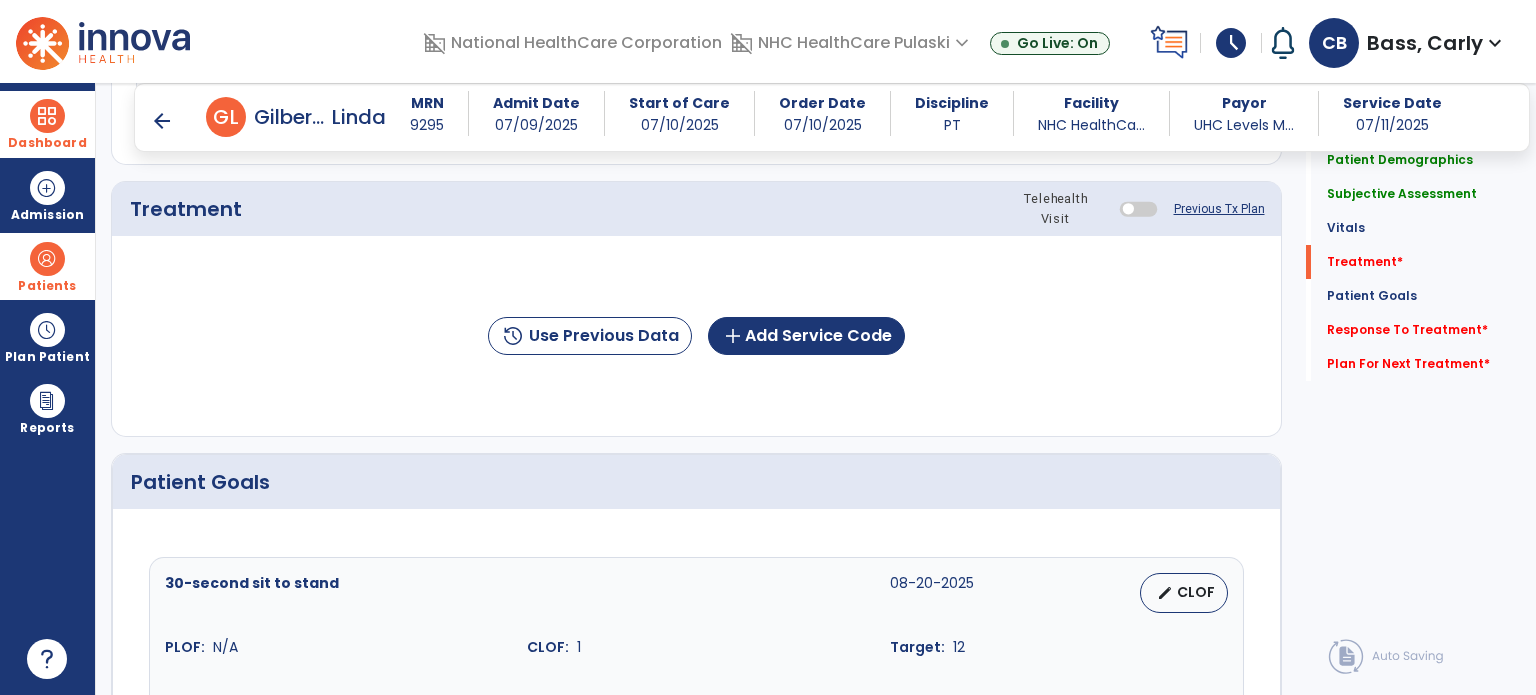 scroll, scrollTop: 1100, scrollLeft: 0, axis: vertical 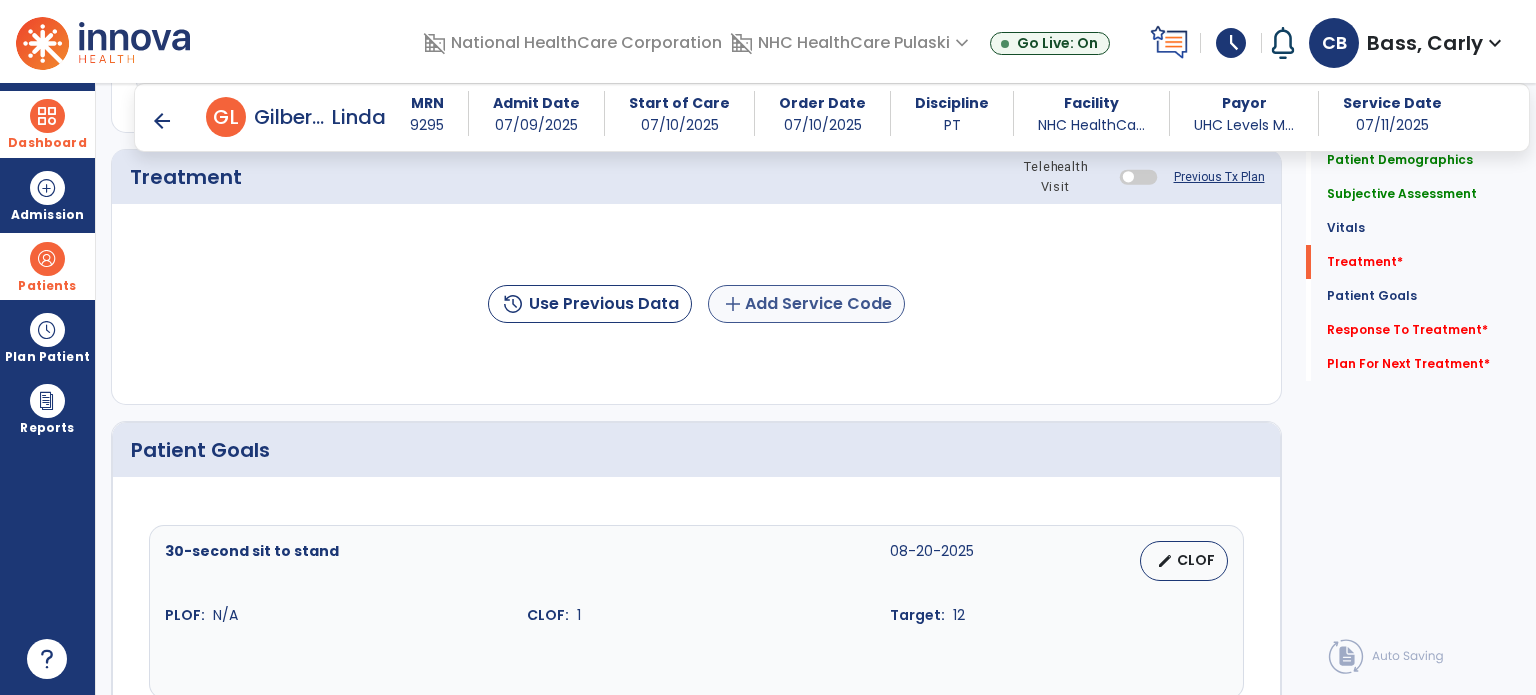 type on "**********" 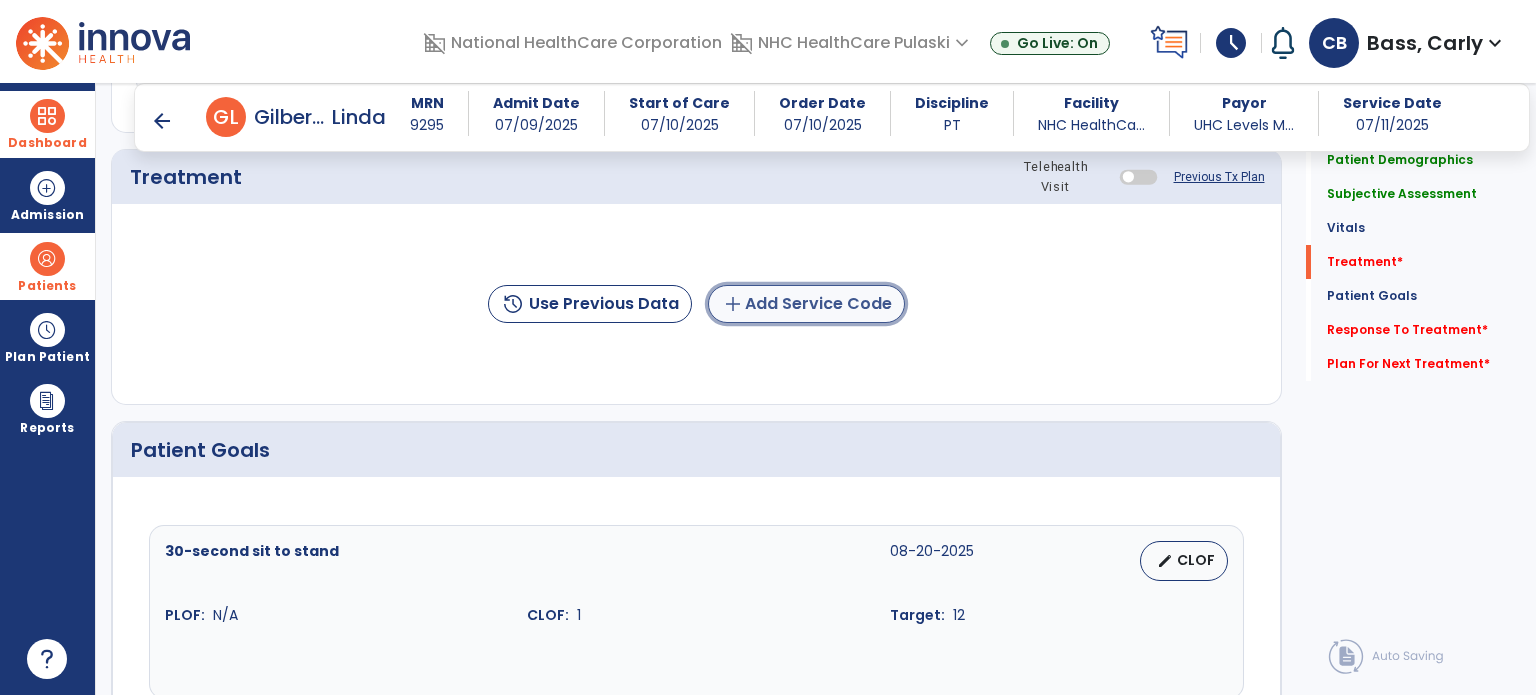 click on "add  Add Service Code" 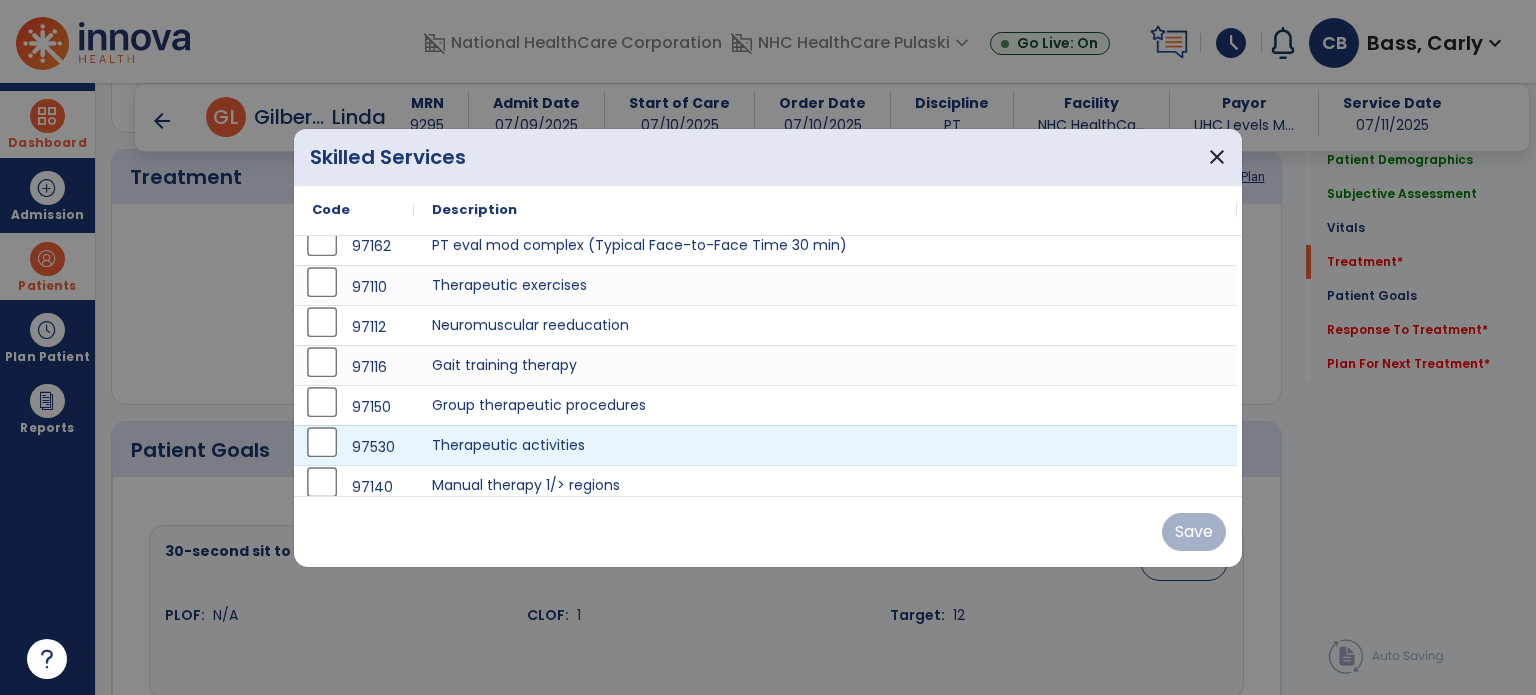 scroll, scrollTop: 0, scrollLeft: 0, axis: both 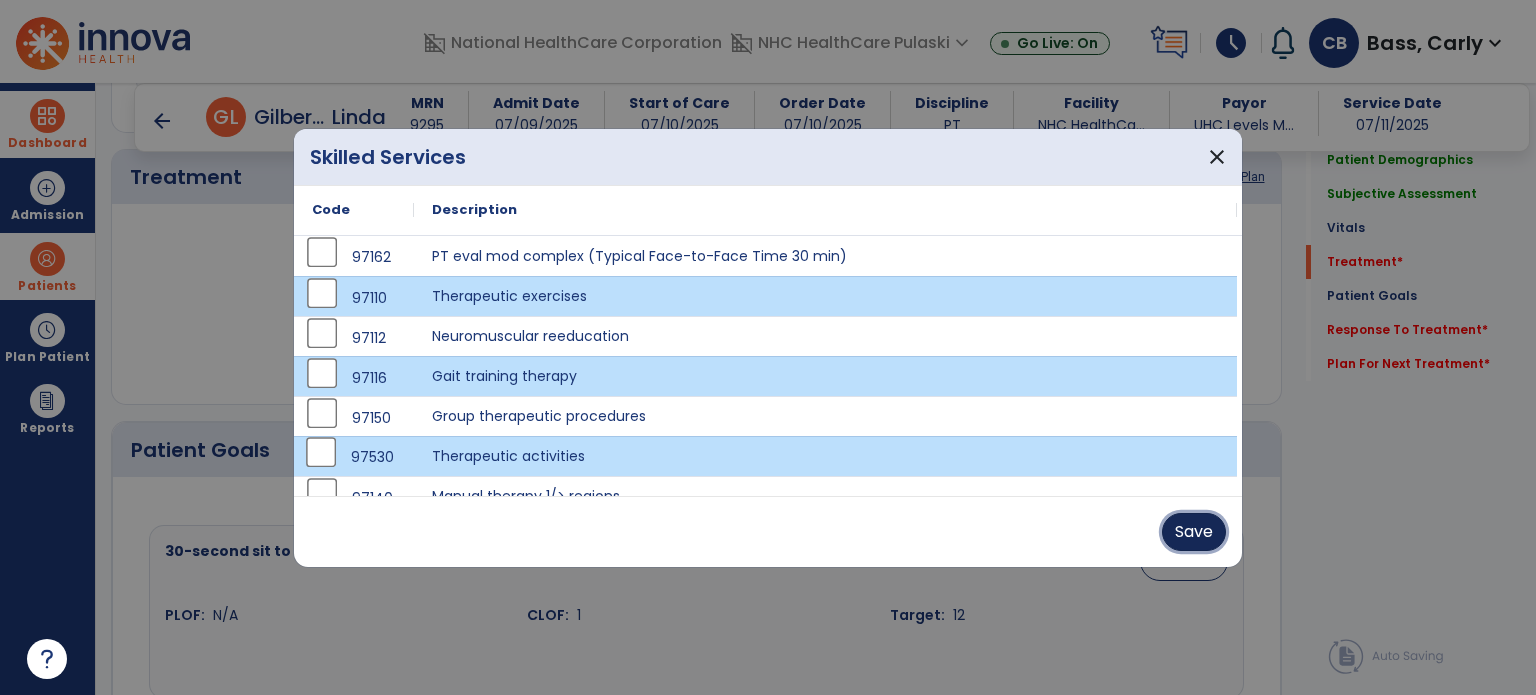 click on "Save" at bounding box center (1194, 532) 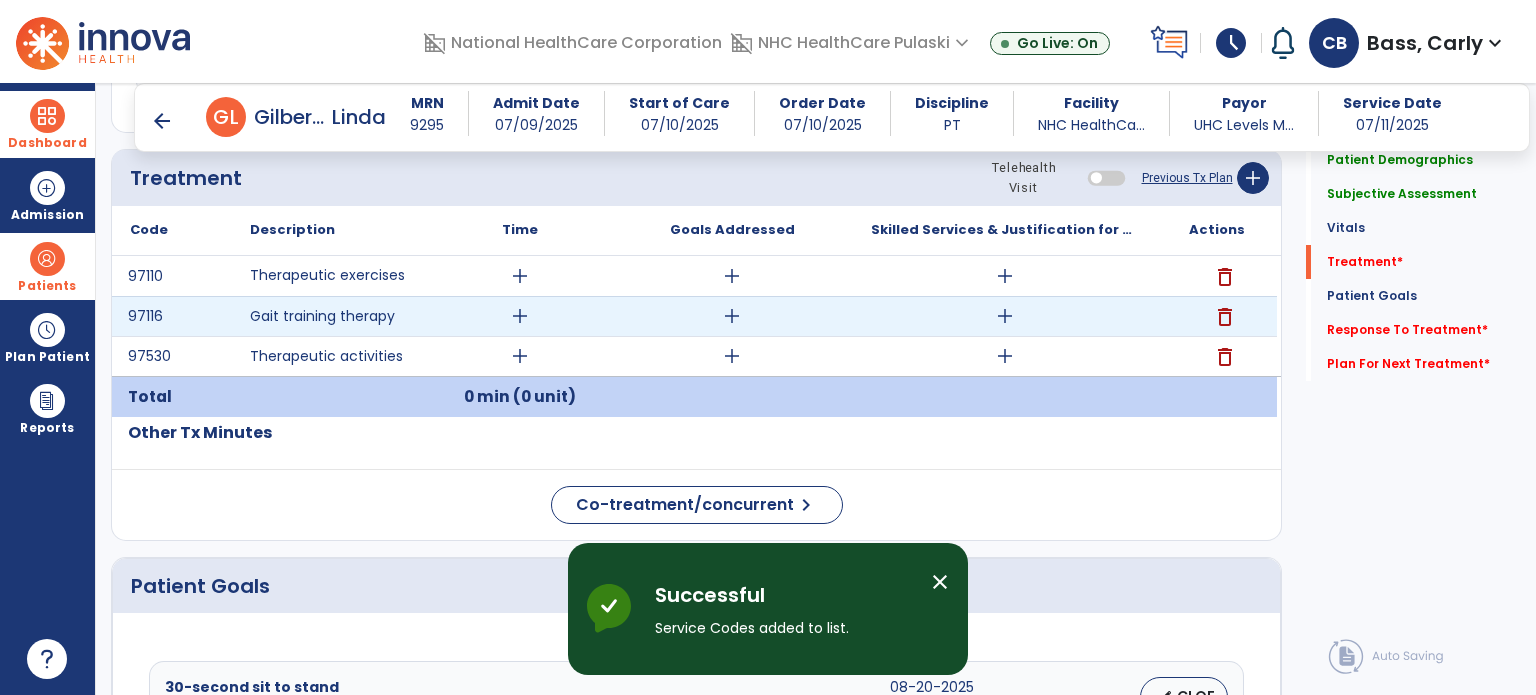 click on "add" at bounding box center [520, 316] 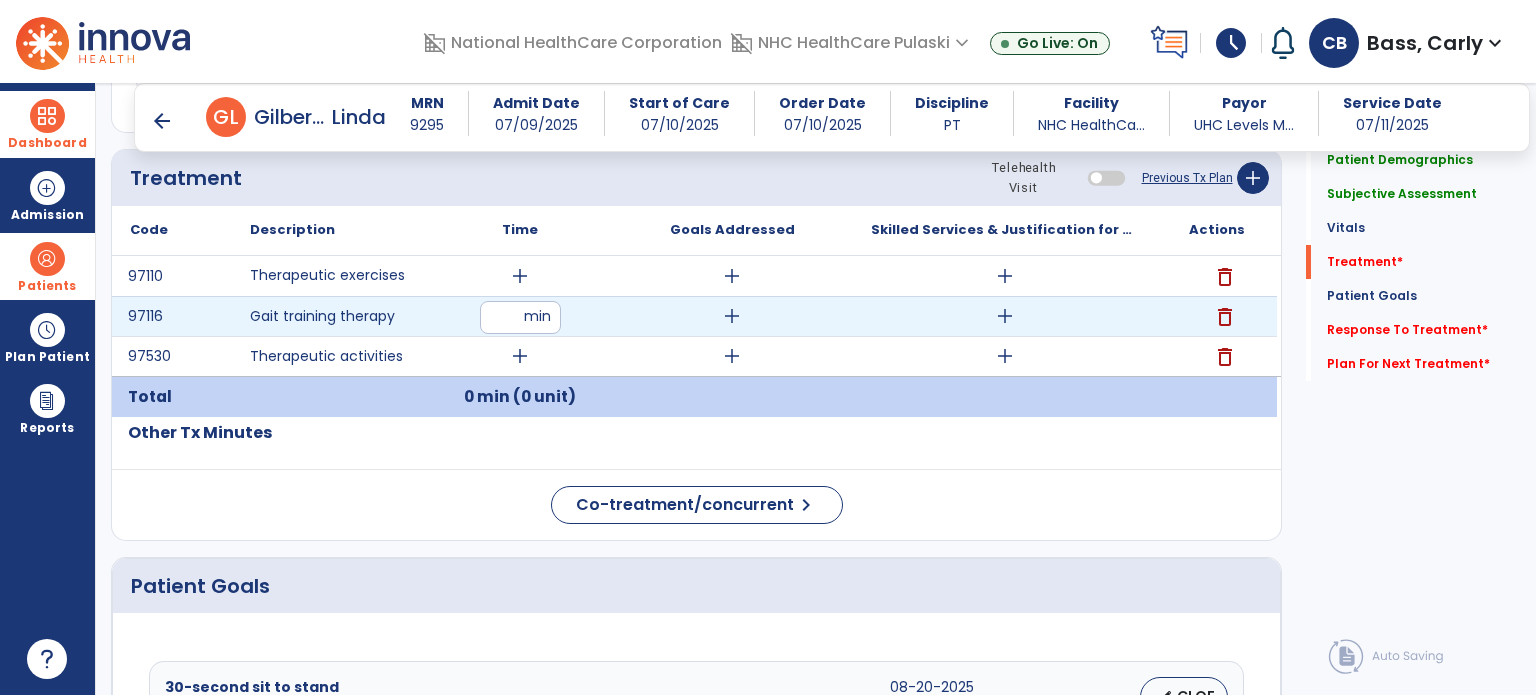type on "**" 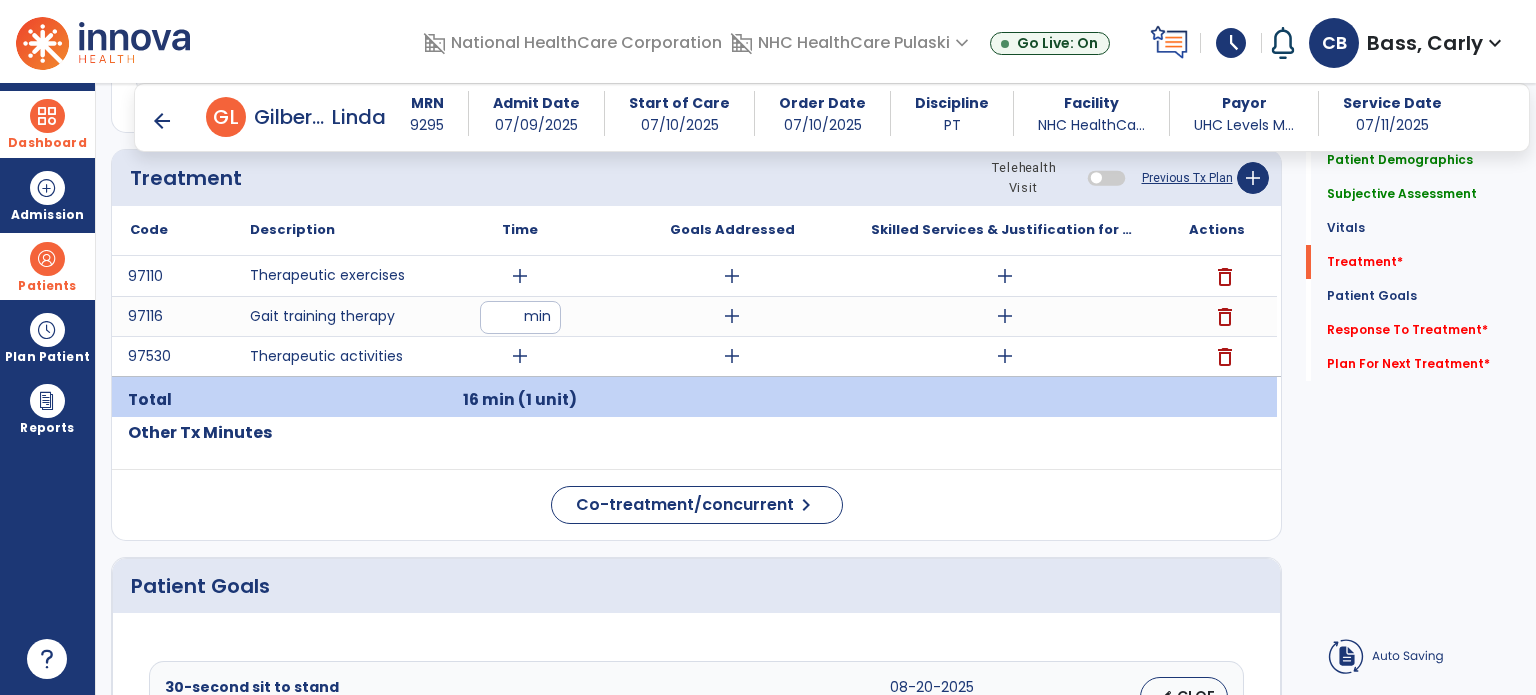click on "Other Tx Minutes" 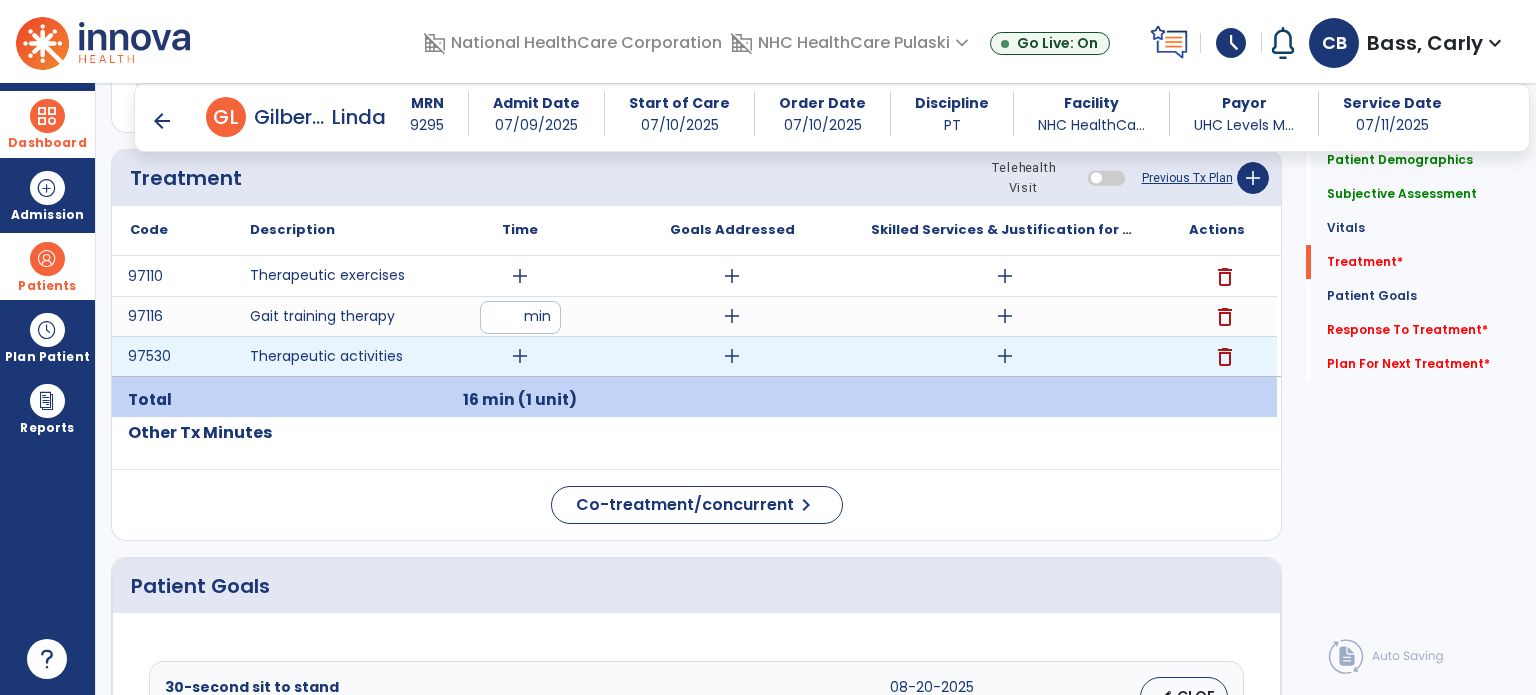 click on "add" at bounding box center (520, 356) 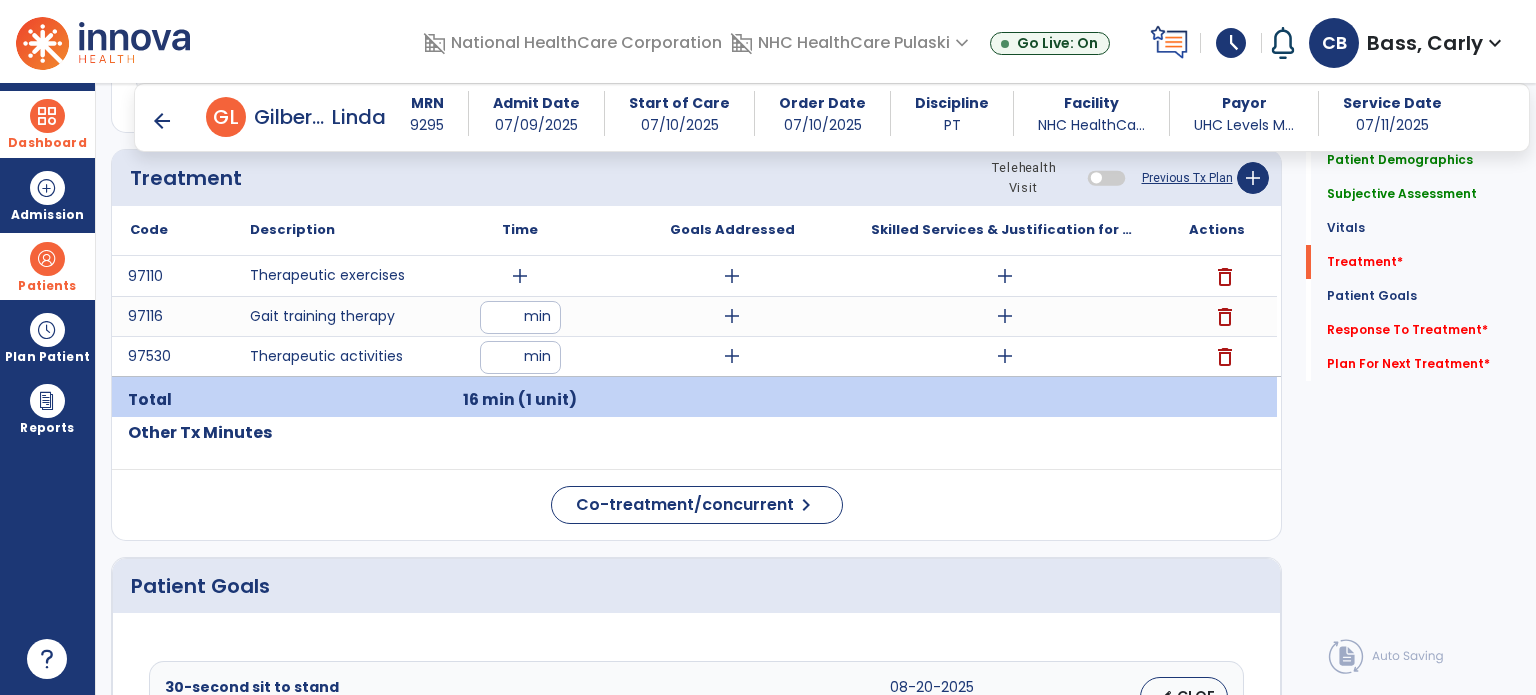 type on "**" 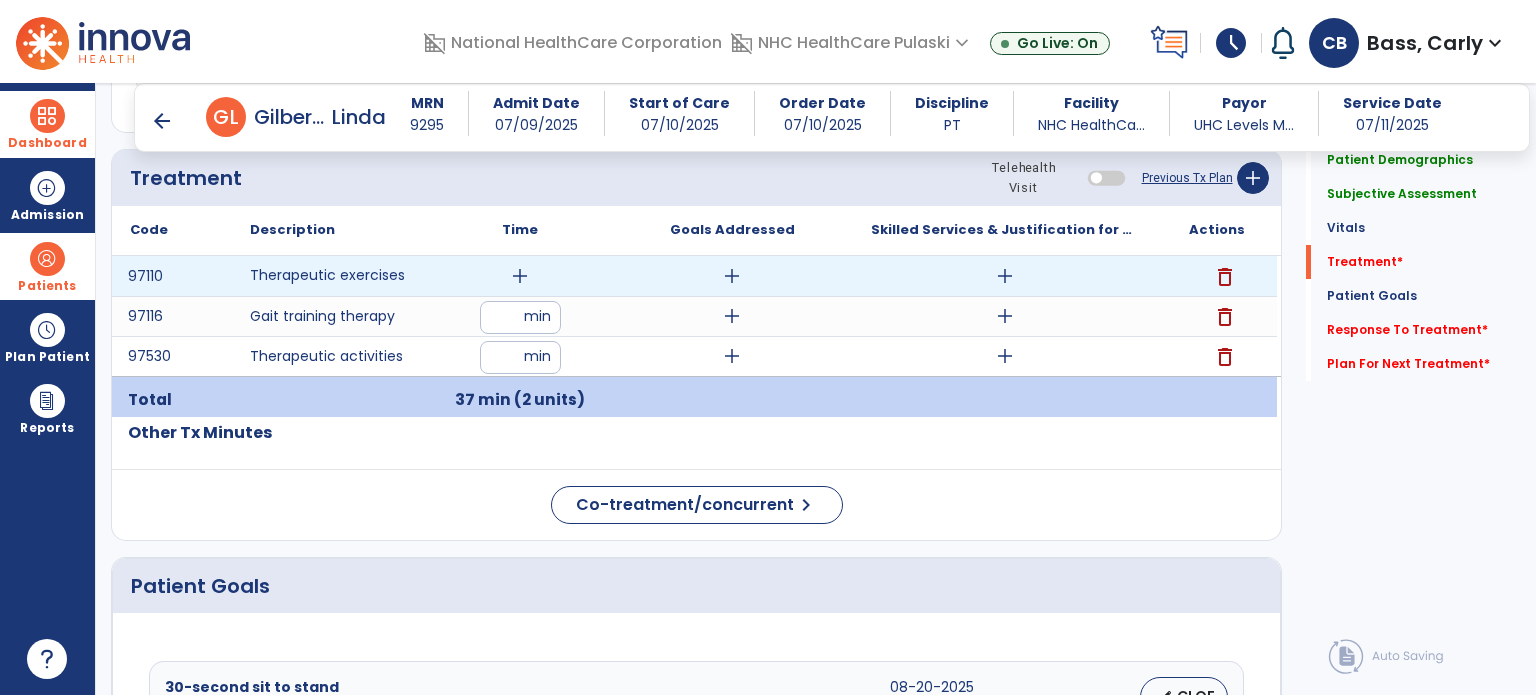 click on "add" at bounding box center [520, 276] 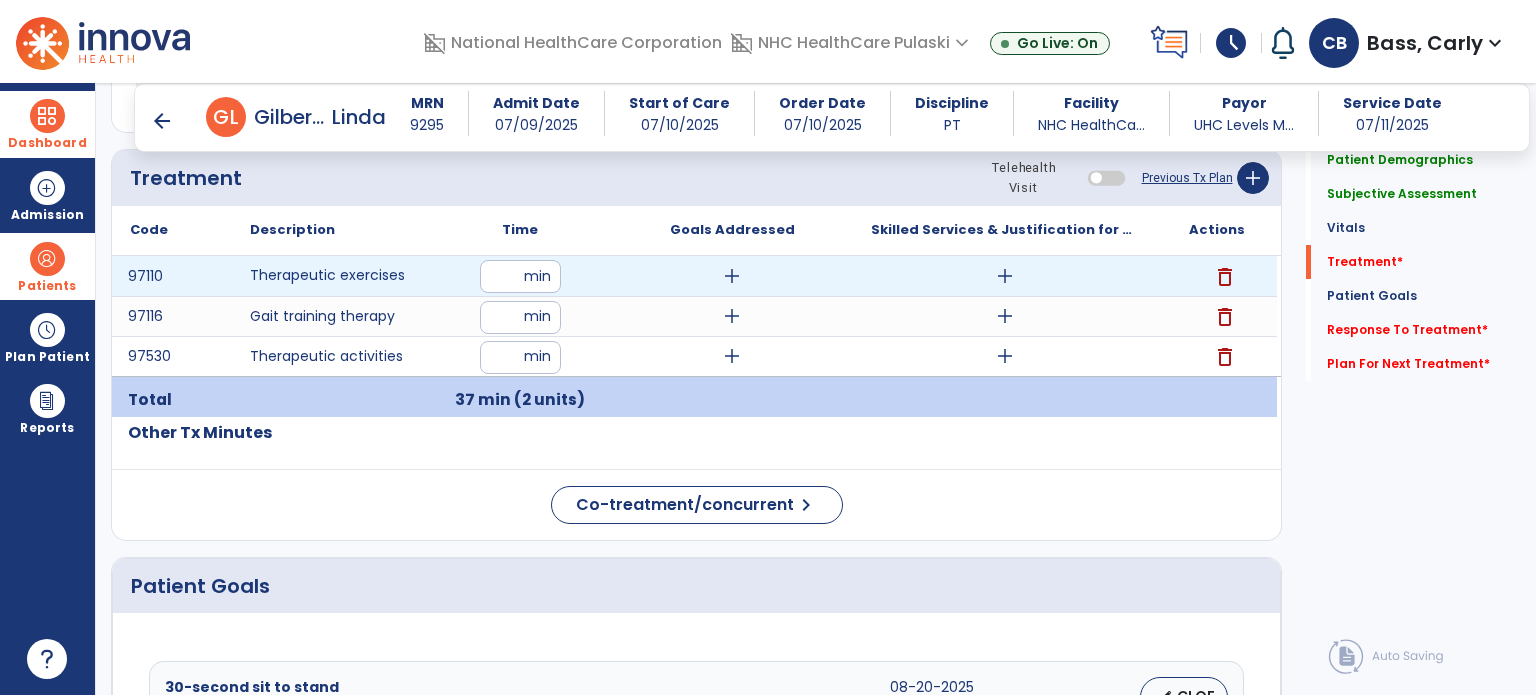 type on "**" 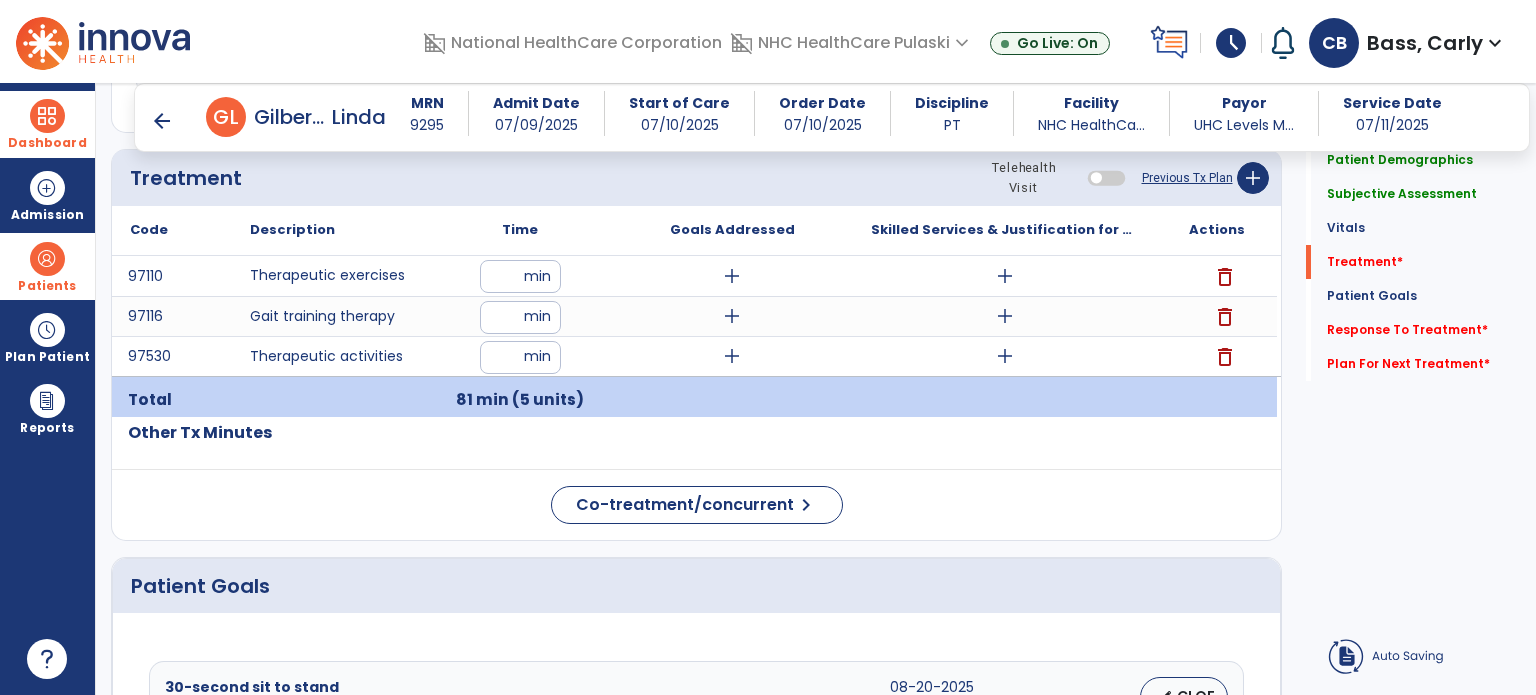 click on "Other Tx Minutes" 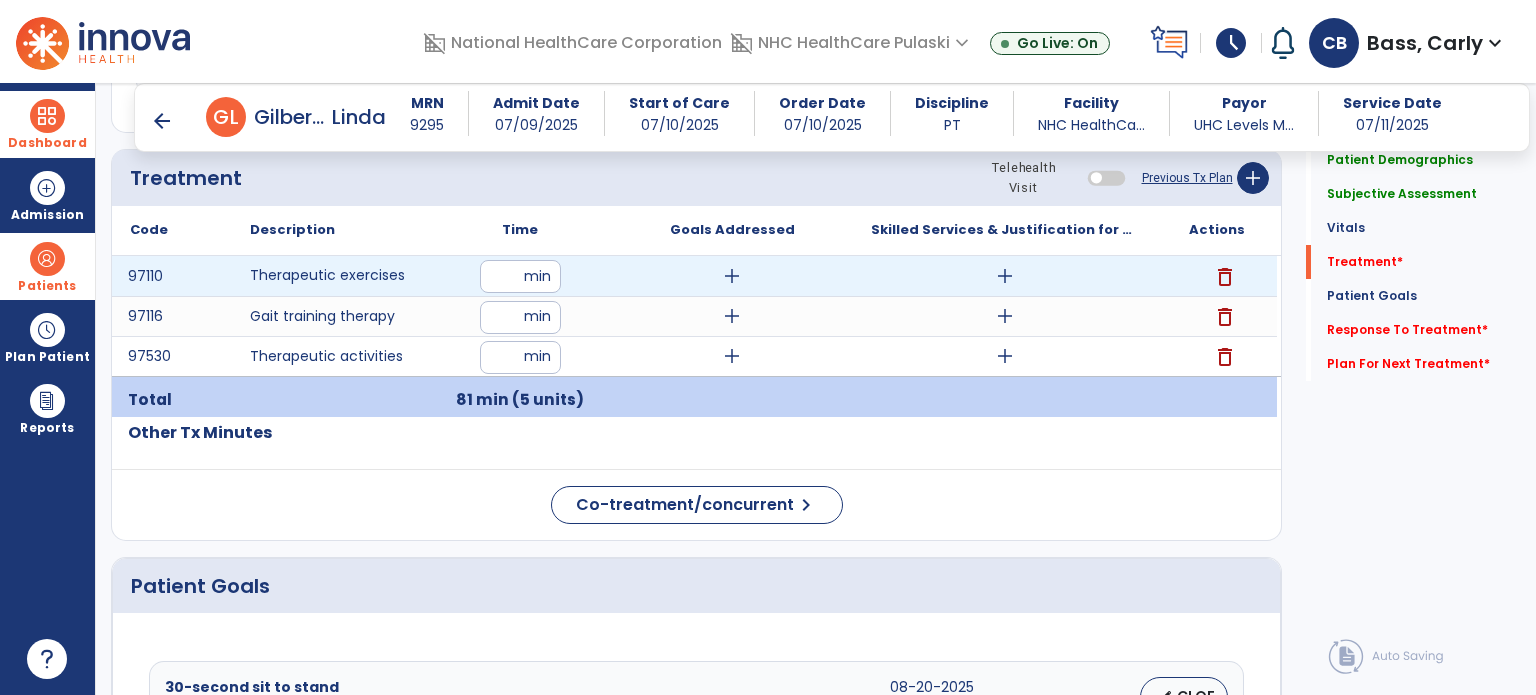 click on "**" at bounding box center [520, 276] 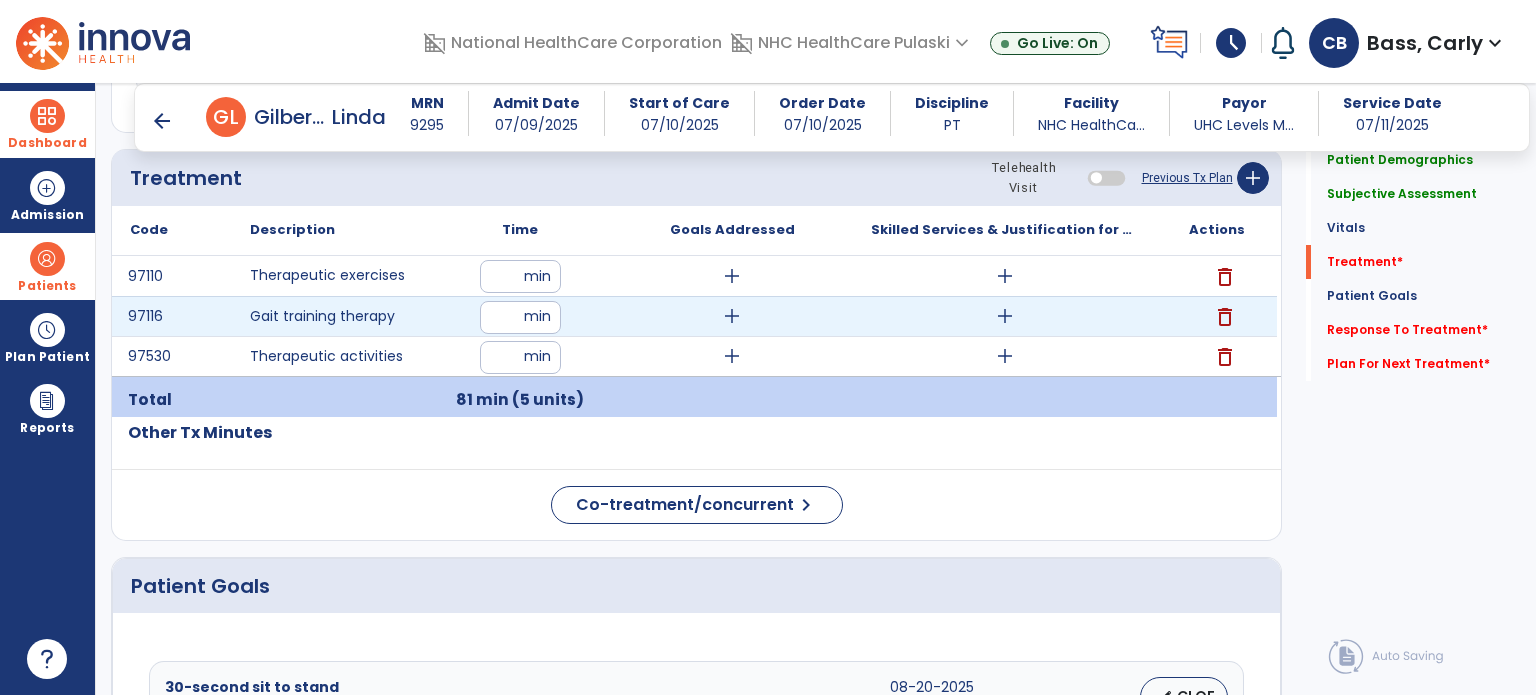type on "**" 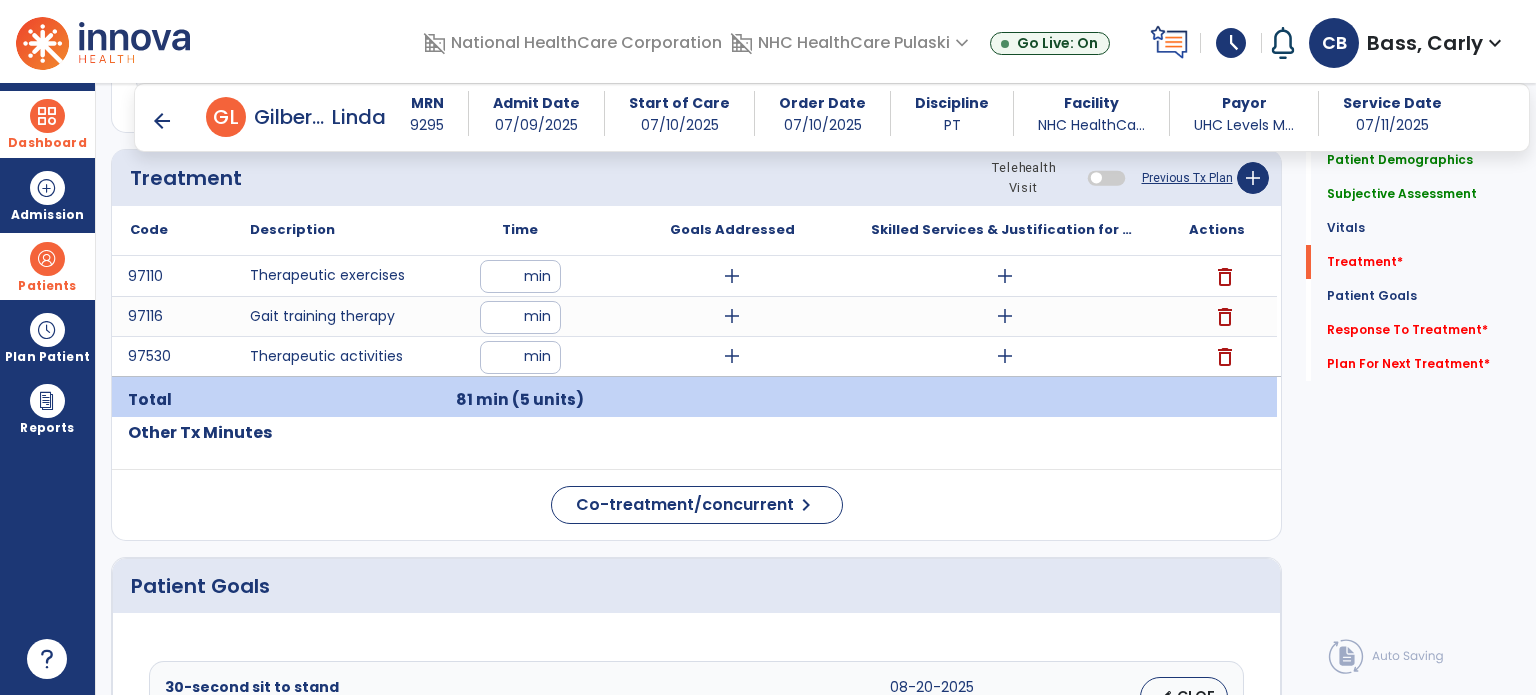 click on "Code
Description
Time" 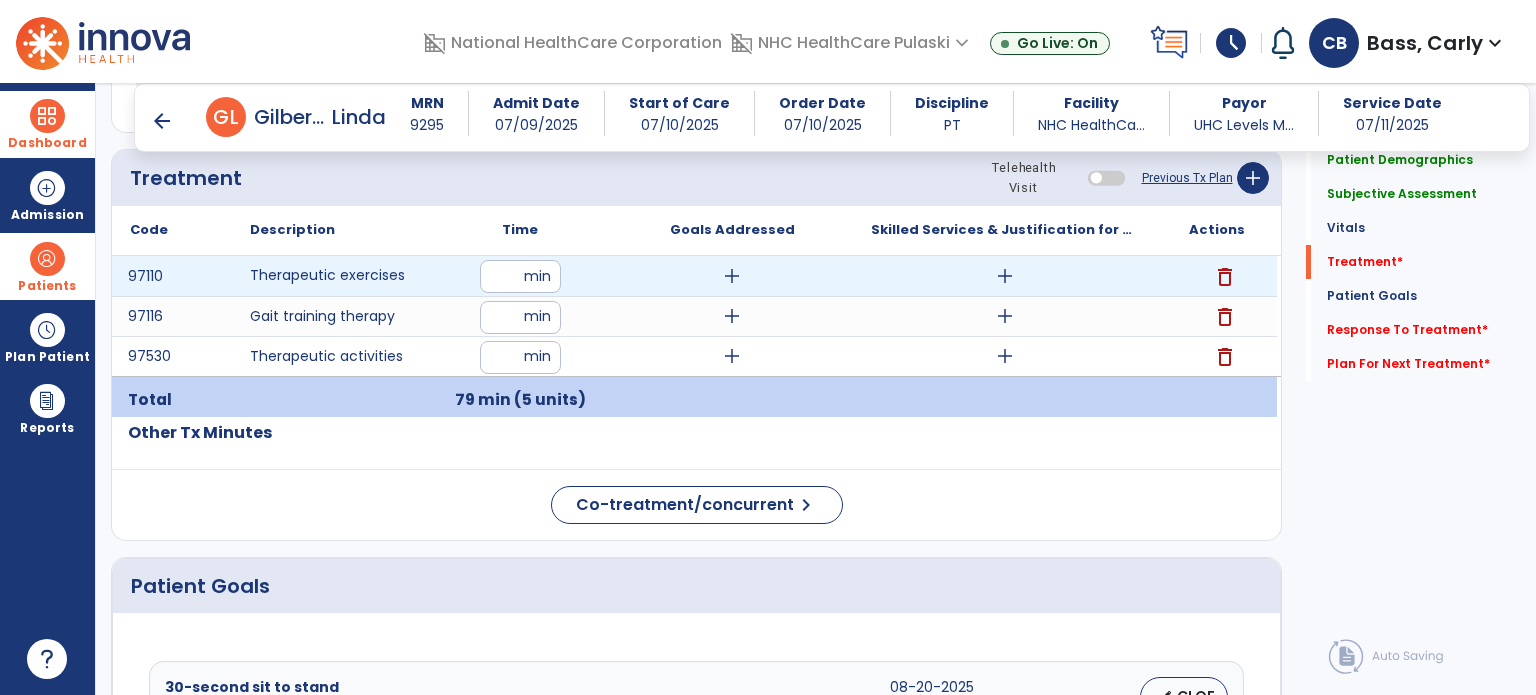 click on "**" at bounding box center (520, 276) 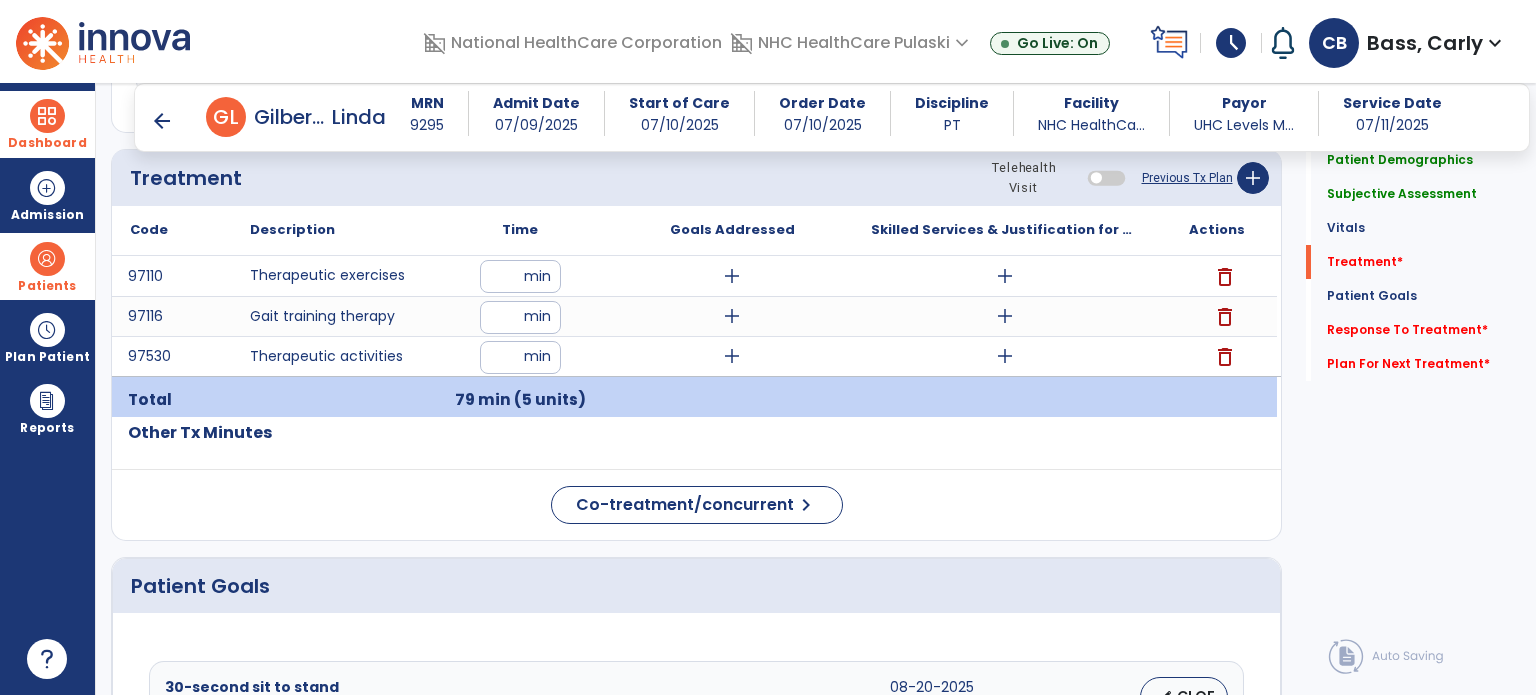 click on "Other Tx Minutes" 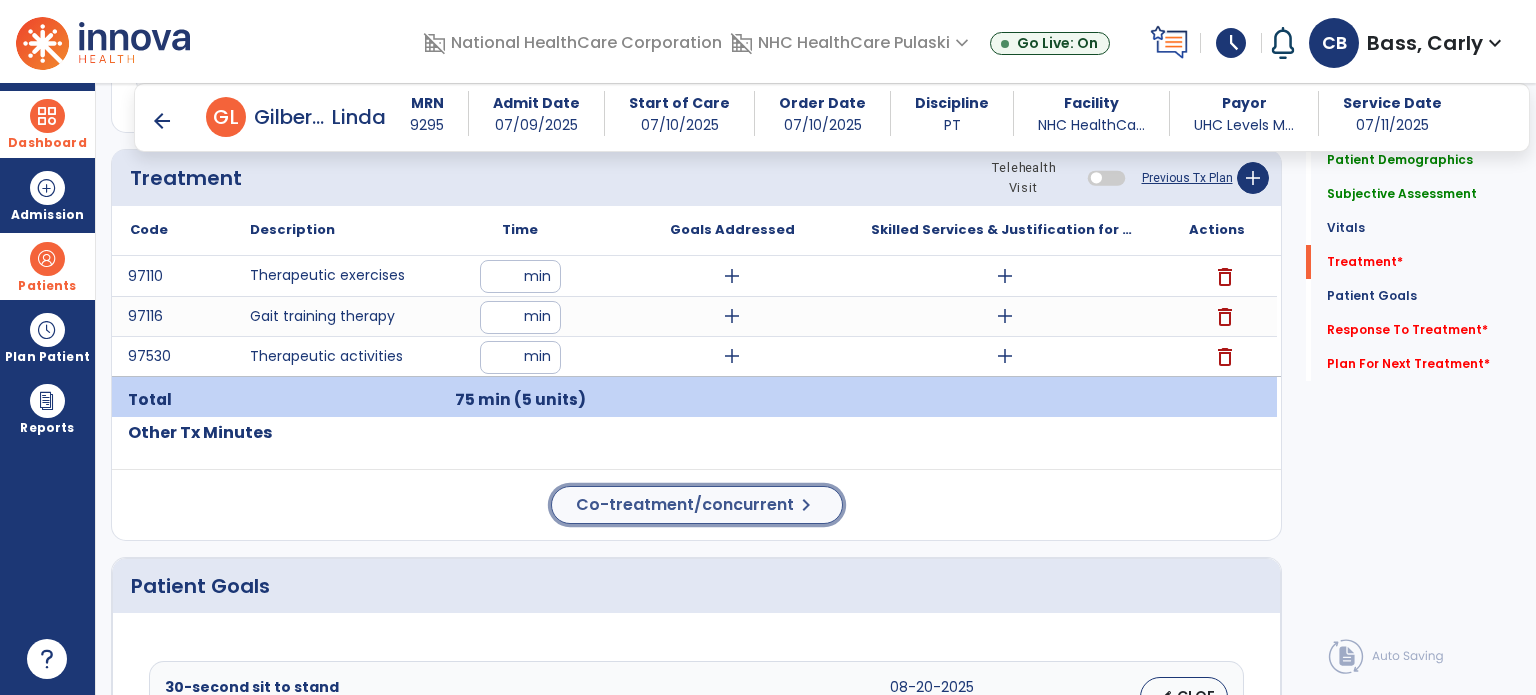 click on "Co-treatment/concurrent" 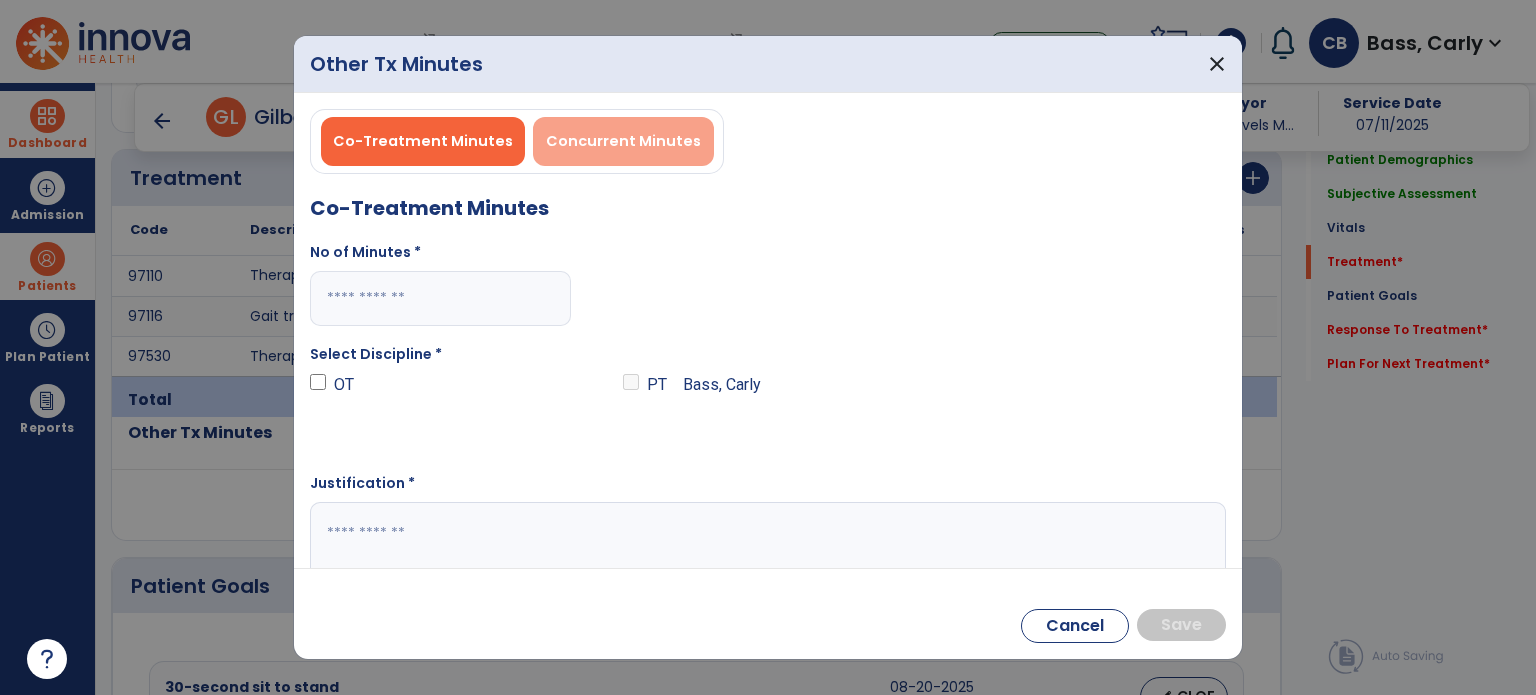 click on "Concurrent Minutes" at bounding box center [623, 141] 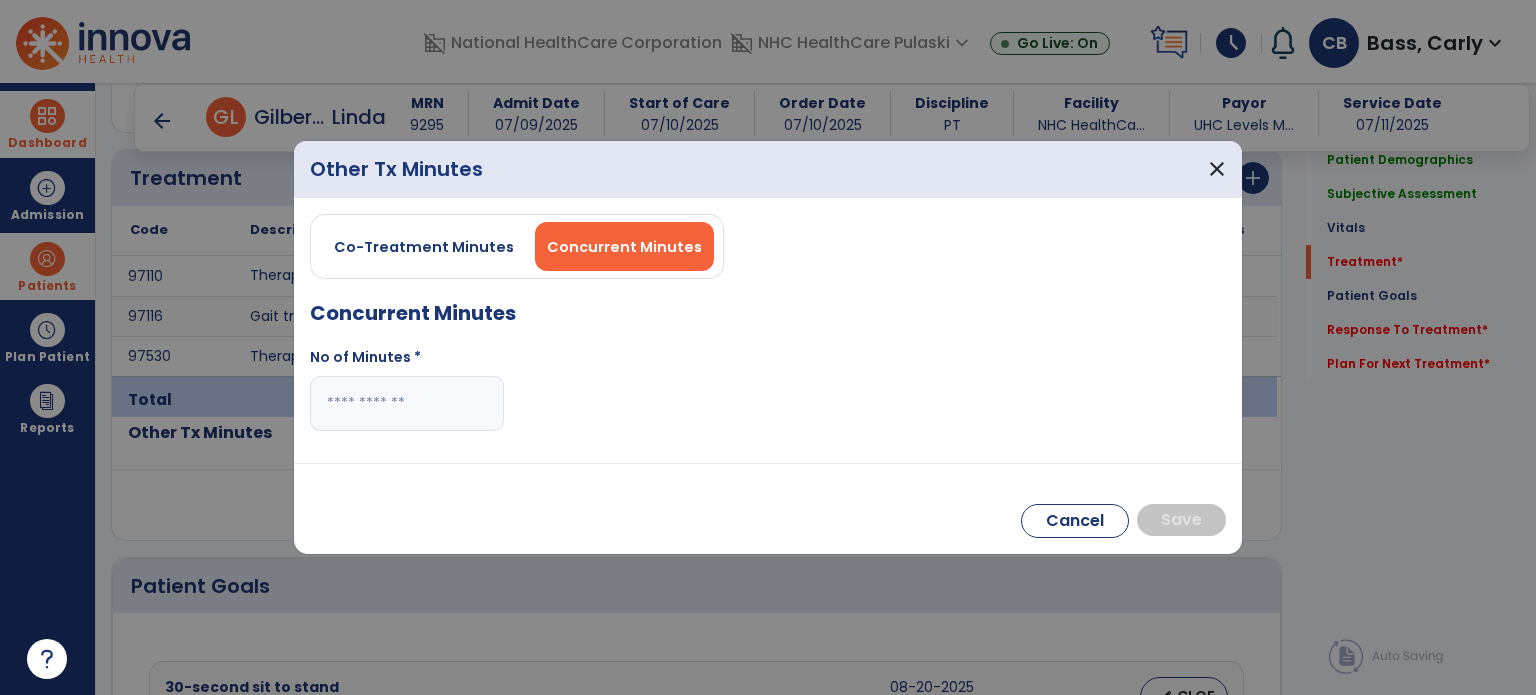 click at bounding box center [407, 403] 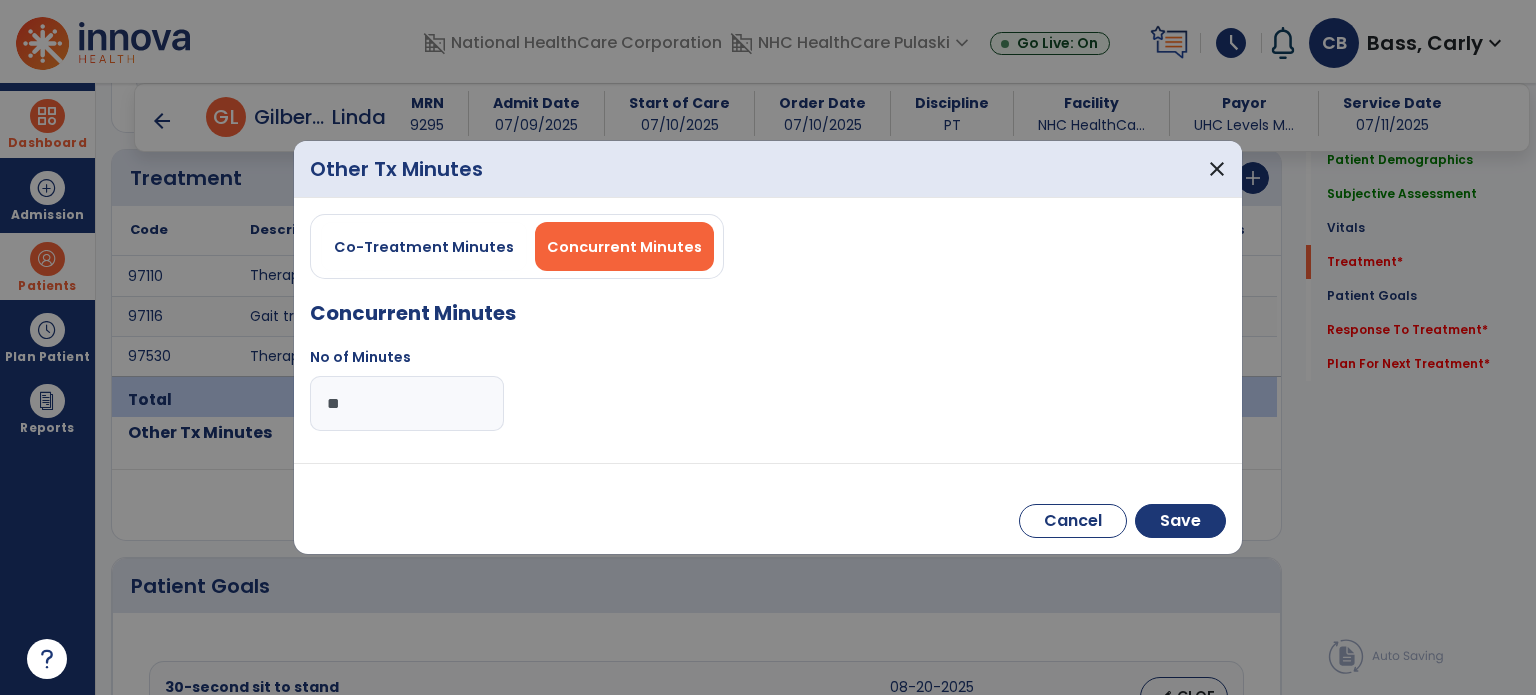 type on "**" 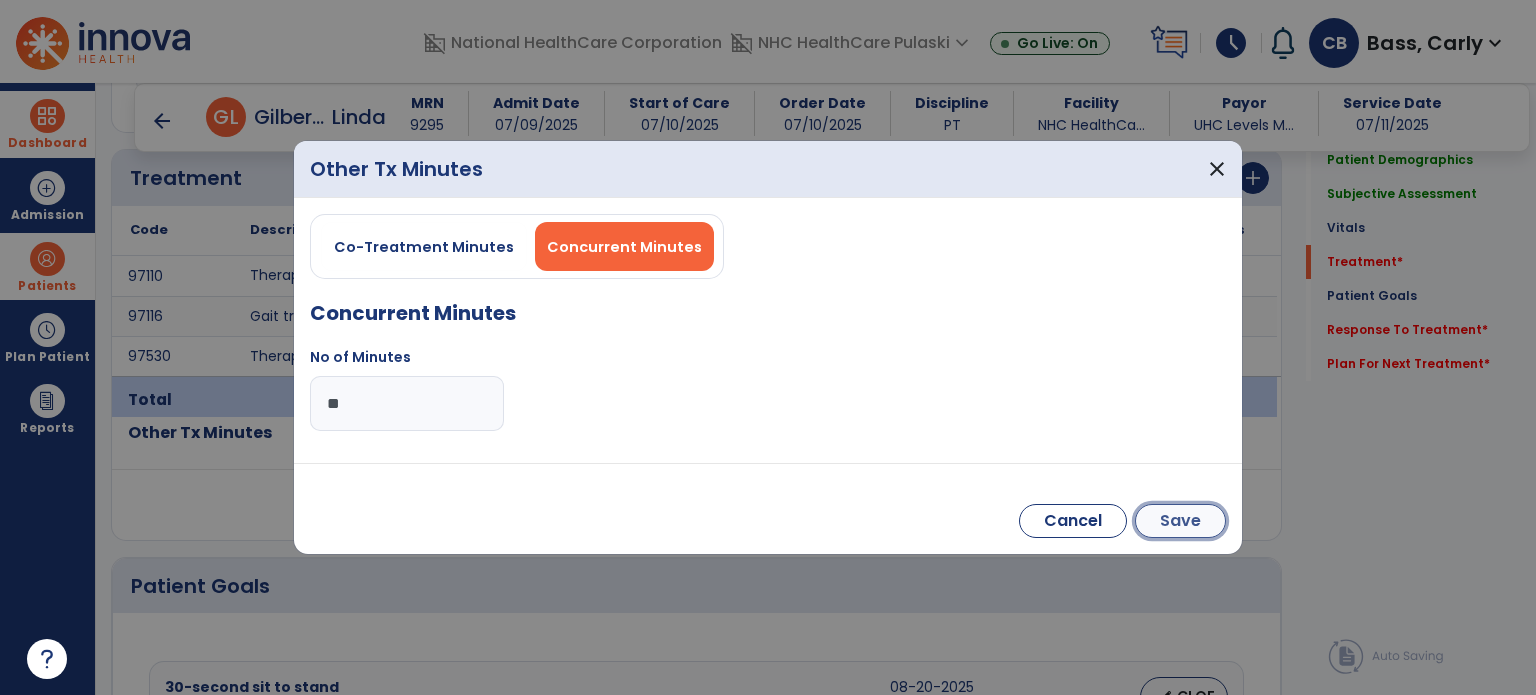 click on "Save" at bounding box center [1180, 521] 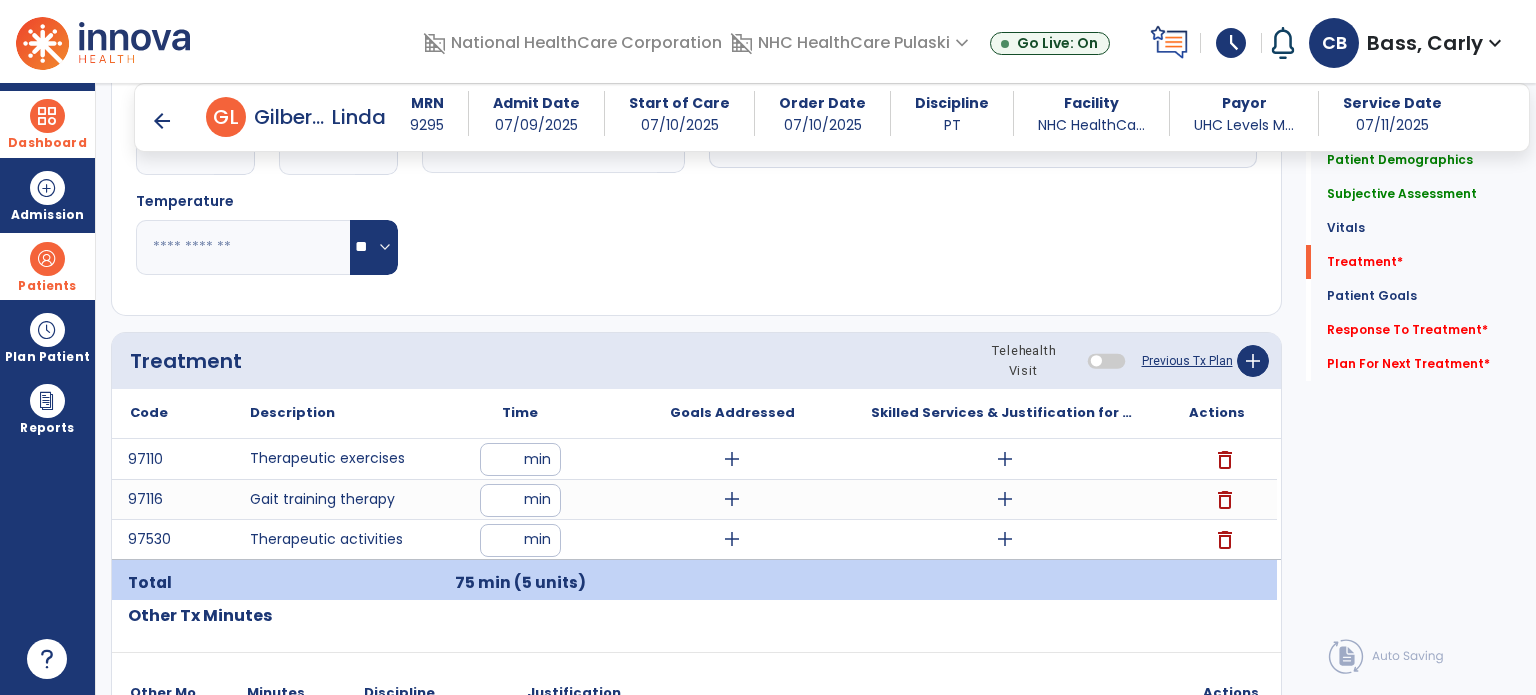 scroll, scrollTop: 900, scrollLeft: 0, axis: vertical 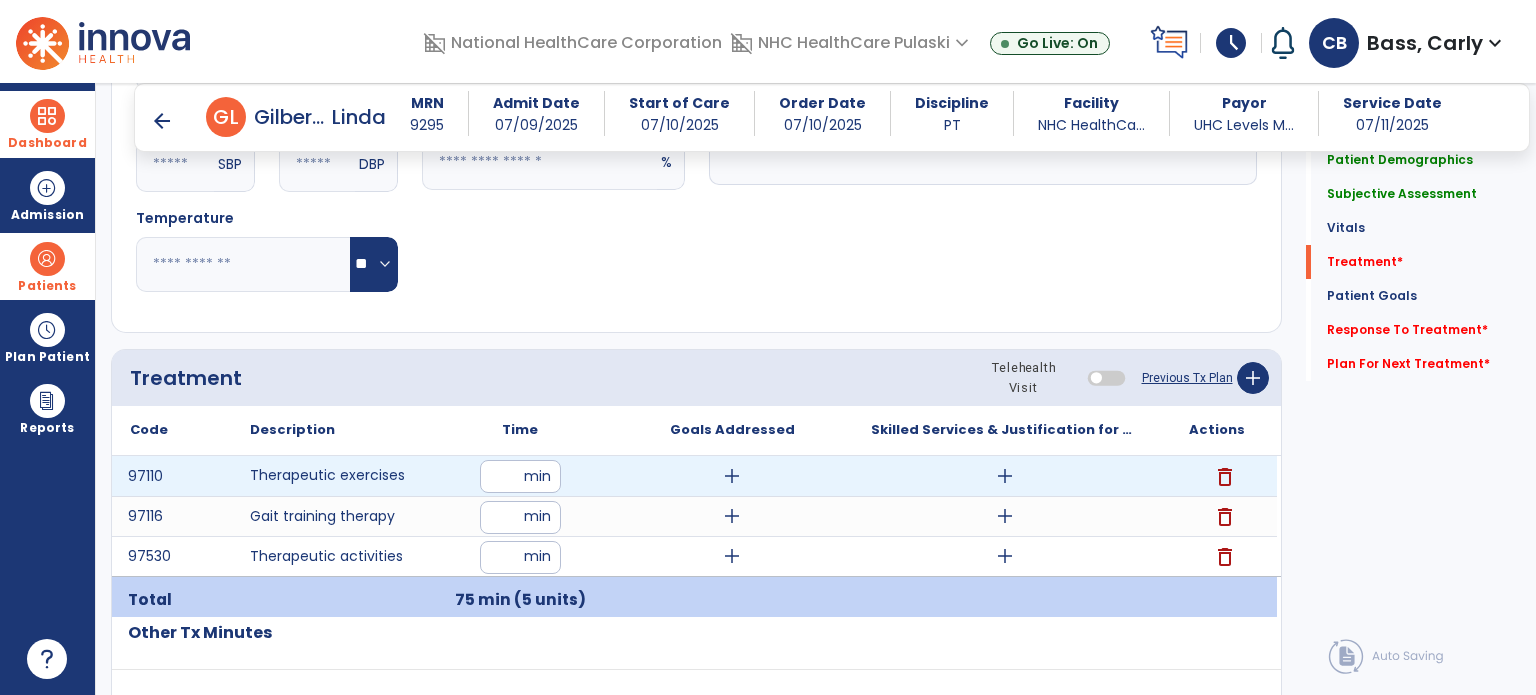 click on "add" at bounding box center (1005, 476) 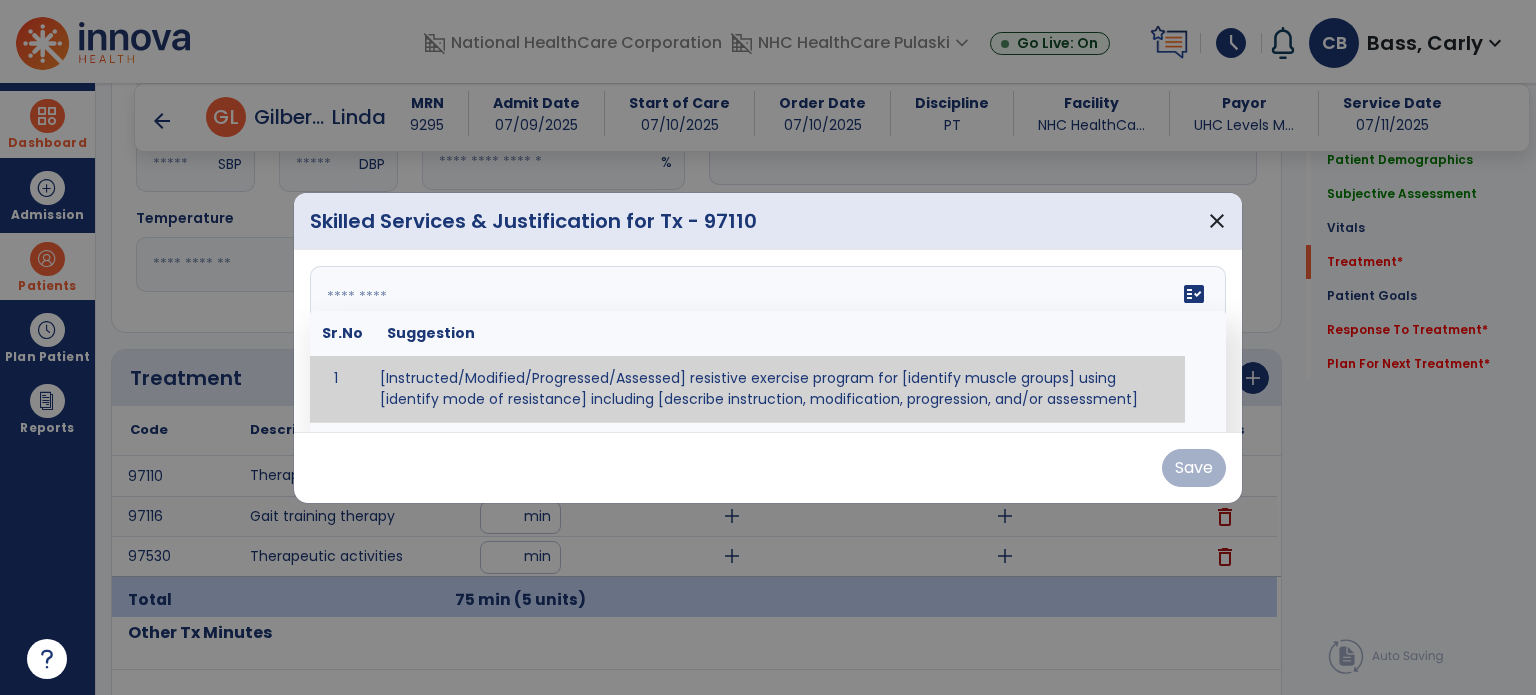 click at bounding box center [766, 341] 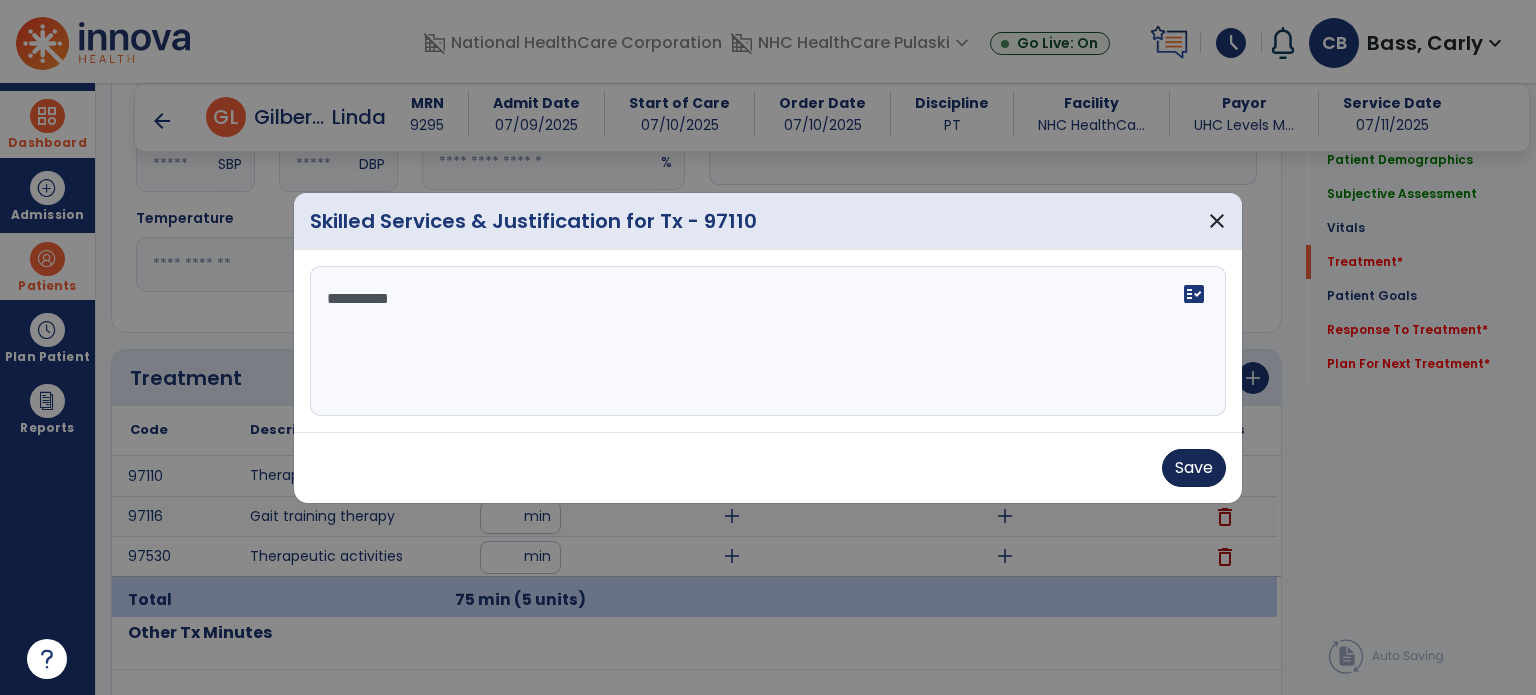 type on "*********" 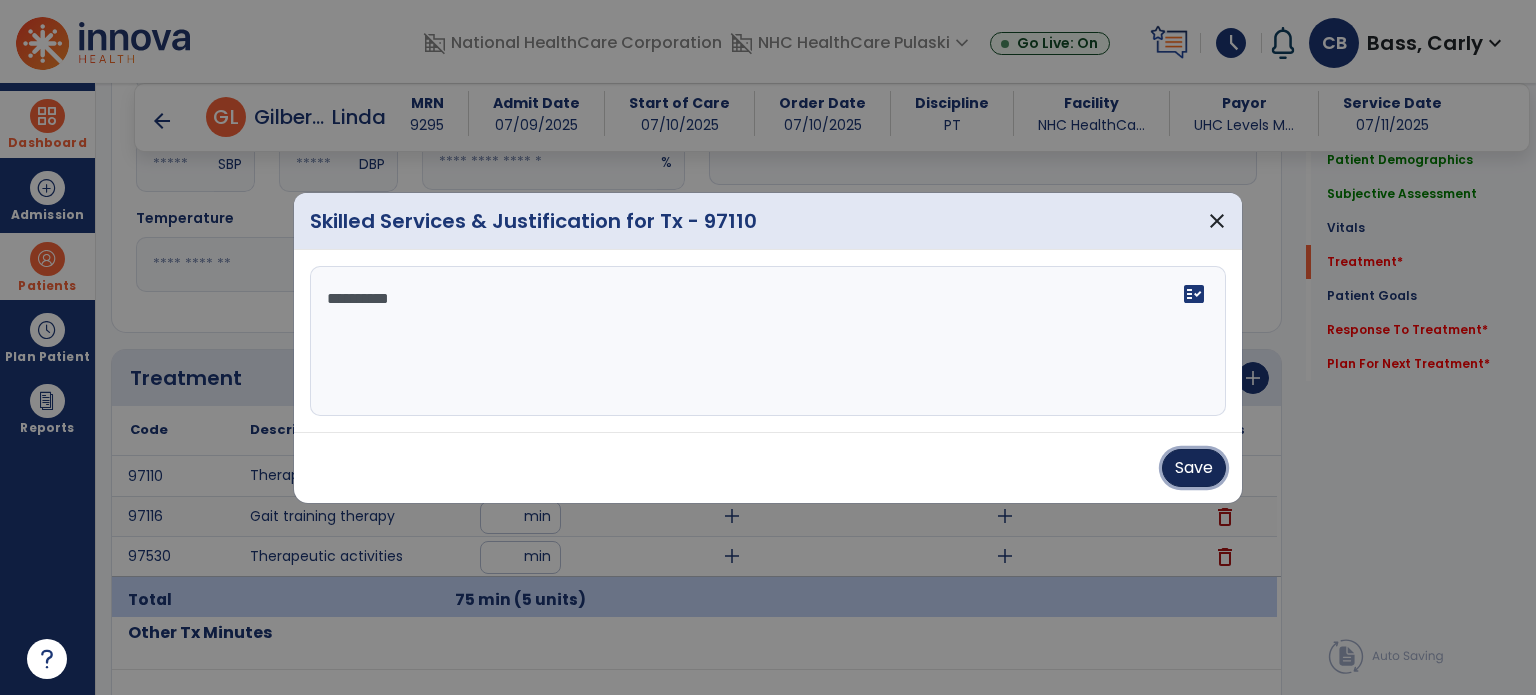 click on "Save" at bounding box center [1194, 468] 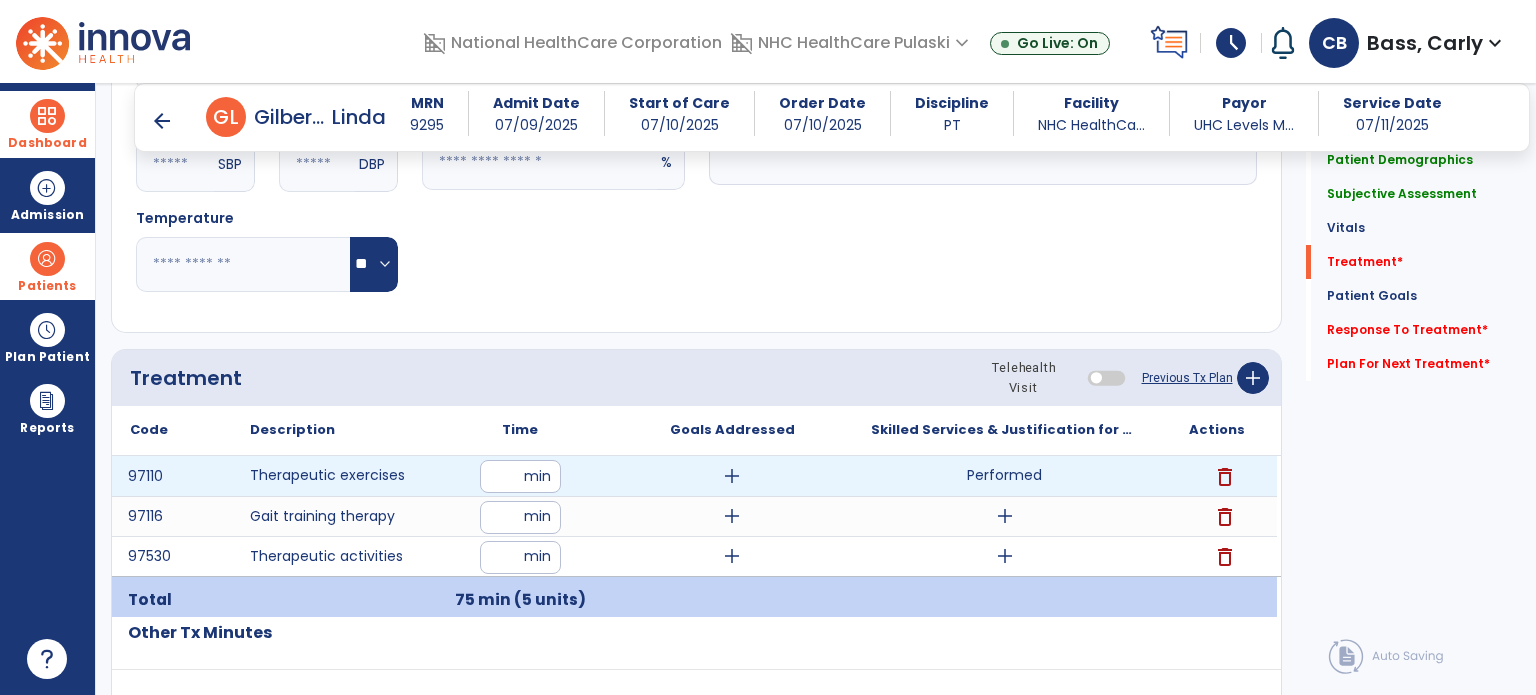 click on "Performed" at bounding box center [1004, 476] 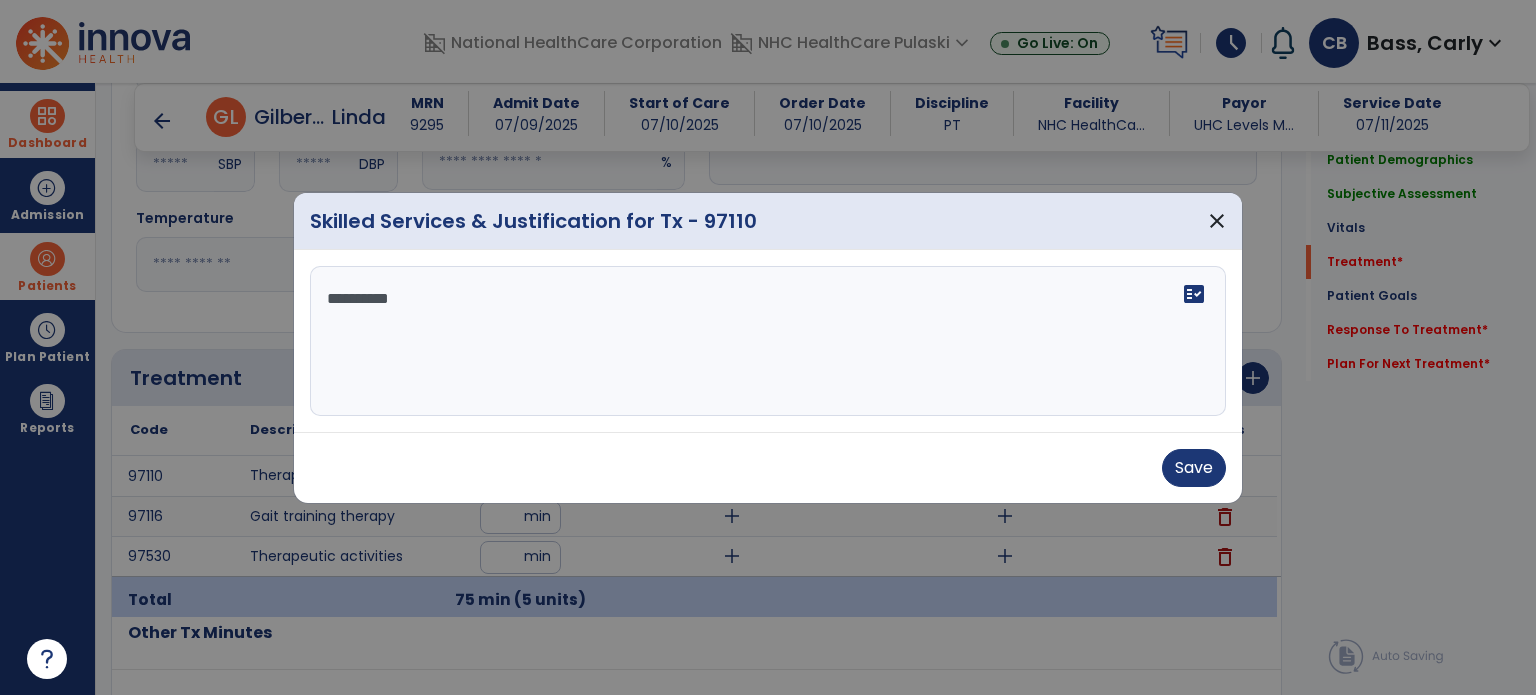 click on "*********" at bounding box center [768, 341] 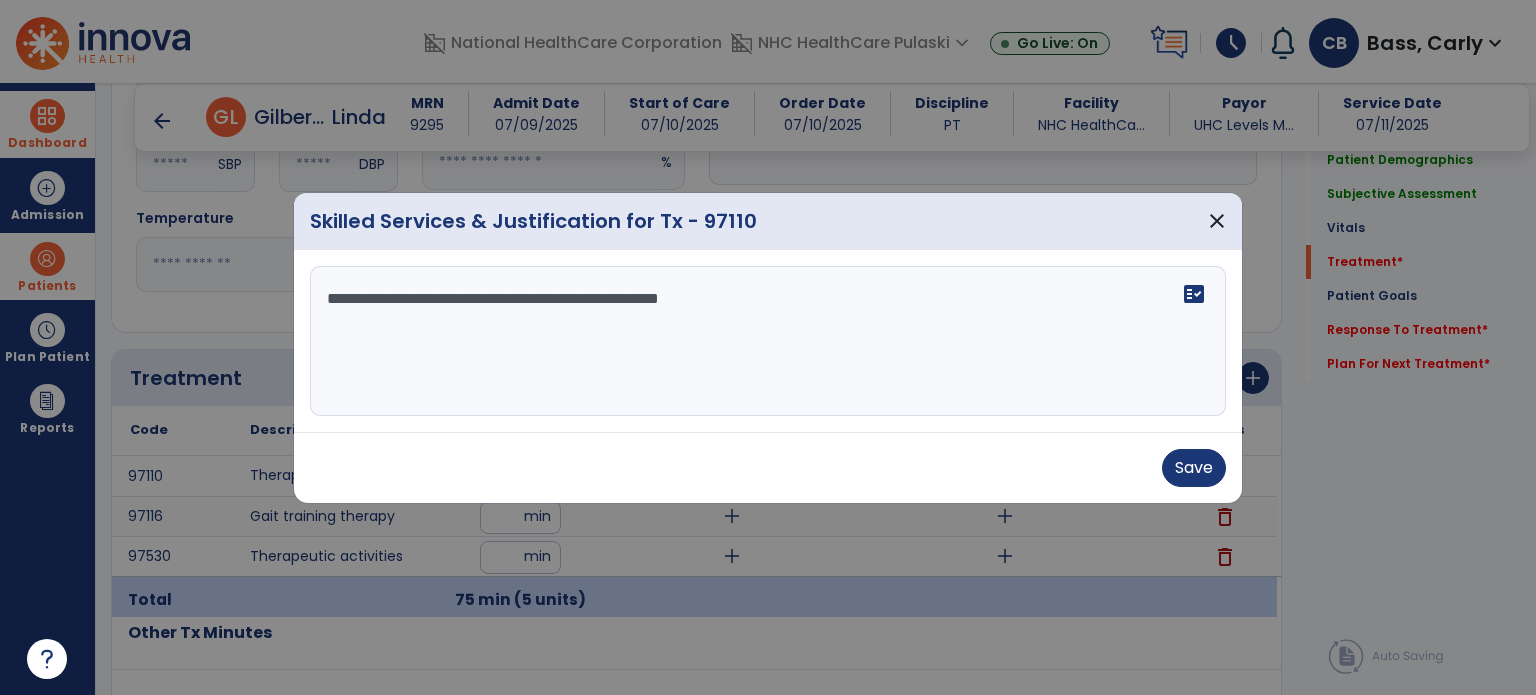 click on "**********" at bounding box center (768, 341) 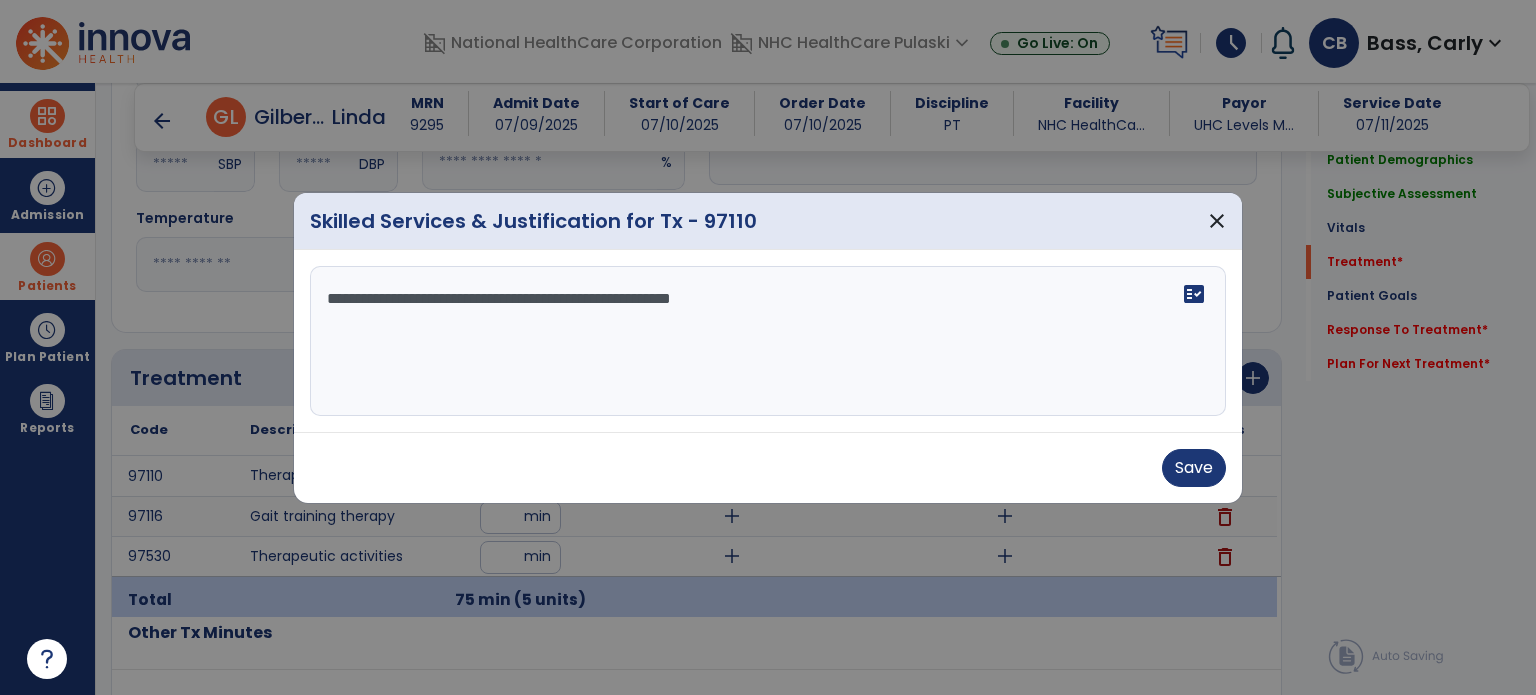 click on "**********" at bounding box center (768, 341) 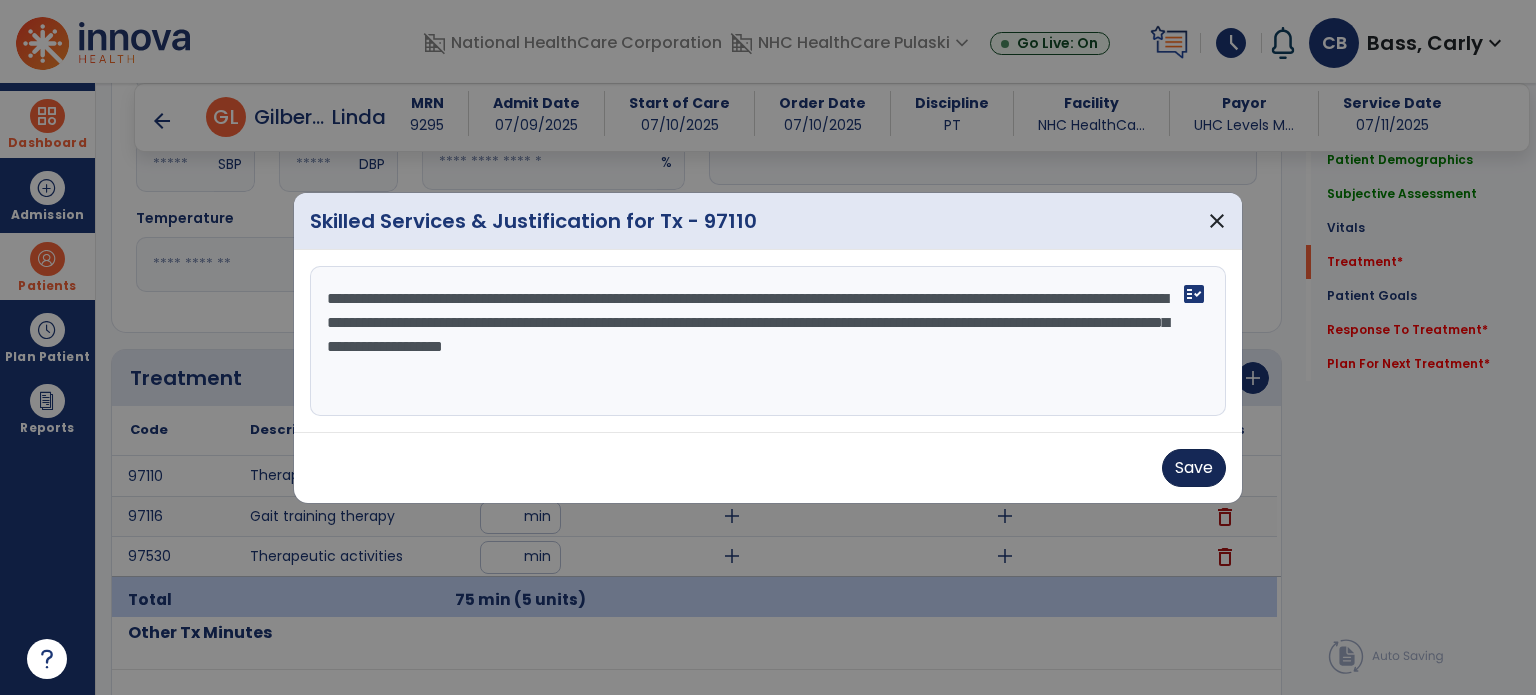 type on "**********" 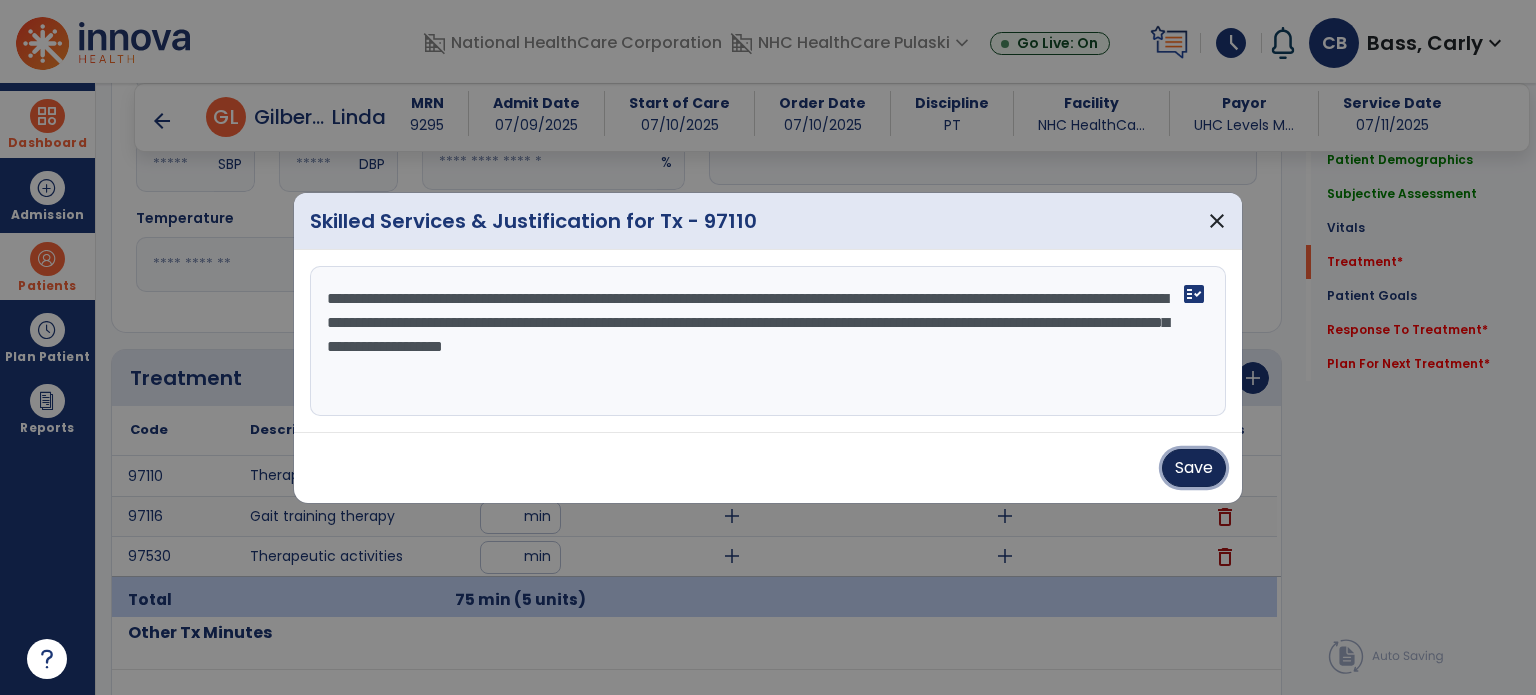 click on "Save" at bounding box center (1194, 468) 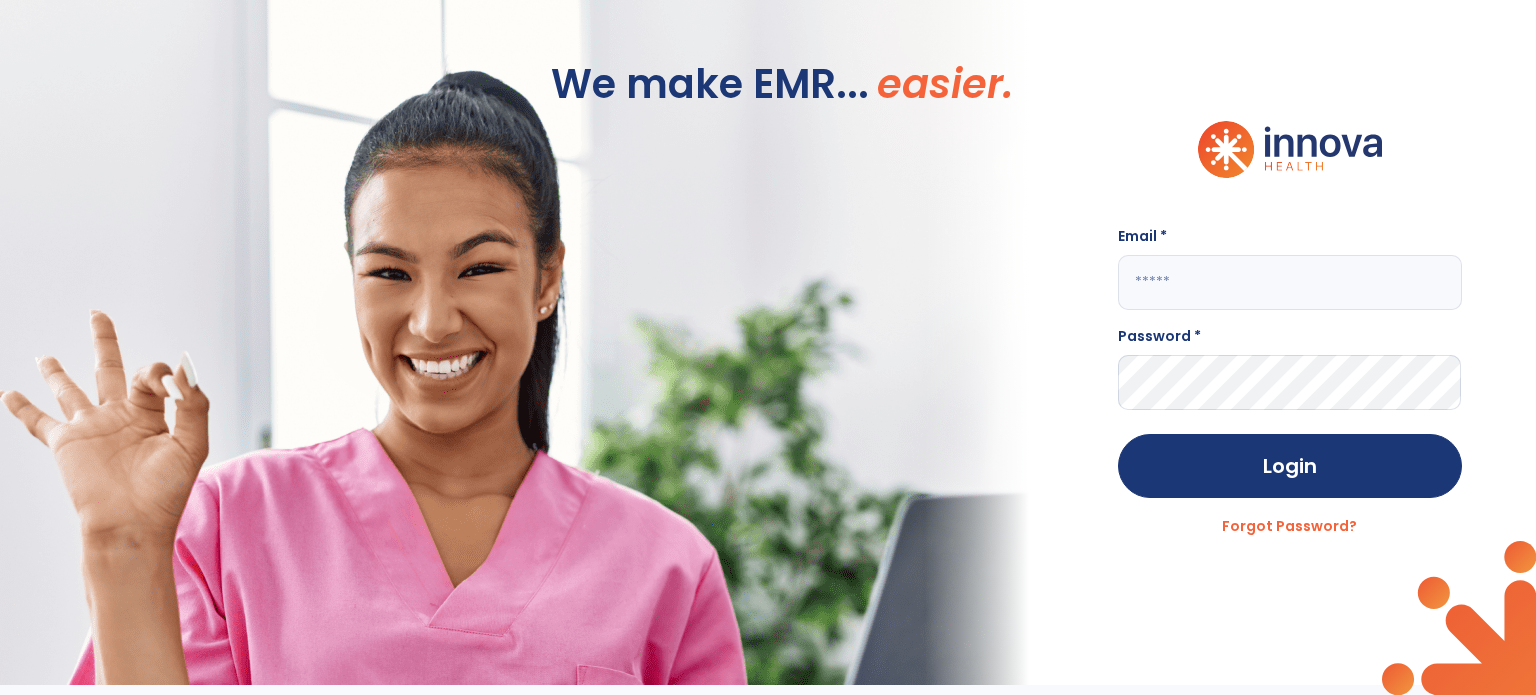 scroll, scrollTop: 0, scrollLeft: 0, axis: both 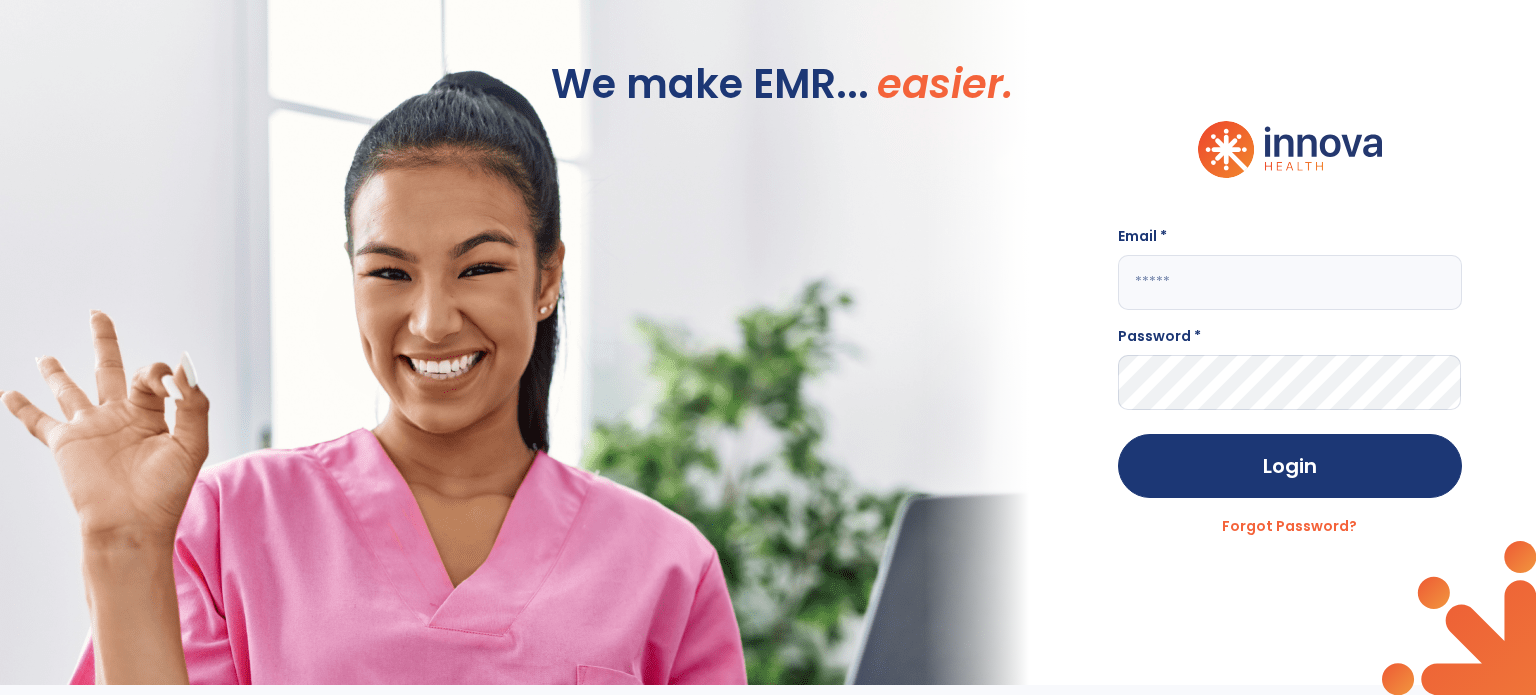 type on "**********" 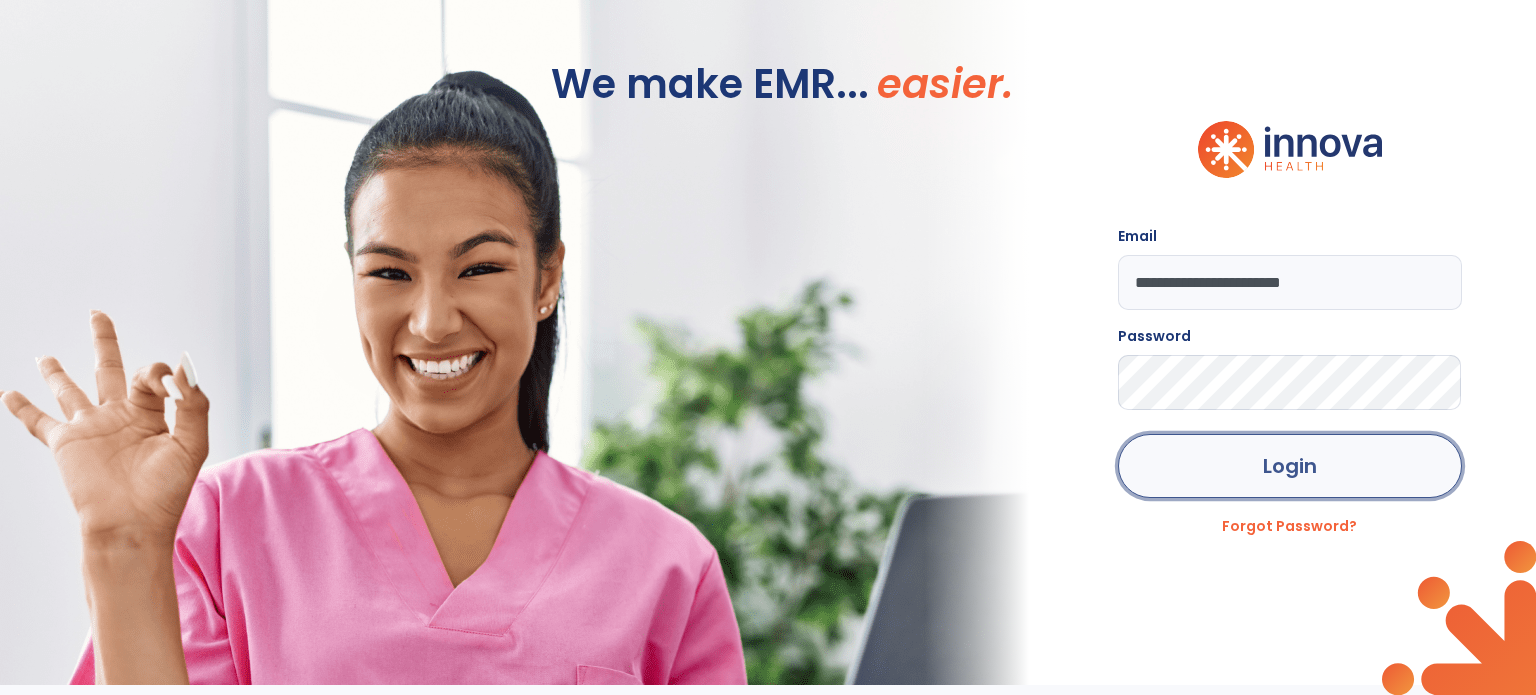 click on "Login" 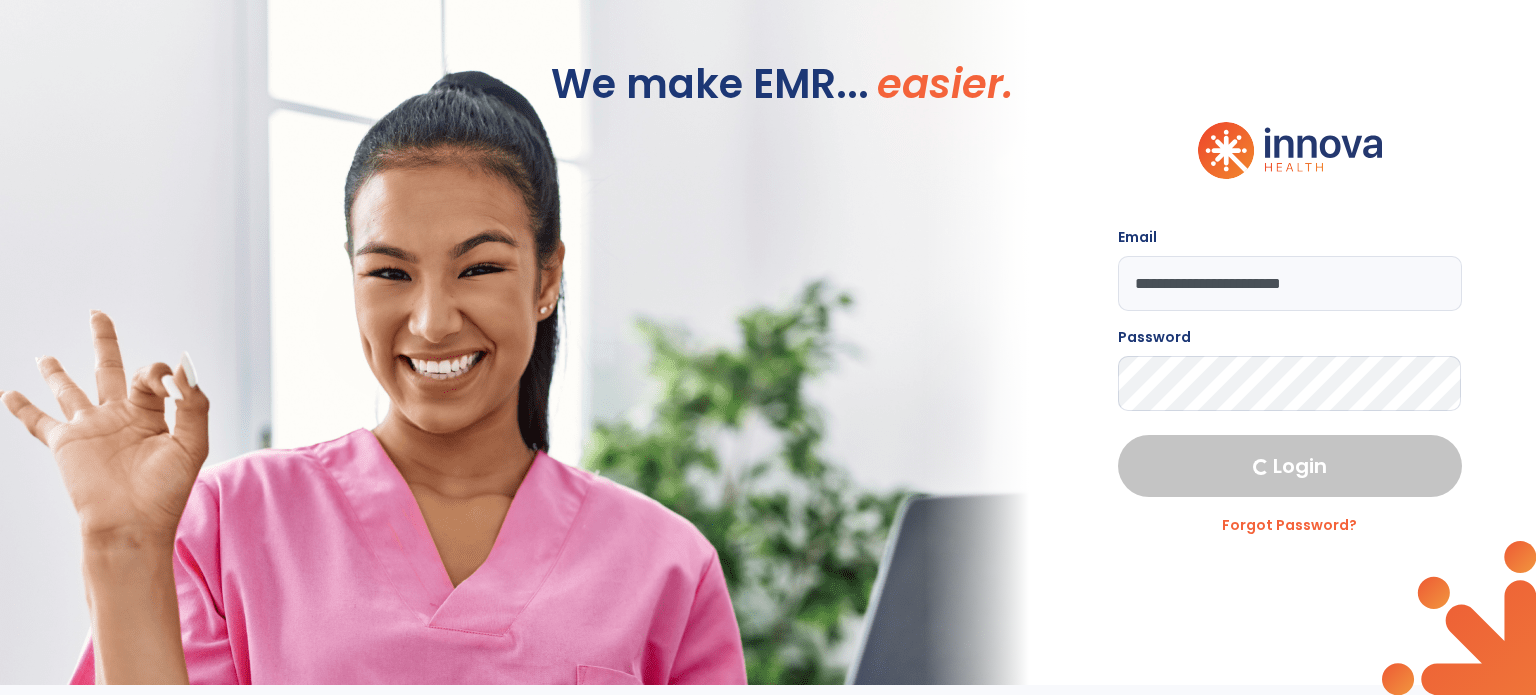 select on "****" 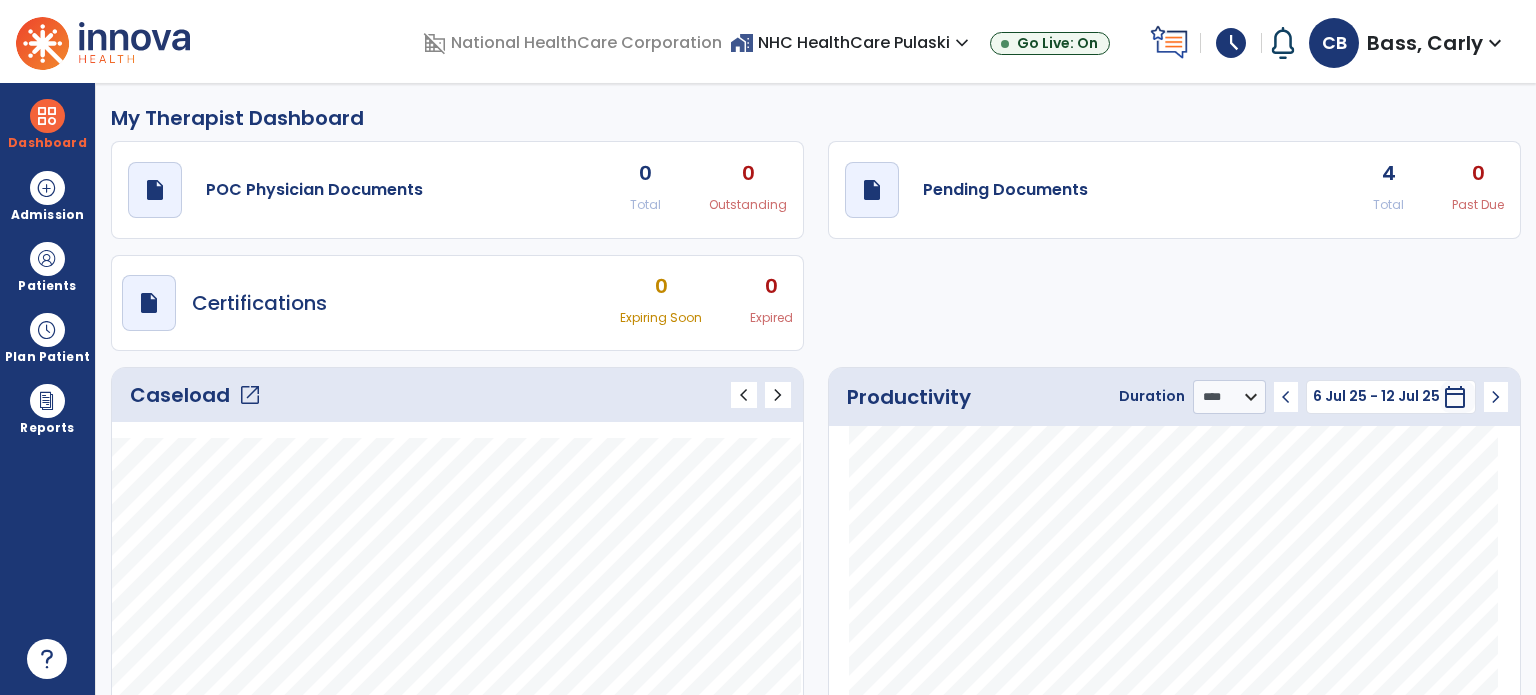 click on "draft   open_in_new  Pending Documents 4 Total 0 Past Due" 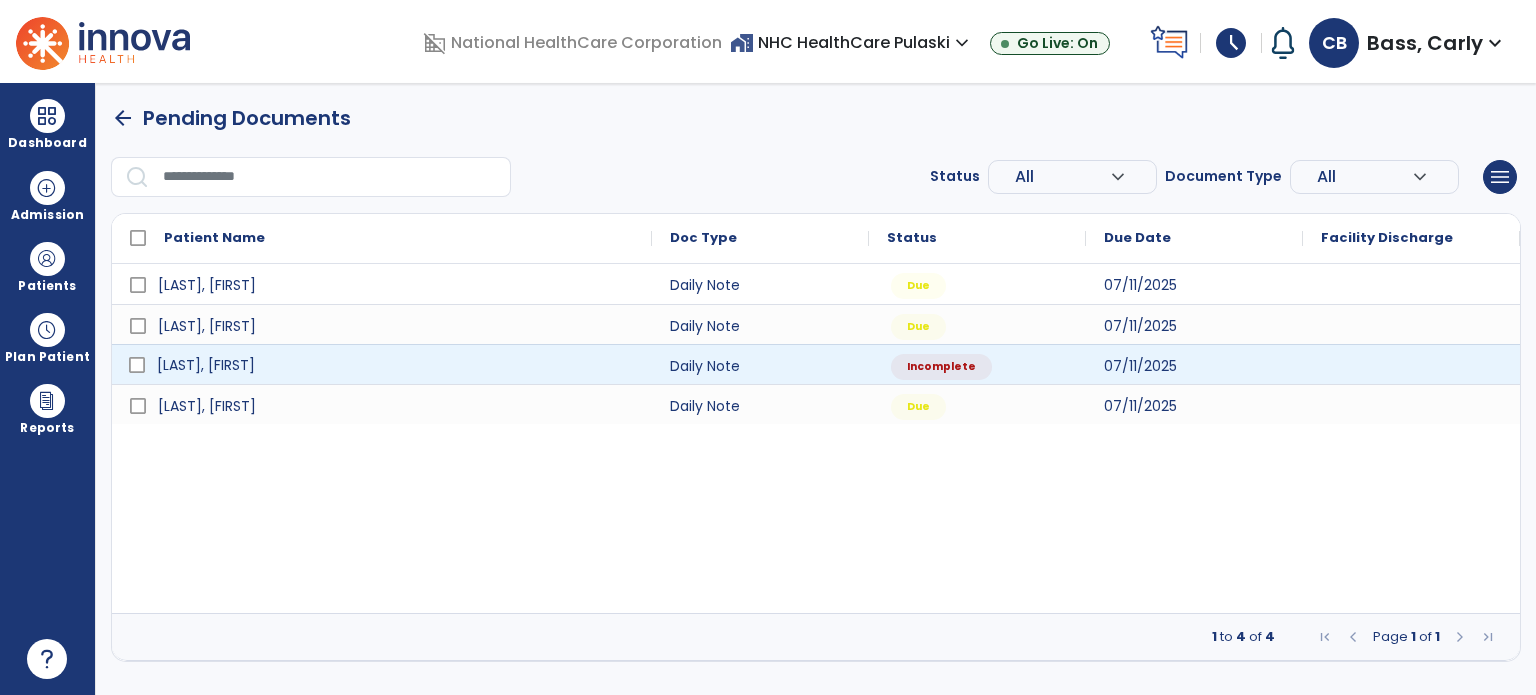 click on "[LAST], [FIRST]" at bounding box center (396, 365) 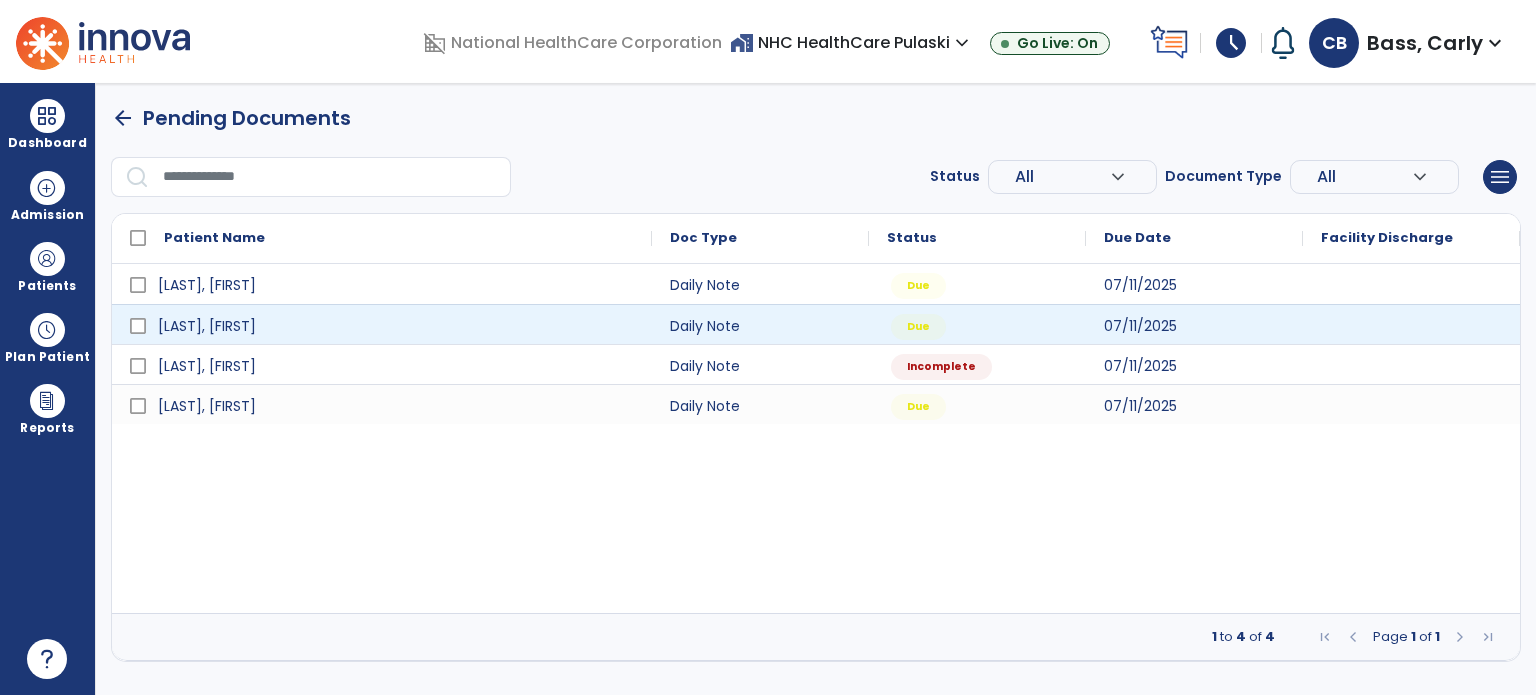select on "*" 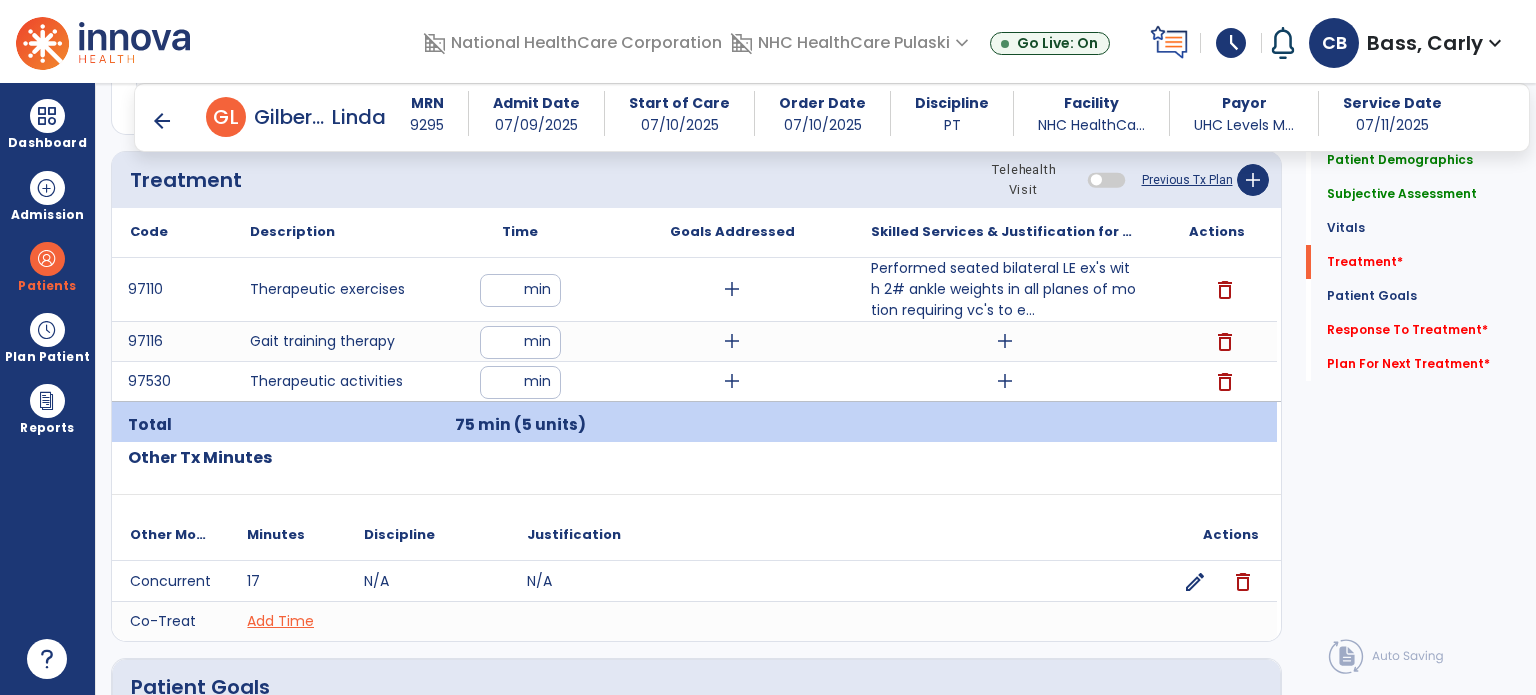 scroll, scrollTop: 1100, scrollLeft: 0, axis: vertical 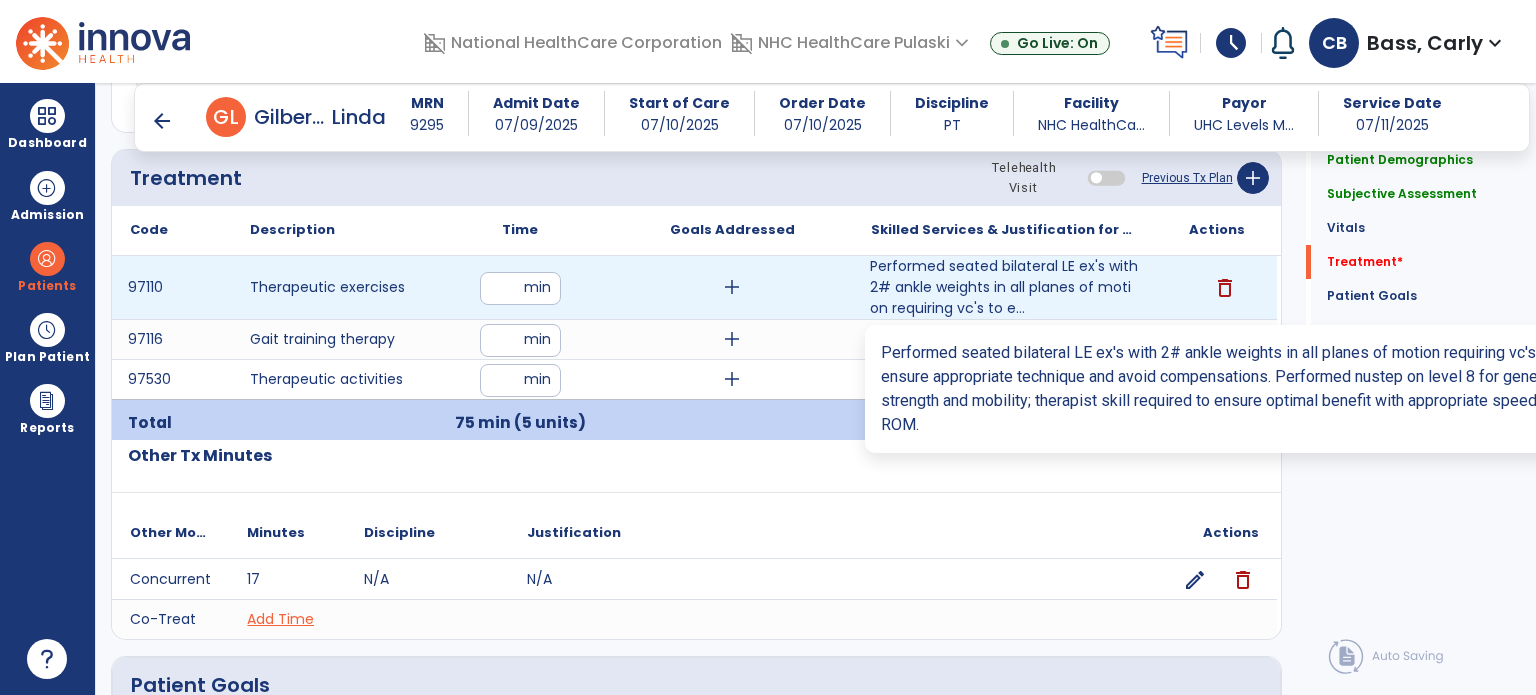 click on "Performed seated bilateral LE ex's with 2# ankle weights in all planes of motion requiring vc's to e..." at bounding box center [1004, 287] 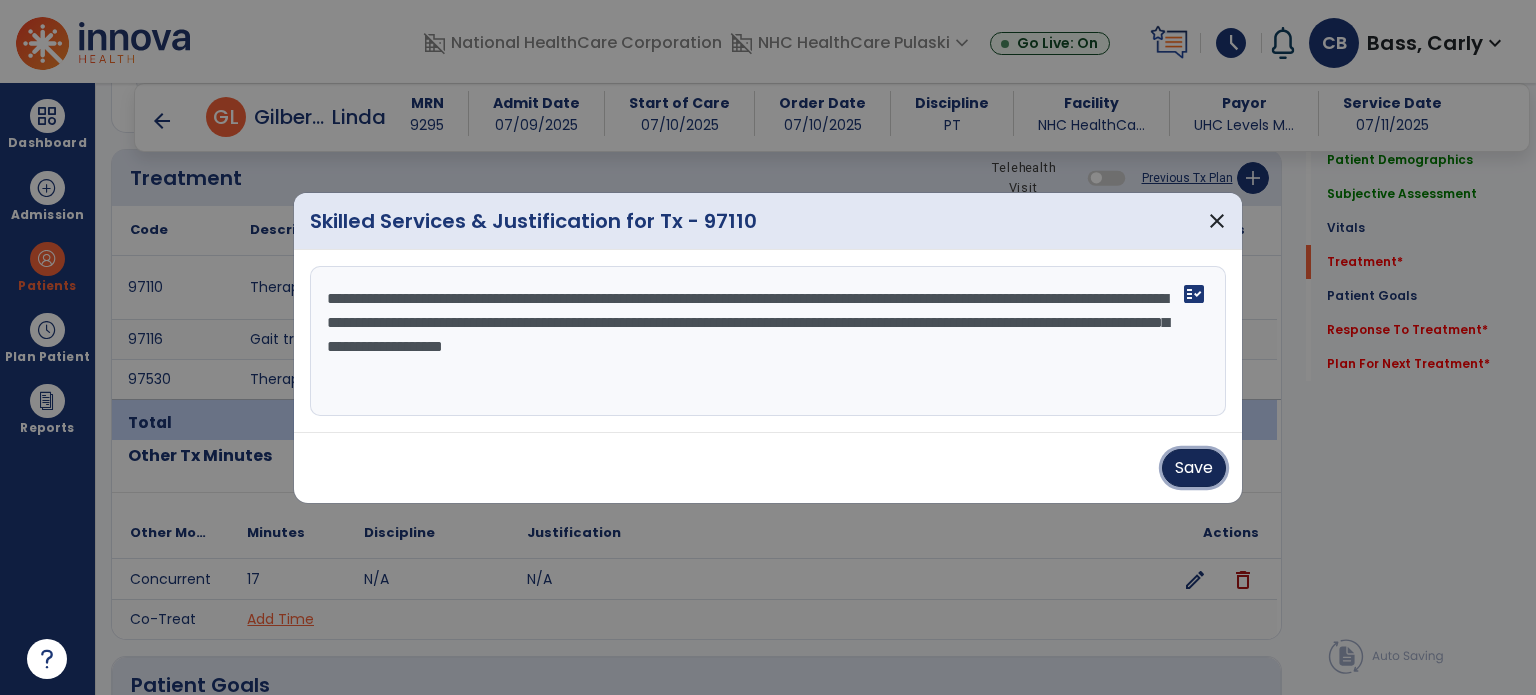 click on "Save" at bounding box center [1194, 468] 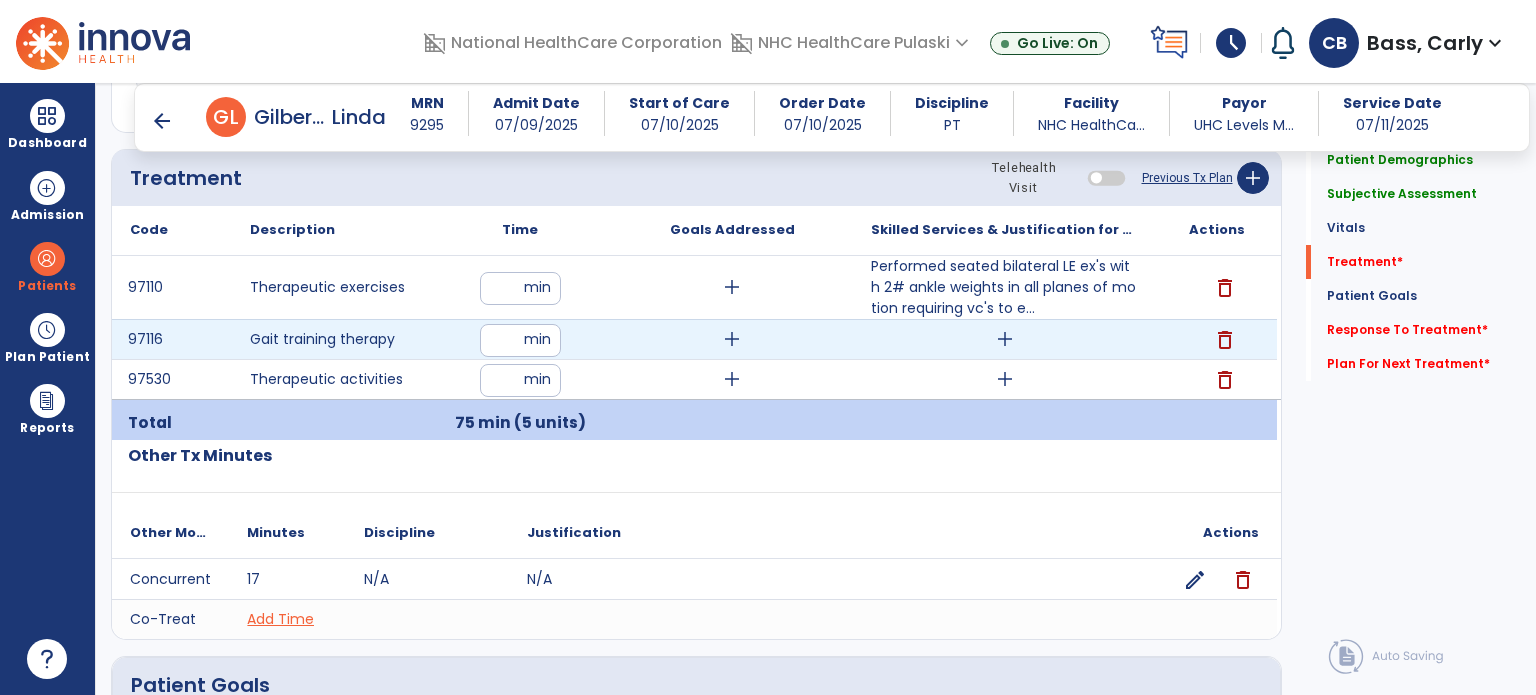 click on "add" at bounding box center (1005, 339) 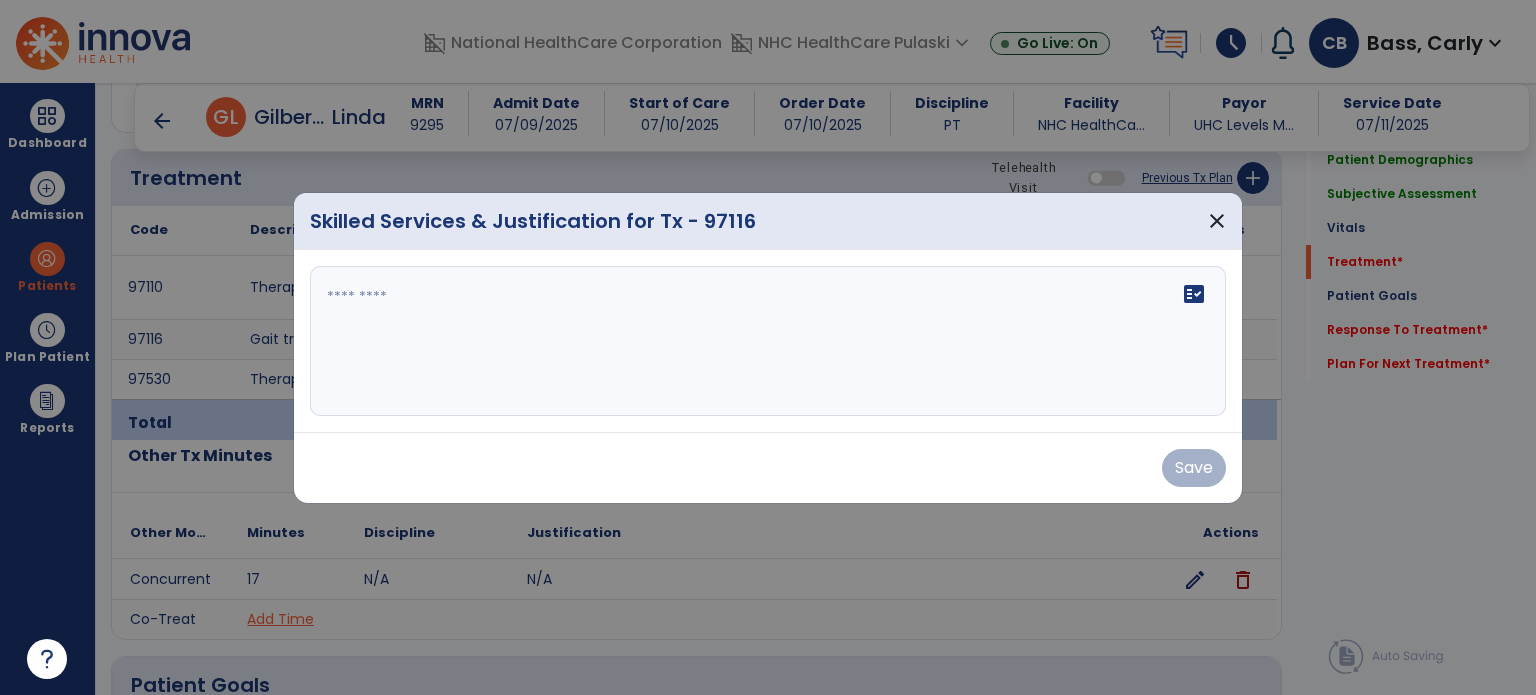 click on "fact_check" at bounding box center [768, 341] 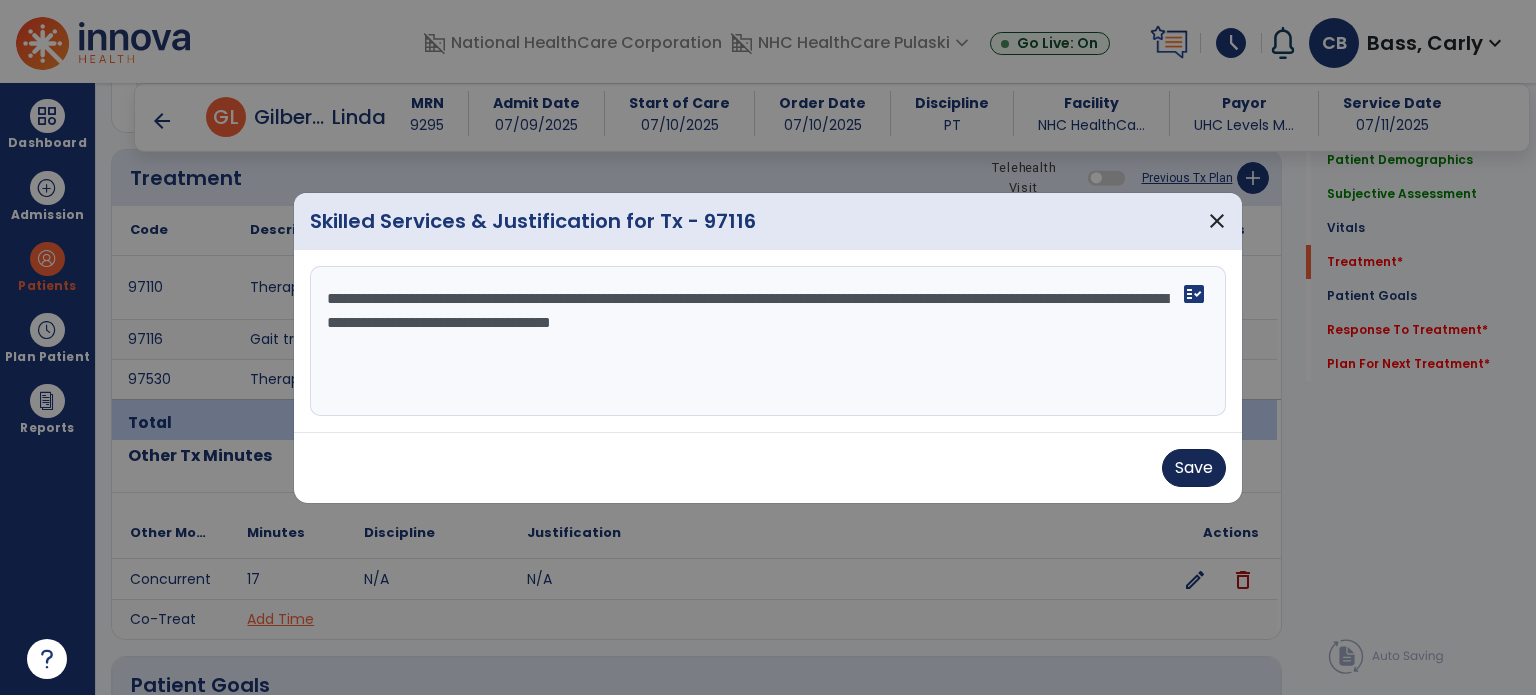 type on "**********" 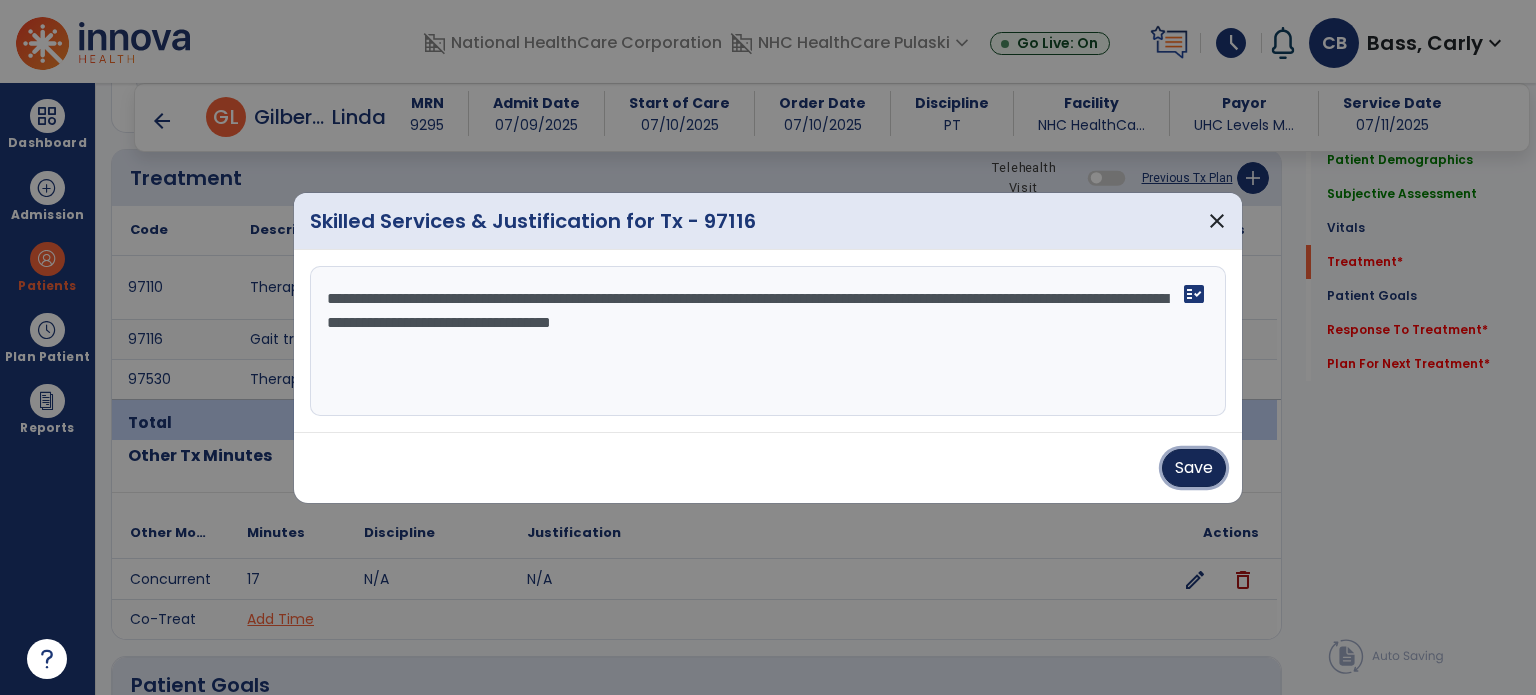 click on "Save" at bounding box center (1194, 468) 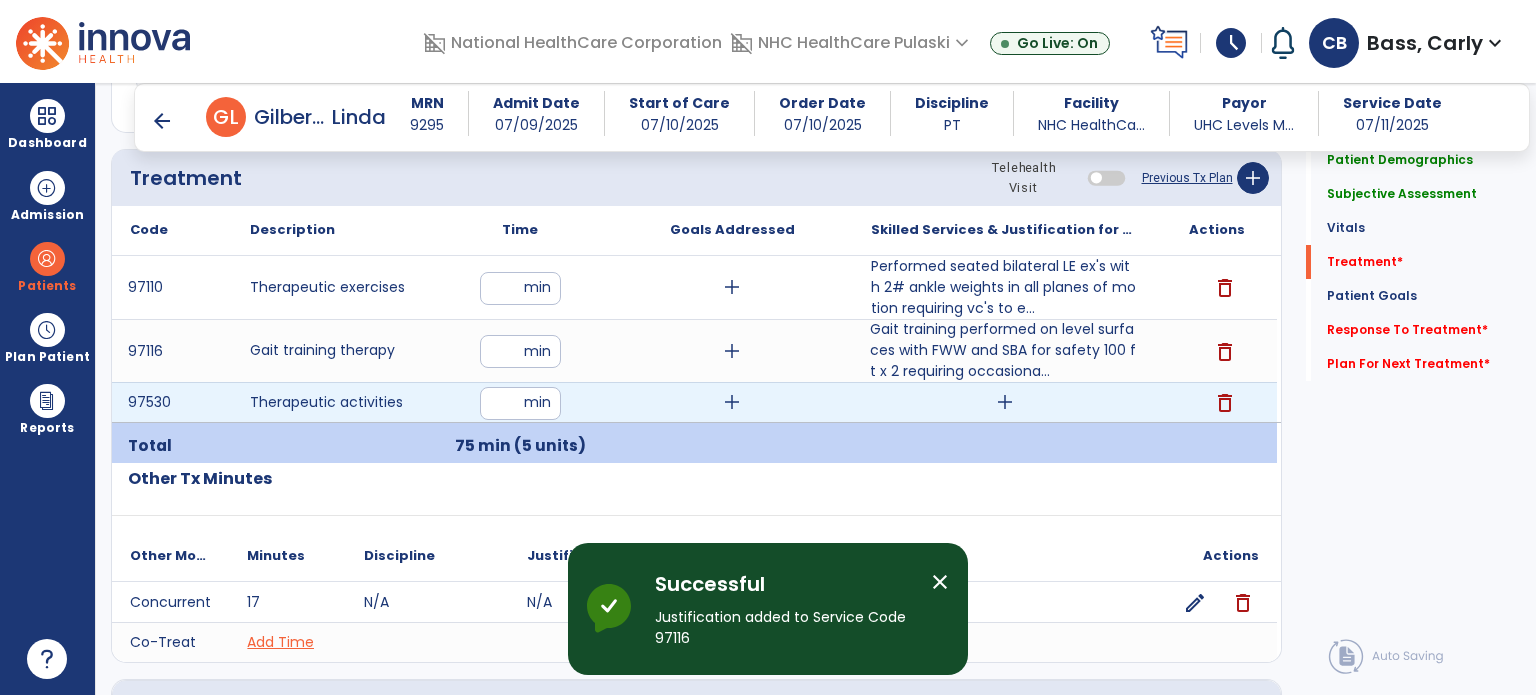 click on "add" at bounding box center [1005, 402] 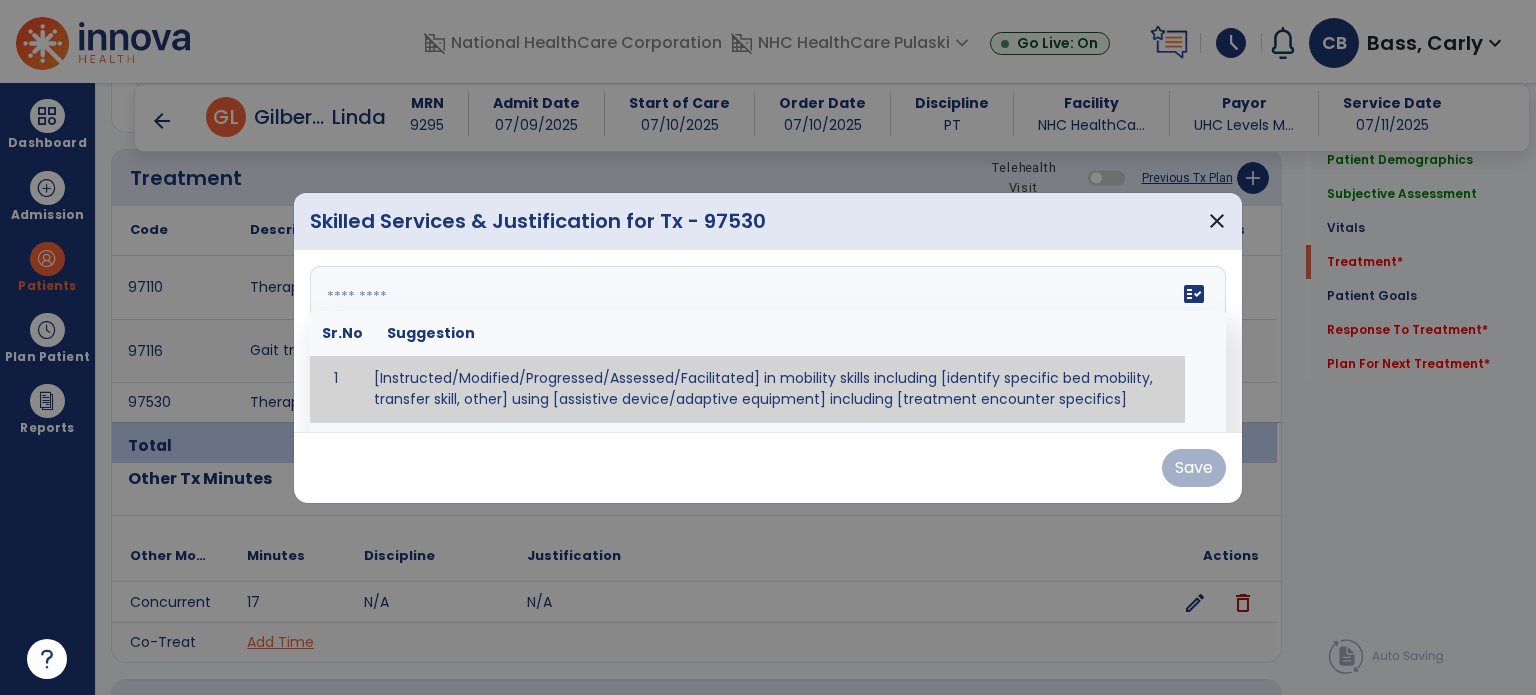 click at bounding box center (766, 341) 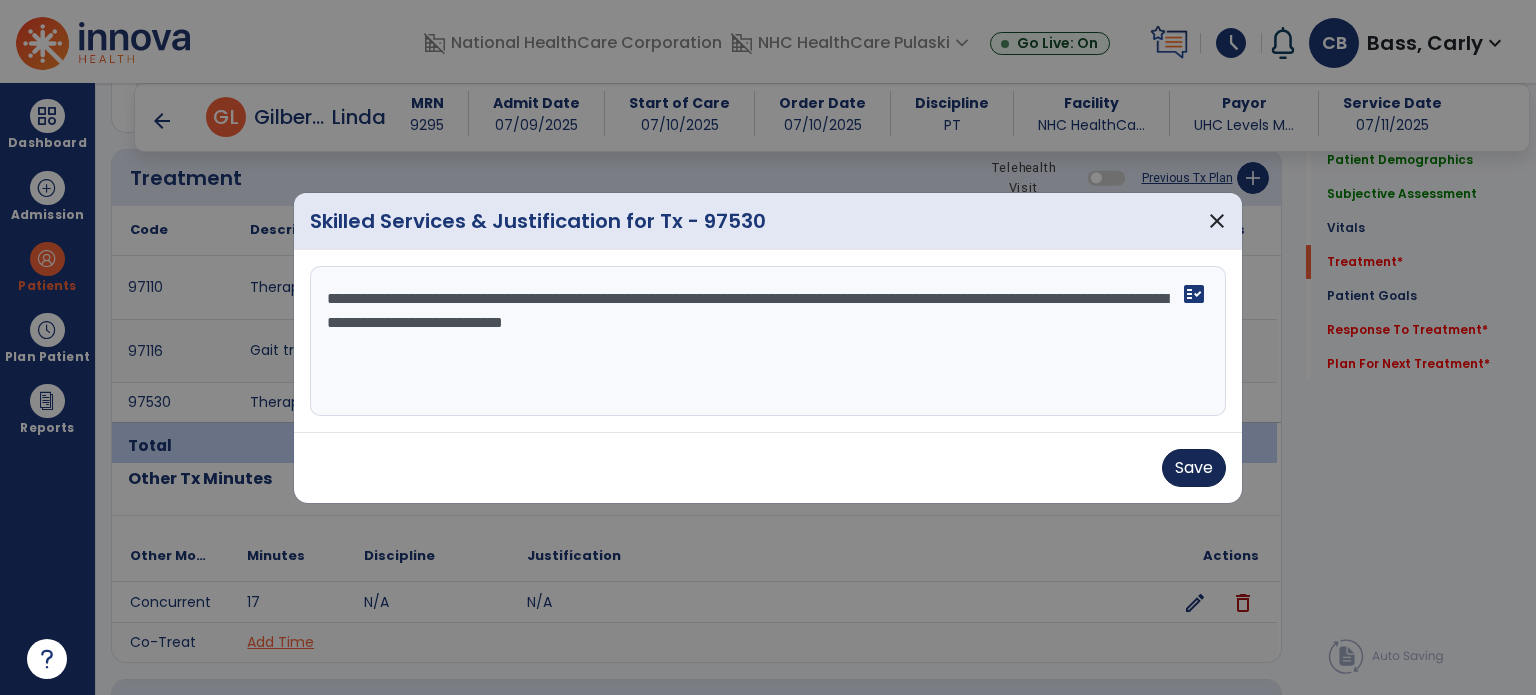 type on "**********" 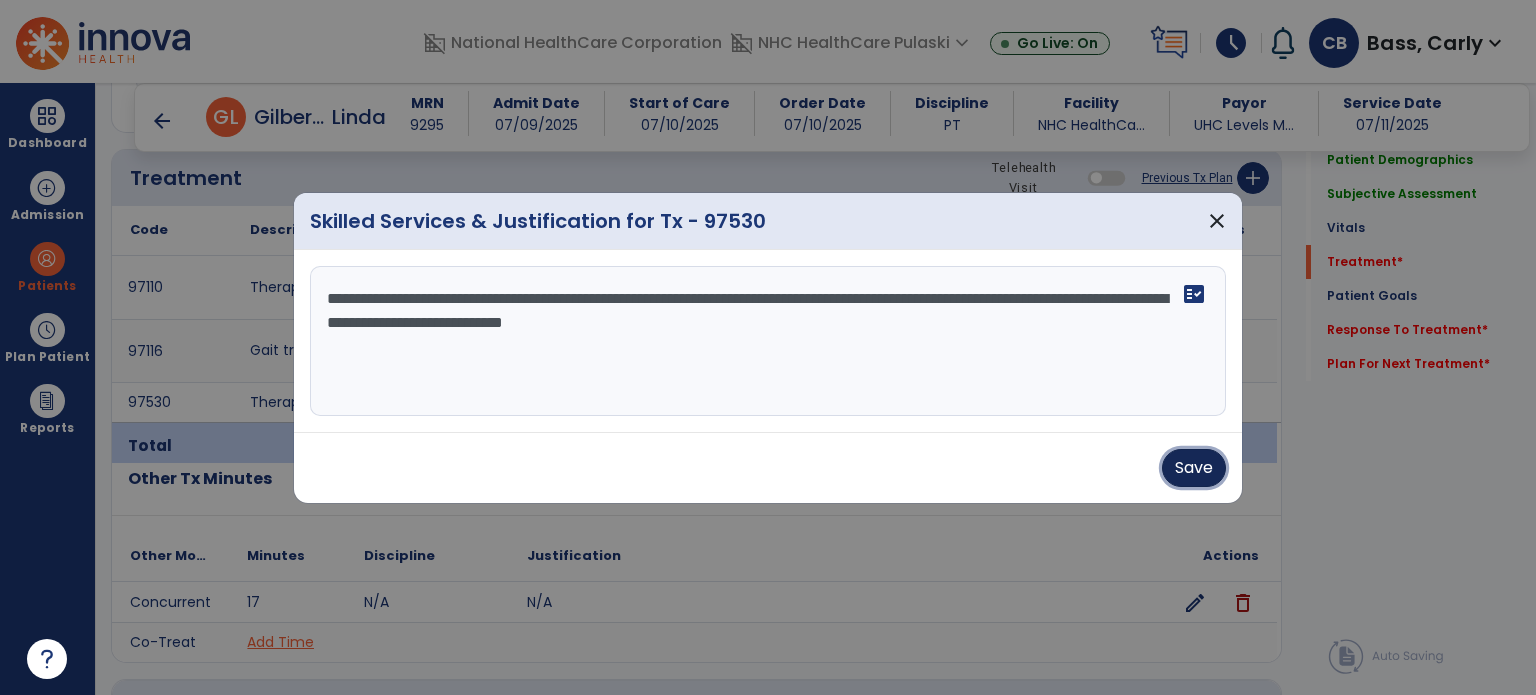 click on "Save" at bounding box center [1194, 468] 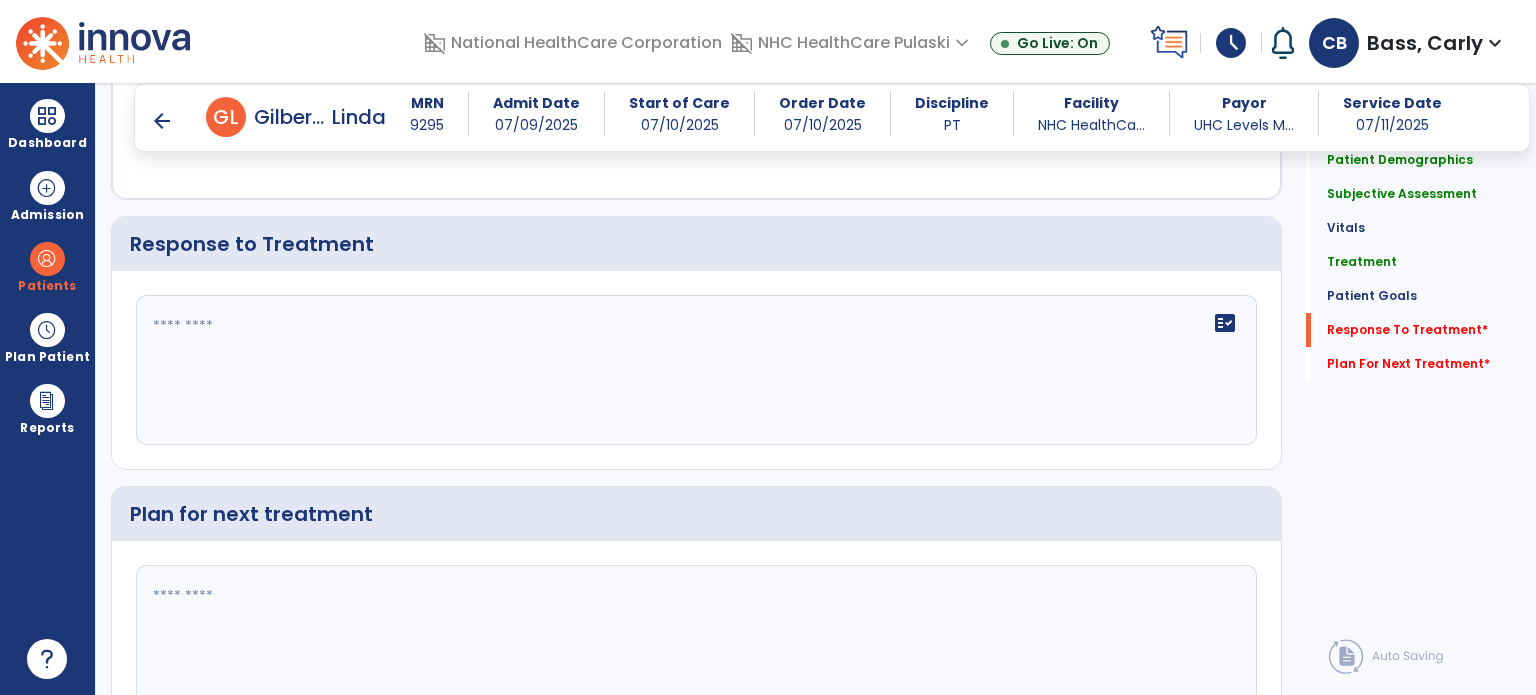 scroll, scrollTop: 2409, scrollLeft: 0, axis: vertical 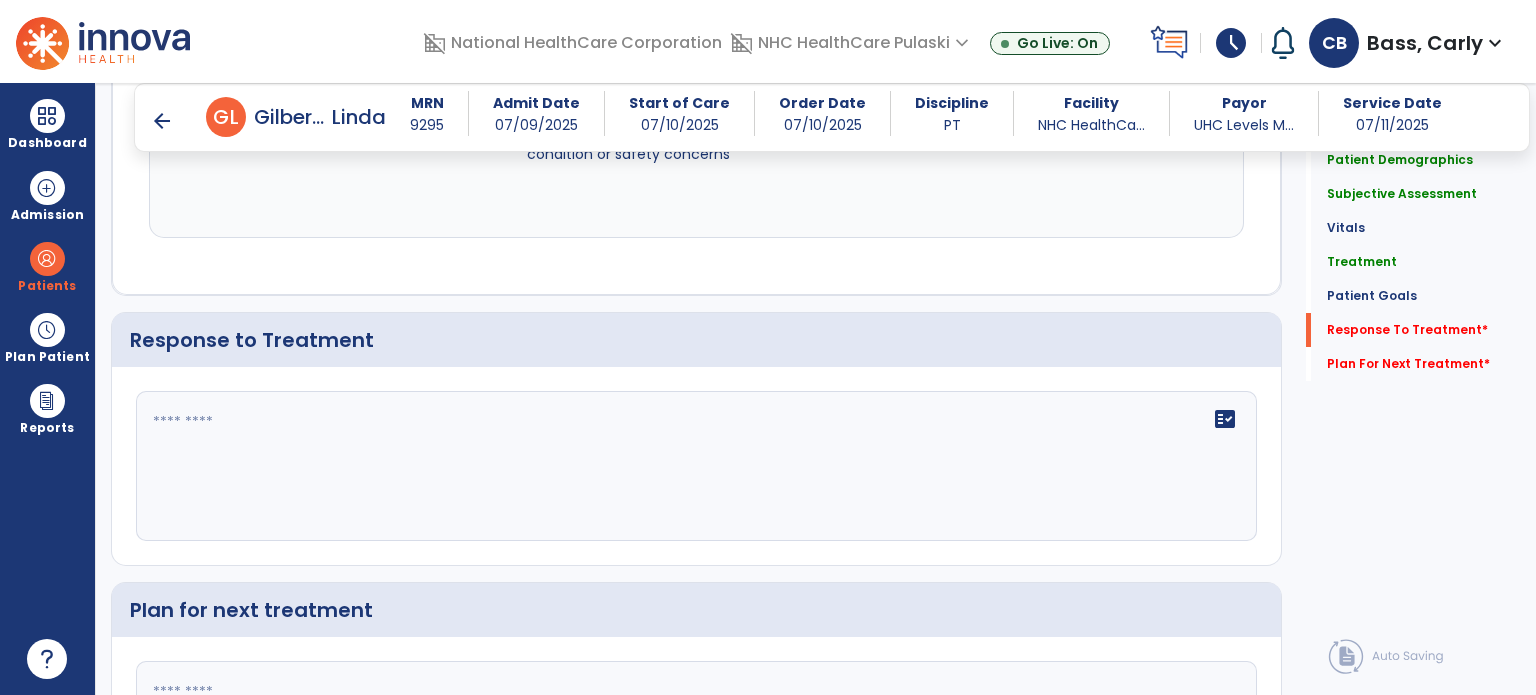 click on "fact_check" 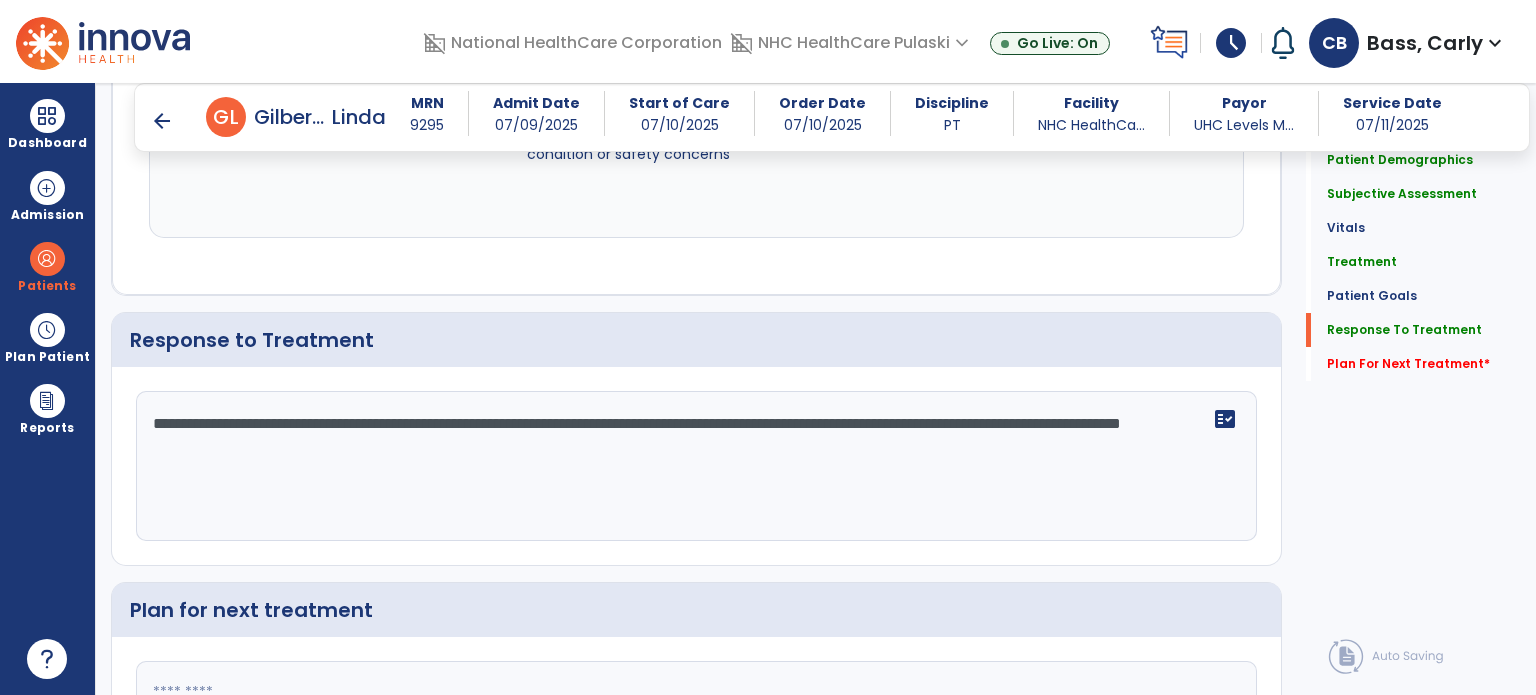 scroll, scrollTop: 2410, scrollLeft: 0, axis: vertical 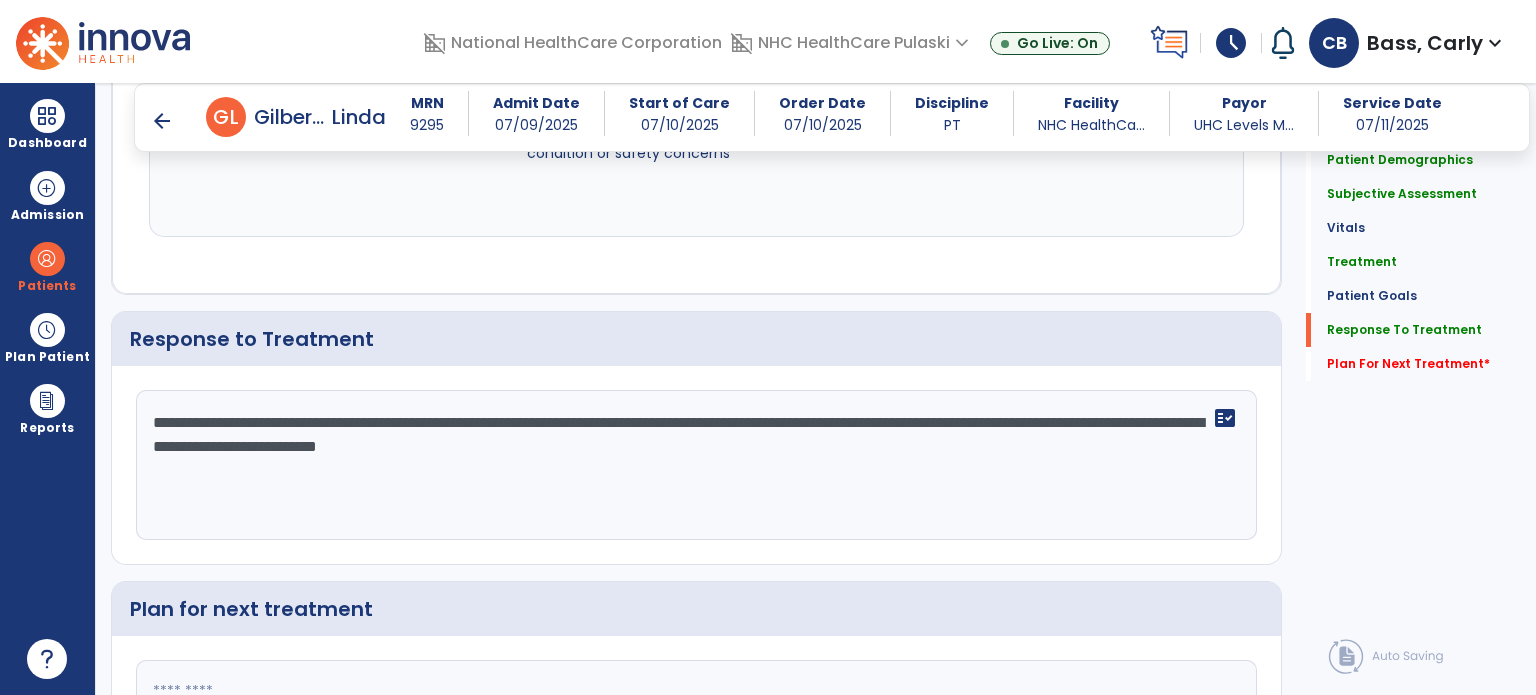type on "**********" 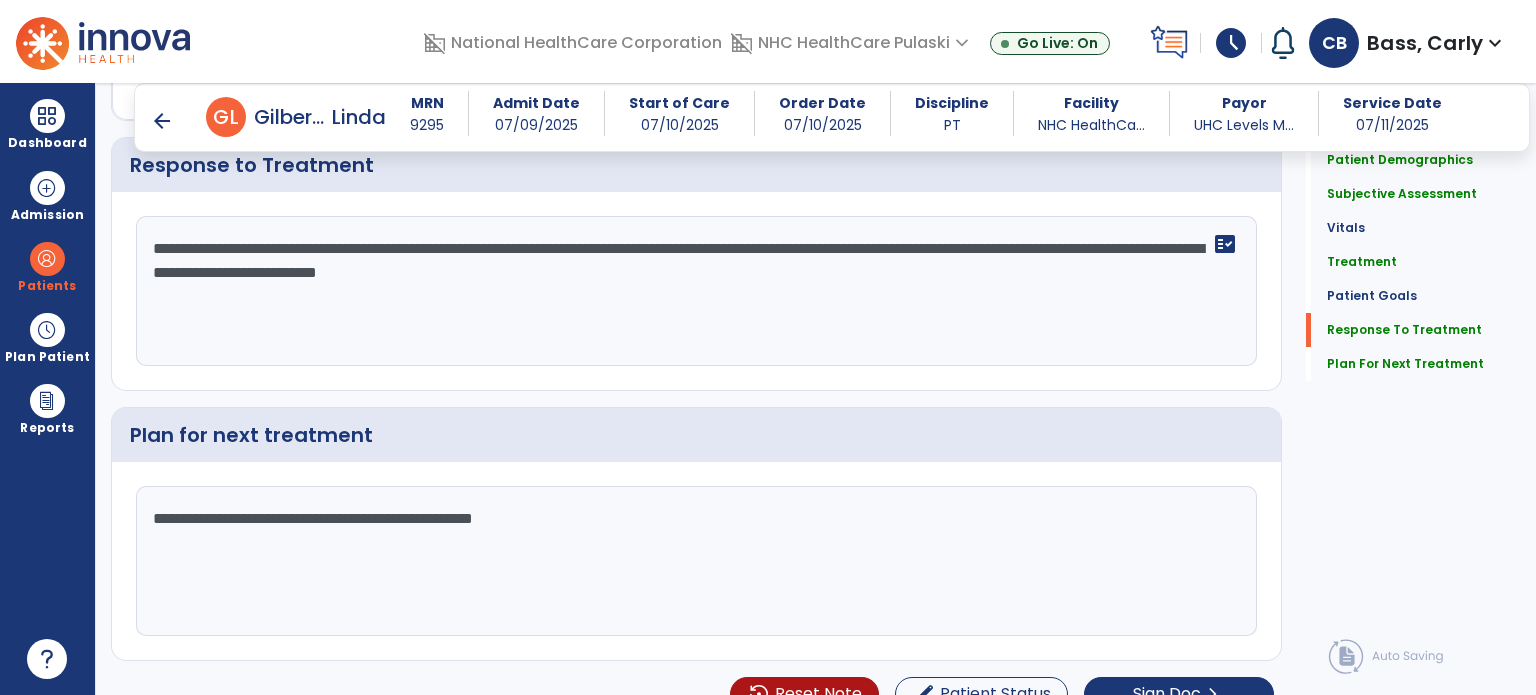 scroll, scrollTop: 2609, scrollLeft: 0, axis: vertical 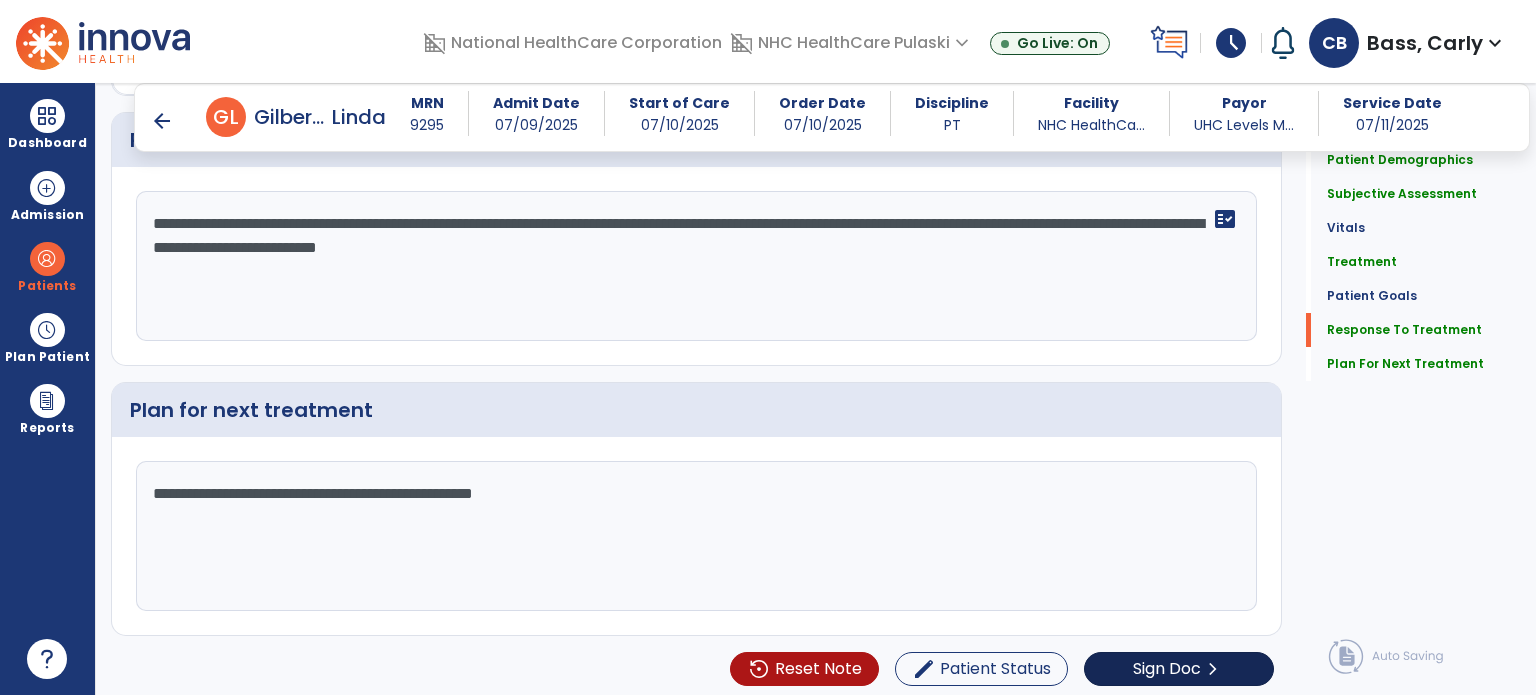 type on "**********" 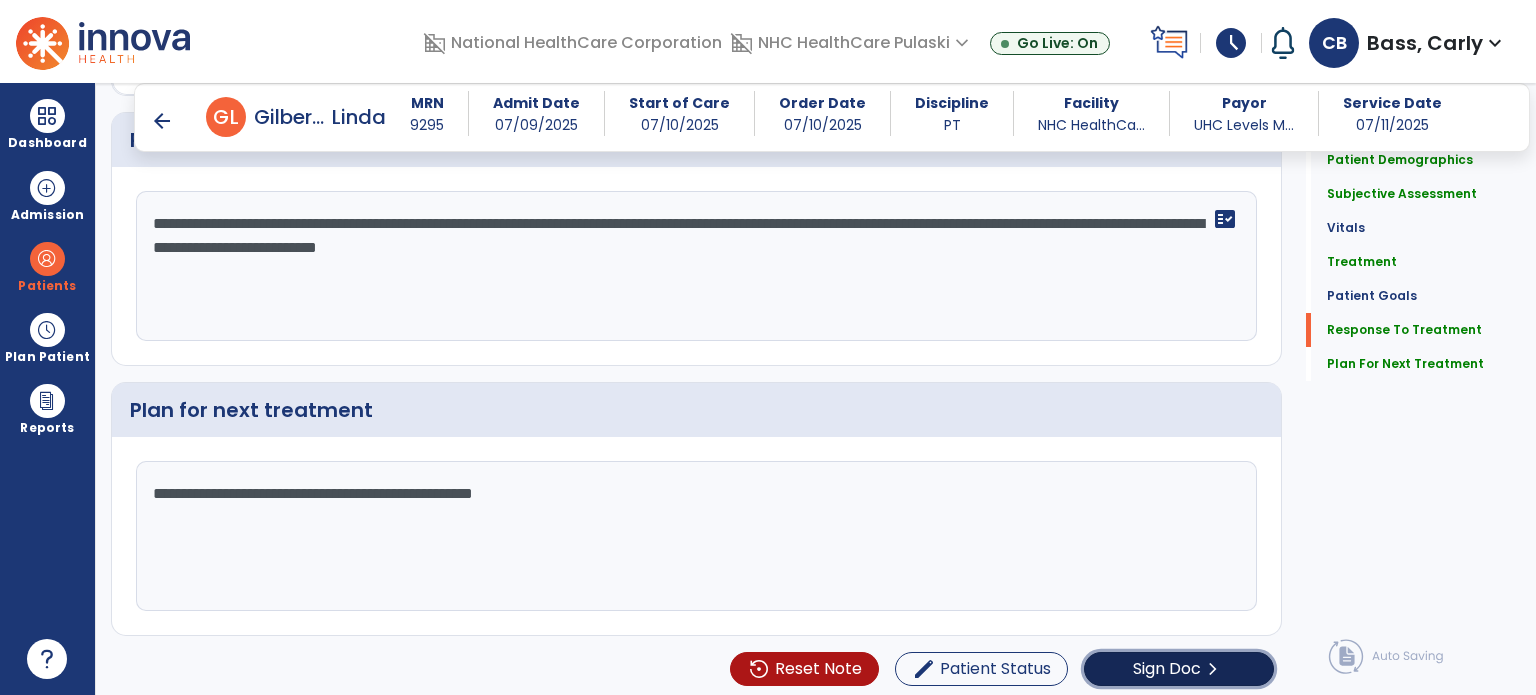 click on "Sign Doc  chevron_right" 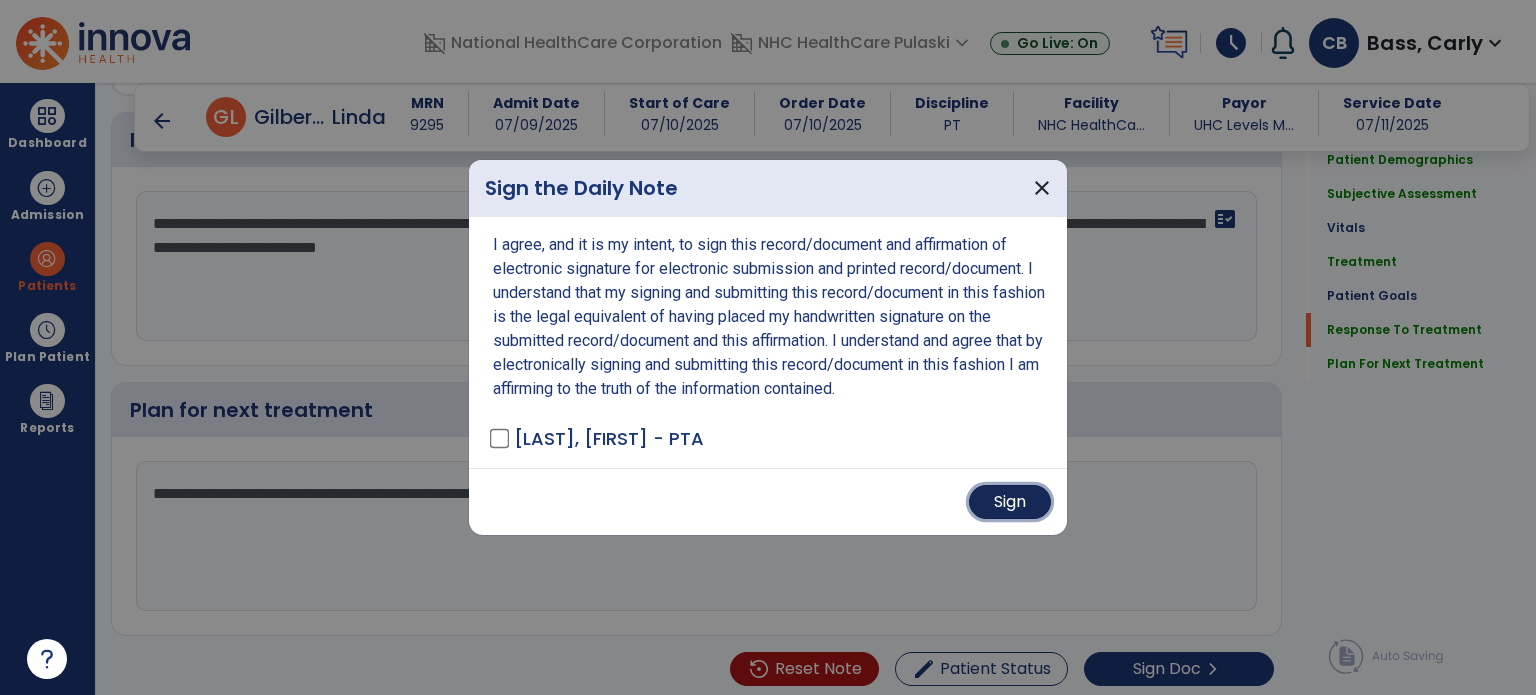 click on "Sign" at bounding box center [1010, 502] 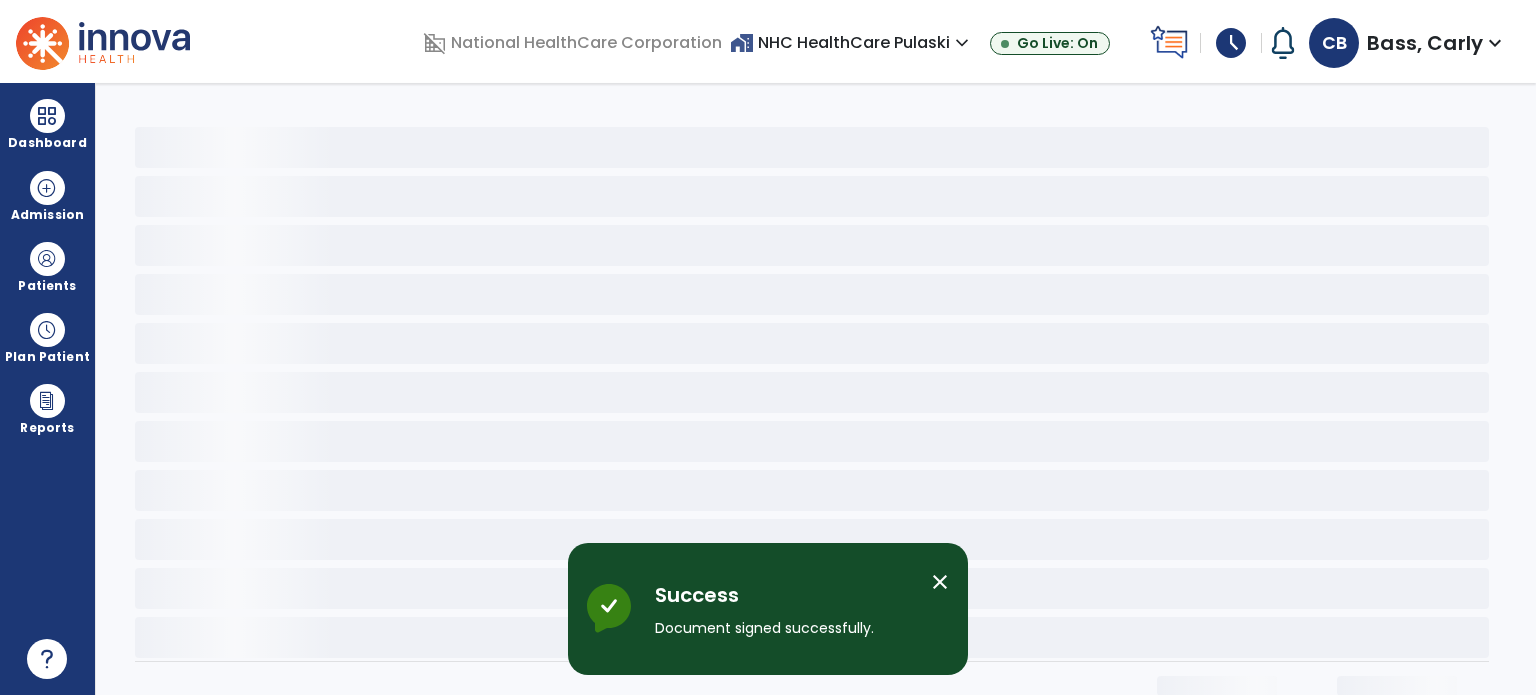 scroll, scrollTop: 0, scrollLeft: 0, axis: both 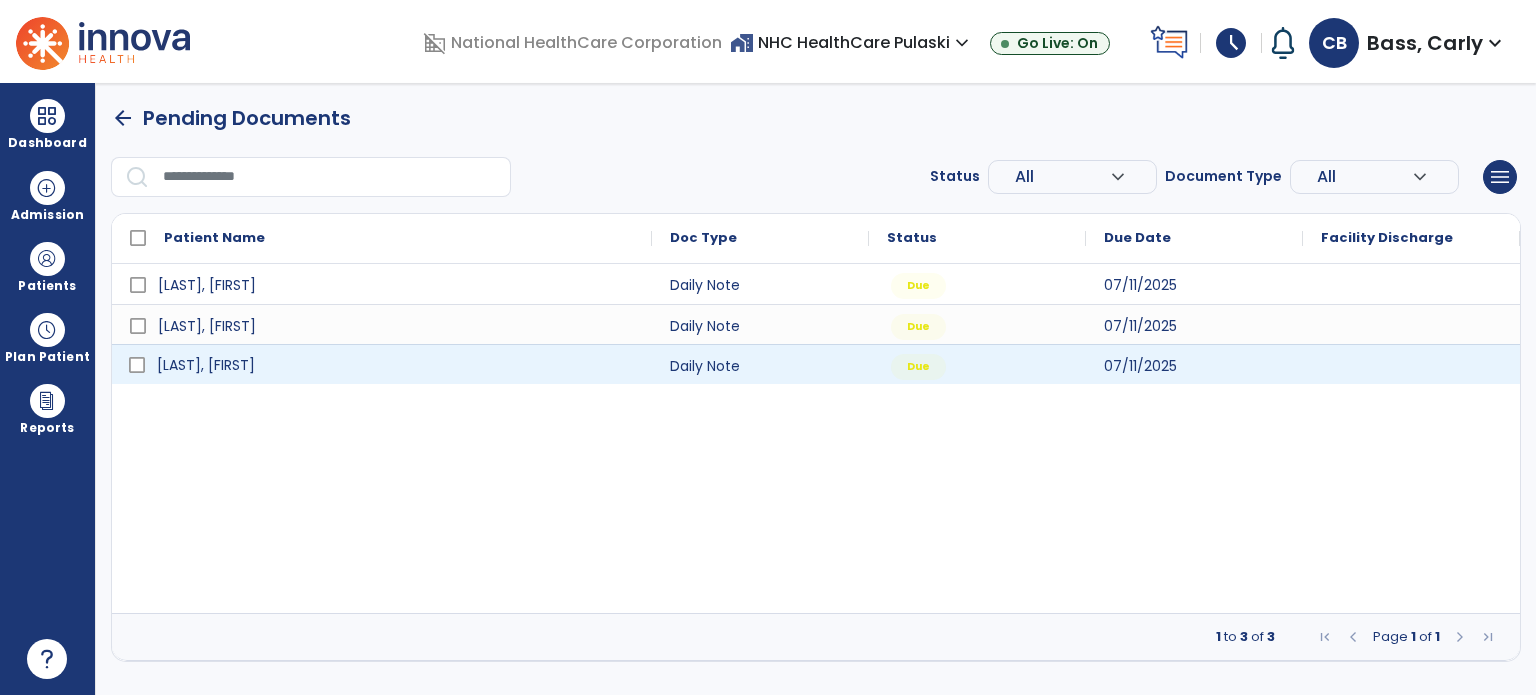 click on "[LAST], [FIRST]" at bounding box center [206, 365] 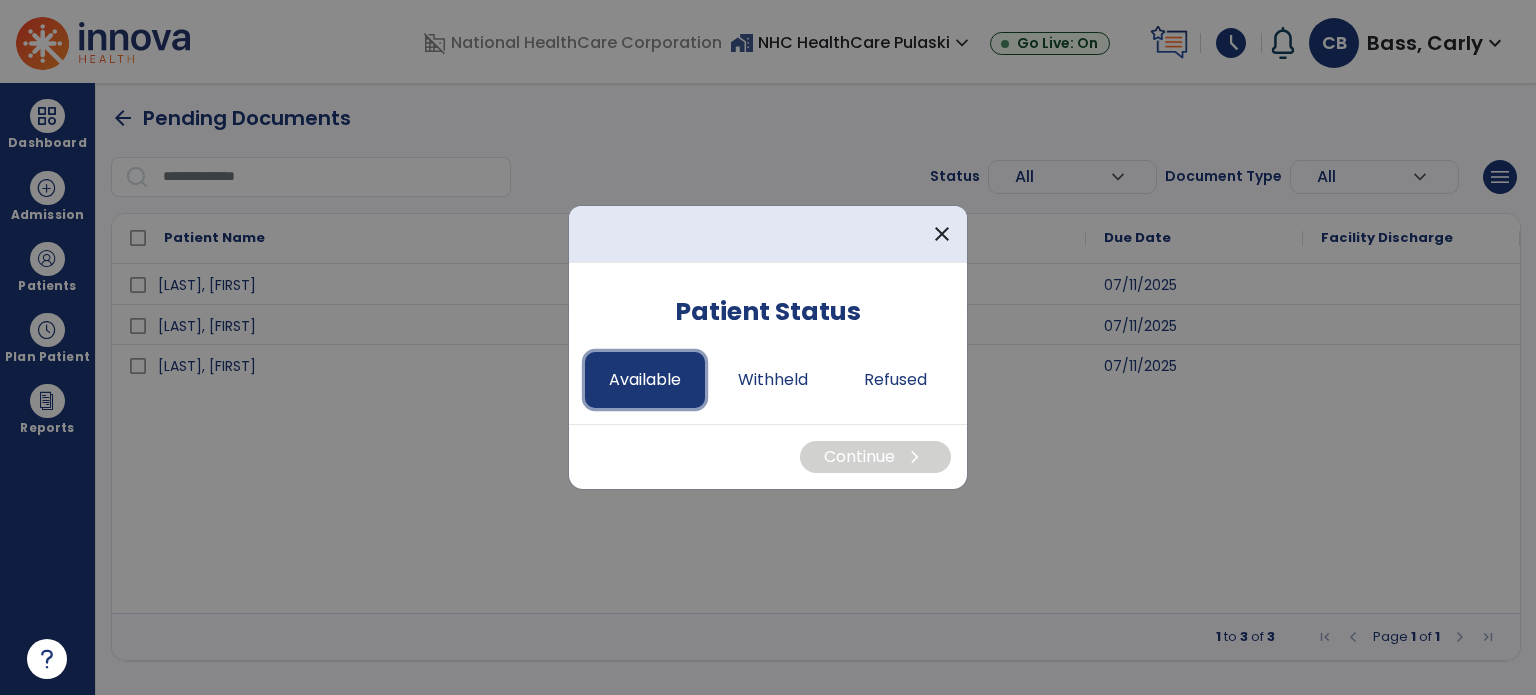 click on "Available" at bounding box center (645, 380) 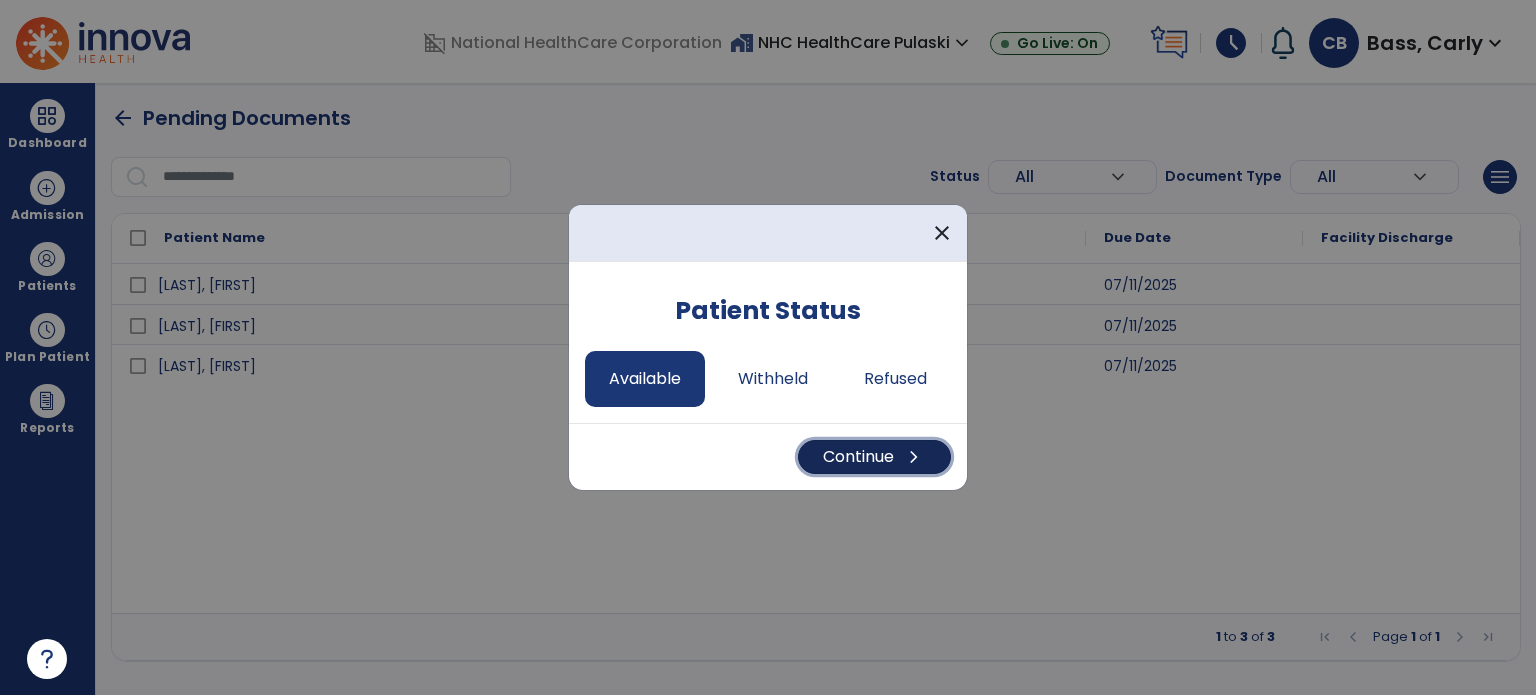 click on "Continue   chevron_right" at bounding box center (874, 457) 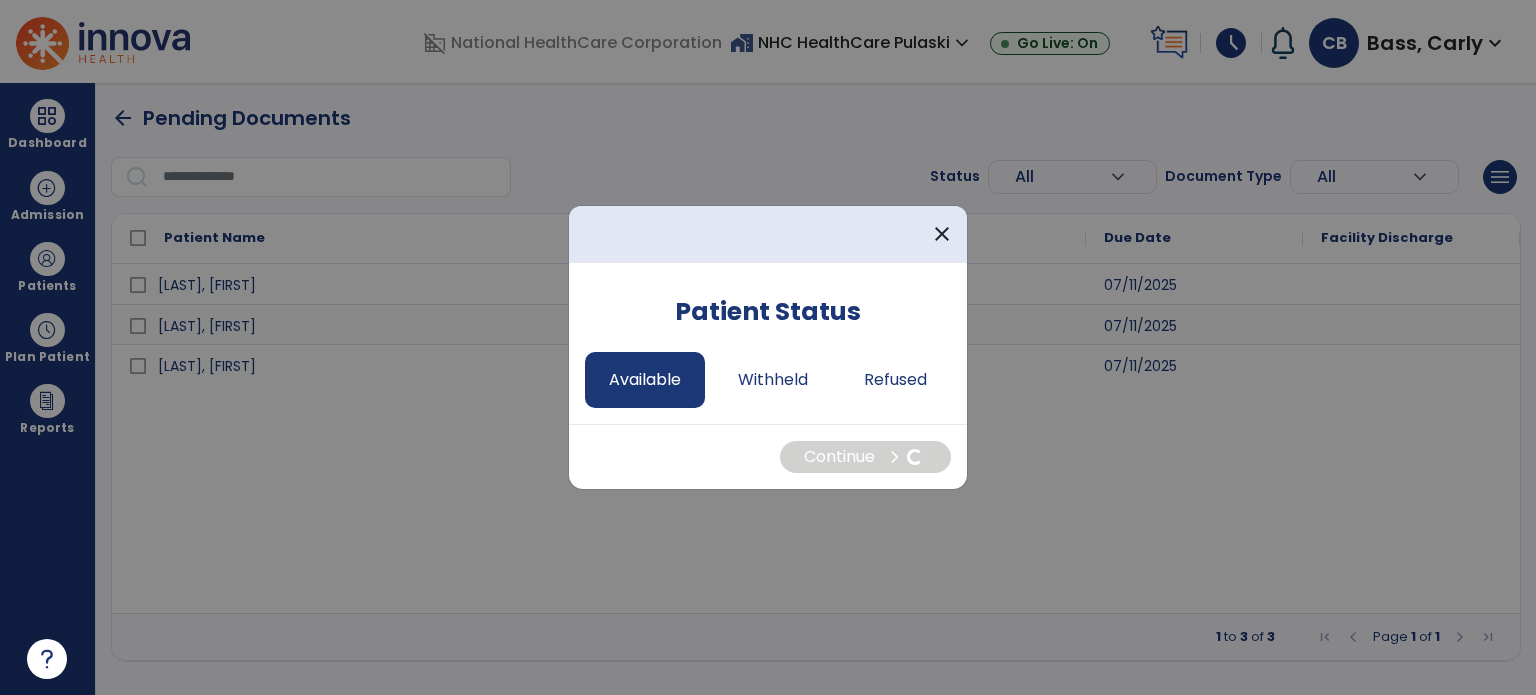 select on "*" 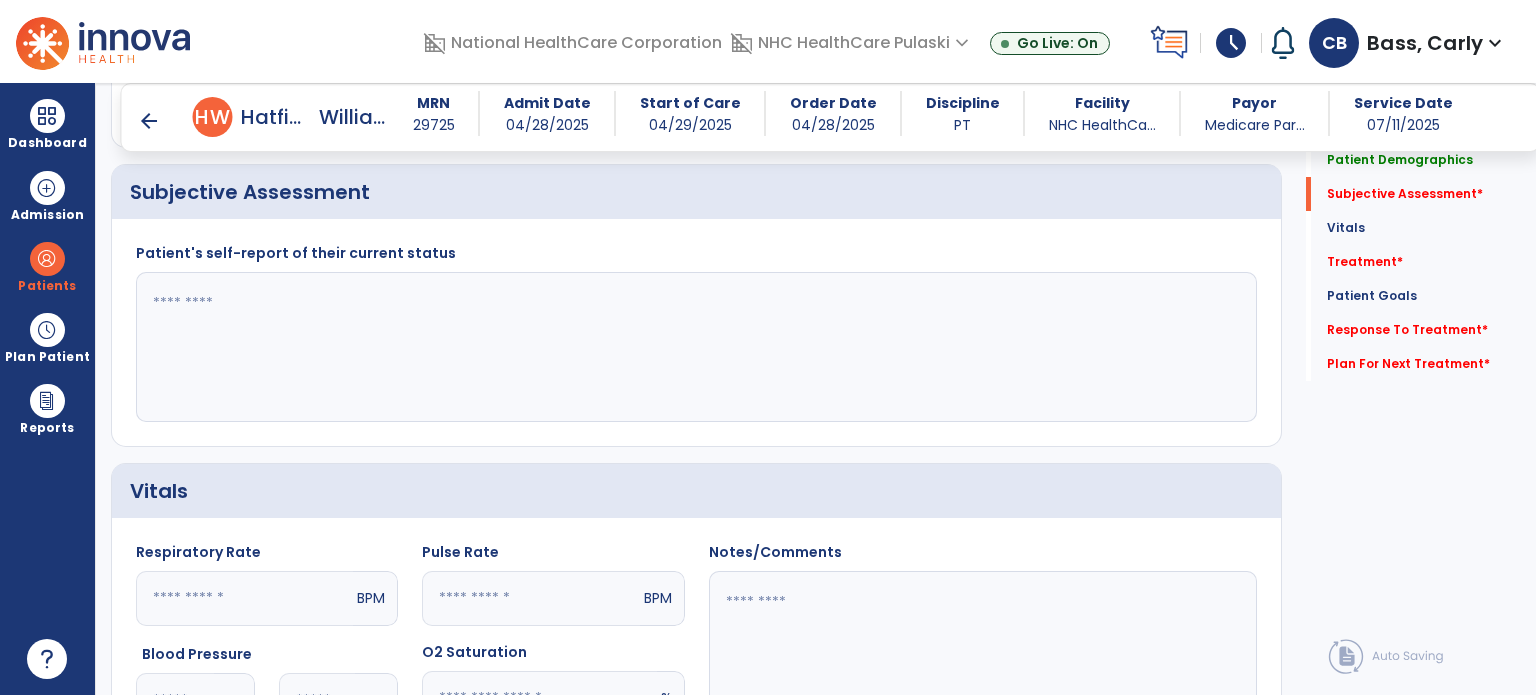 scroll, scrollTop: 400, scrollLeft: 0, axis: vertical 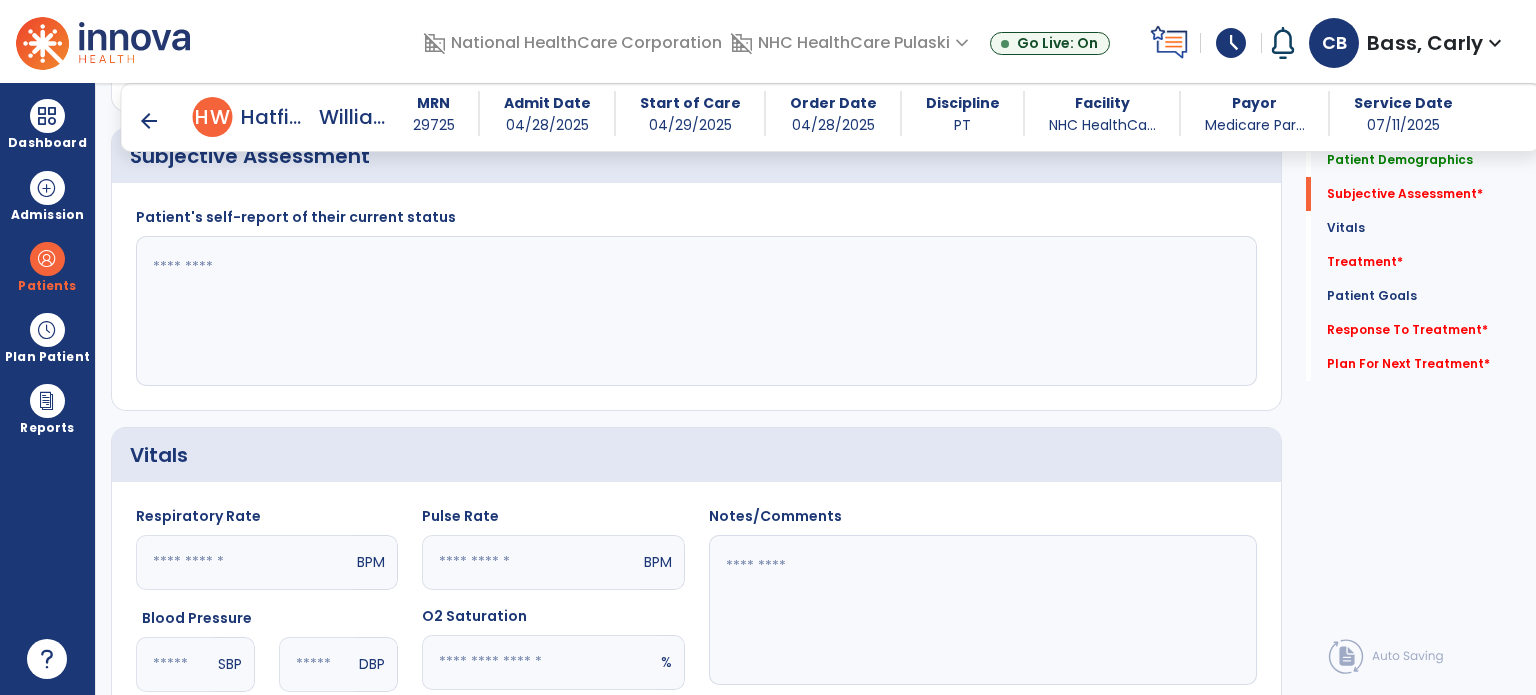 click 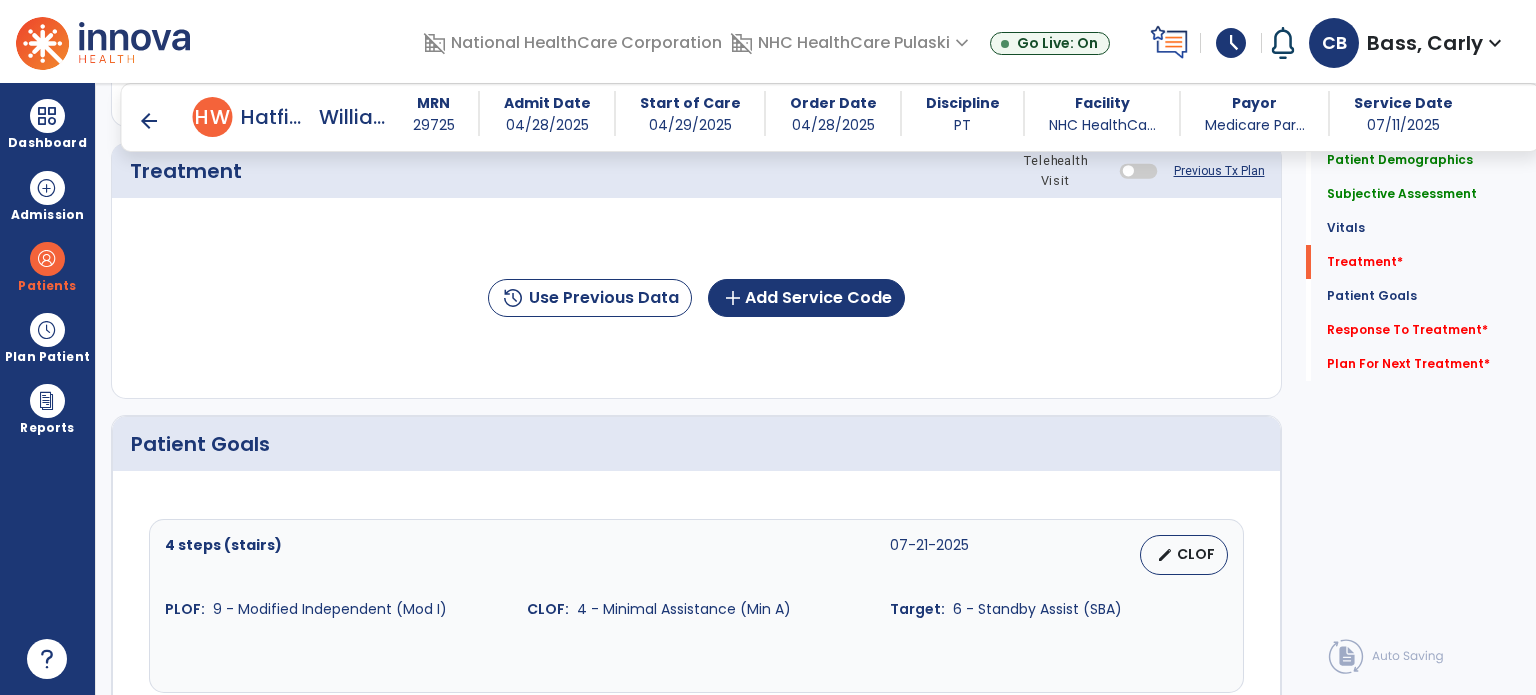 scroll, scrollTop: 1200, scrollLeft: 0, axis: vertical 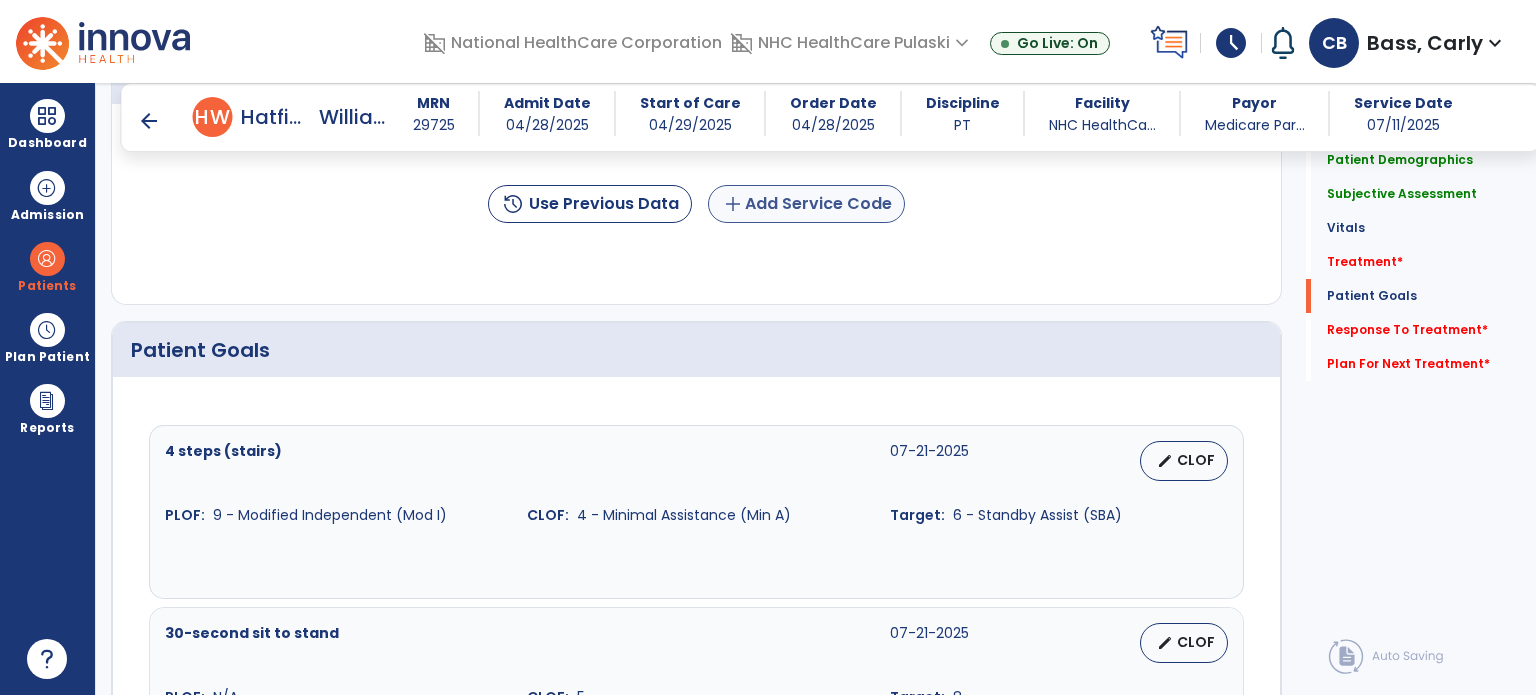 type on "**********" 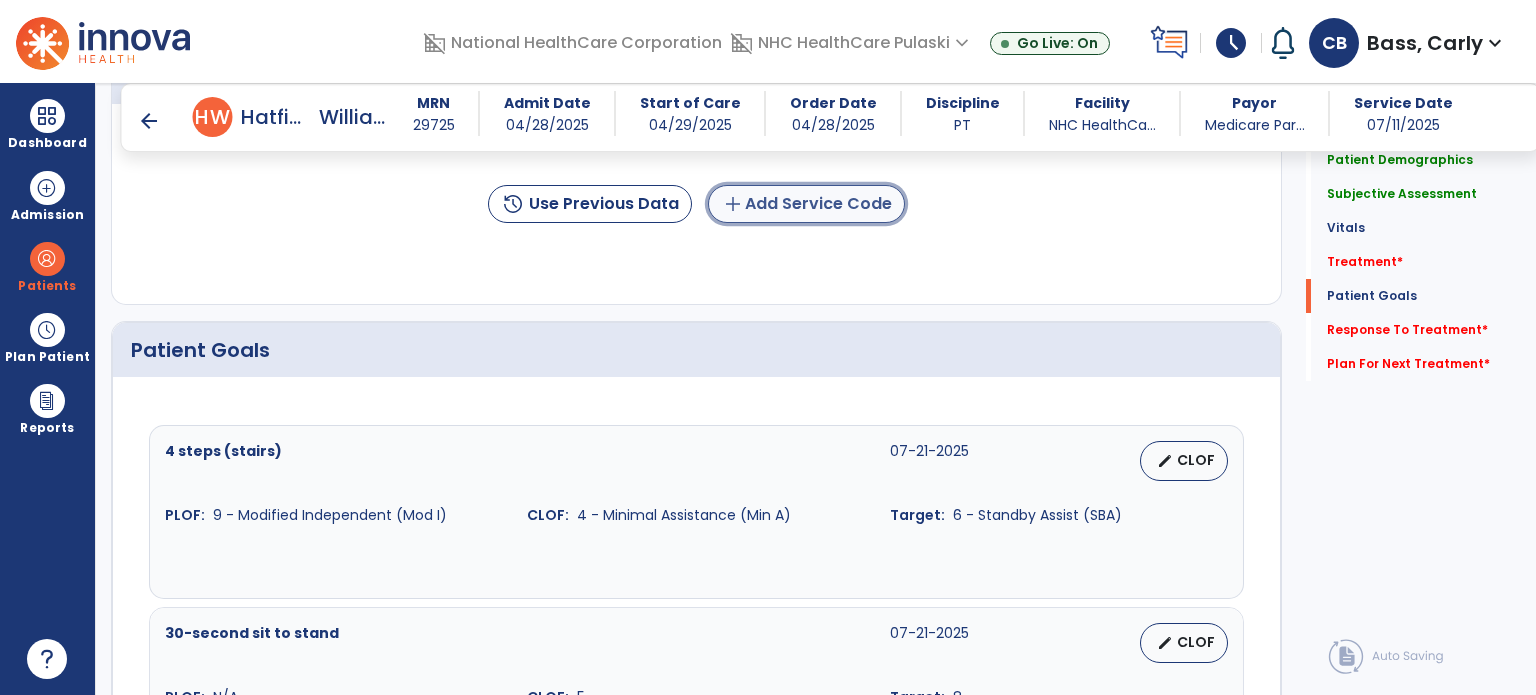 click on "add  Add Service Code" 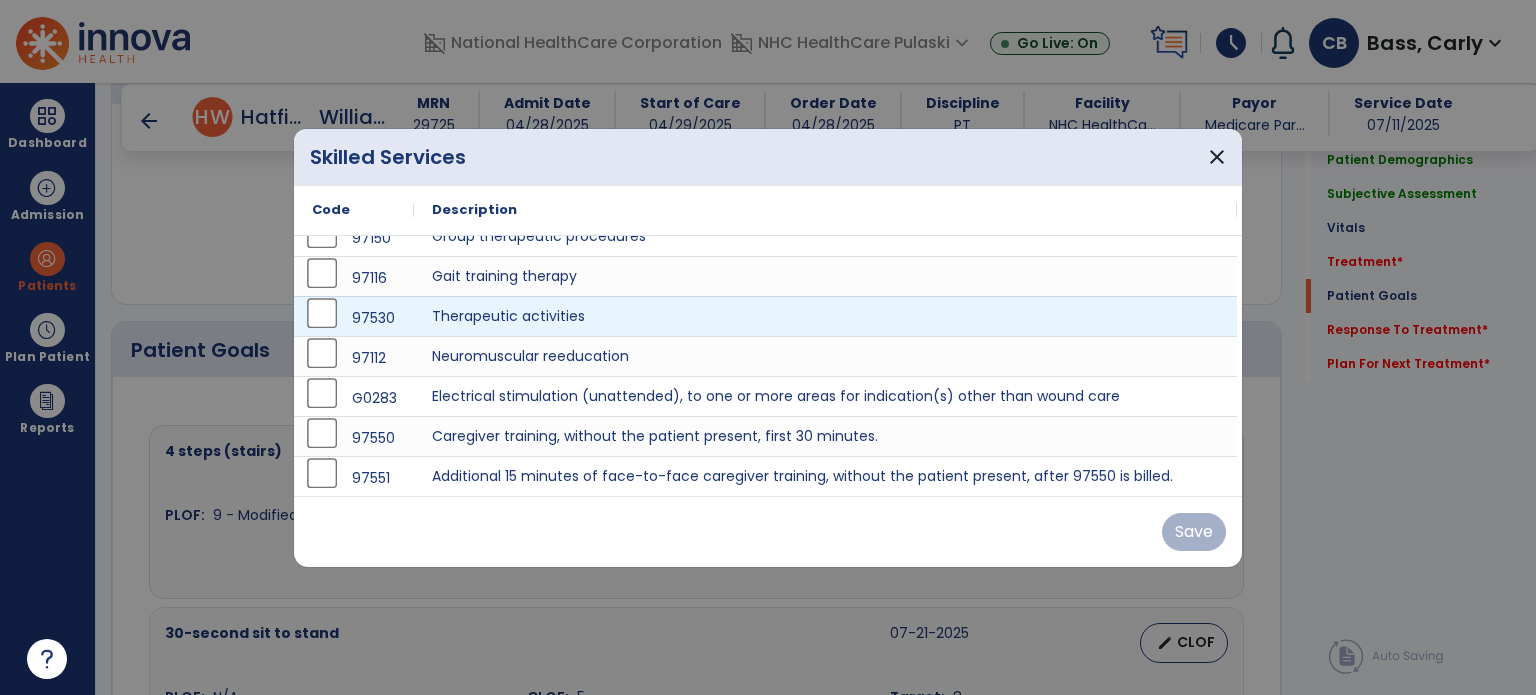 scroll, scrollTop: 0, scrollLeft: 0, axis: both 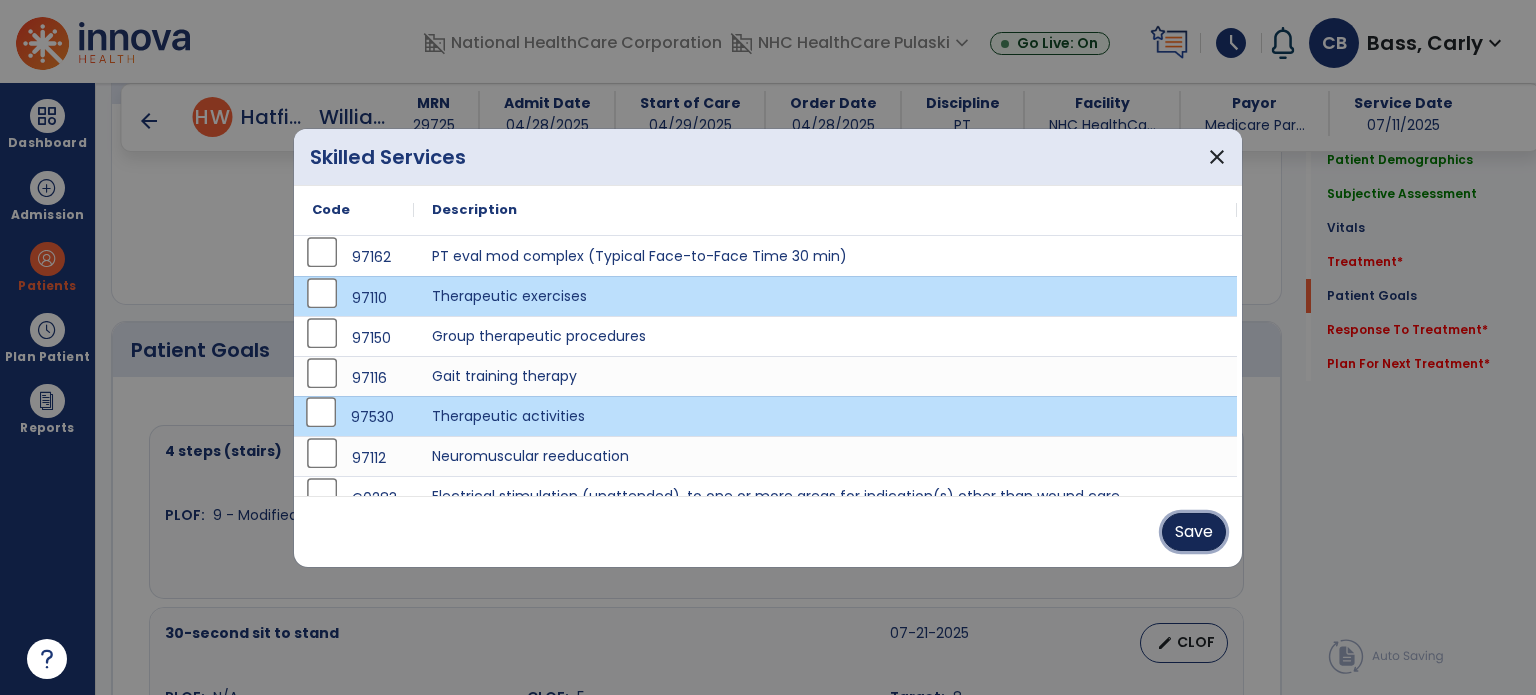 click on "Save" at bounding box center [1194, 532] 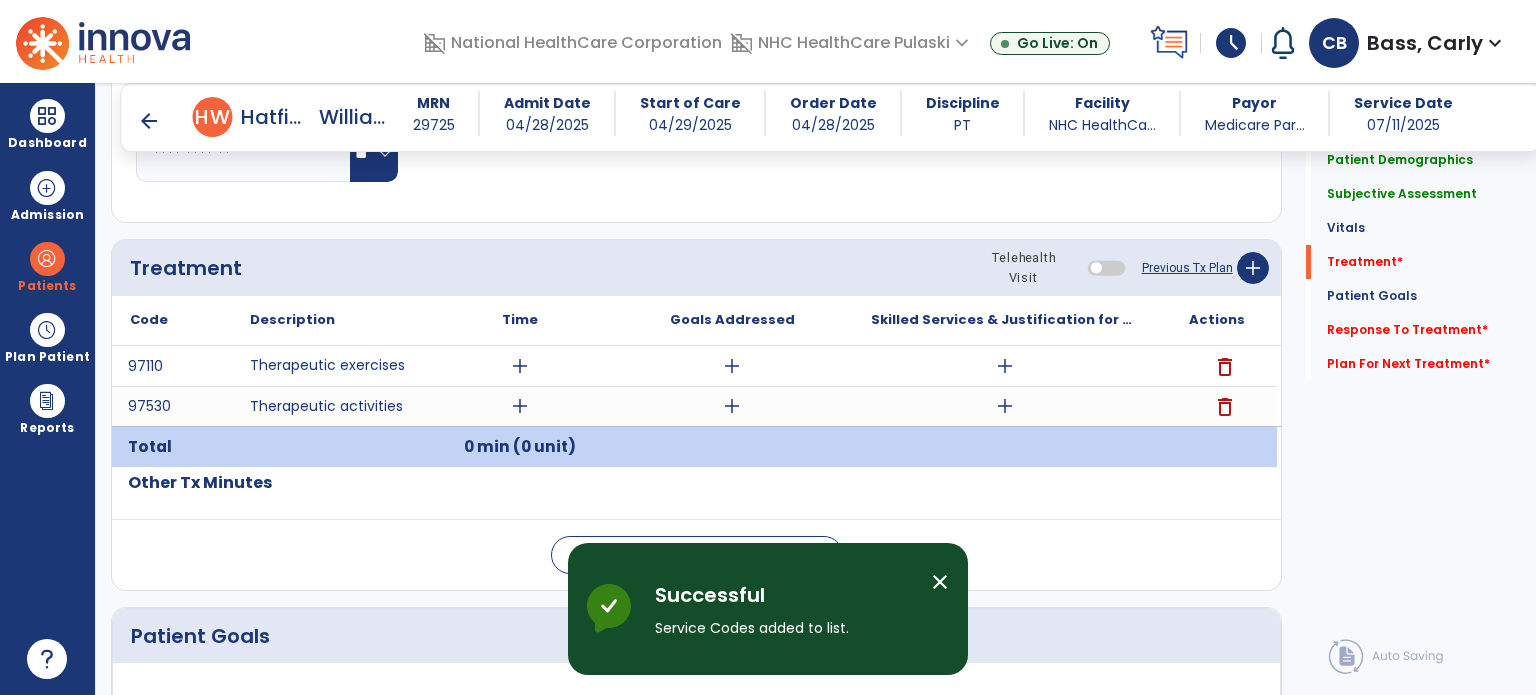 scroll, scrollTop: 1000, scrollLeft: 0, axis: vertical 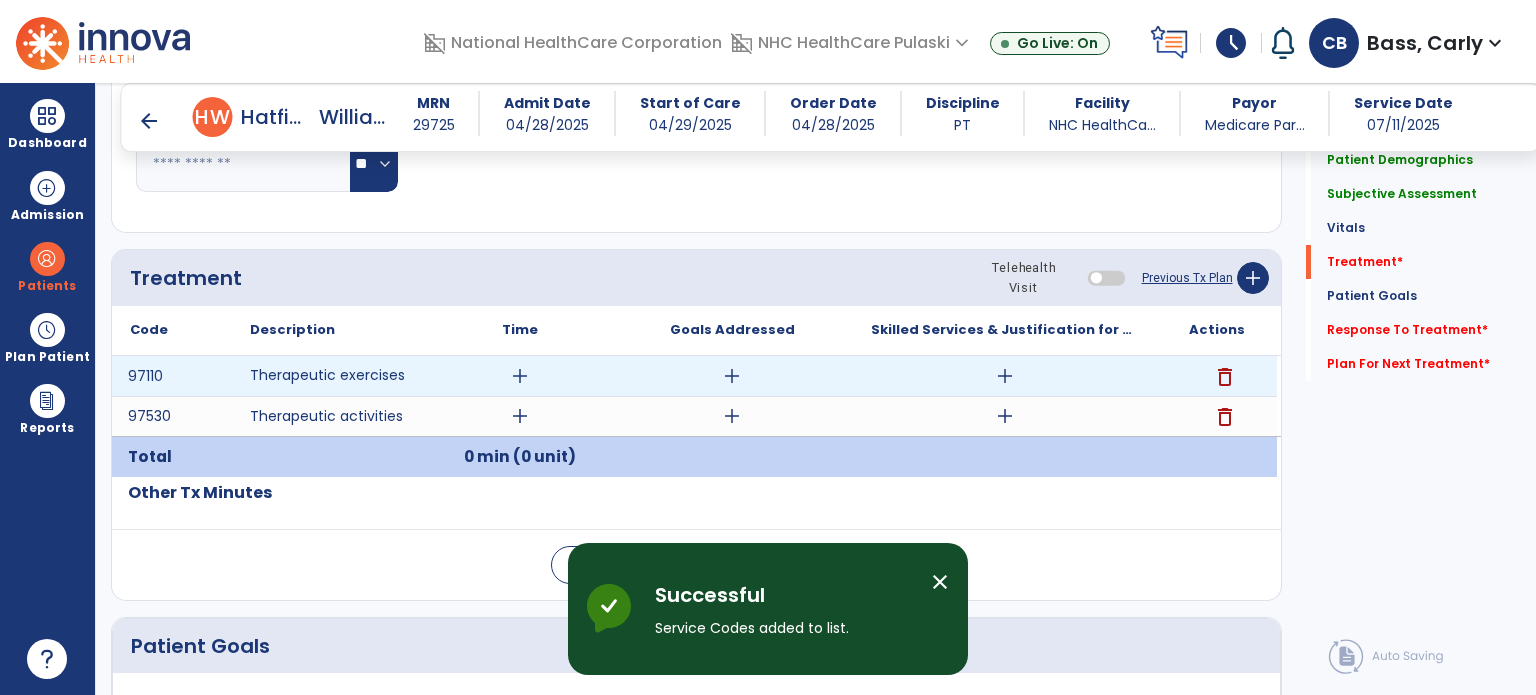 click on "add" at bounding box center (520, 376) 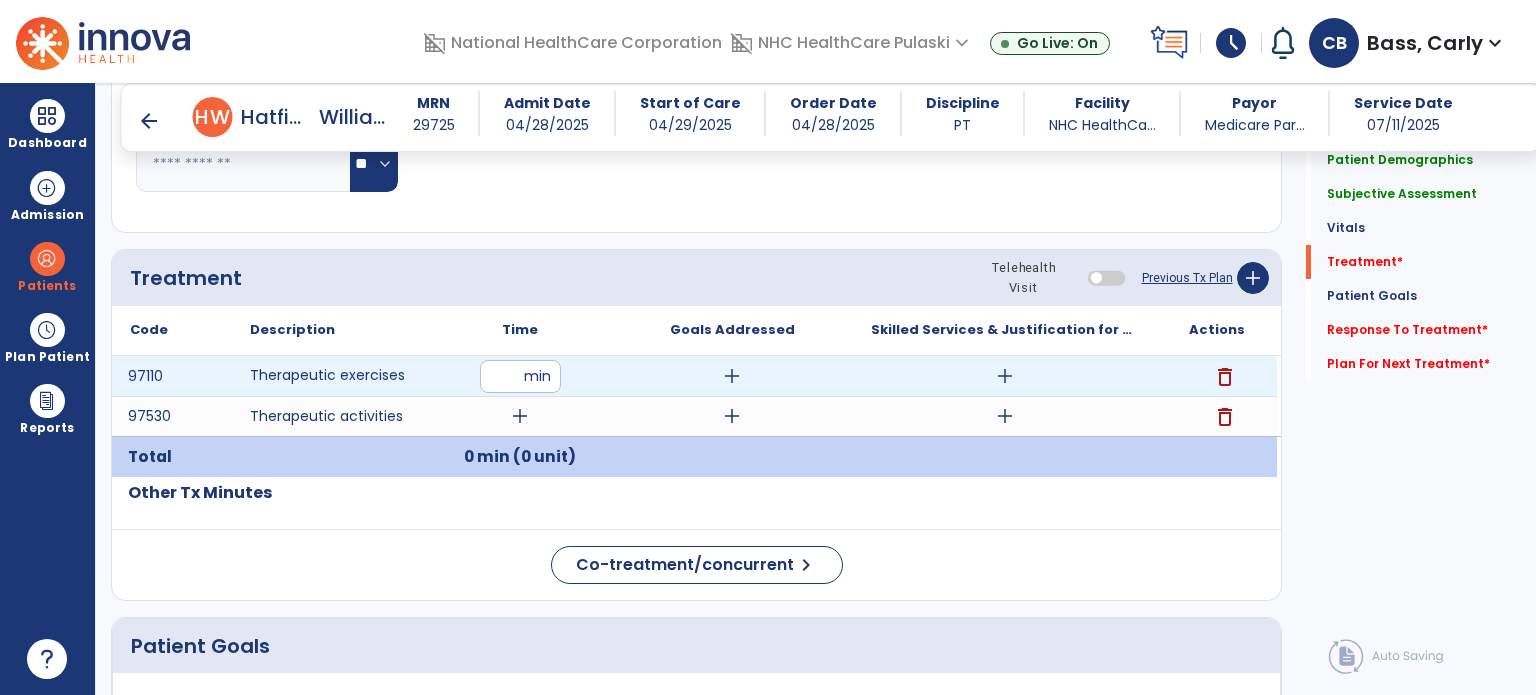 type on "**" 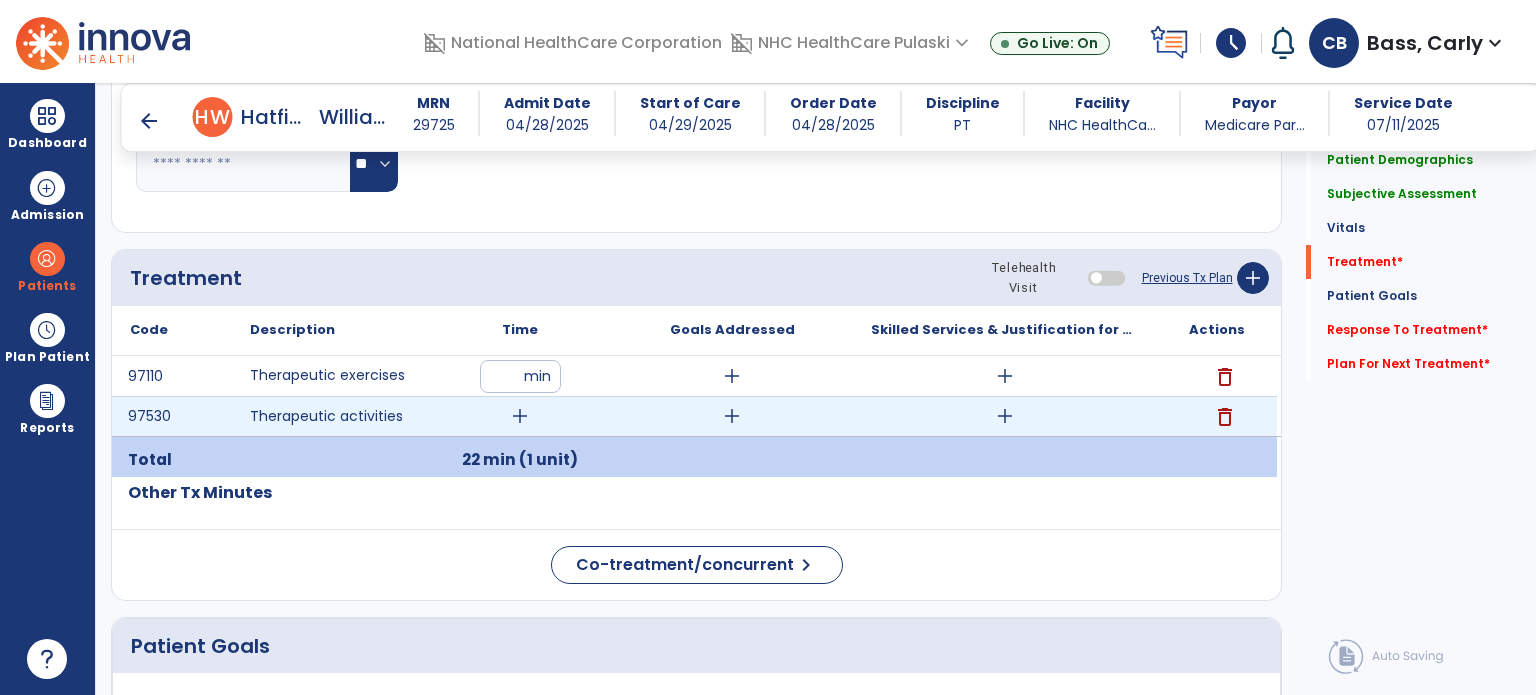 click on "add" at bounding box center [520, 416] 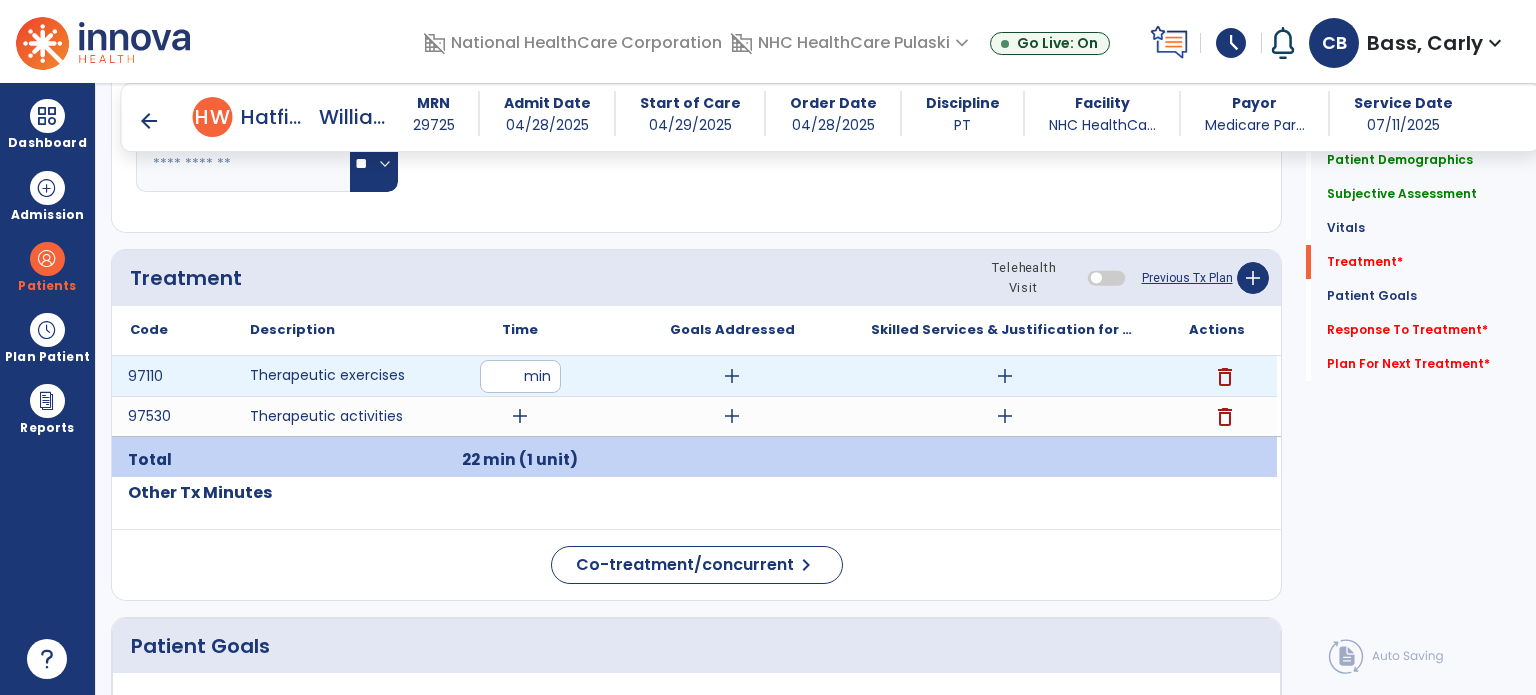 click on "**" at bounding box center (520, 376) 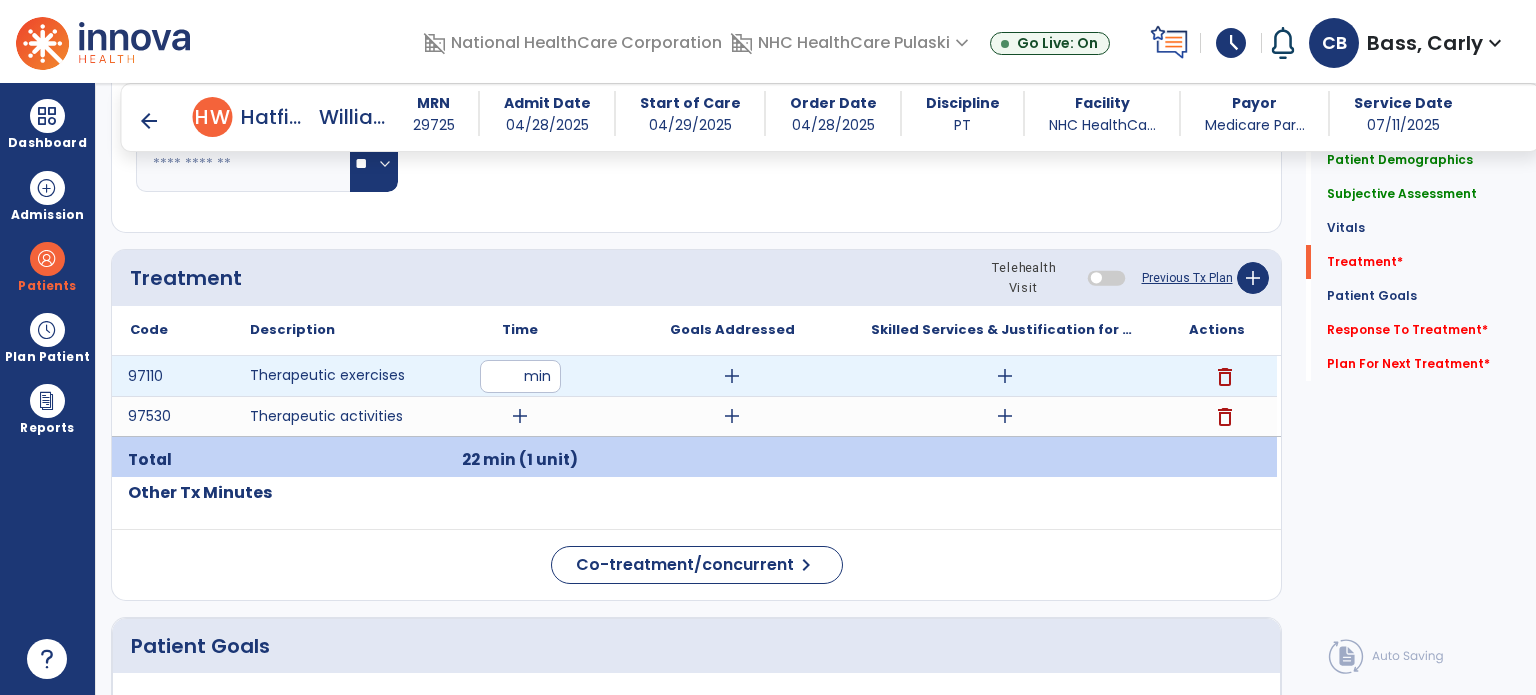 type on "*" 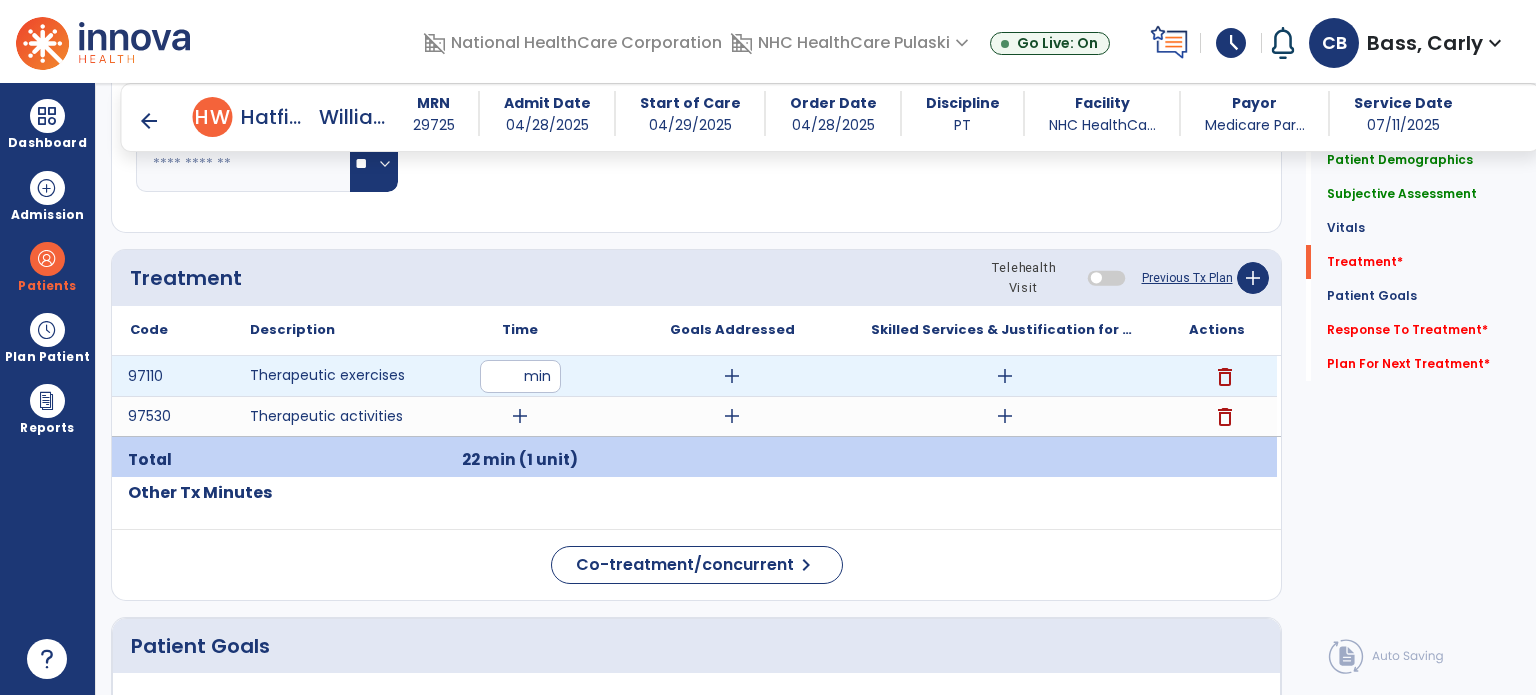 type on "**" 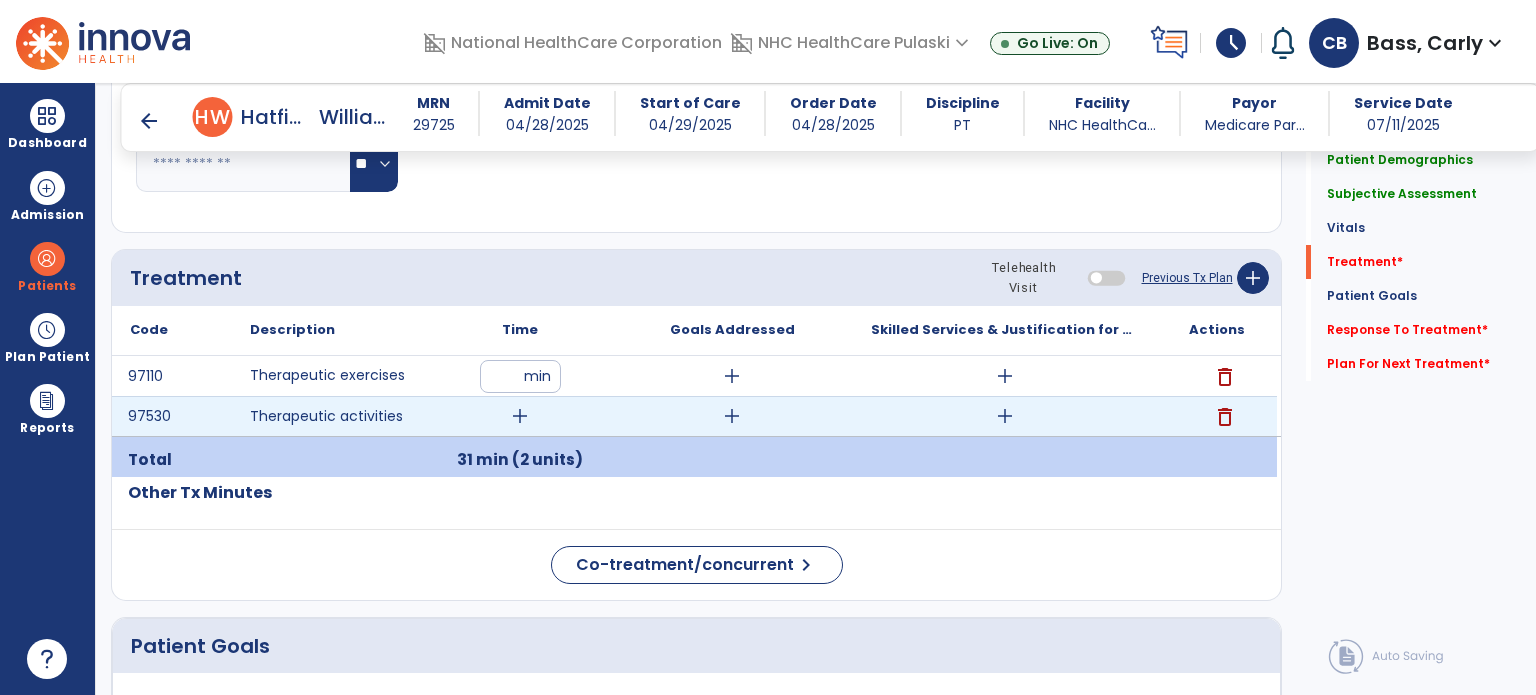 click on "add" at bounding box center [520, 416] 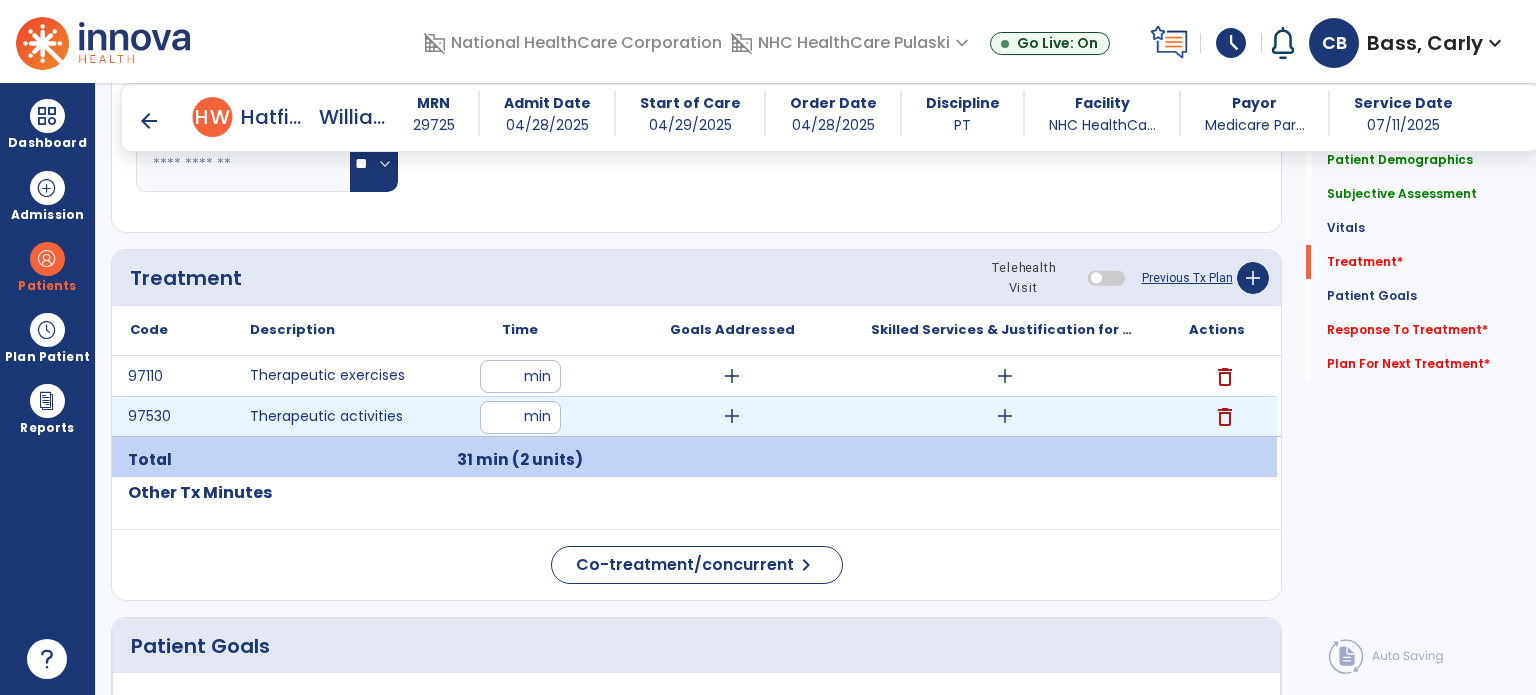 type on "**" 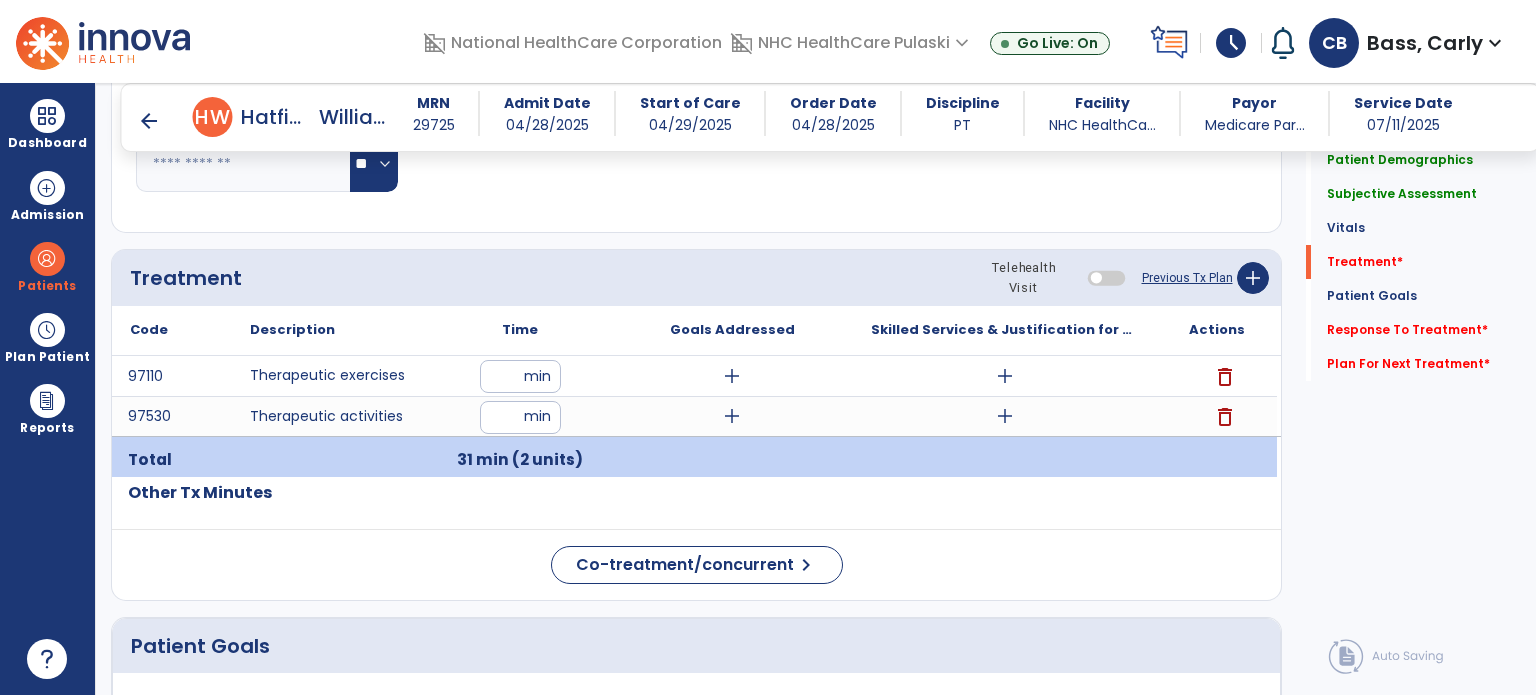 click on "Other Tx Minutes" 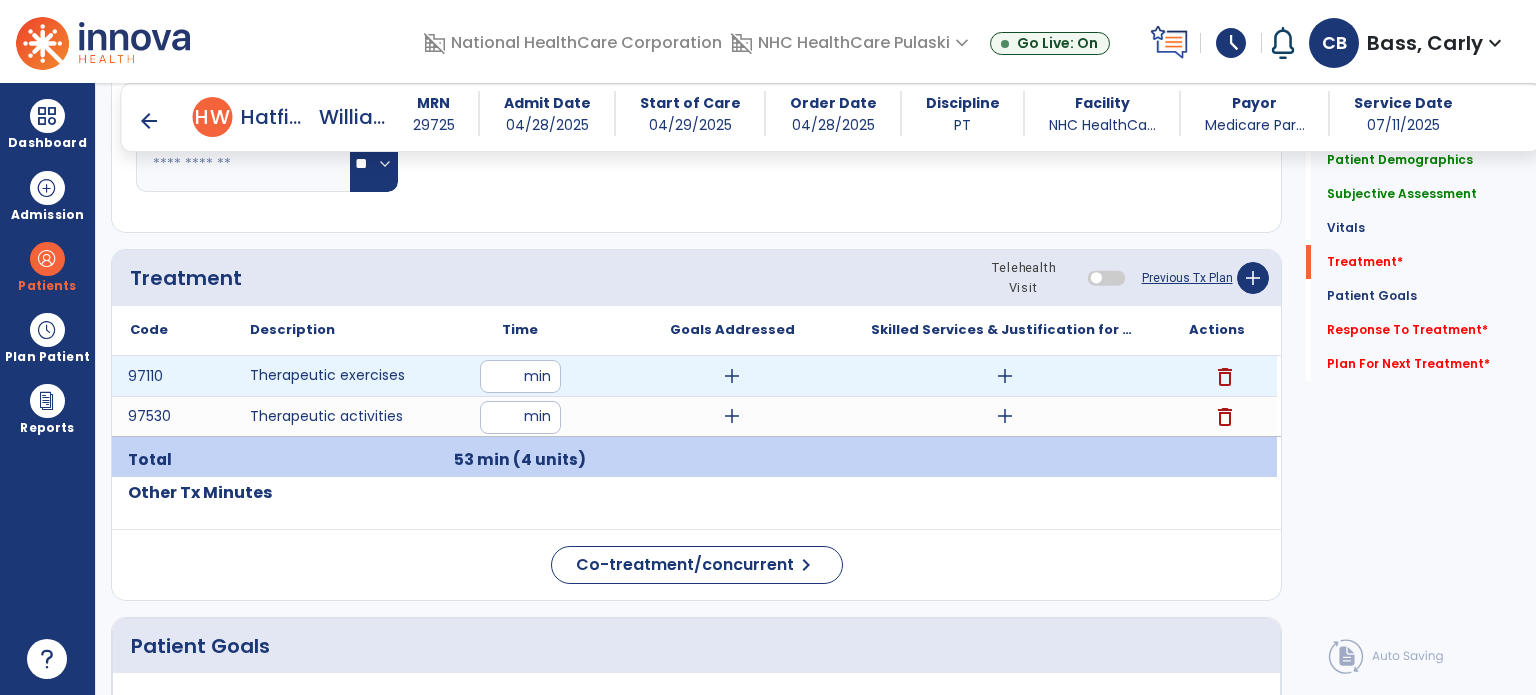 click on "add" at bounding box center (1005, 376) 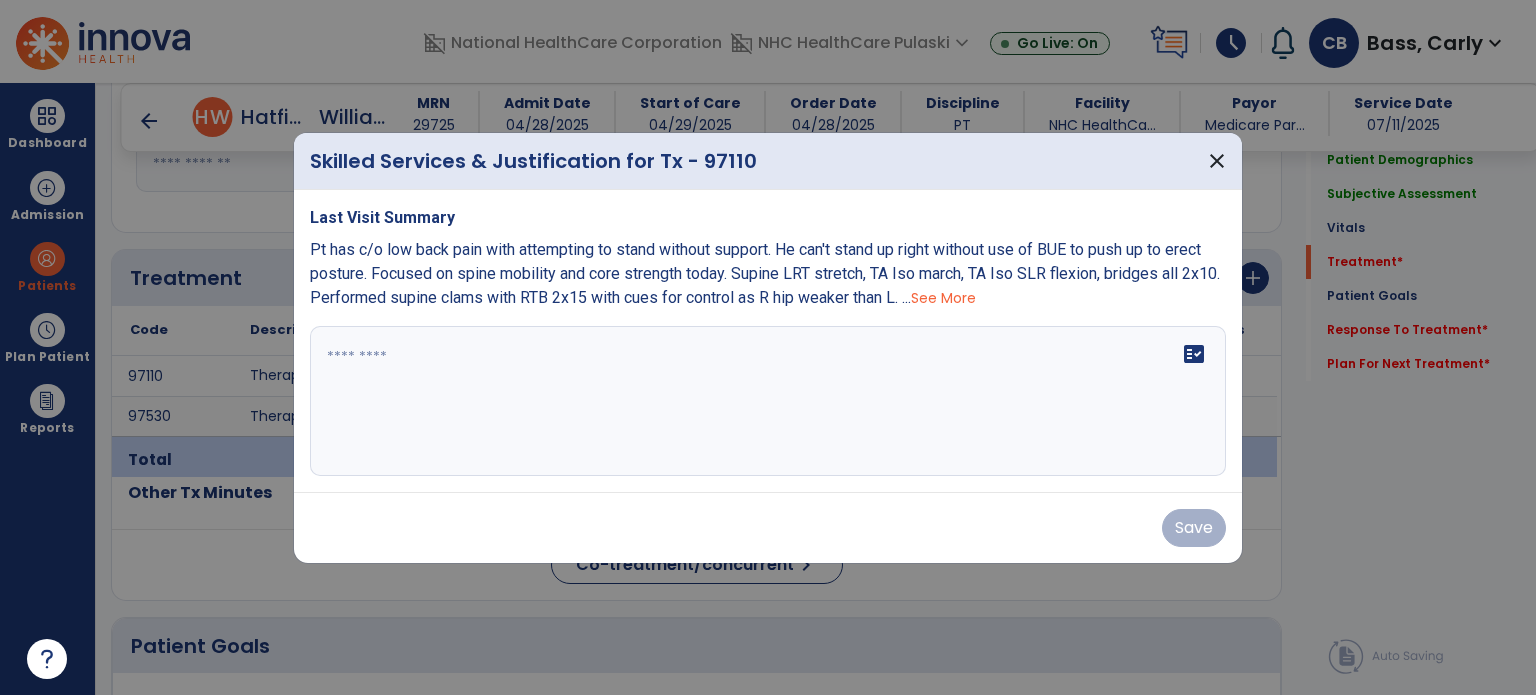 click on "See More" at bounding box center [943, 298] 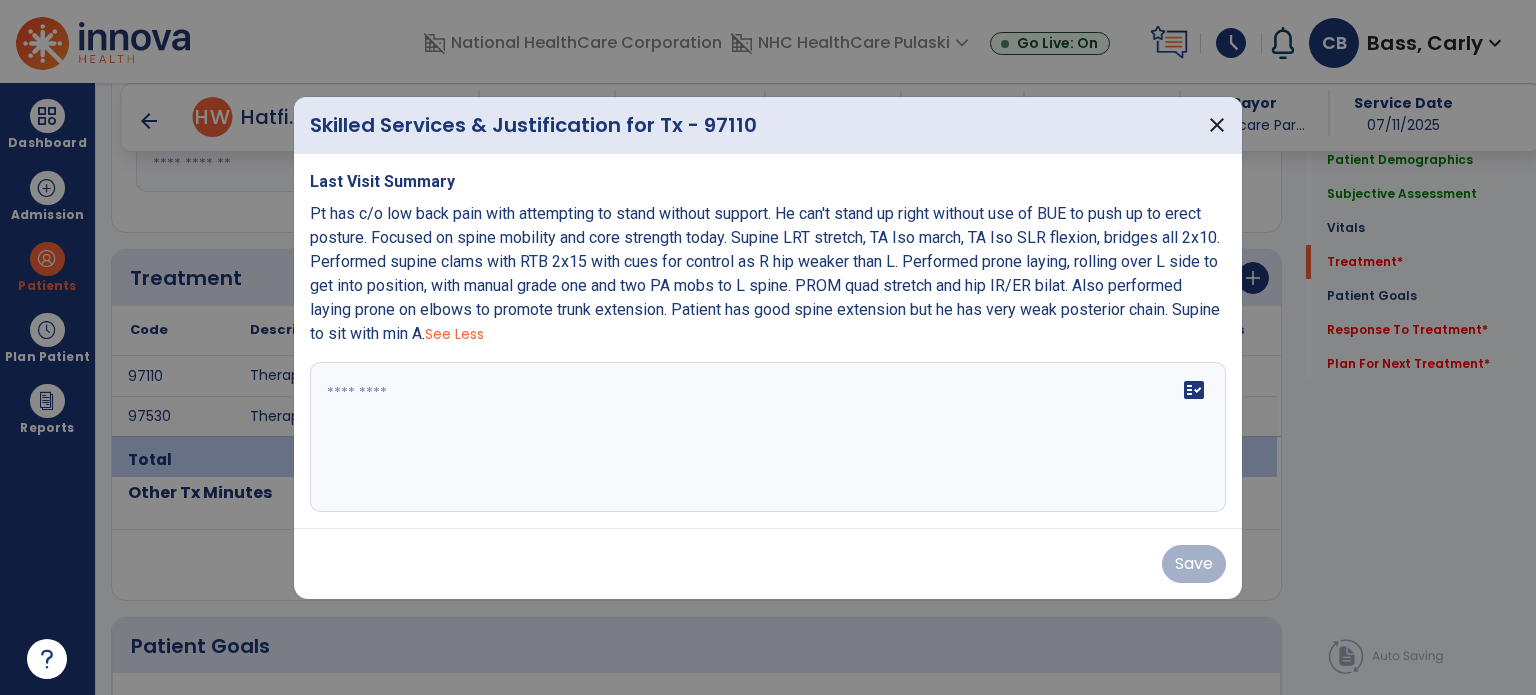 click at bounding box center (768, 437) 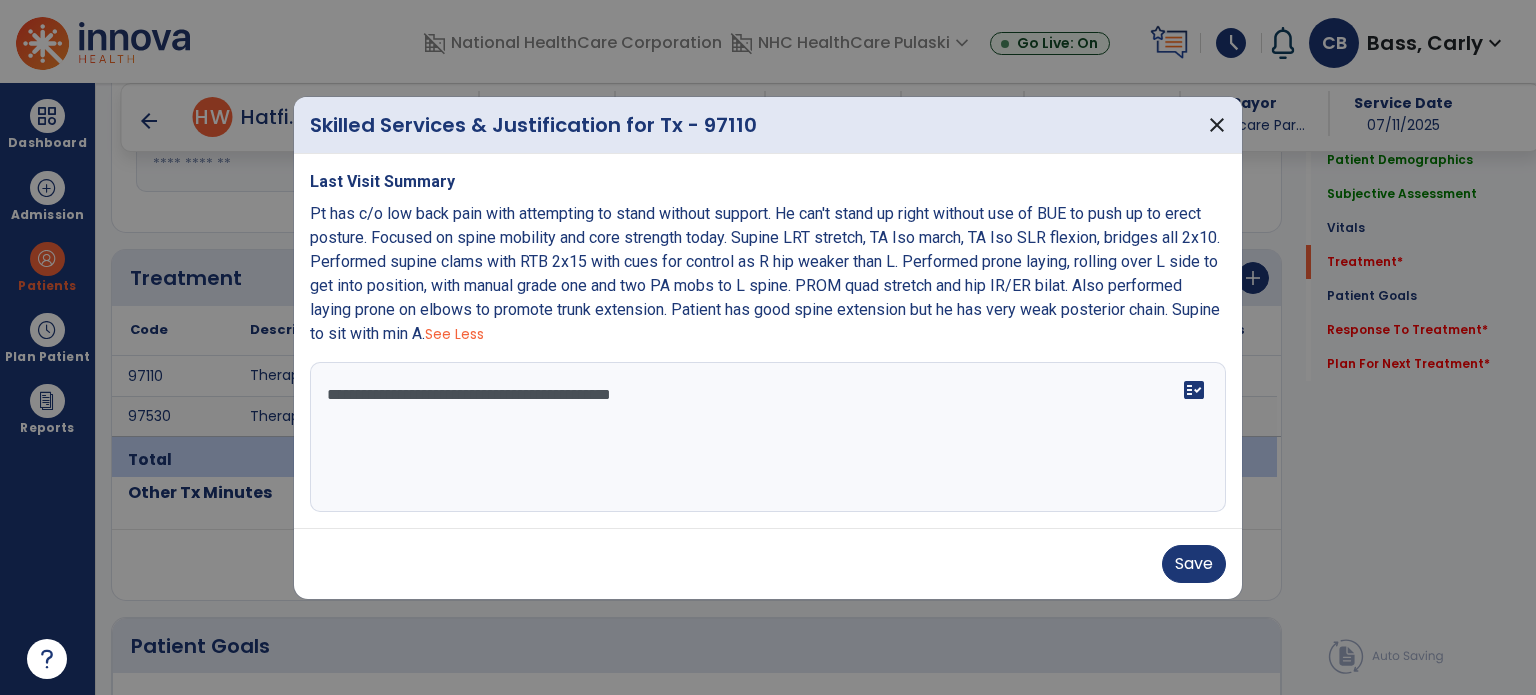 click on "**********" at bounding box center (768, 437) 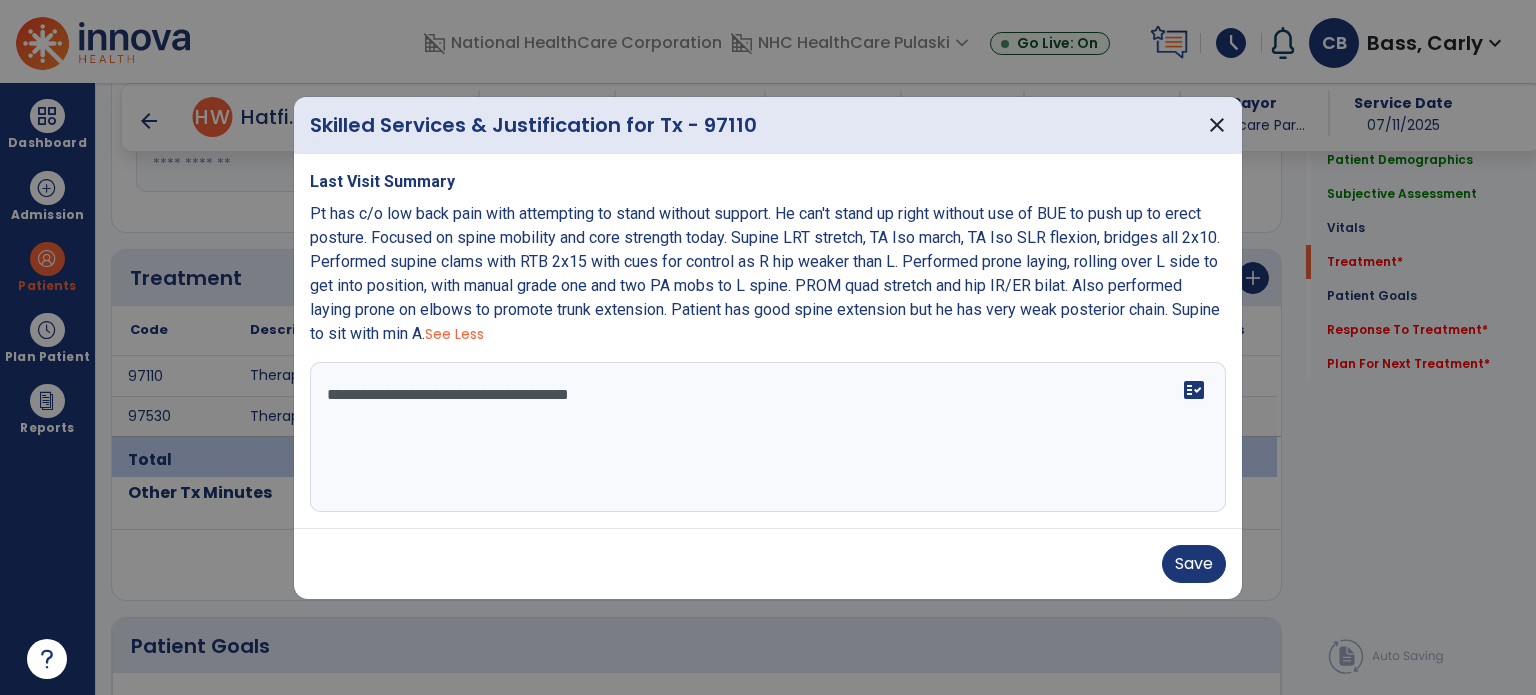 click on "**********" at bounding box center (768, 437) 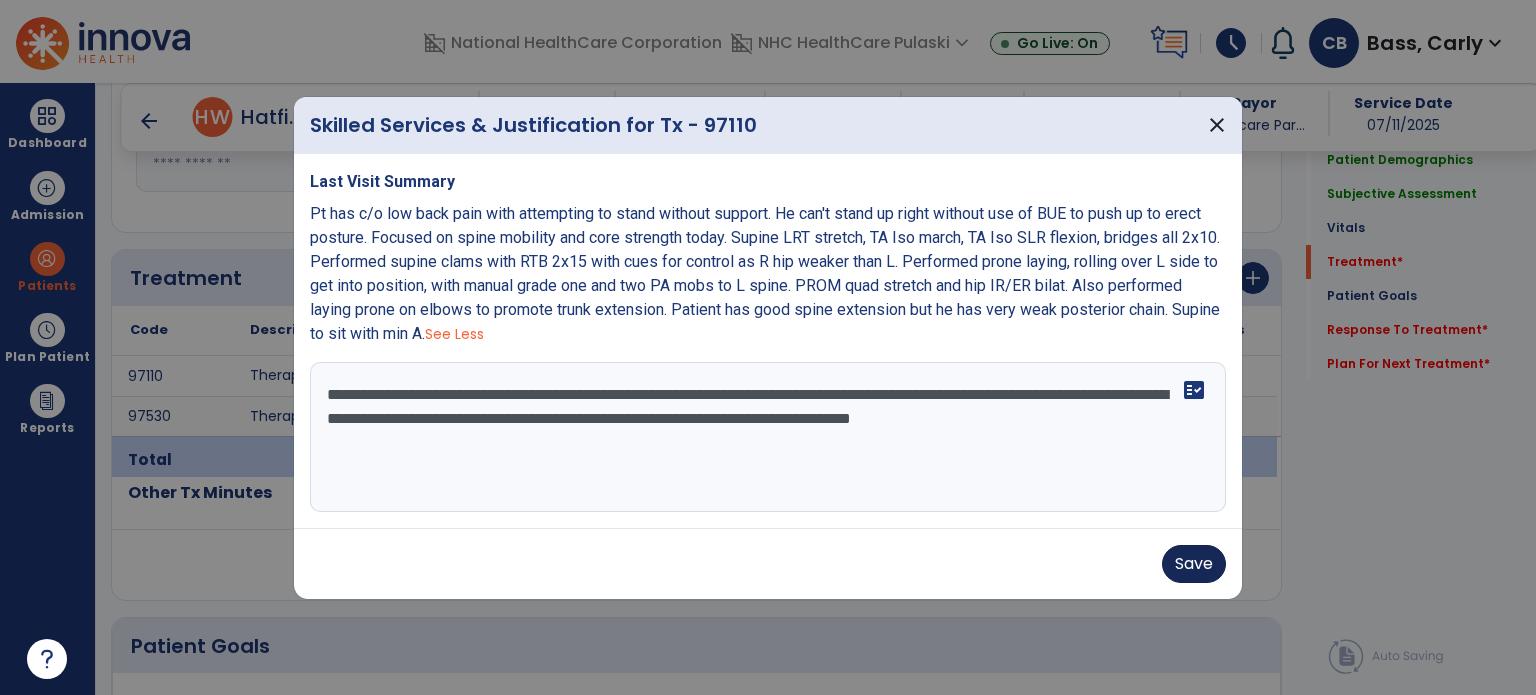 type on "**********" 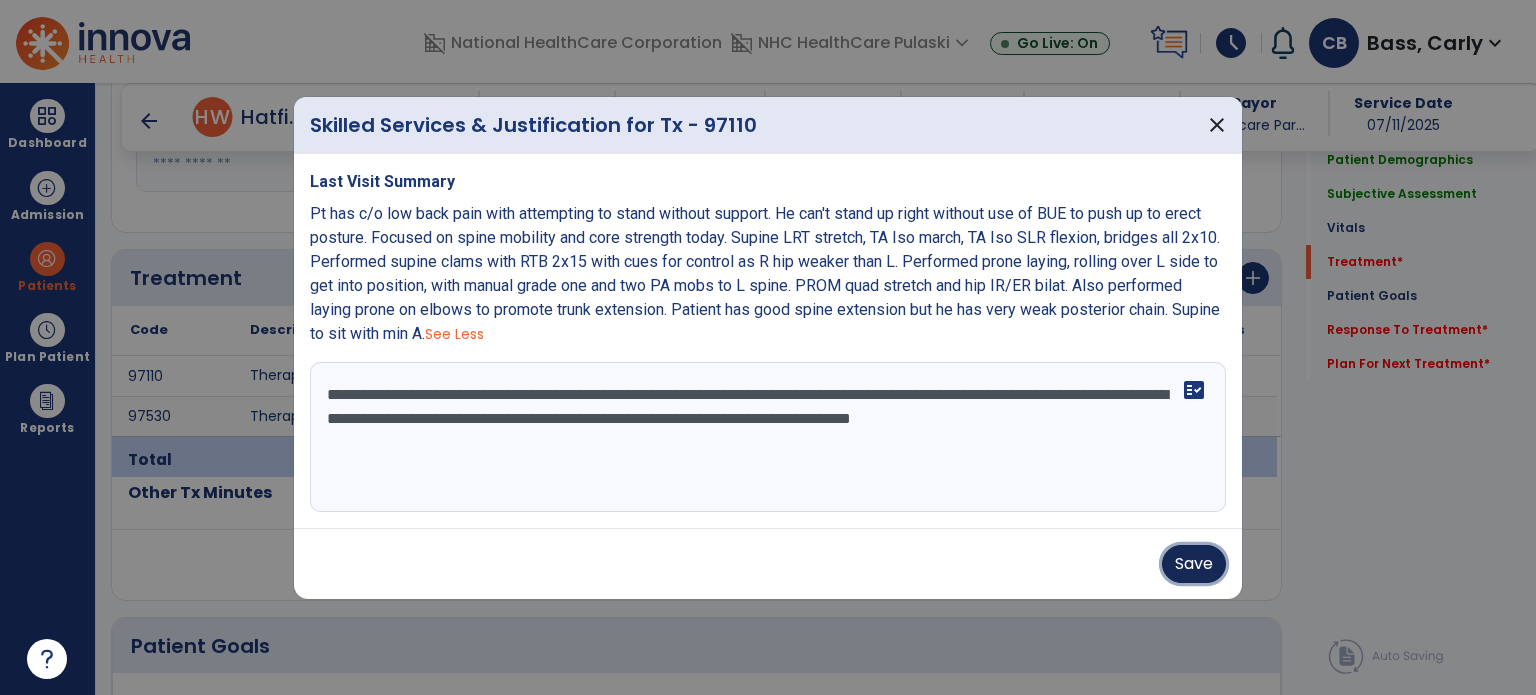 click on "Save" at bounding box center (1194, 564) 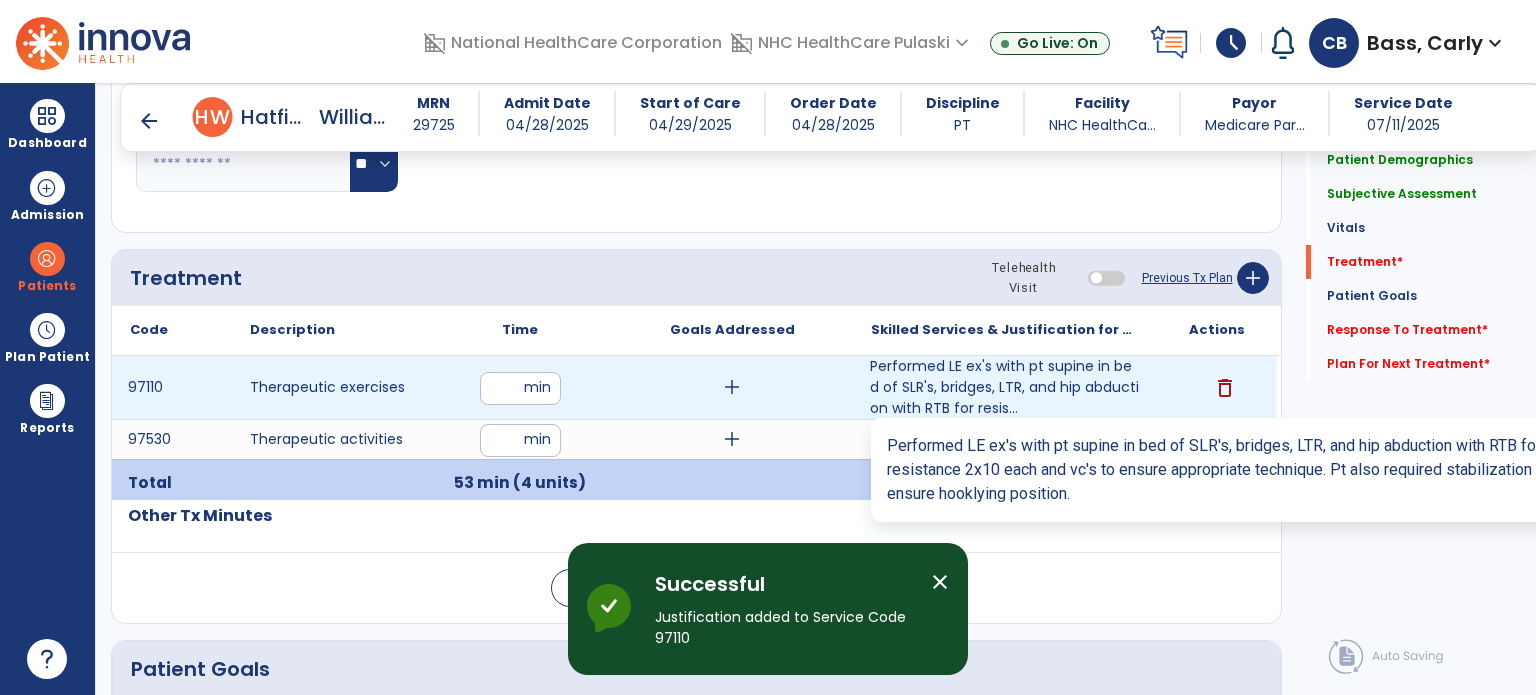 click on "Performed LE ex's with pt supine in bed of SLR's, bridges, LTR, and hip abduction with RTB for resis..." at bounding box center (1004, 387) 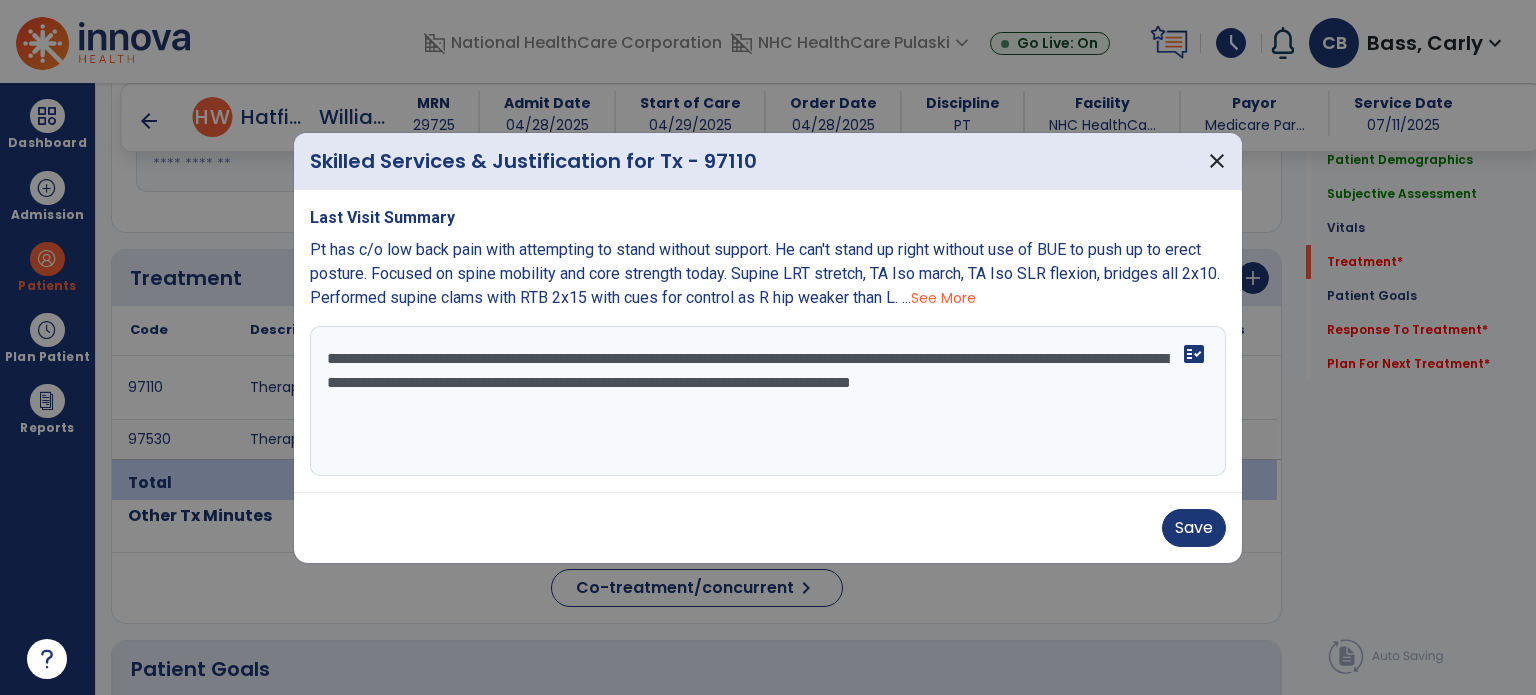 click on "**********" at bounding box center [768, 401] 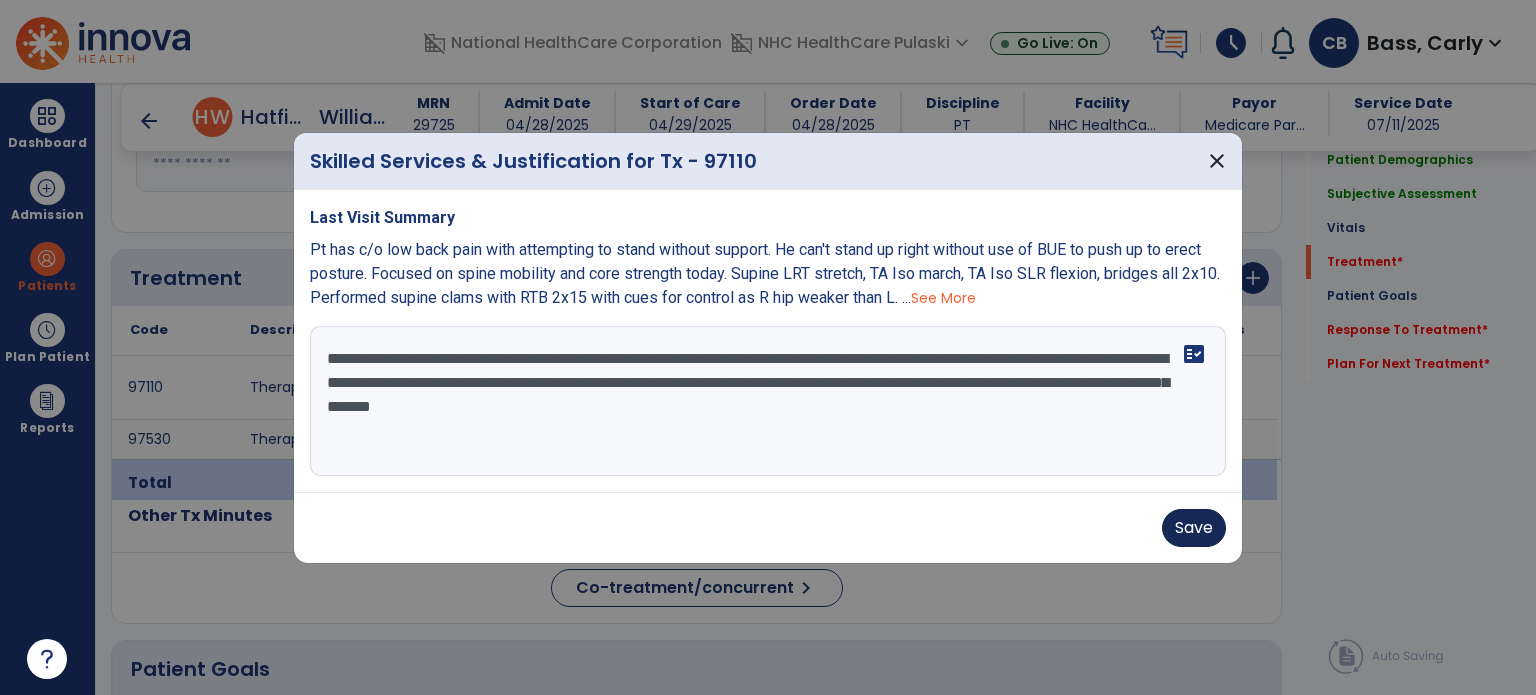 type on "**********" 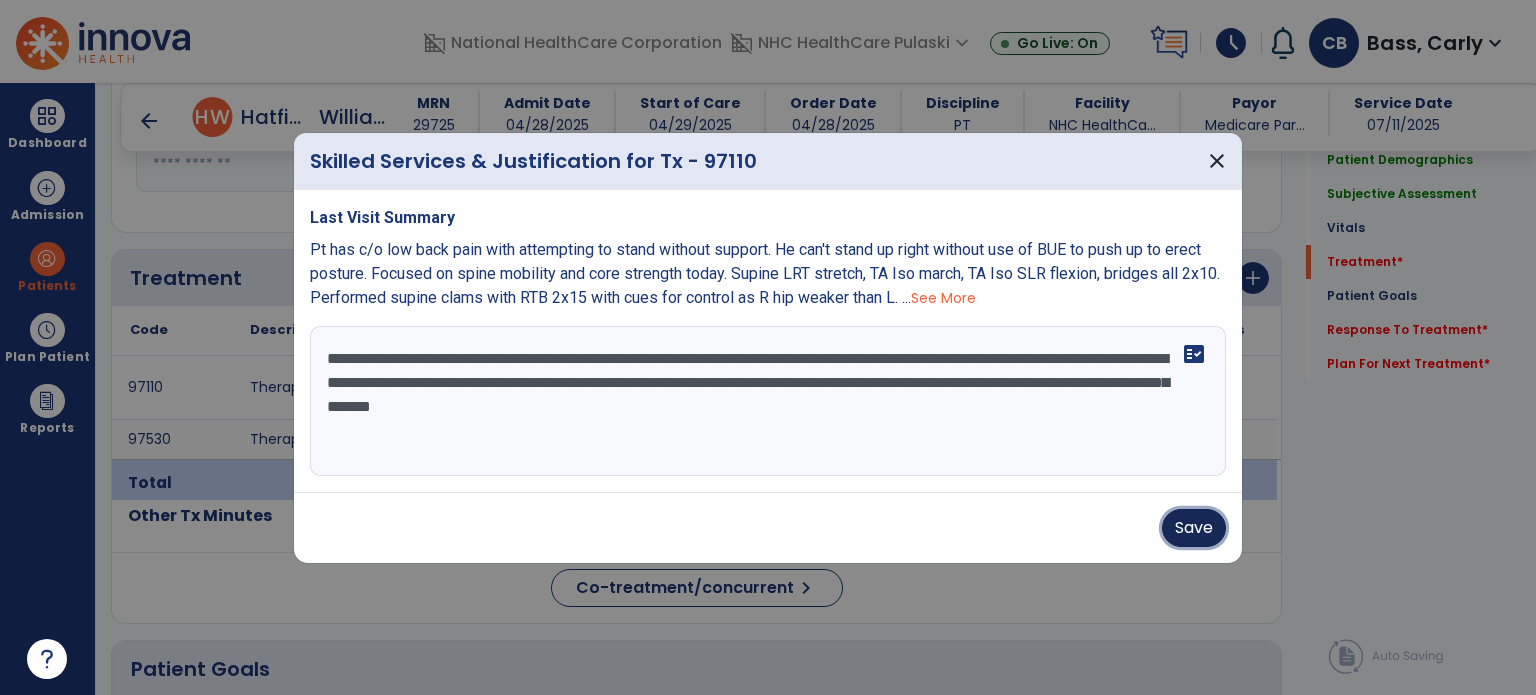 click on "Save" at bounding box center (1194, 528) 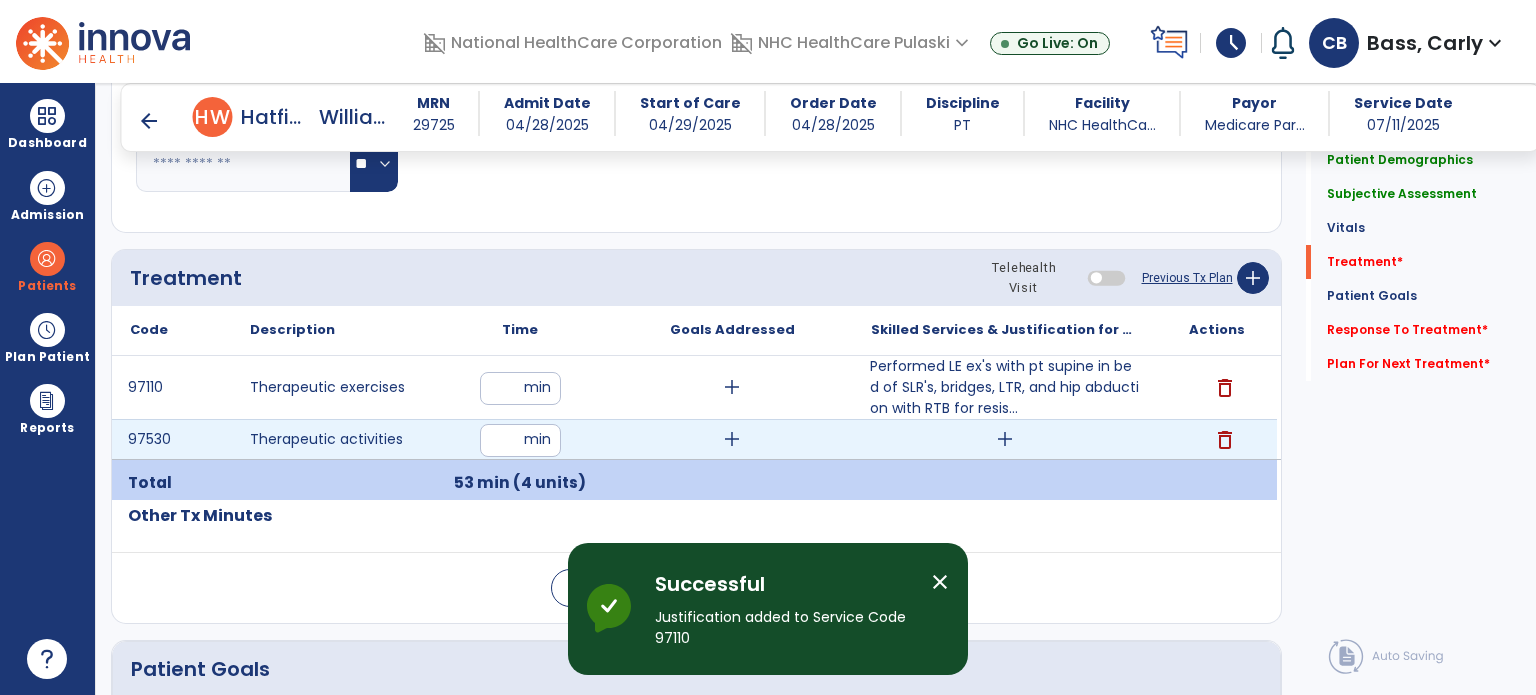 click on "add" at bounding box center (1005, 439) 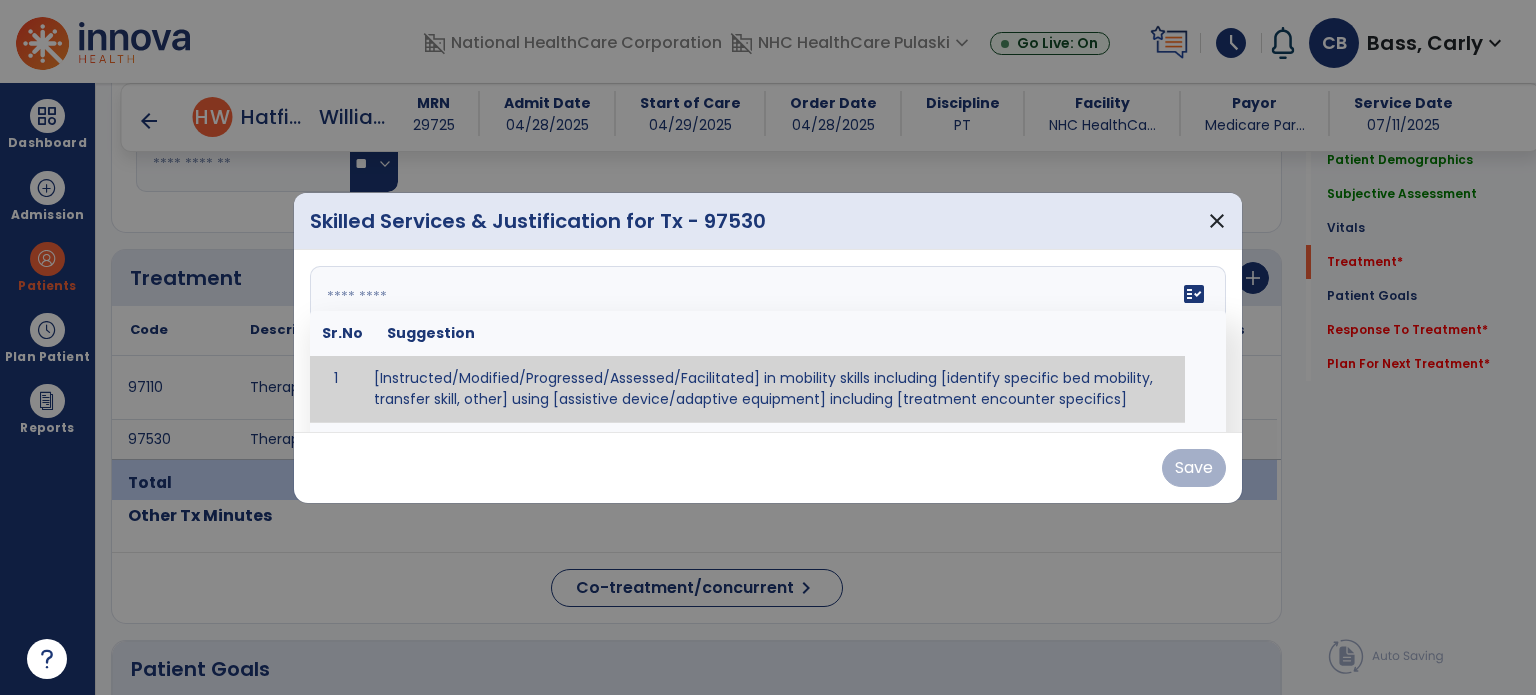 click on "fact_check  Sr.No Suggestion 1 [Instructed/Modified/Progressed/Assessed/Facilitated] in mobility skills including [identify specific bed mobility, transfer skill, other] using [assistive device/adaptive equipment] including [treatment encounter specifics]" at bounding box center [768, 341] 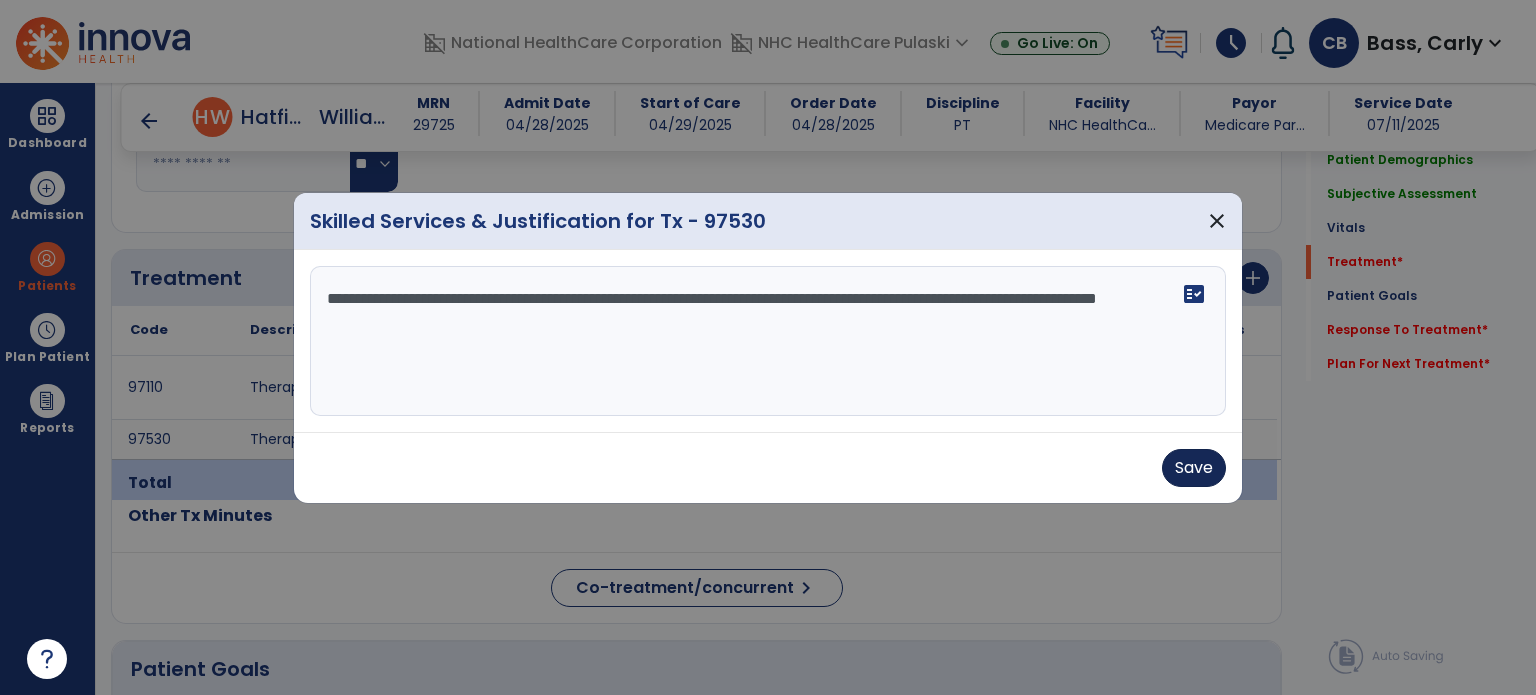 type on "**********" 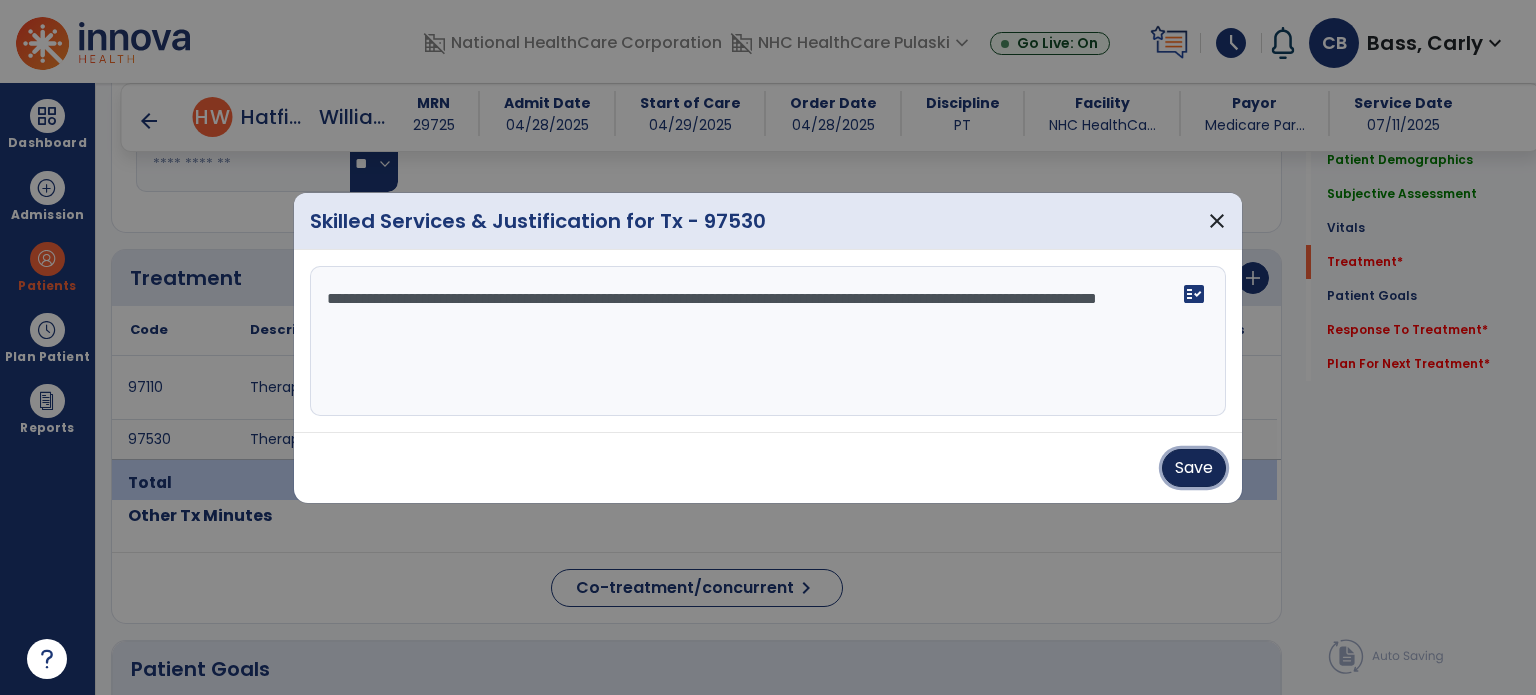 click on "Save" at bounding box center (1194, 468) 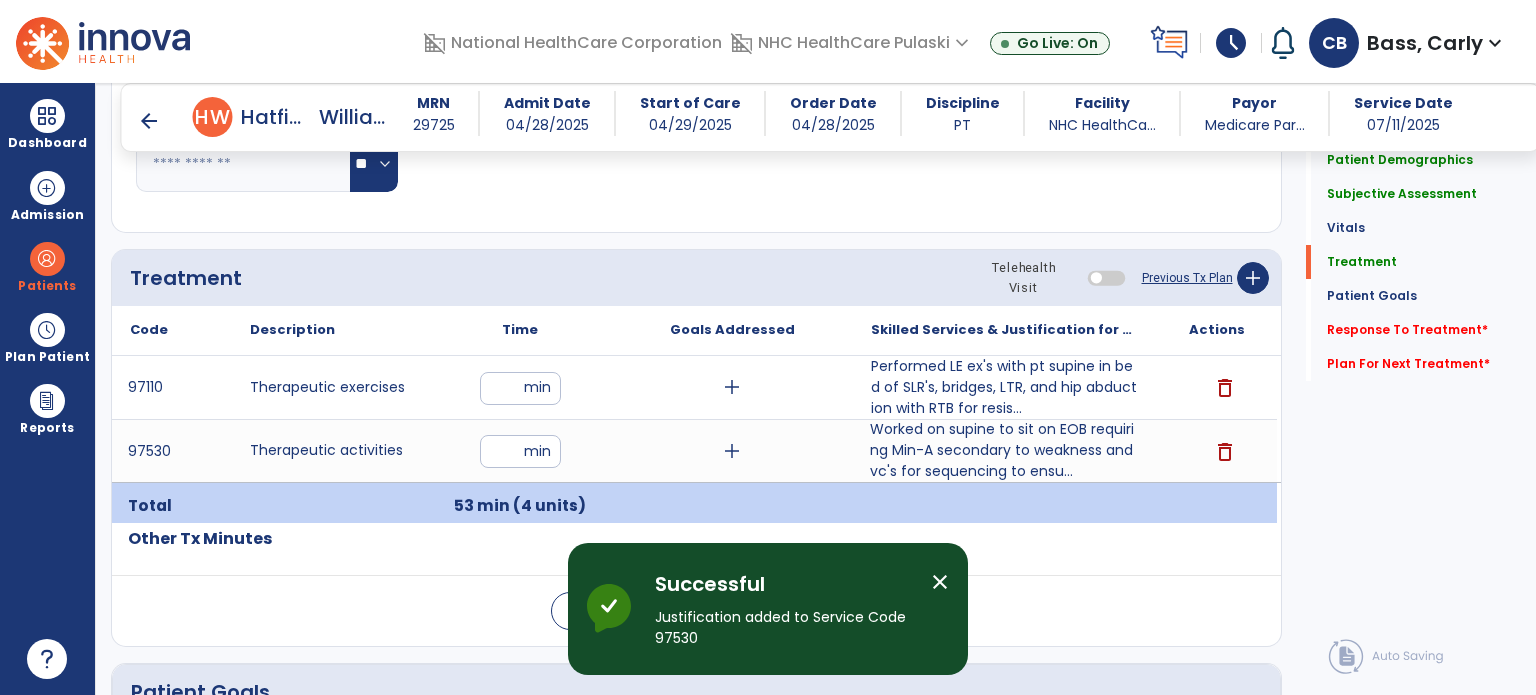 click on "close" at bounding box center [940, 582] 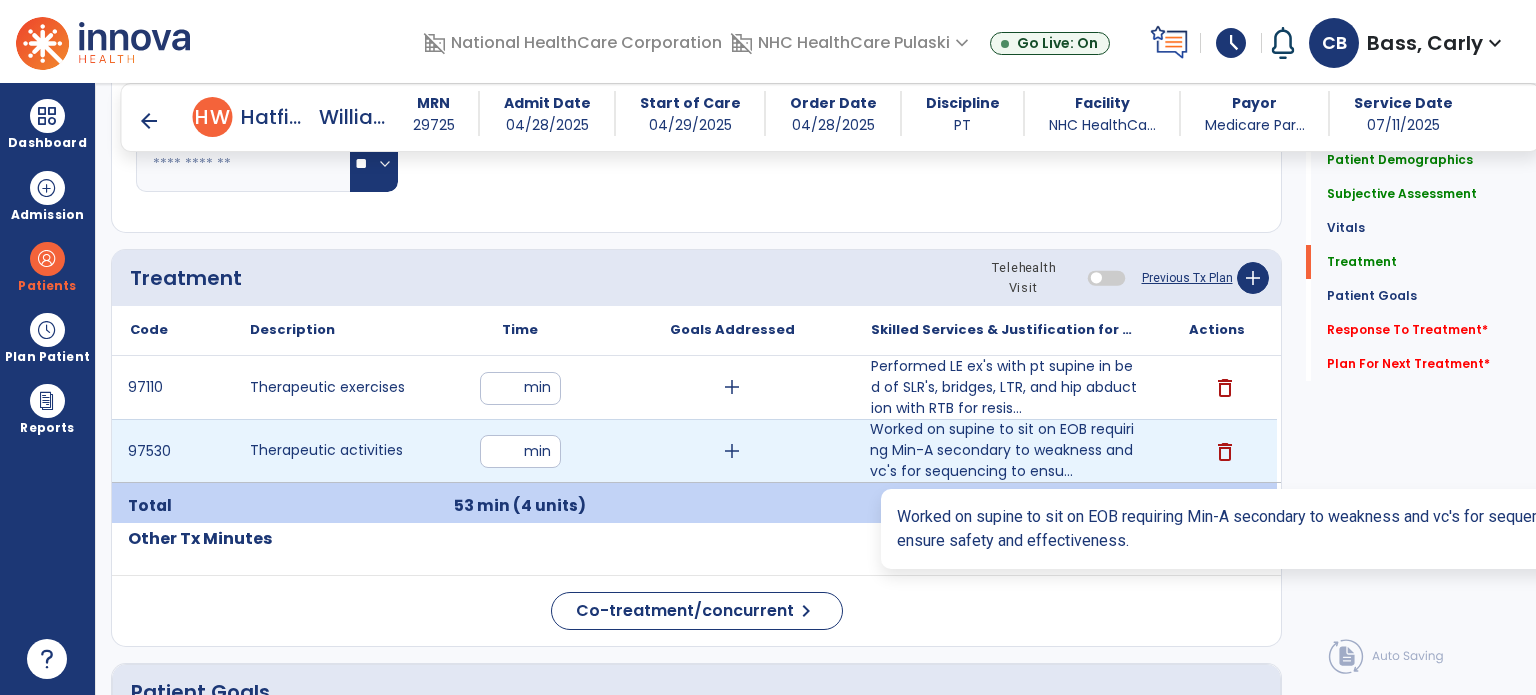 click on "Worked on supine to sit on EOB requiring Min-A secondary to weakness and vc's for sequencing to ensu..." at bounding box center [1004, 450] 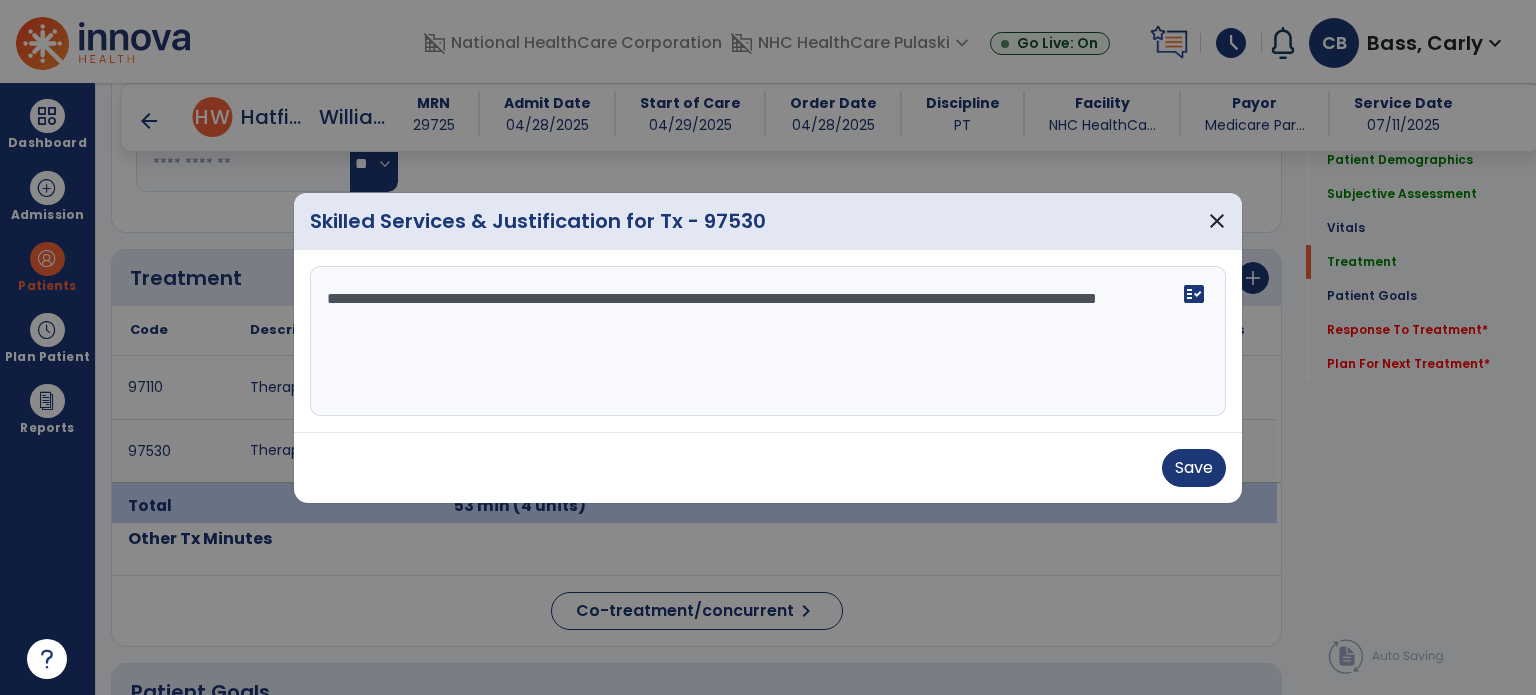 click on "**********" at bounding box center (768, 341) 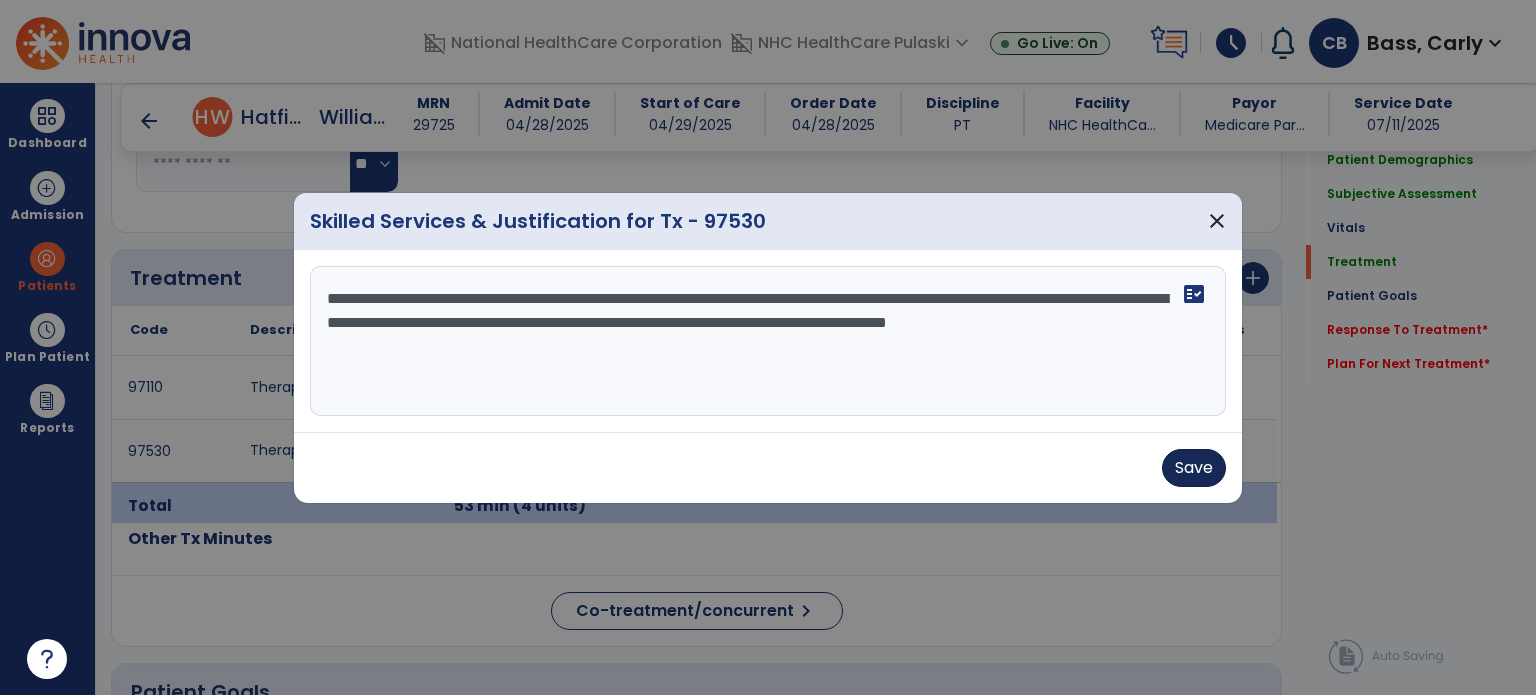 type on "**********" 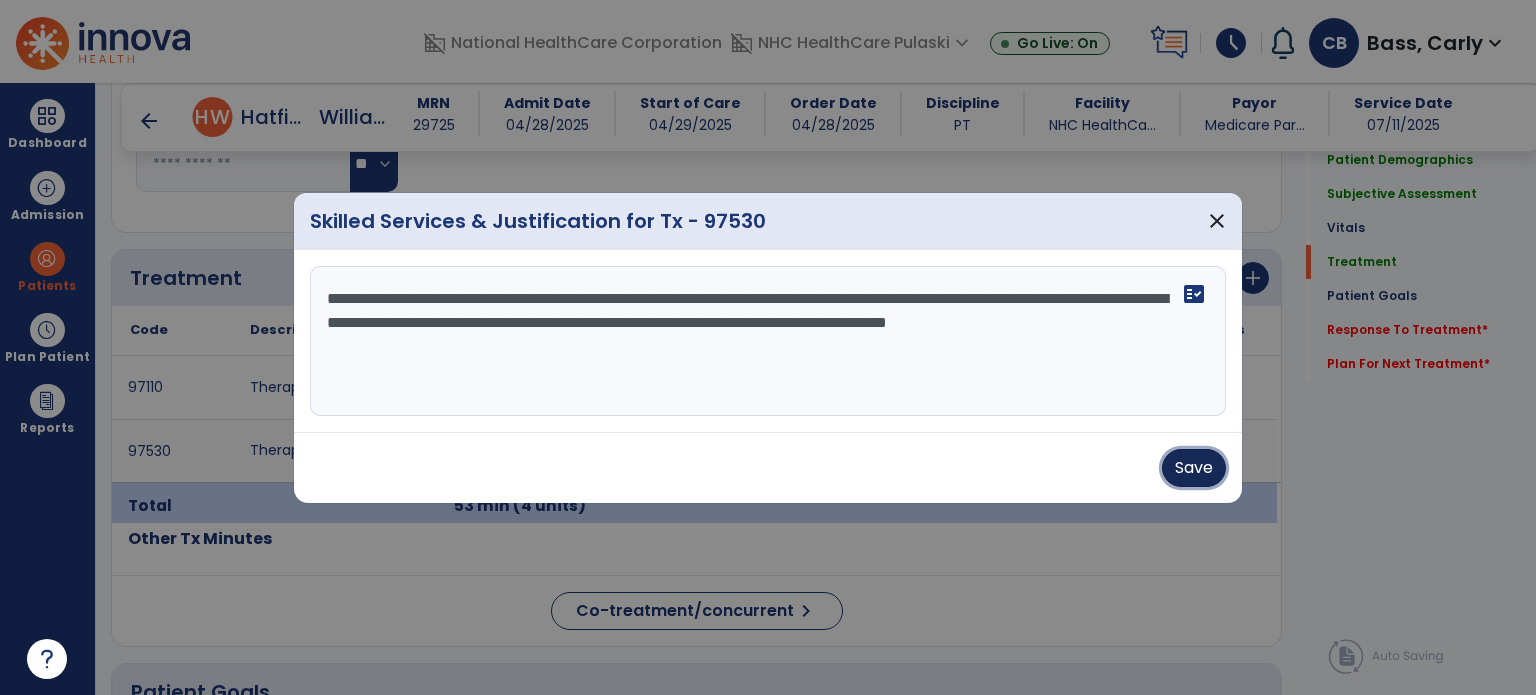 click on "Save" at bounding box center [1194, 468] 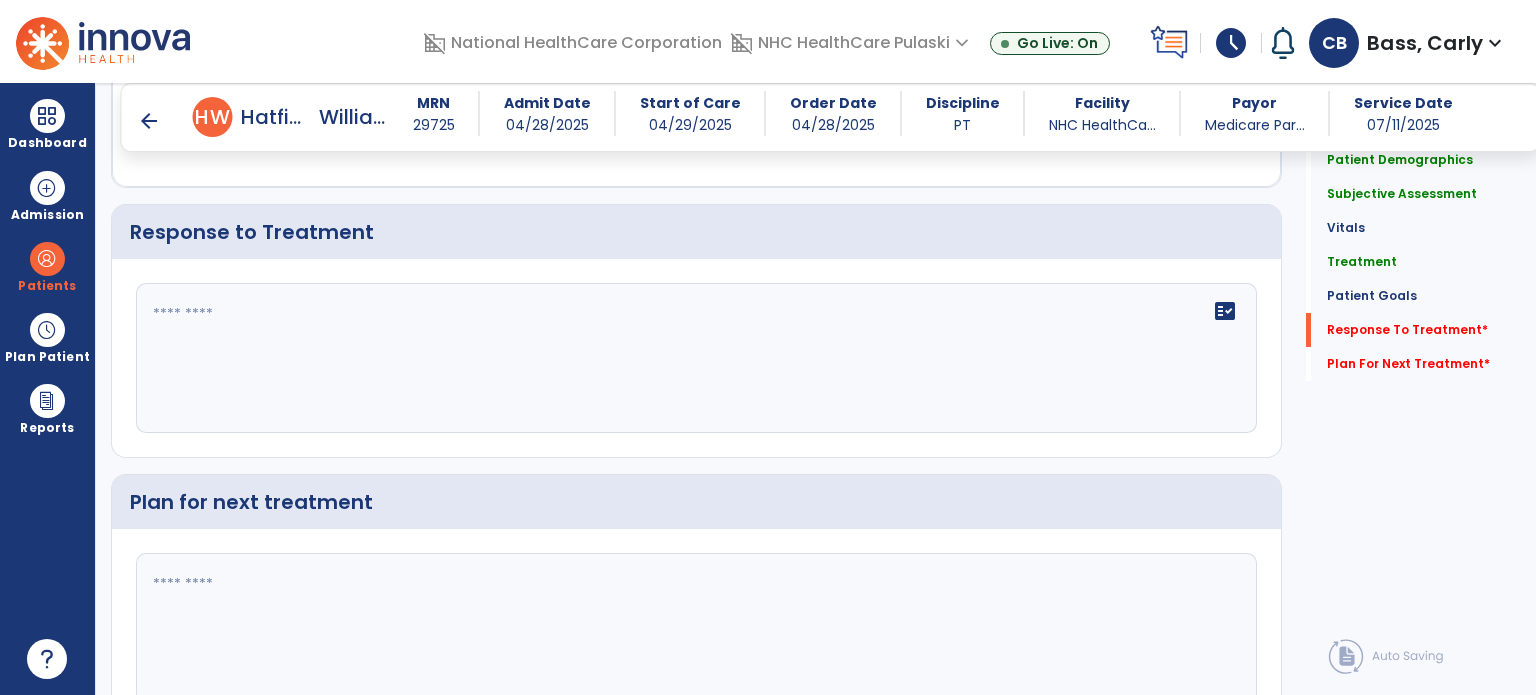 scroll, scrollTop: 2500, scrollLeft: 0, axis: vertical 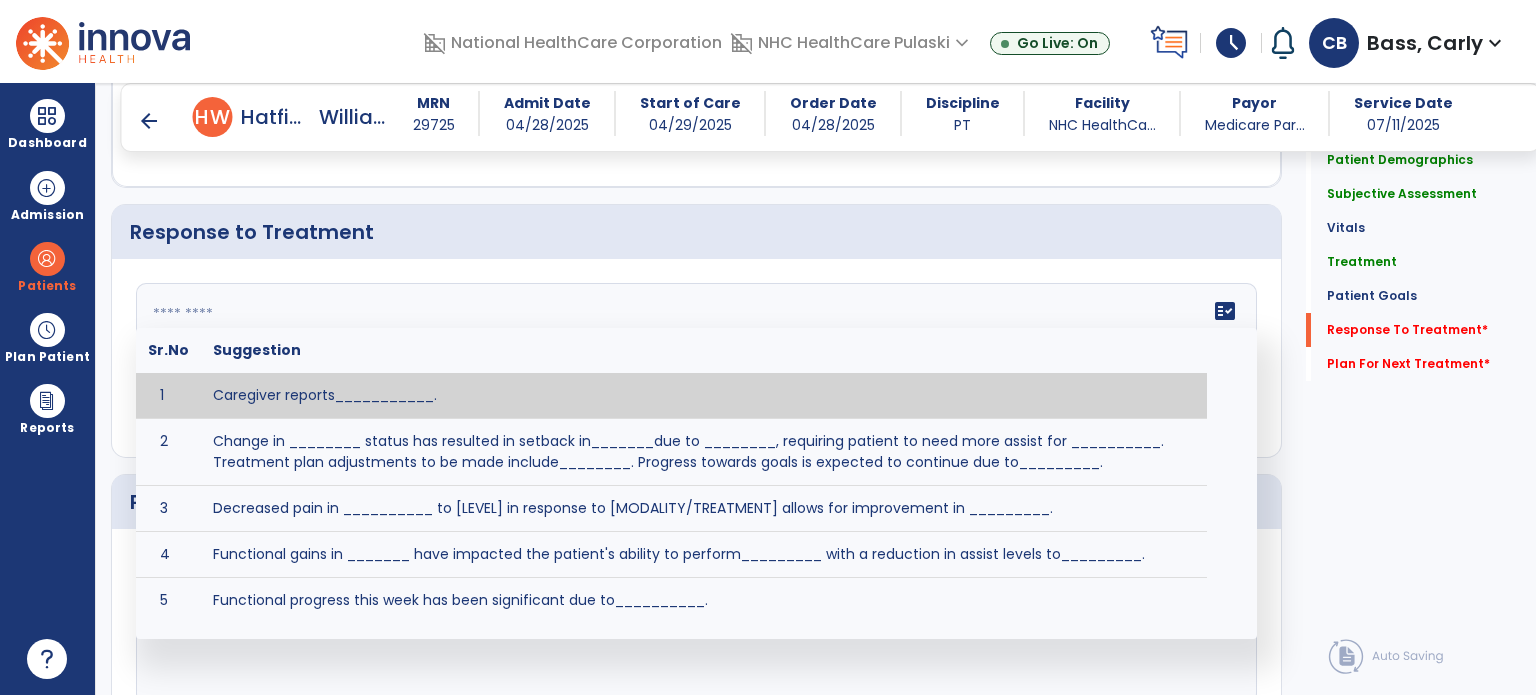 click on "fact_check  Sr.No Suggestion 1 Caregiver reports___________. 2 Change in ________ status has resulted in setback in_______due to ________, requiring patient to need more assist for __________.   Treatment plan adjustments to be made include________.  Progress towards goals is expected to continue due to_________. 3 Decreased pain in __________ to [LEVEL] in response to [MODALITY/TREATMENT] allows for improvement in _________. 4 Functional gains in _______ have impacted the patient's ability to perform_________ with a reduction in assist levels to_________. 5 Functional progress this week has been significant due to__________. 6 Gains in ________ have improved the patient's ability to perform ______with decreased levels of assist to___________. 7 Improvement in ________allows patient to tolerate higher levels of challenges in_________. 8 Pain in [AREA] has decreased to [LEVEL] in response to [TREATMENT/MODALITY], allowing fore ease in completing__________. 9 10 11 12 13 14 15 16 17 18 19 20 21" 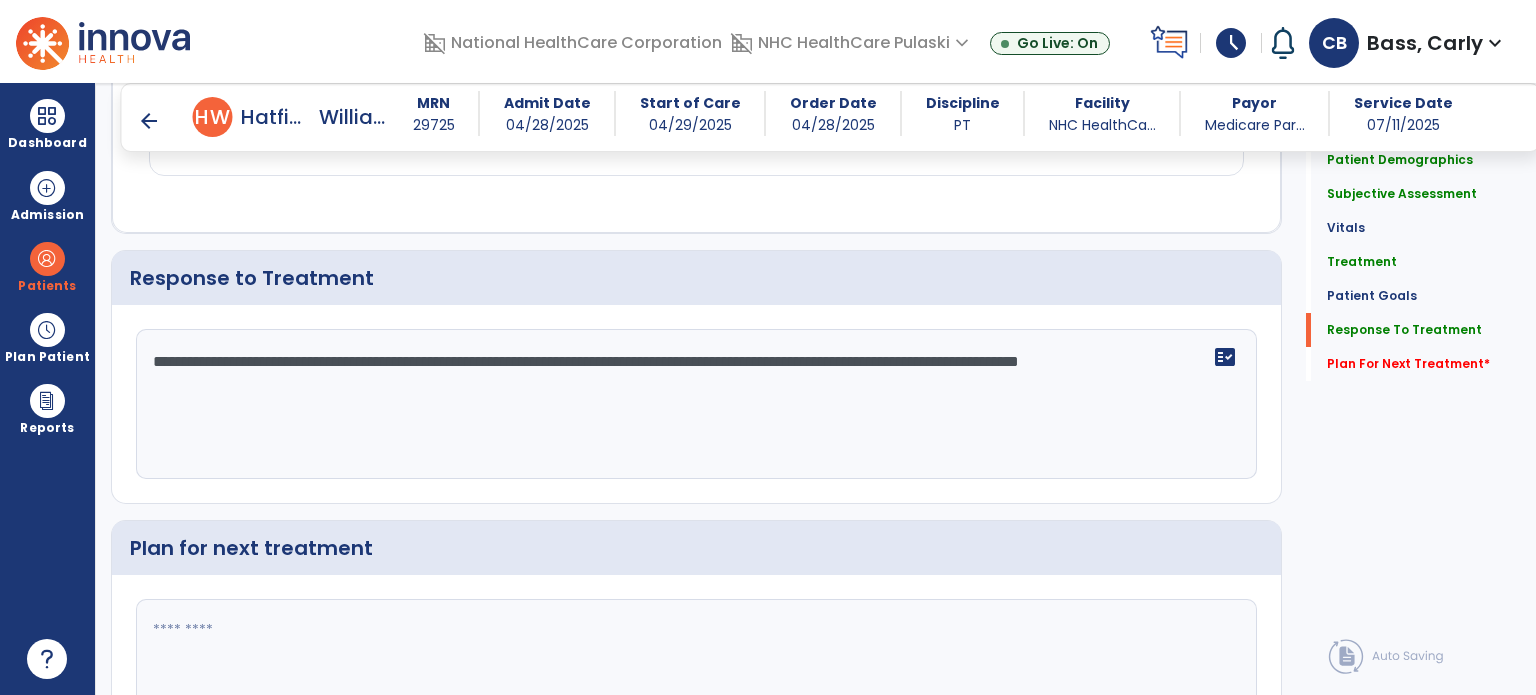scroll, scrollTop: 2500, scrollLeft: 0, axis: vertical 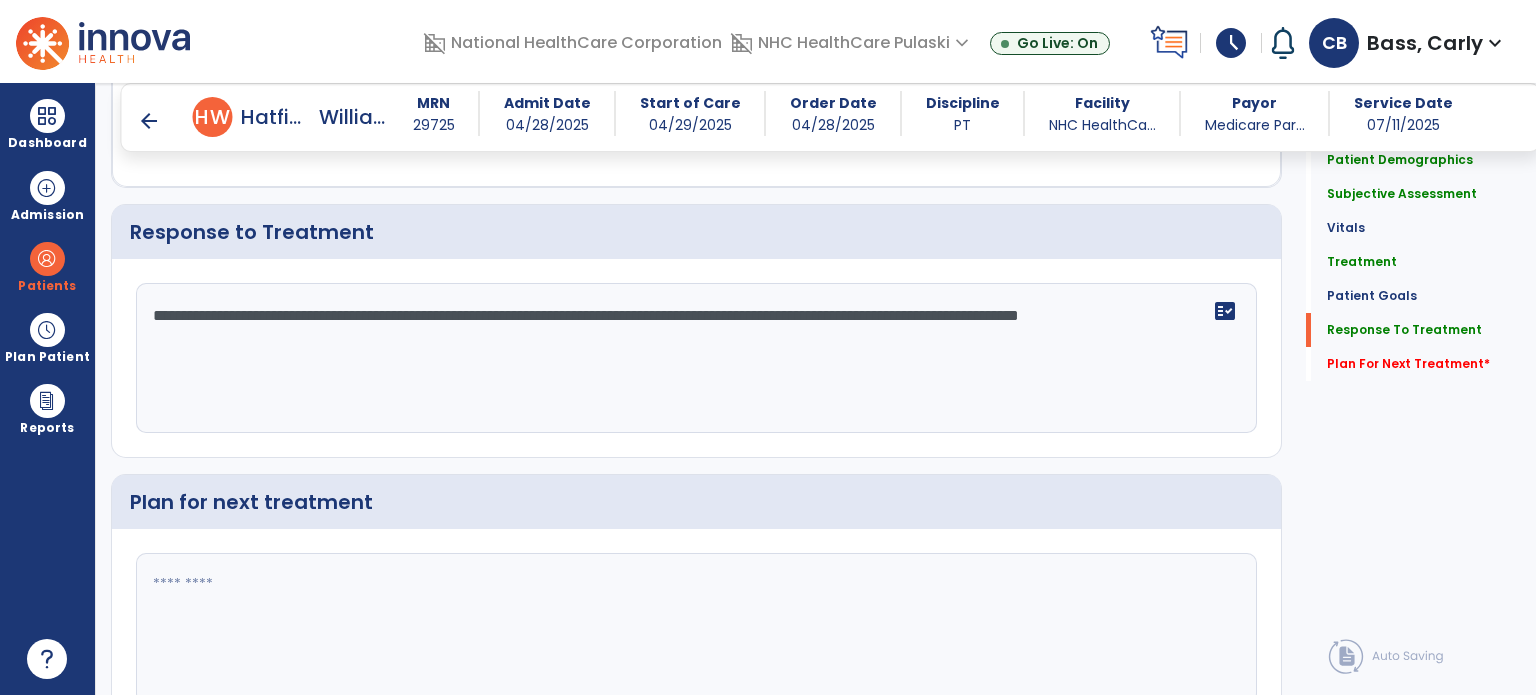 type on "**********" 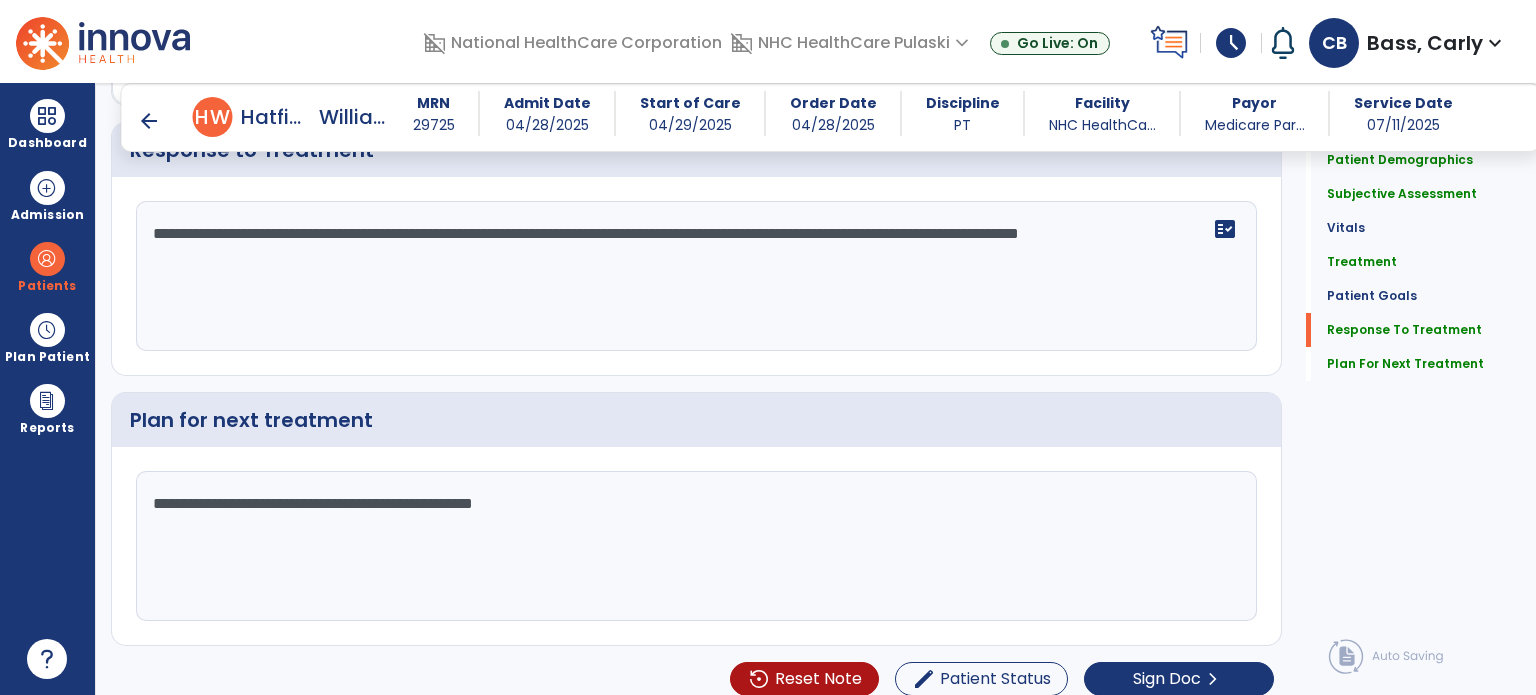 scroll, scrollTop: 2592, scrollLeft: 0, axis: vertical 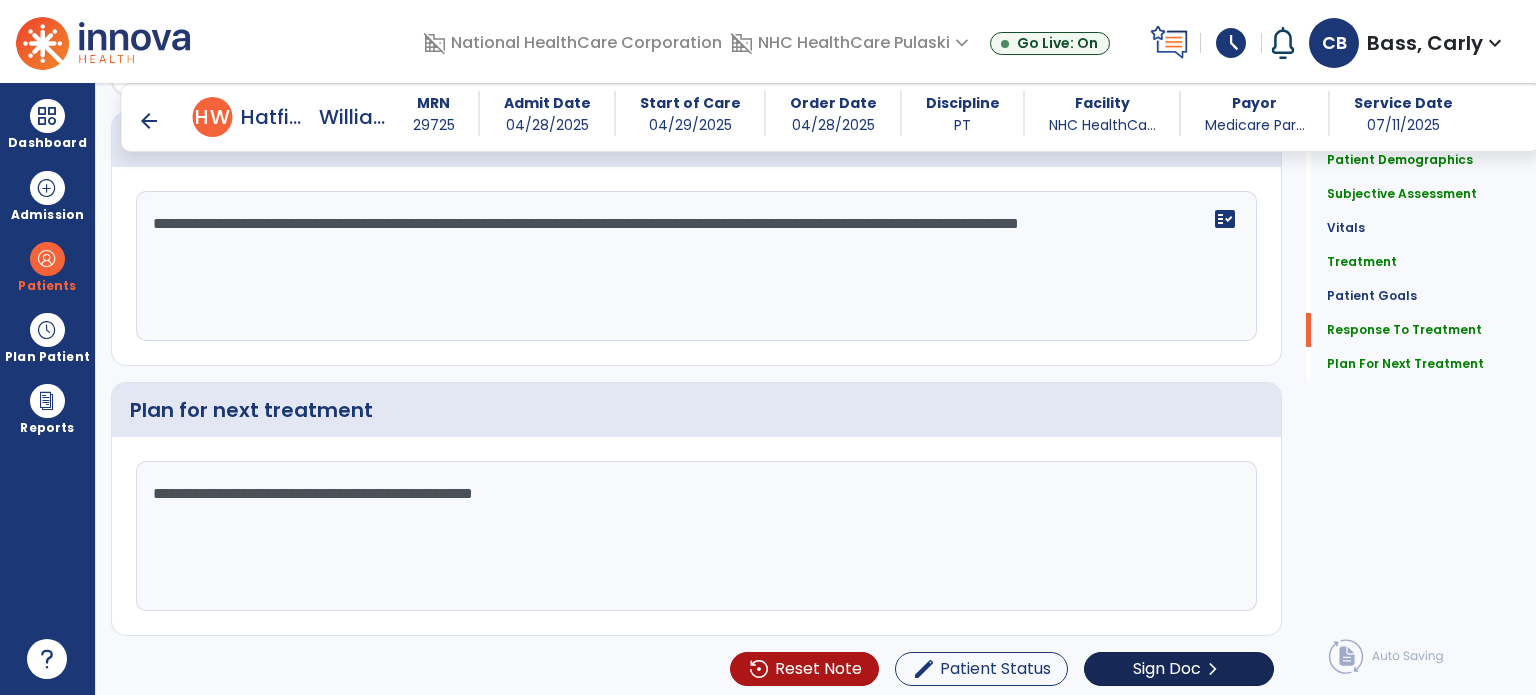 type on "**********" 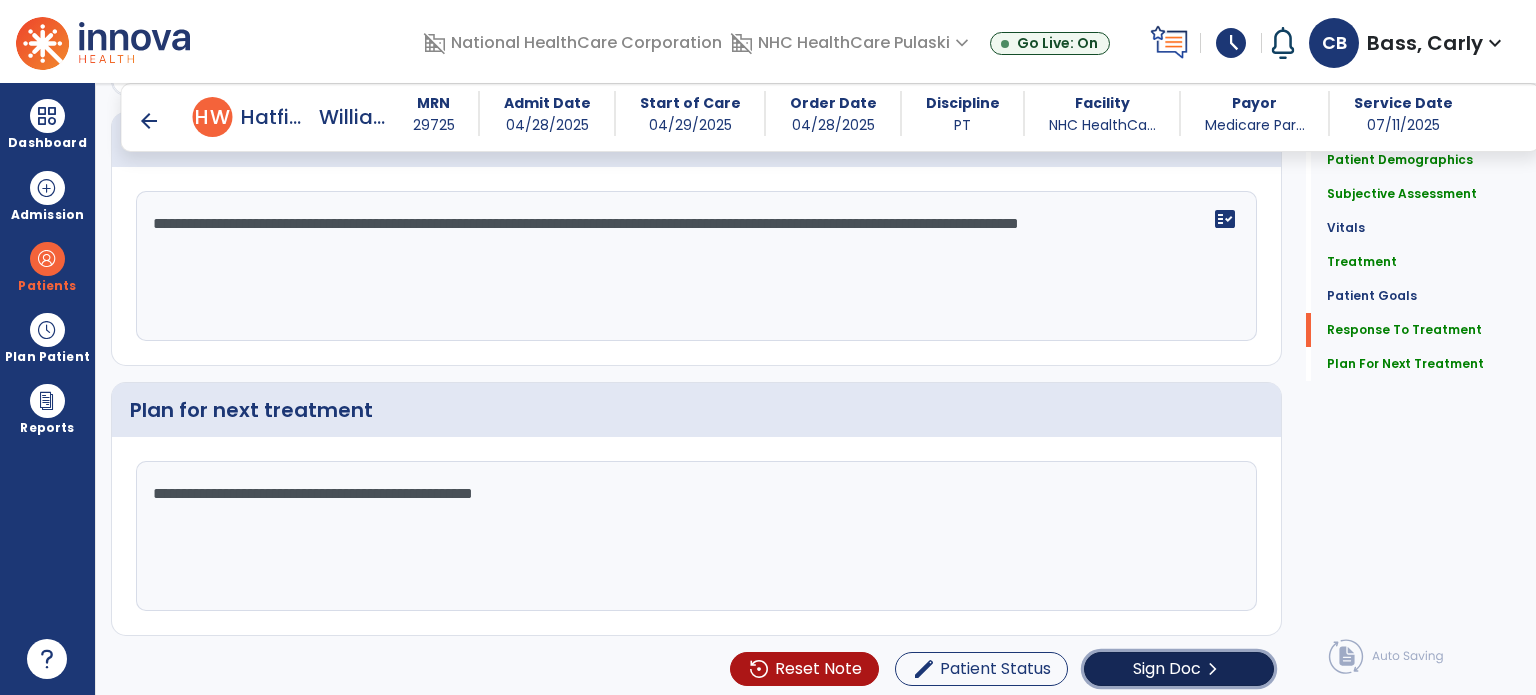 click on "Sign Doc" 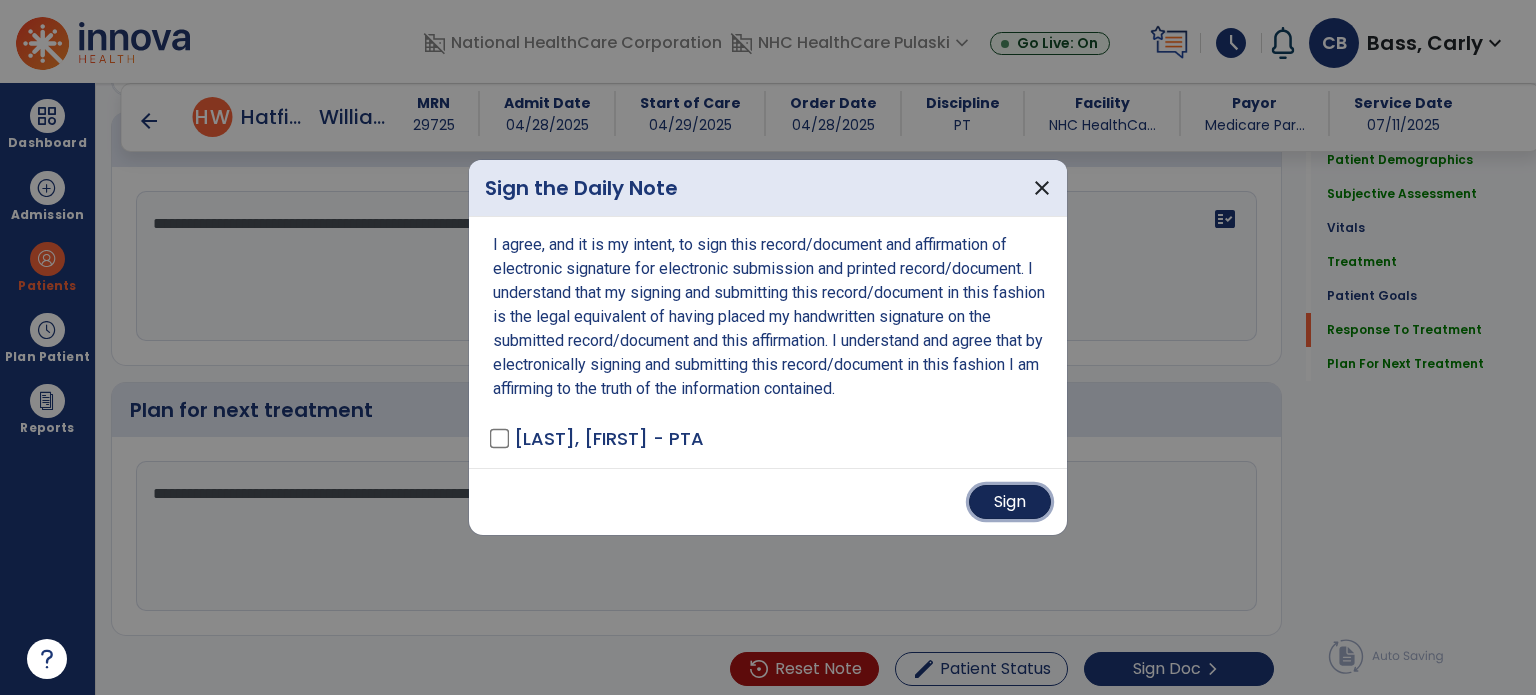 click on "Sign" at bounding box center (1010, 502) 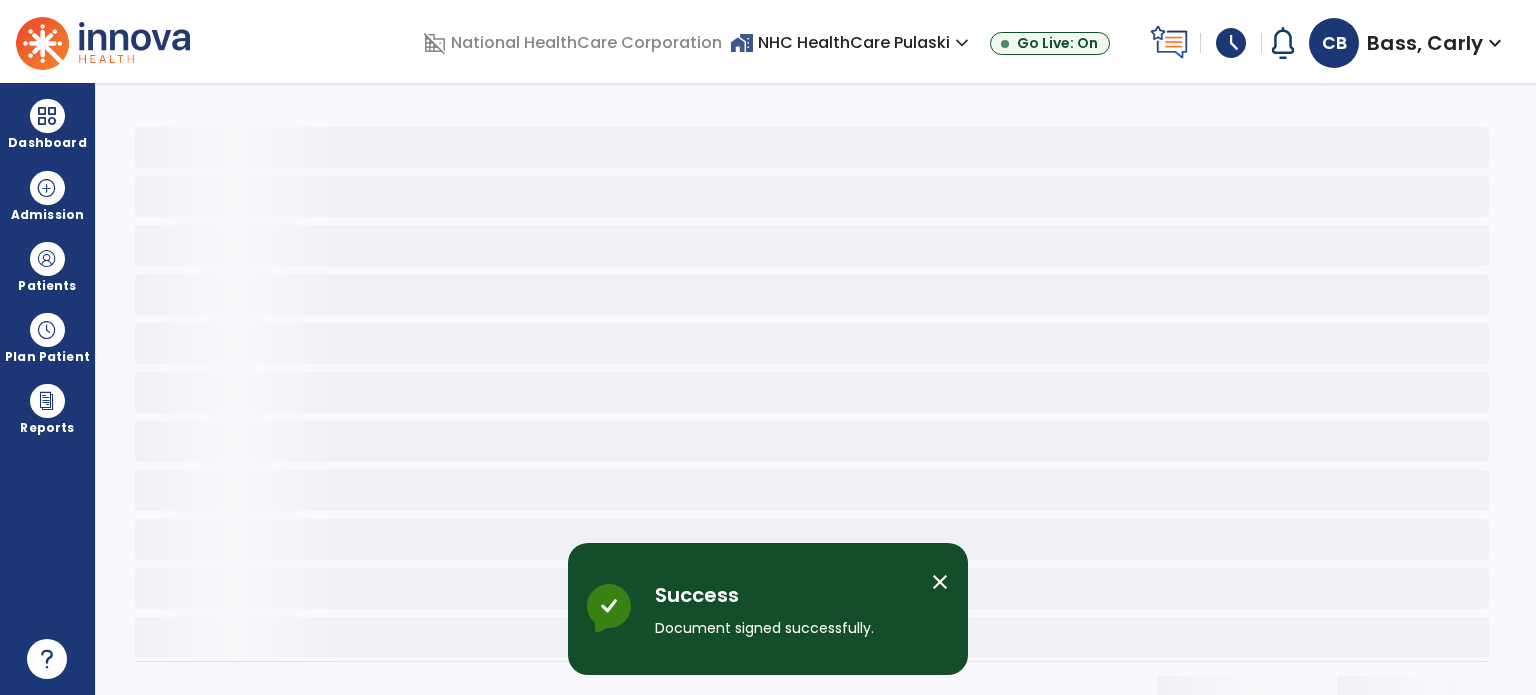 scroll, scrollTop: 0, scrollLeft: 0, axis: both 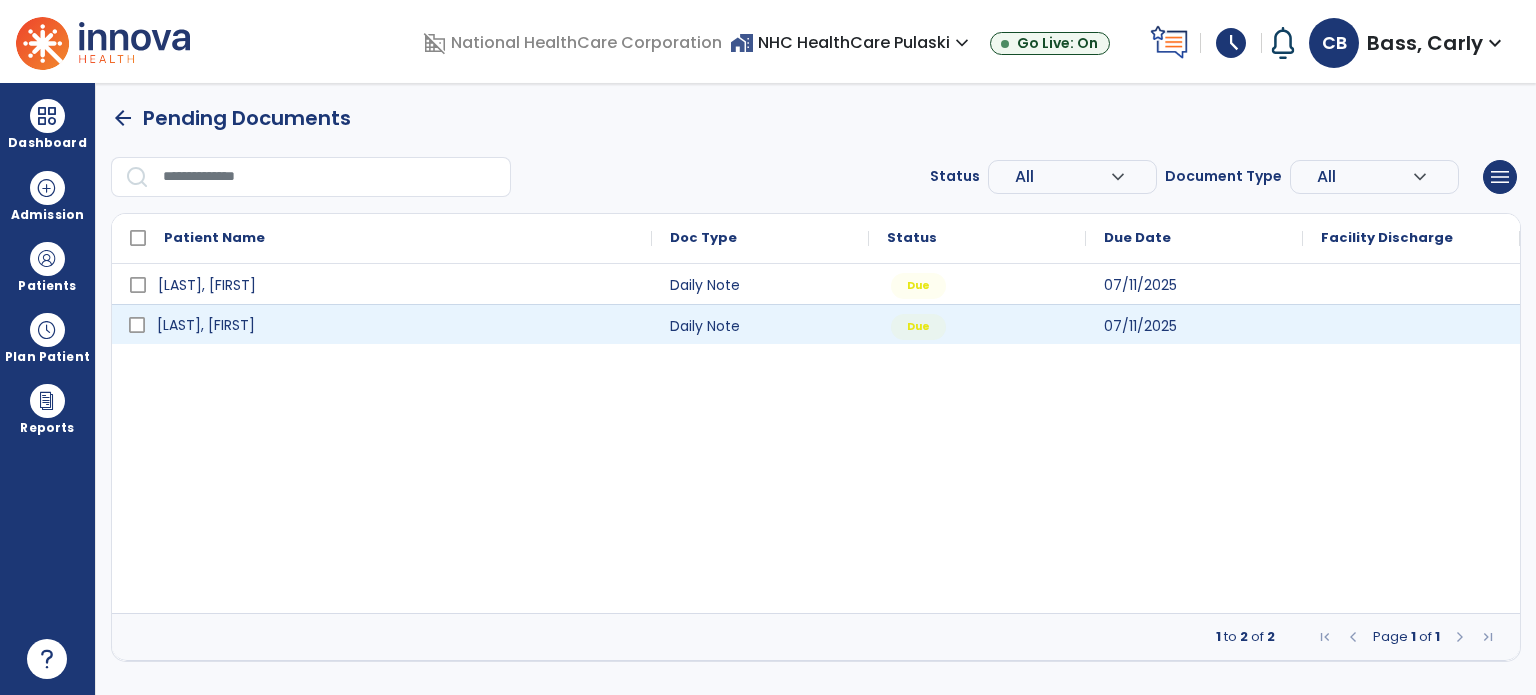 click on "[LAST], [FIRST]" at bounding box center (396, 325) 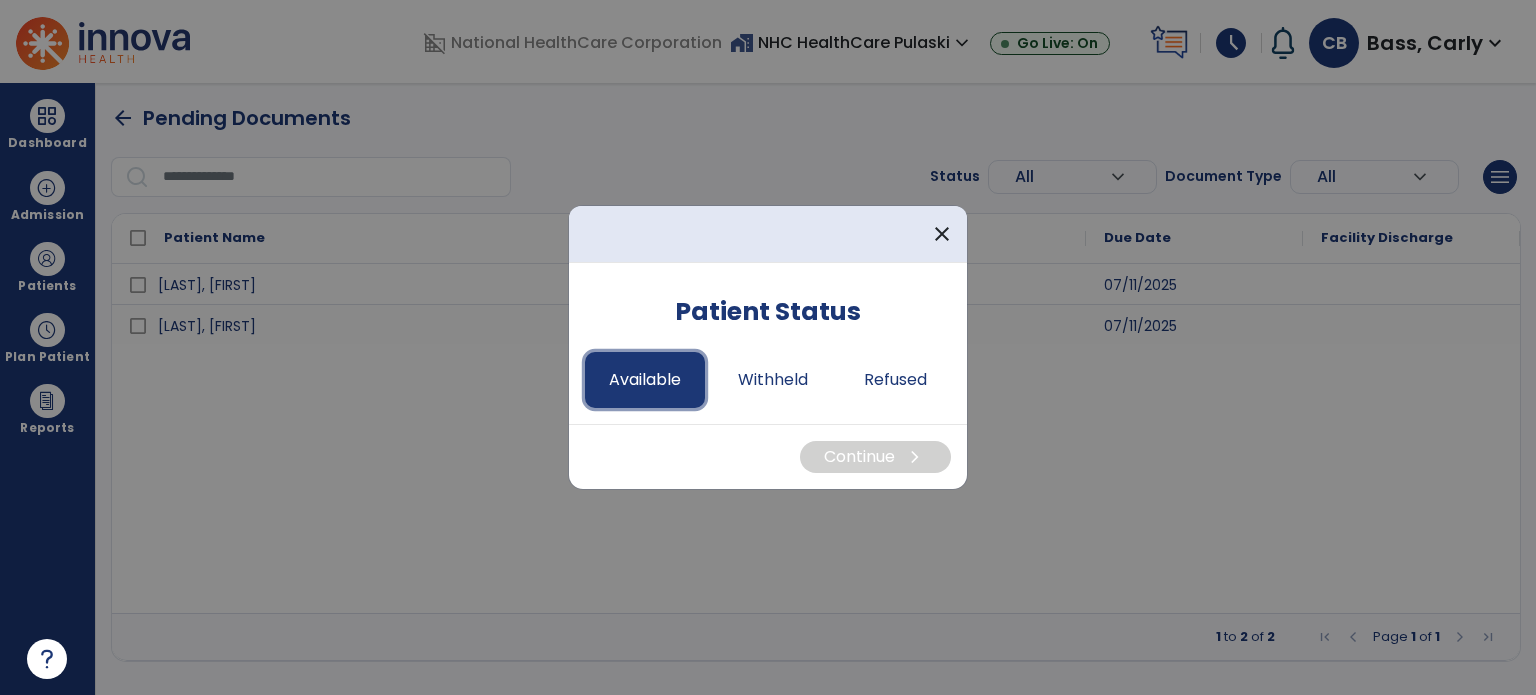 click on "Available" at bounding box center (645, 380) 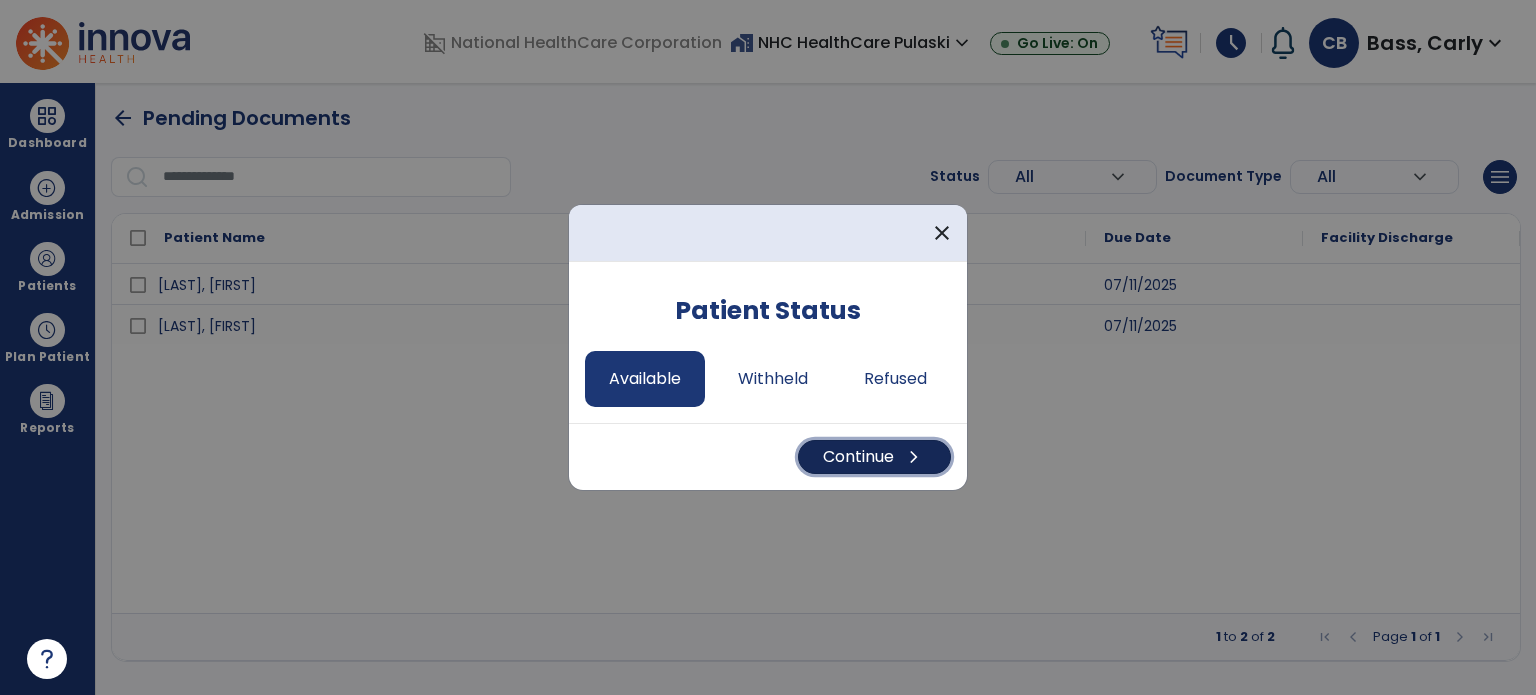 click on "Continue   chevron_right" at bounding box center (874, 457) 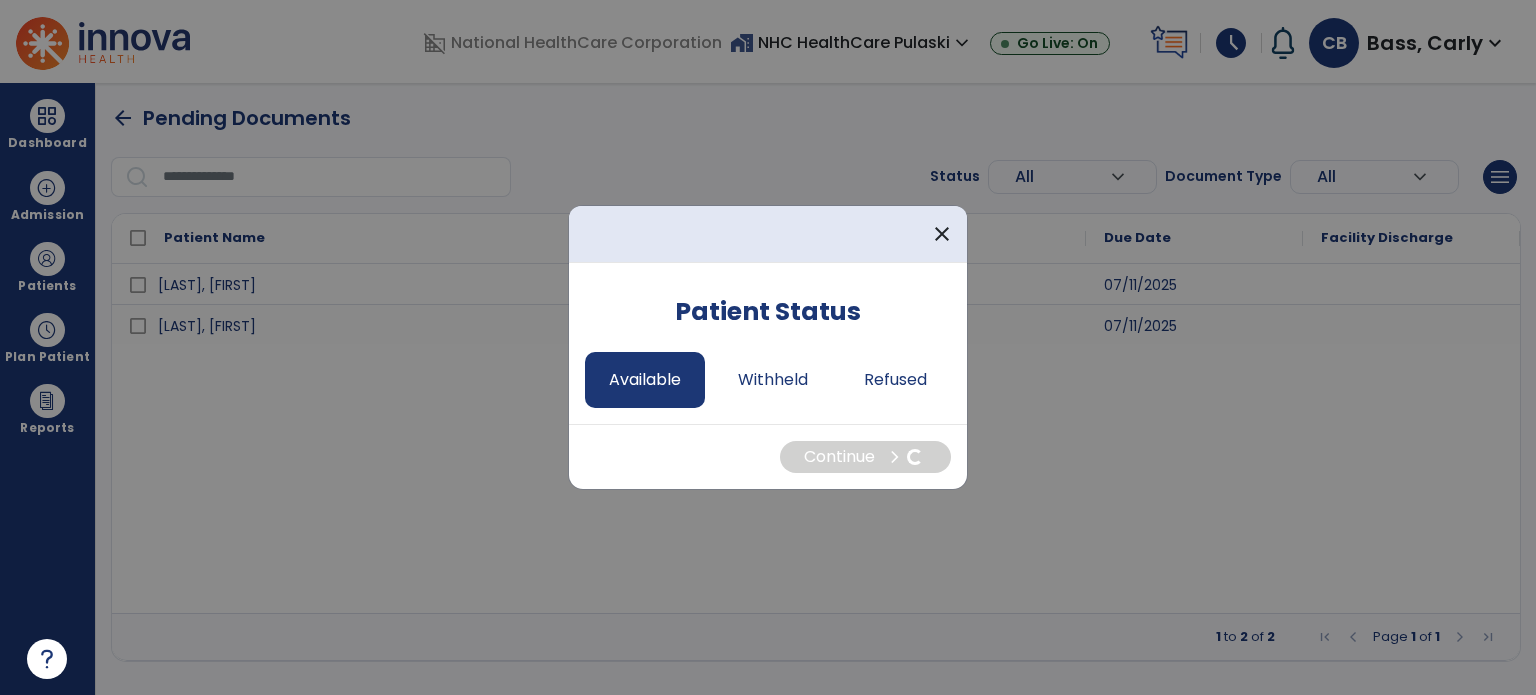 select on "*" 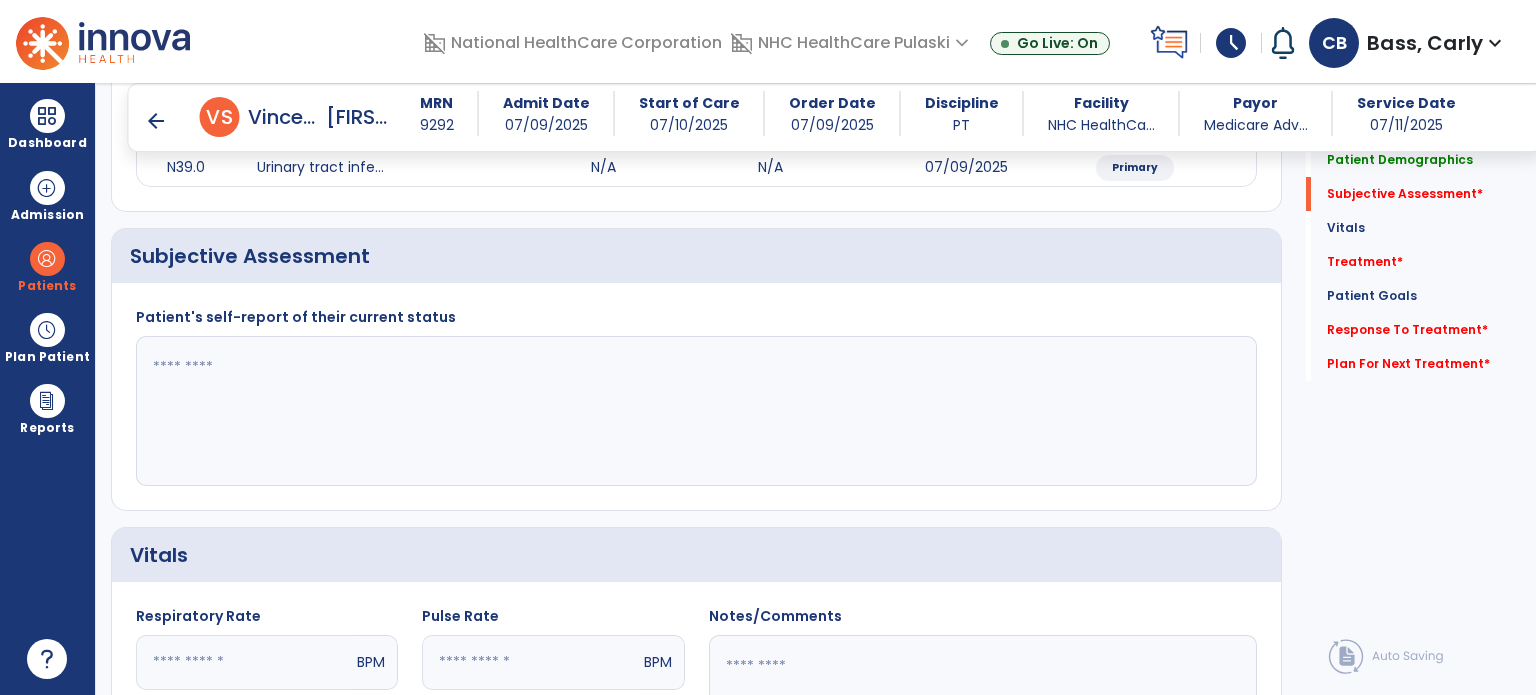 scroll, scrollTop: 400, scrollLeft: 0, axis: vertical 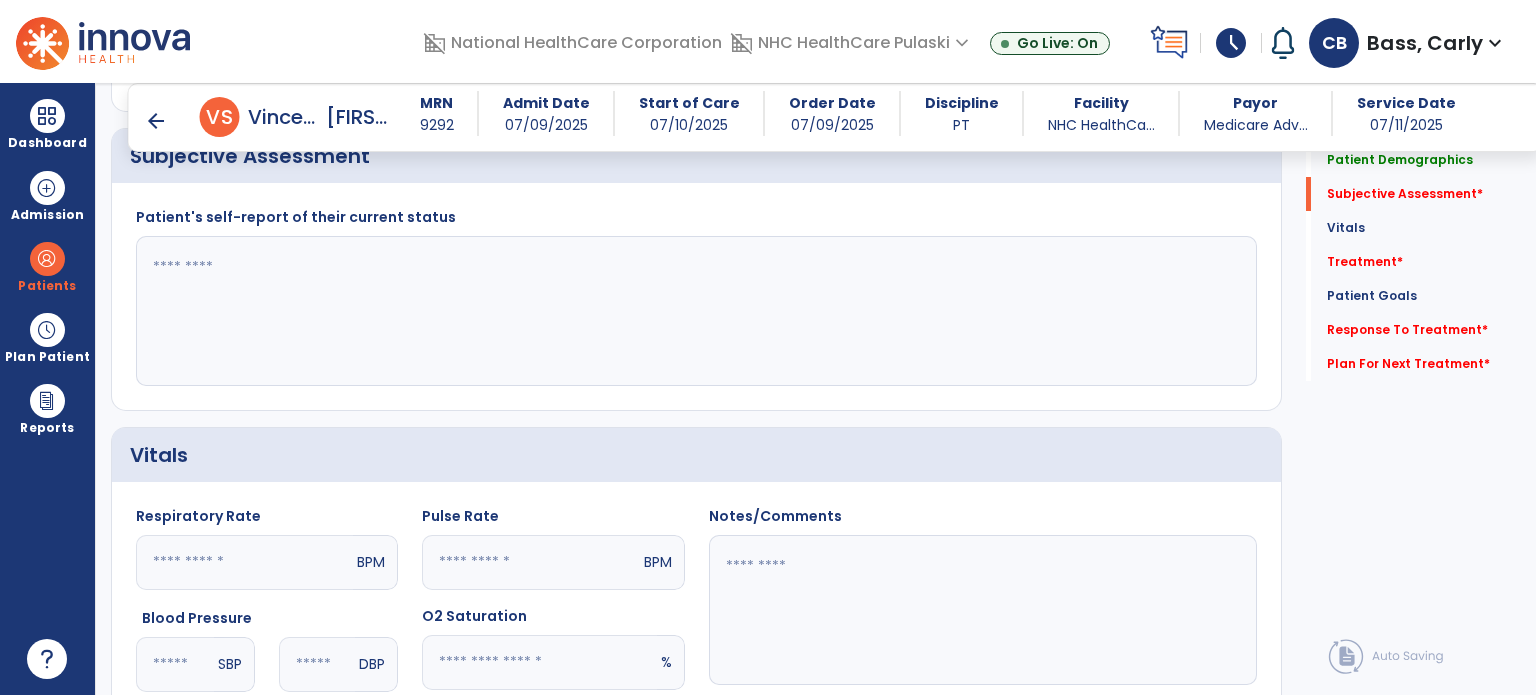 click 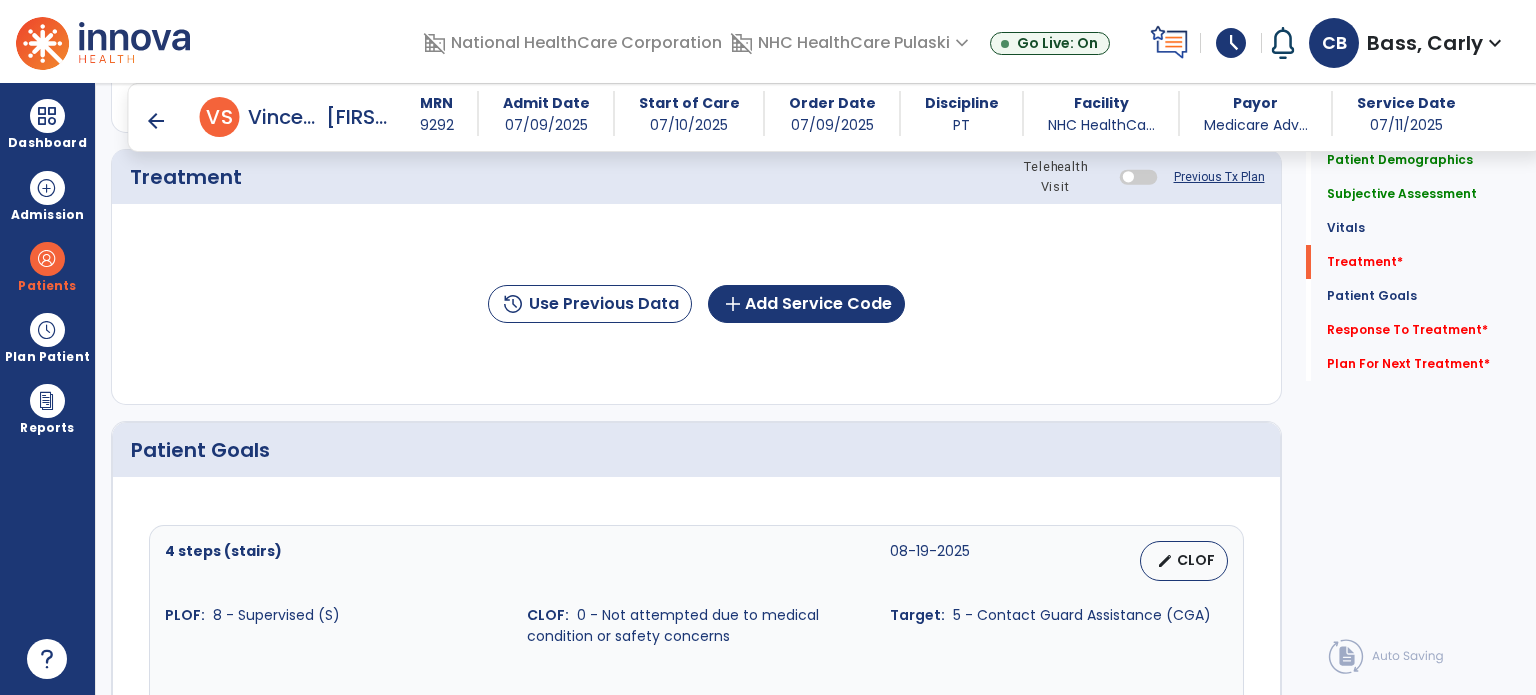 scroll, scrollTop: 1200, scrollLeft: 0, axis: vertical 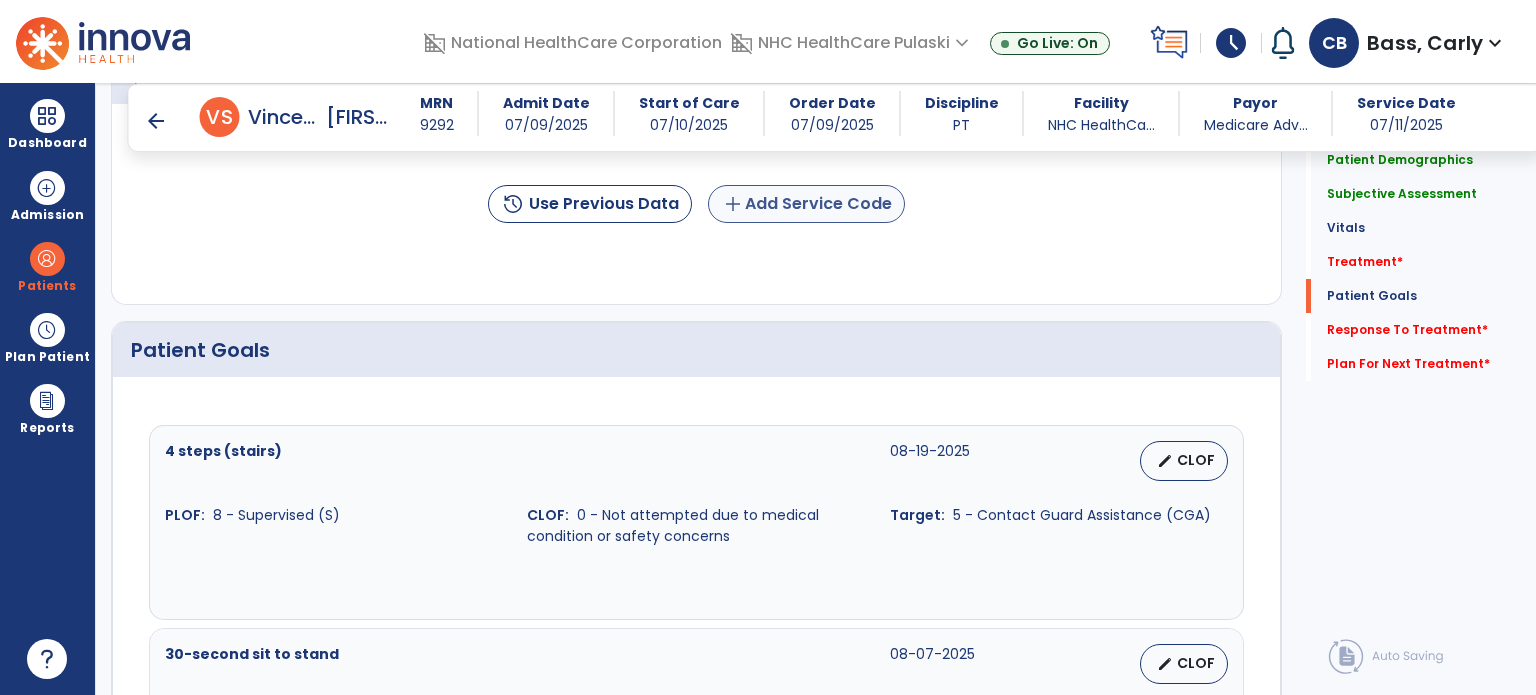 type on "**********" 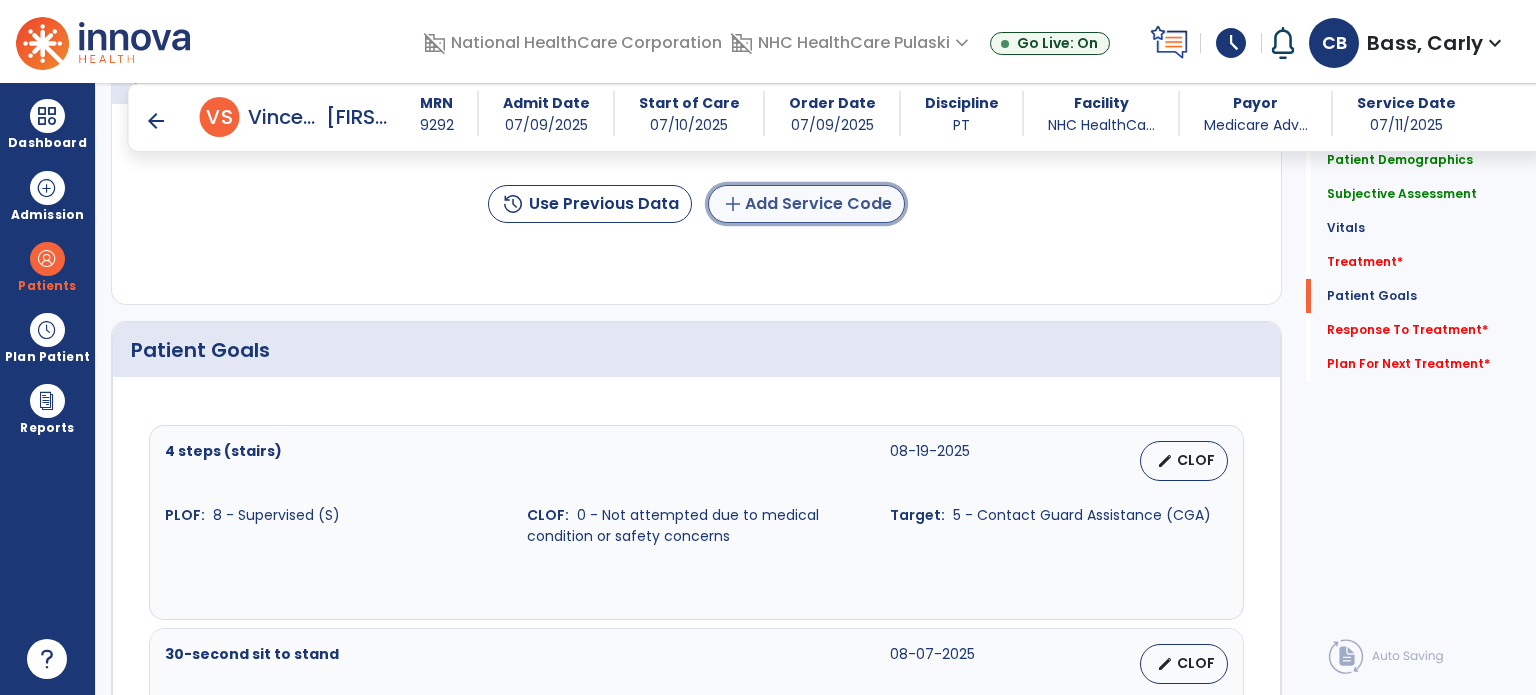 click on "add  Add Service Code" 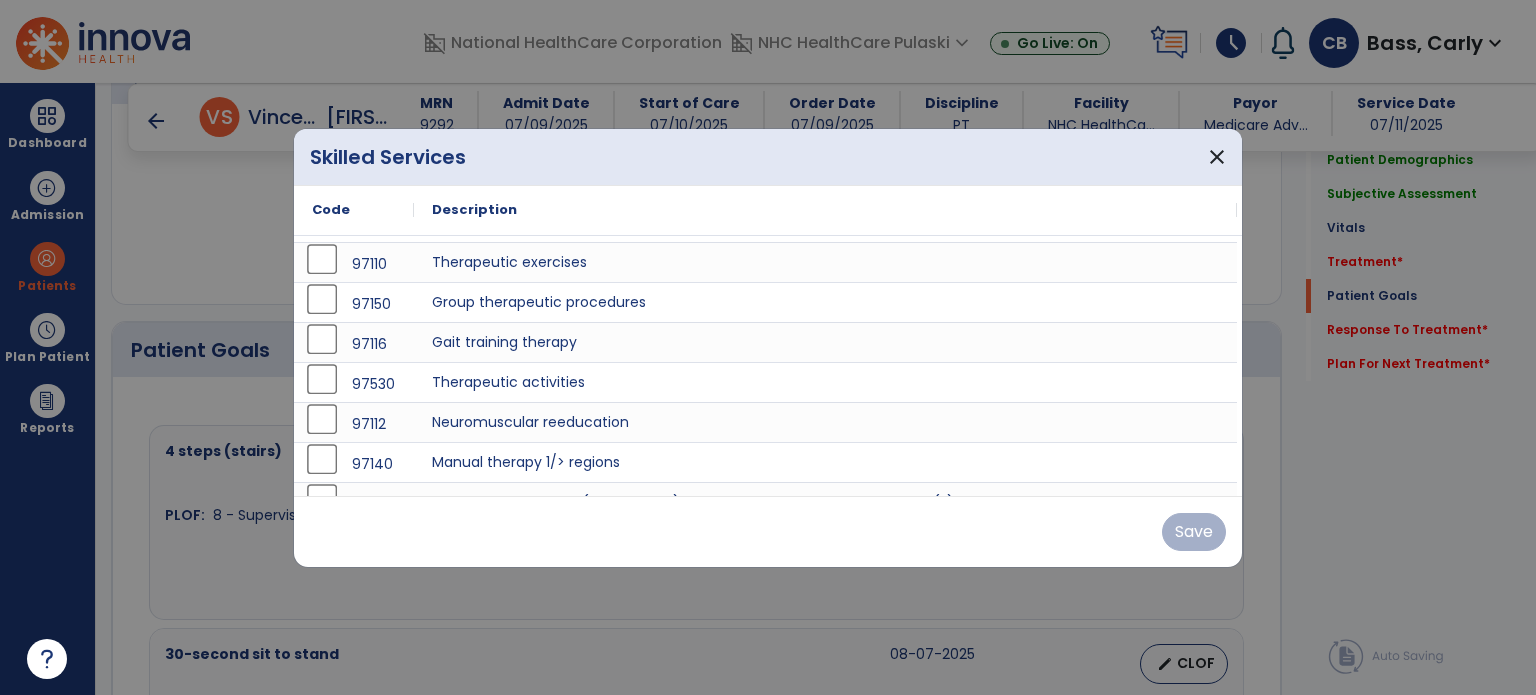 scroll, scrollTop: 0, scrollLeft: 0, axis: both 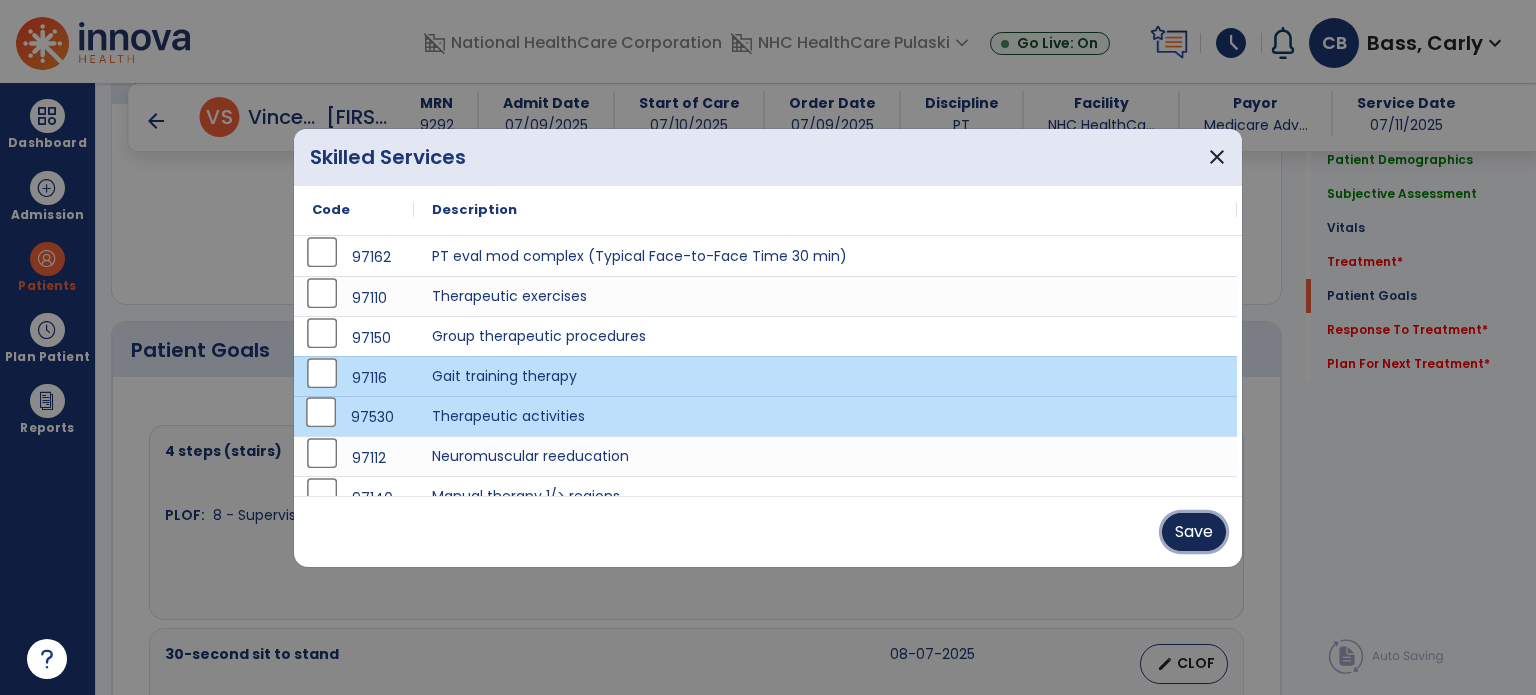 click on "Save" at bounding box center (1194, 532) 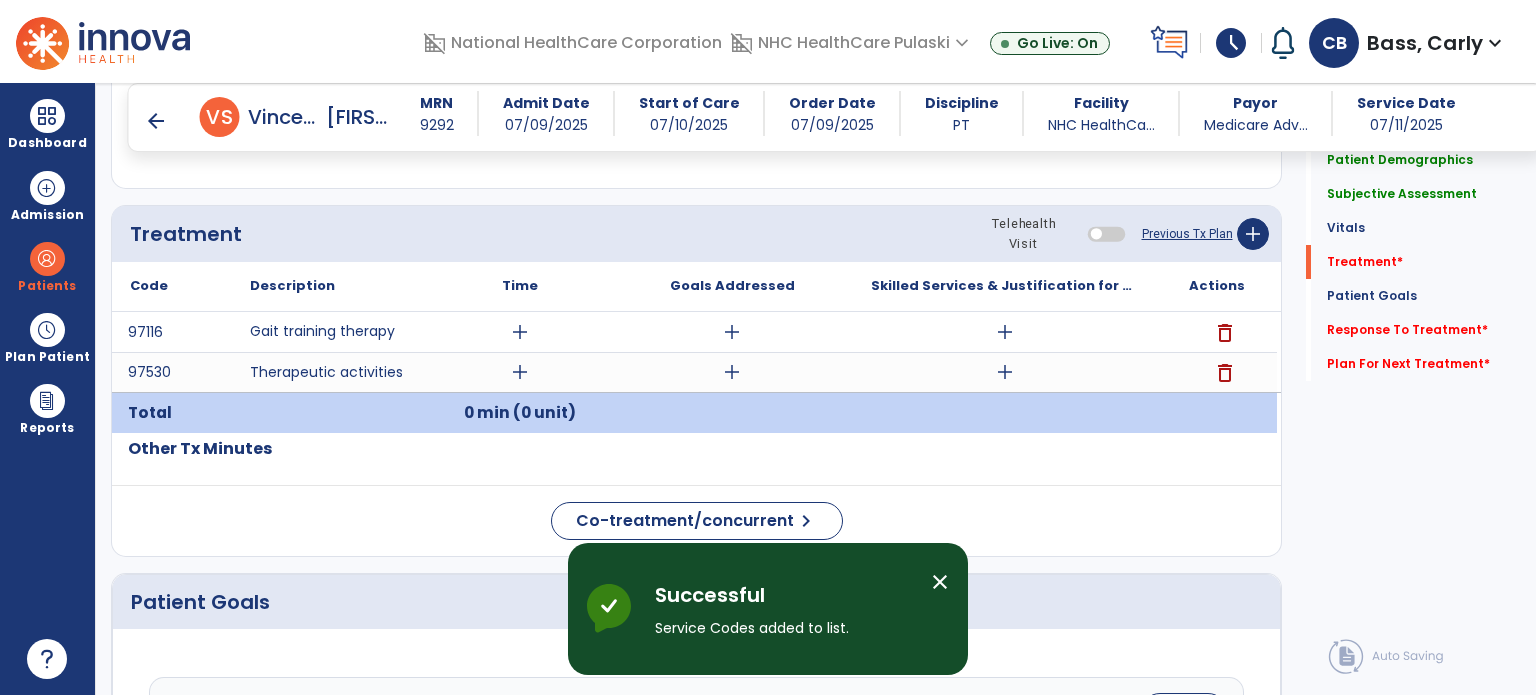 scroll, scrollTop: 1000, scrollLeft: 0, axis: vertical 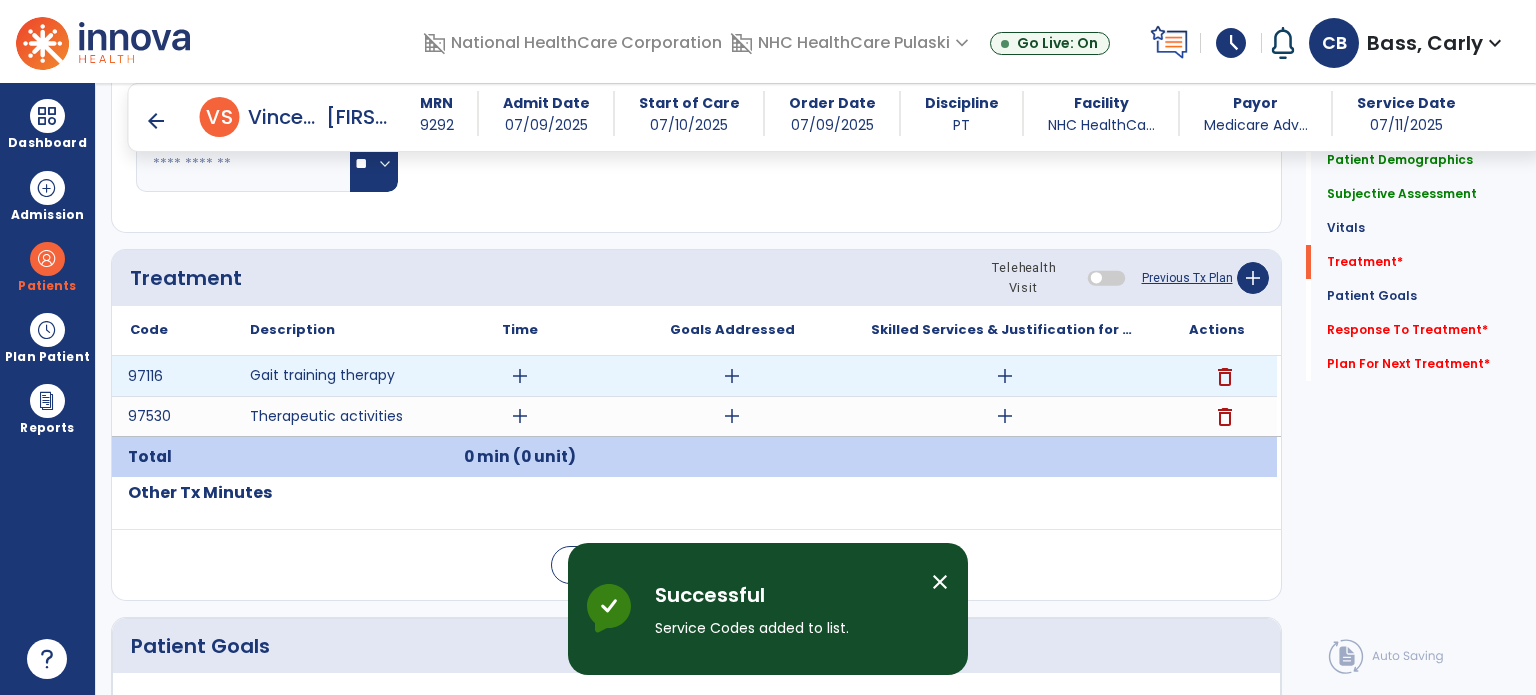 click on "add" at bounding box center [520, 376] 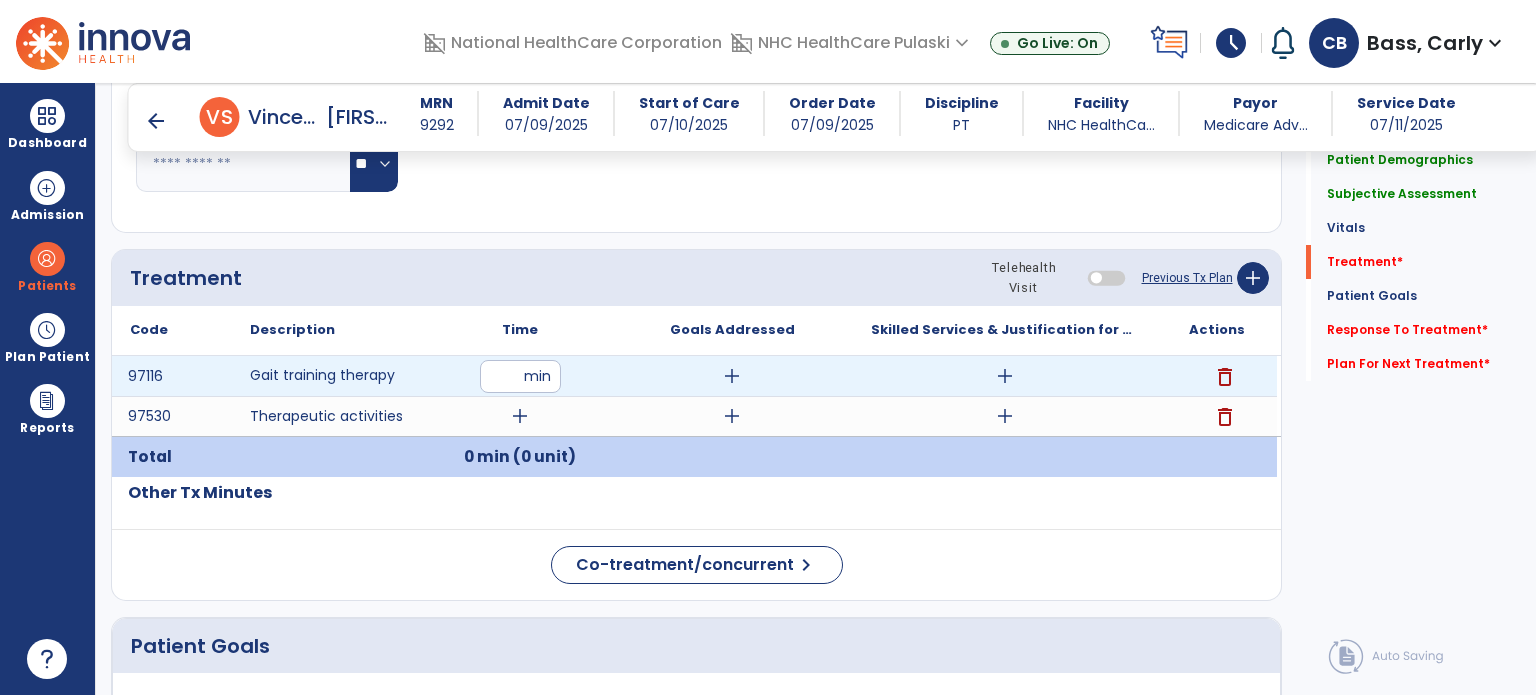 type on "**" 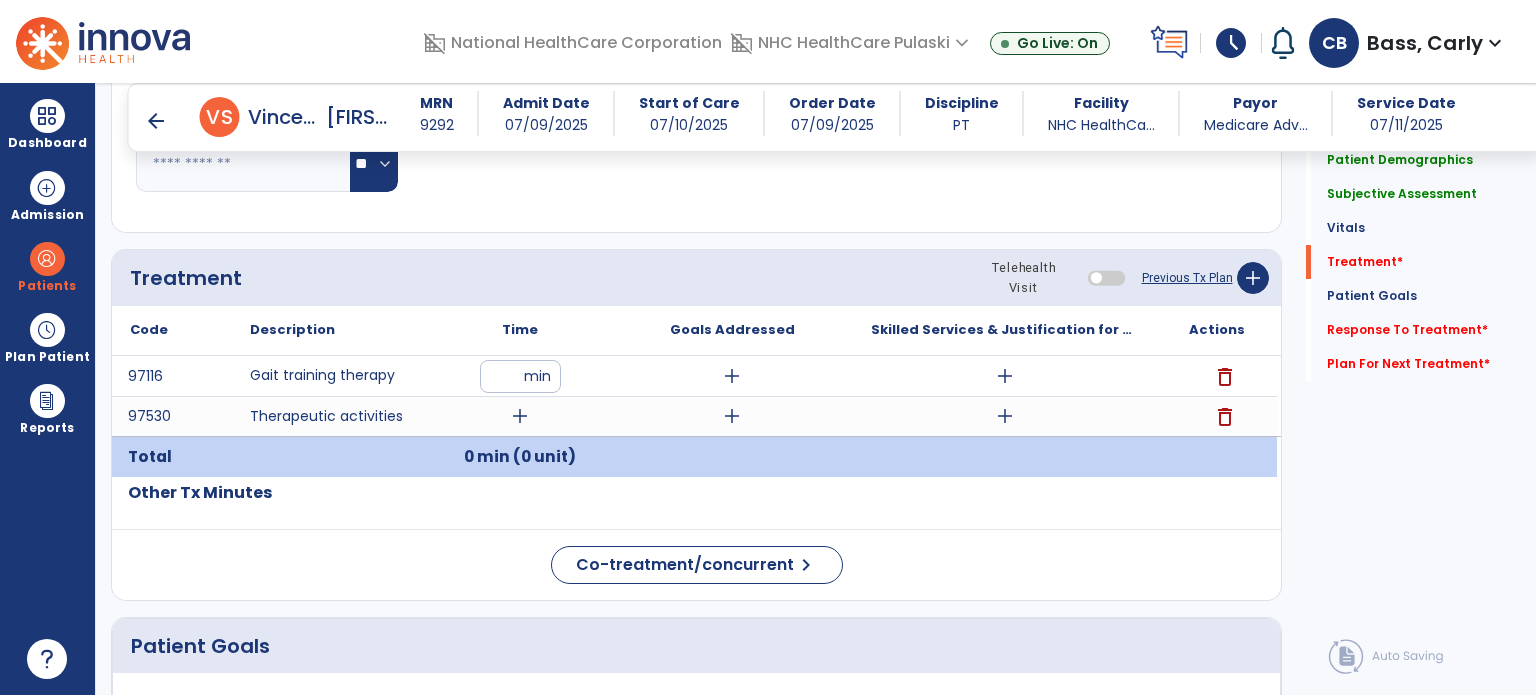click on "Code
Description
Time" 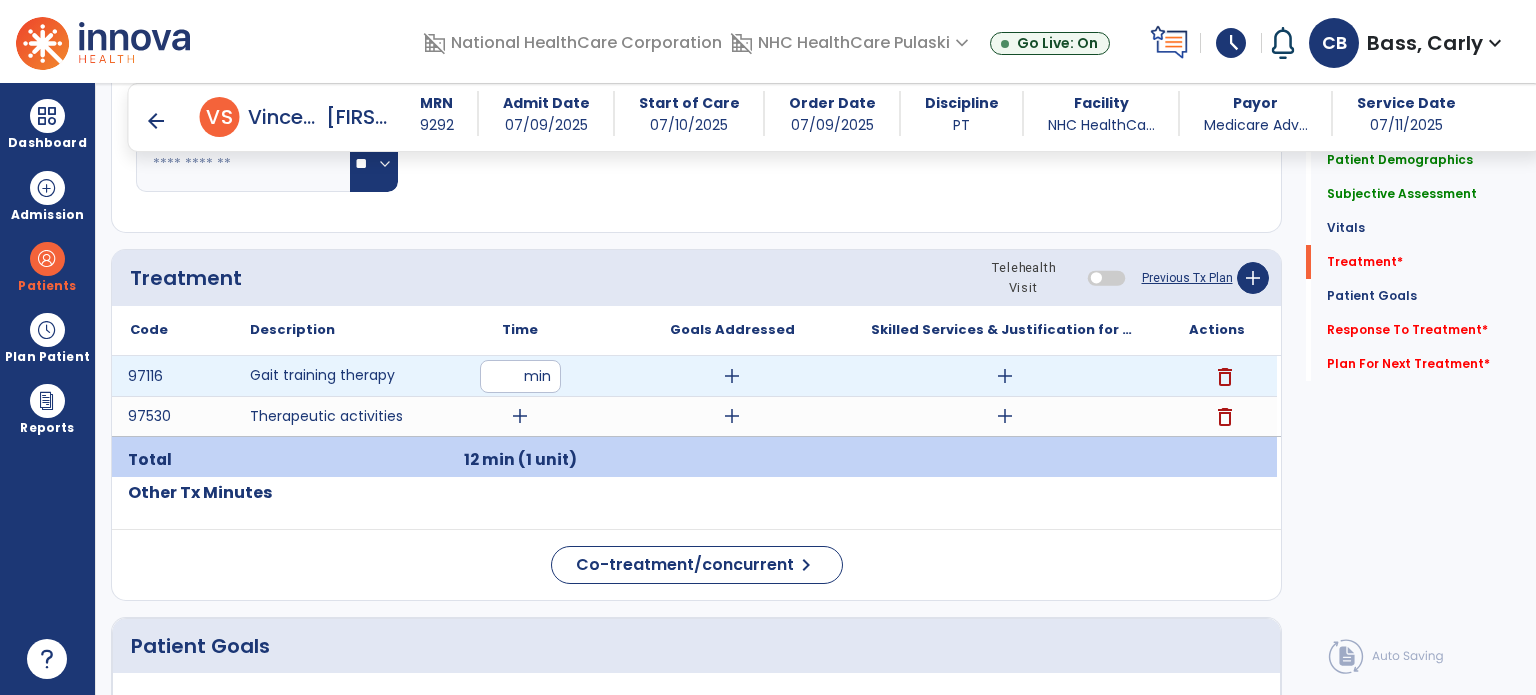 click on "**" at bounding box center (520, 376) 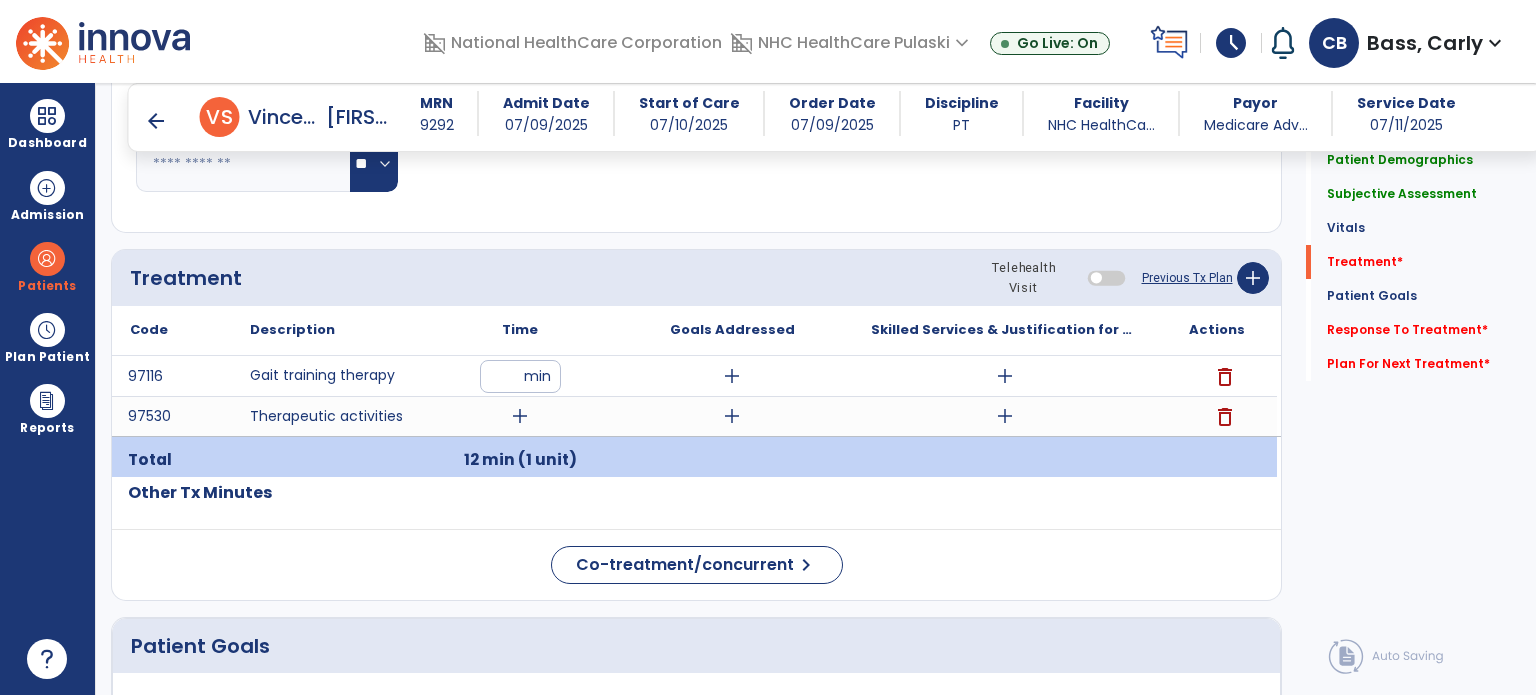click on "Code
Description
Time" 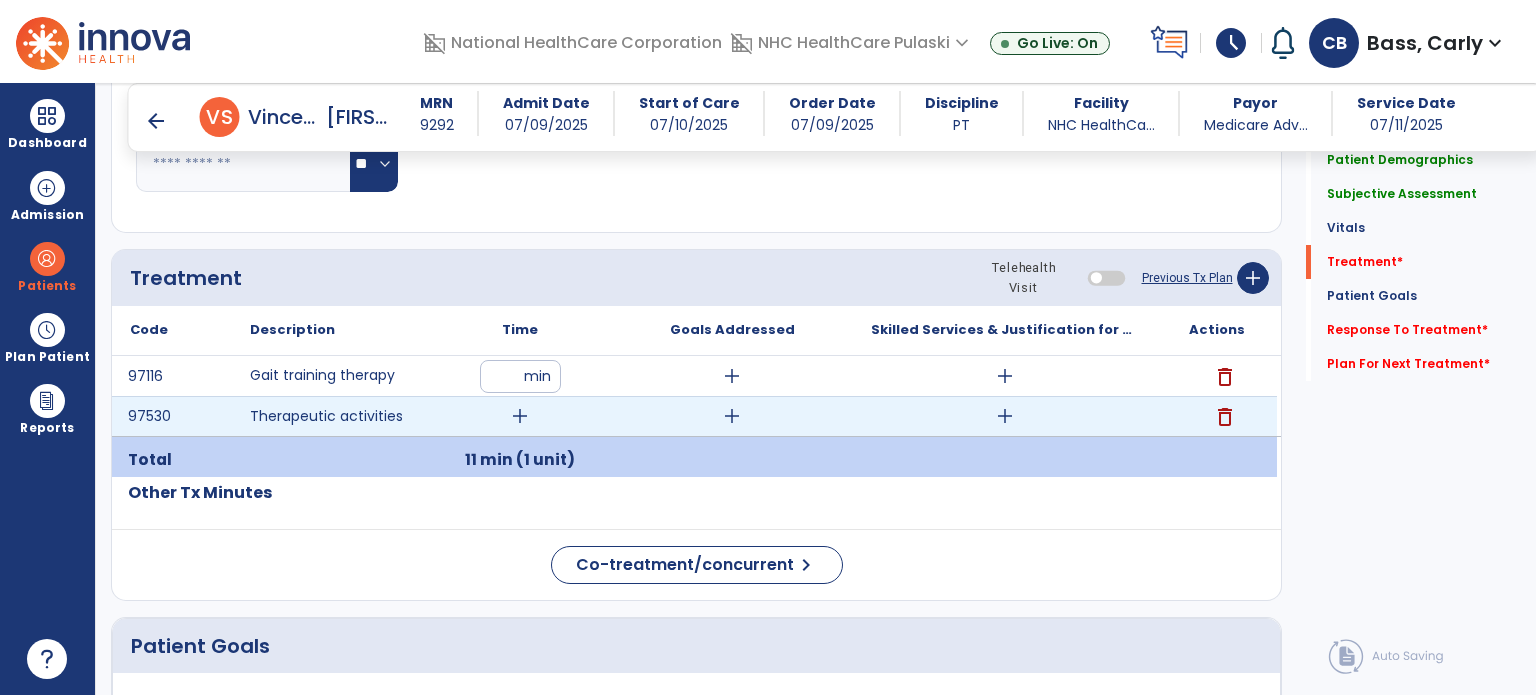 click on "add" at bounding box center [520, 416] 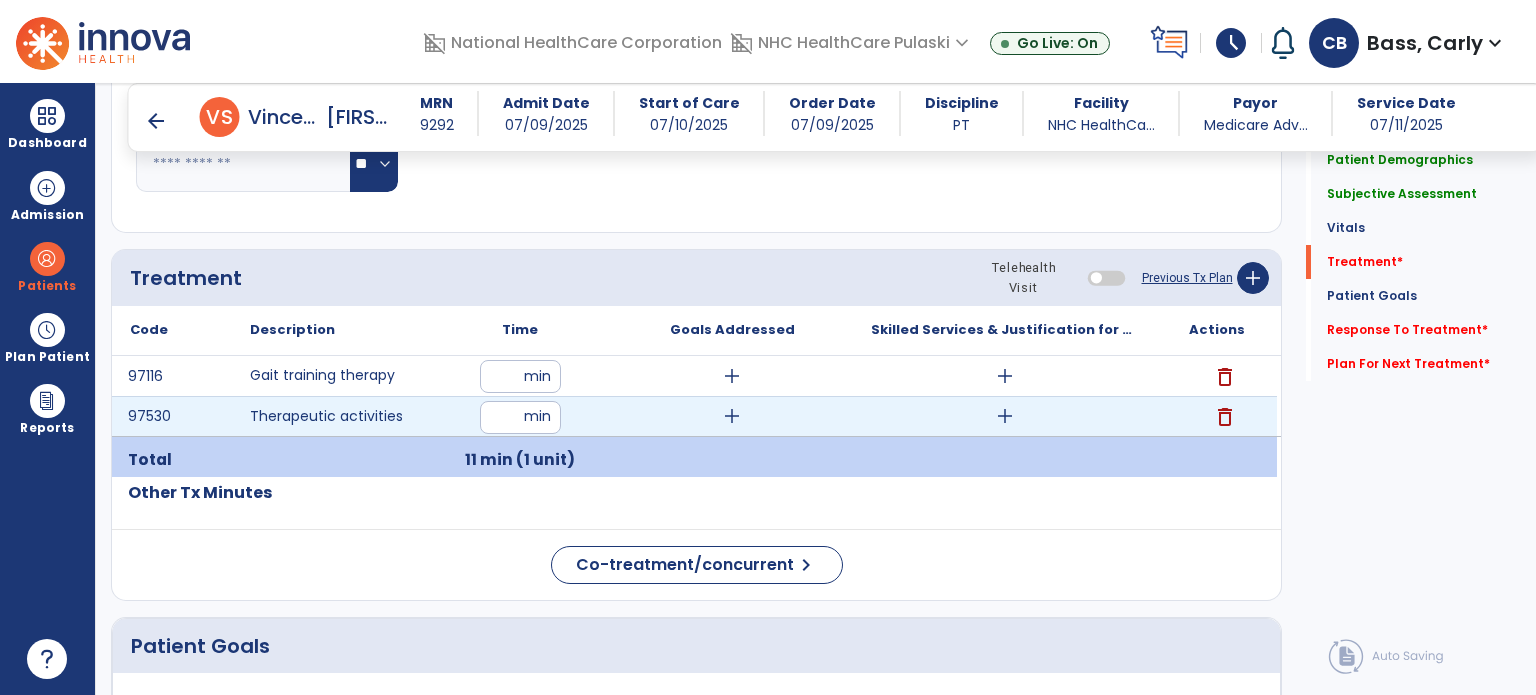 type on "**" 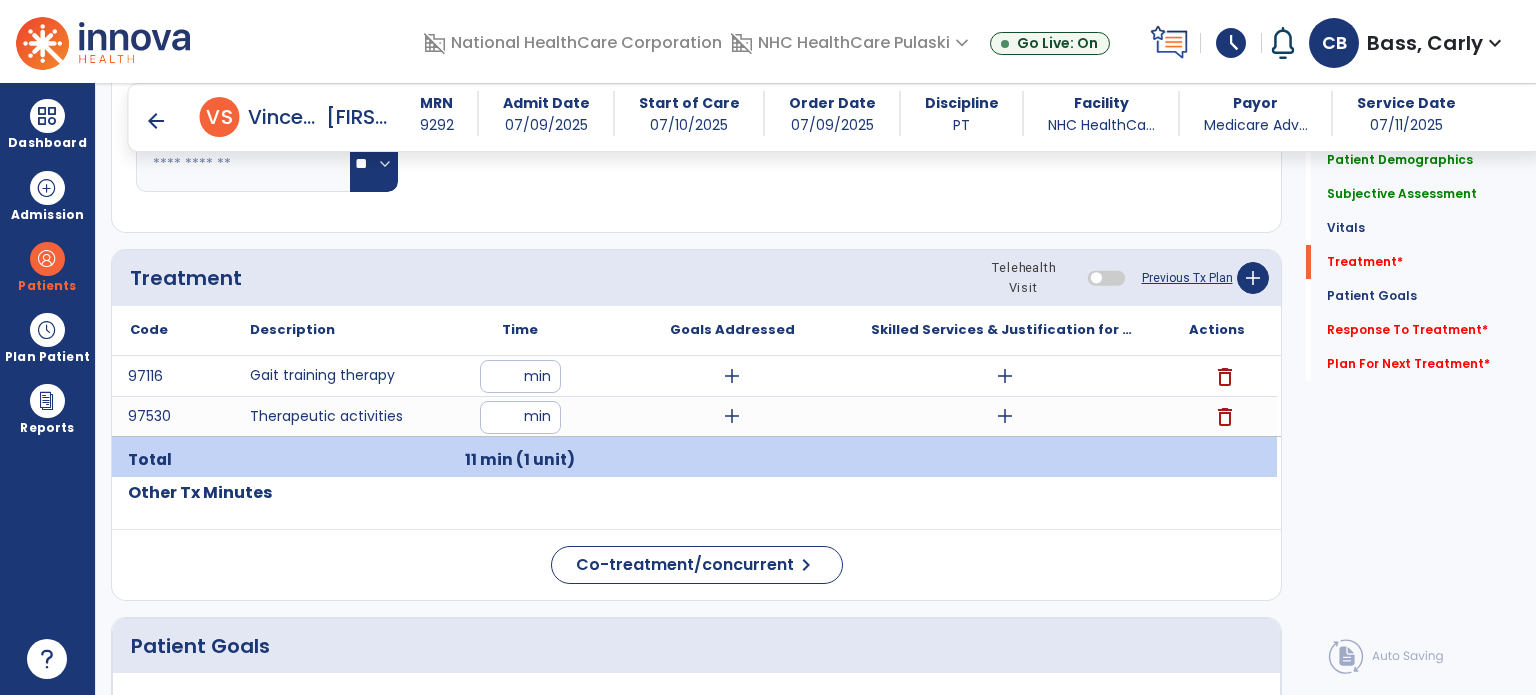 click on "Code
Description
Time" 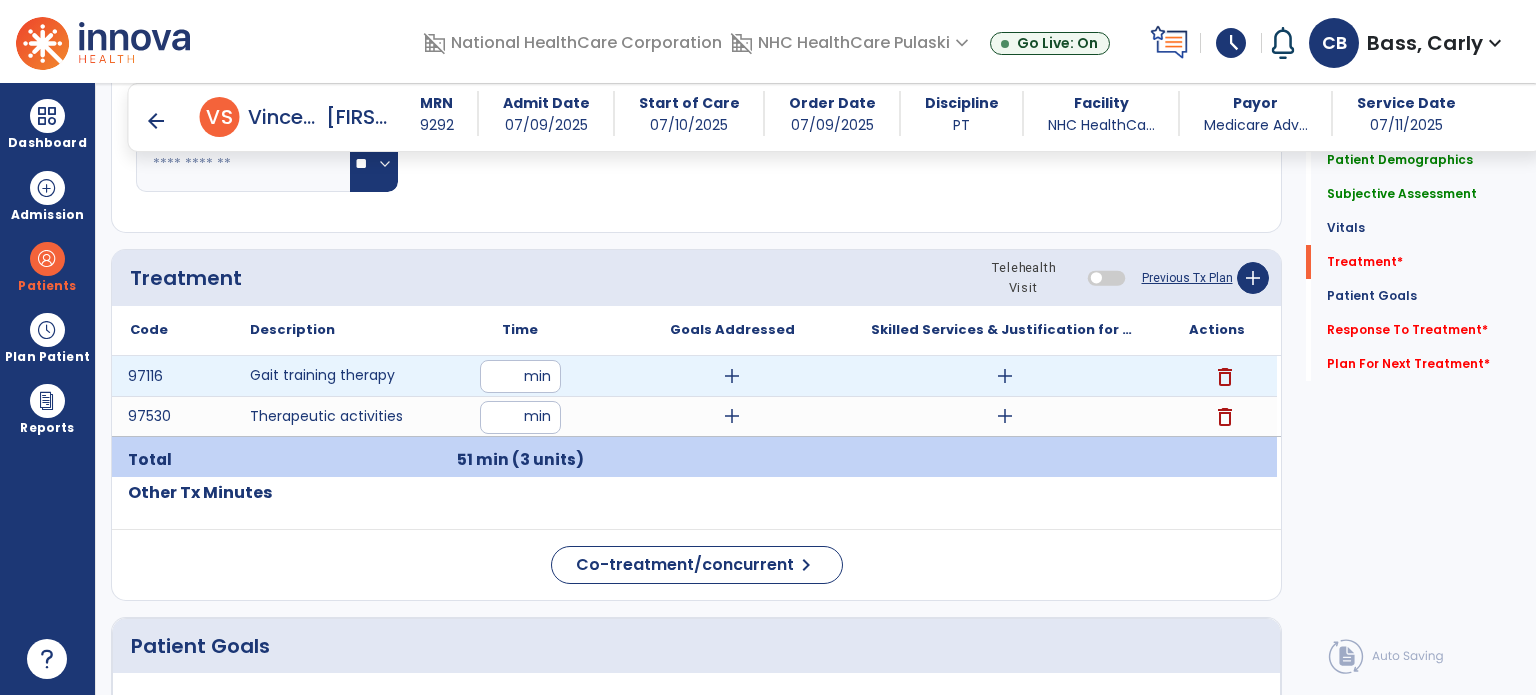 click on "add" at bounding box center (1005, 376) 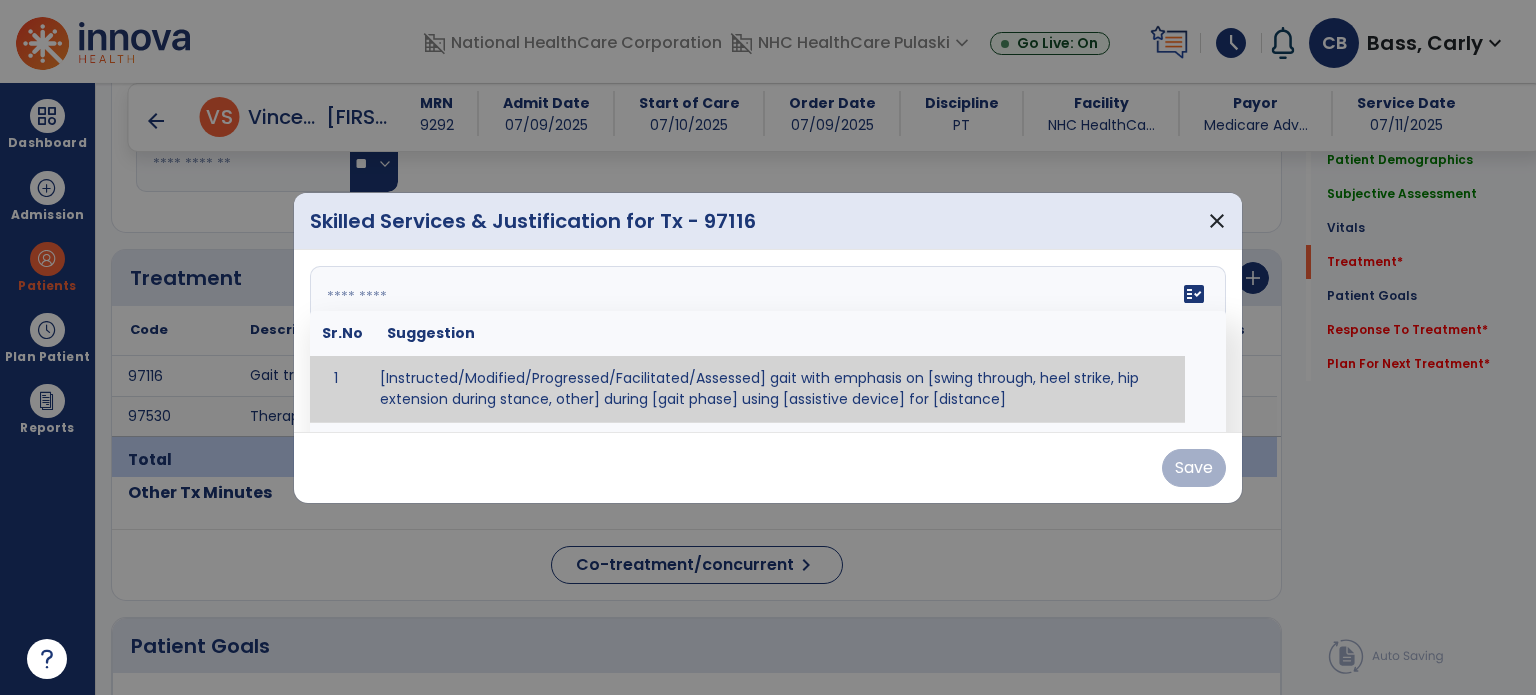 click on "fact_check  Sr.No Suggestion 1 [Instructed/Modified/Progressed/Facilitated/Assessed] gait with emphasis on [swing through, heel strike, hip extension during stance, other] during [gait phase] using [assistive device] for [distance] 2 [Instructed/Modified/Progressed/Facilitated/Assessed] use of [assistive device] and [NWB, PWB, step-to gait pattern, step through gait pattern] 3 [Instructed/Modified/Progressed/Facilitated/Assessed] patient's ability to [ascend/descend # of steps, perform directional changes, walk on even/uneven surfaces, pick-up objects off floor, velocity changes, other] using [assistive device]. 4 [Instructed/Modified/Progressed/Facilitated/Assessed] pre-gait activities including [identify exercise] in order to prepare for gait training. 5" at bounding box center [768, 341] 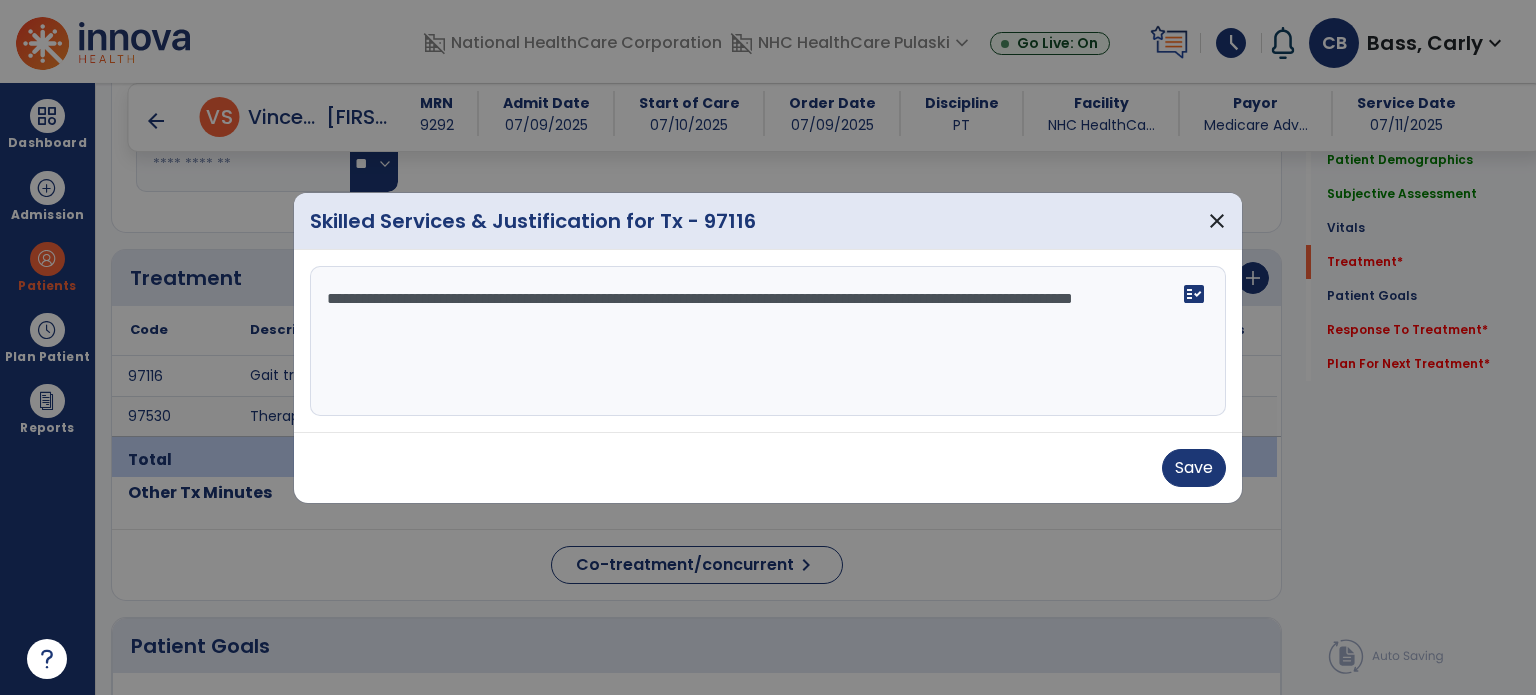 type on "**********" 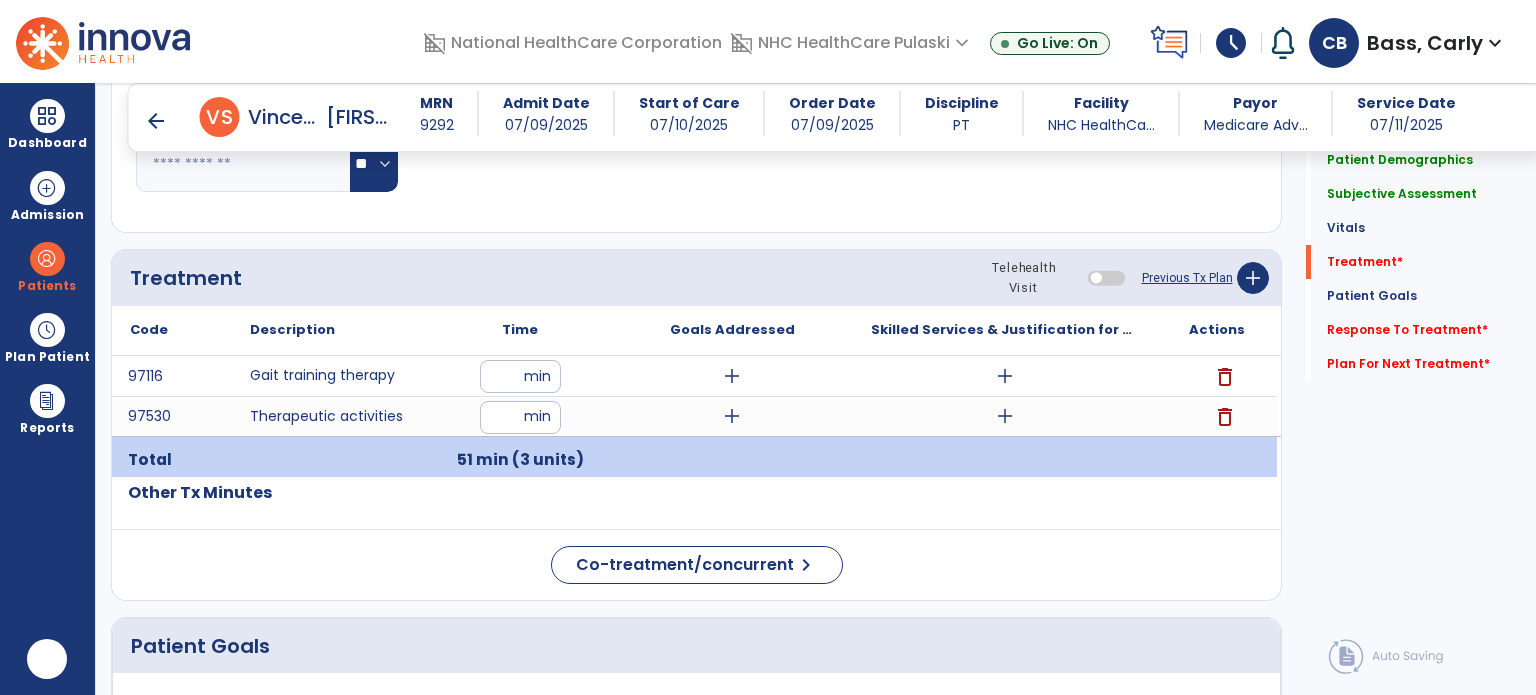scroll, scrollTop: 0, scrollLeft: 0, axis: both 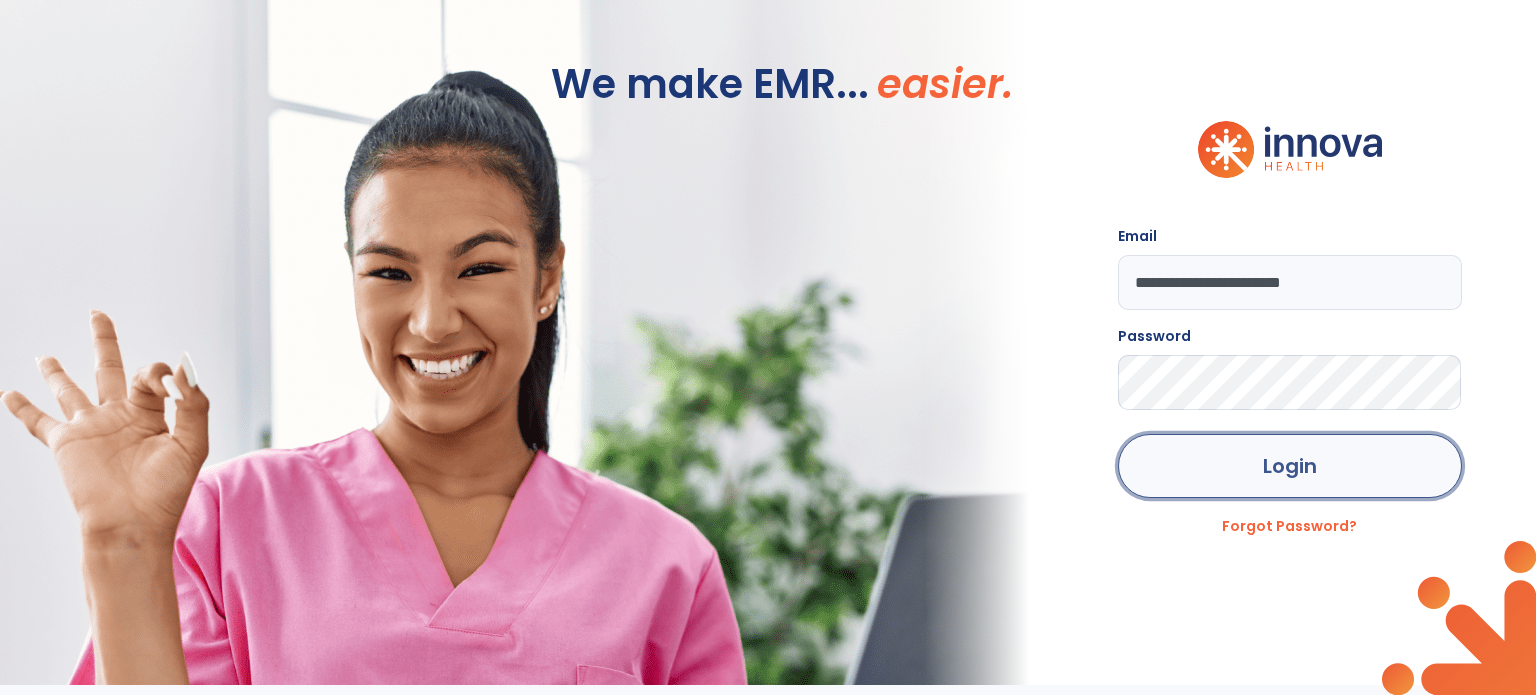 click on "Login" 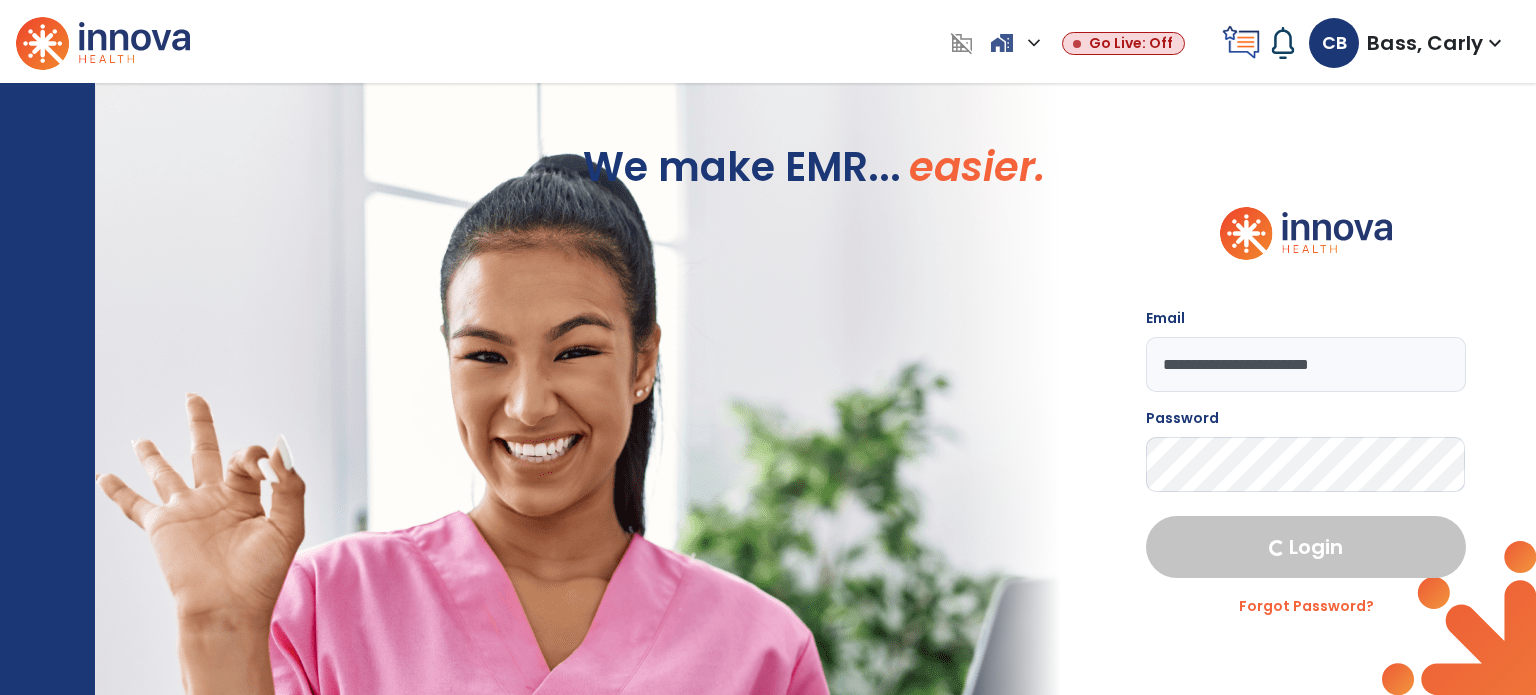 select on "****" 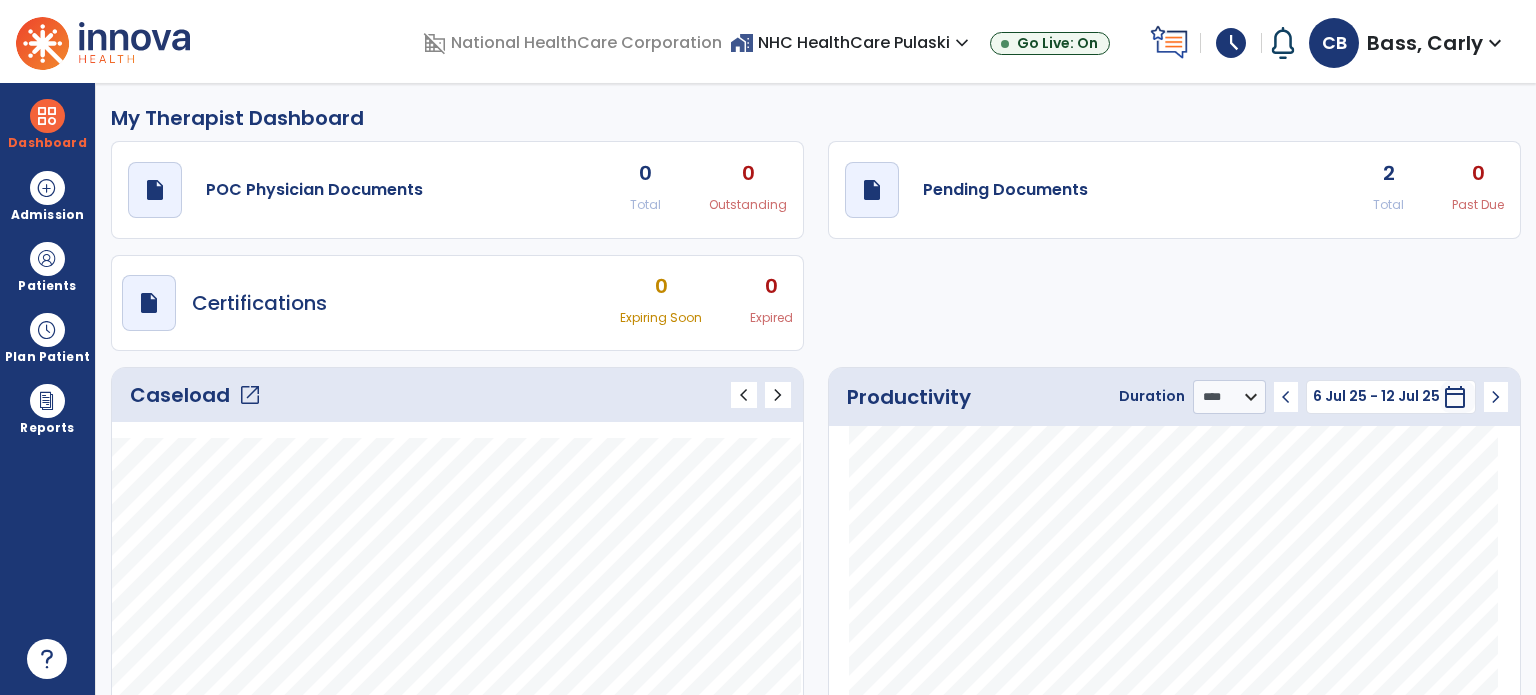 click on "draft   open_in_new  Pending Documents 2 Total 0 Past Due" 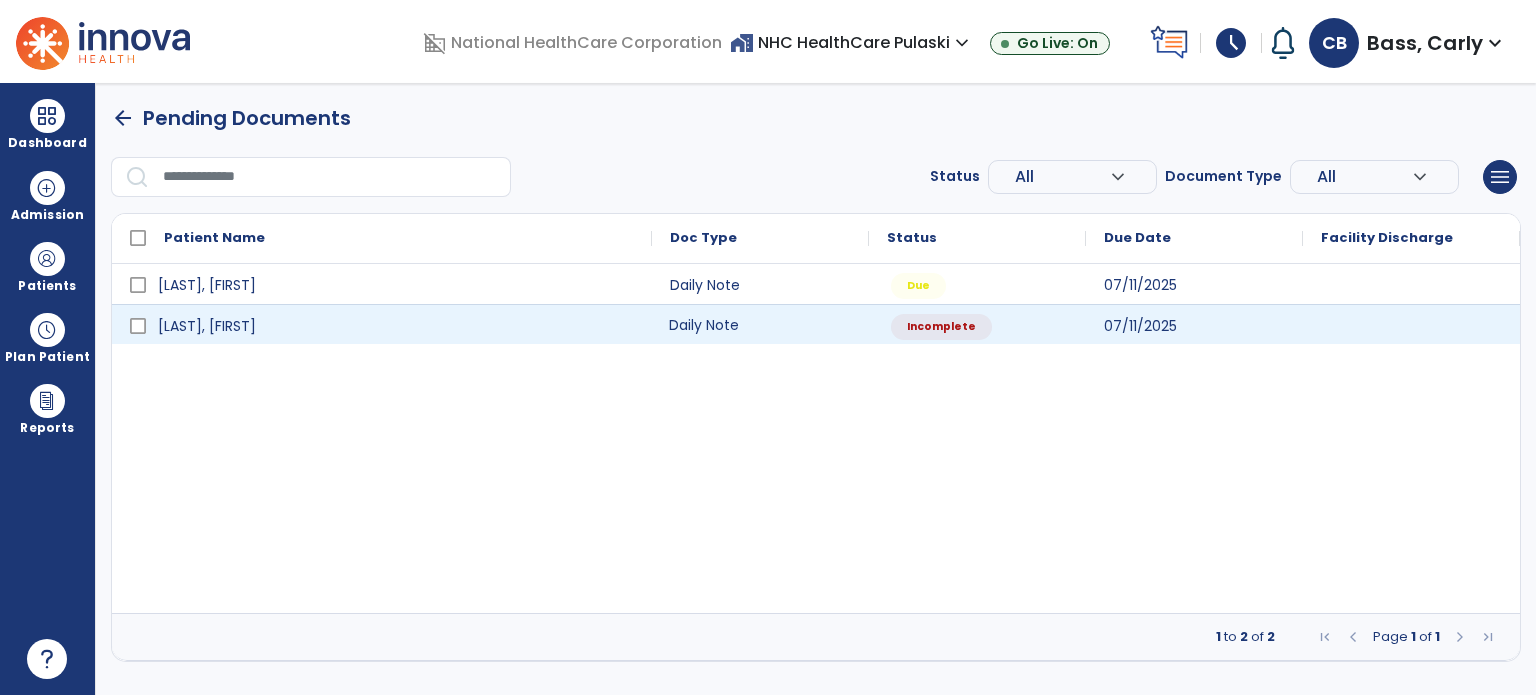 click on "Daily Note" at bounding box center [760, 324] 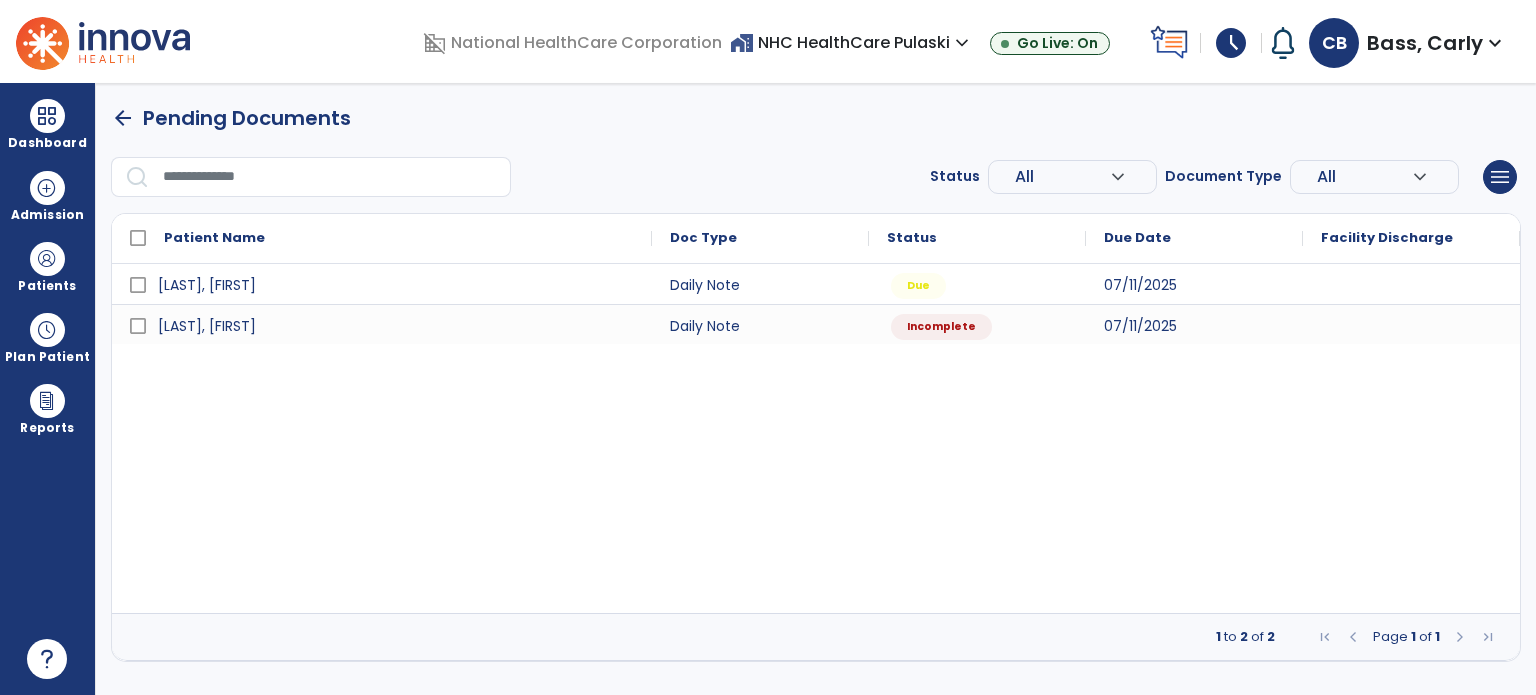 select on "*" 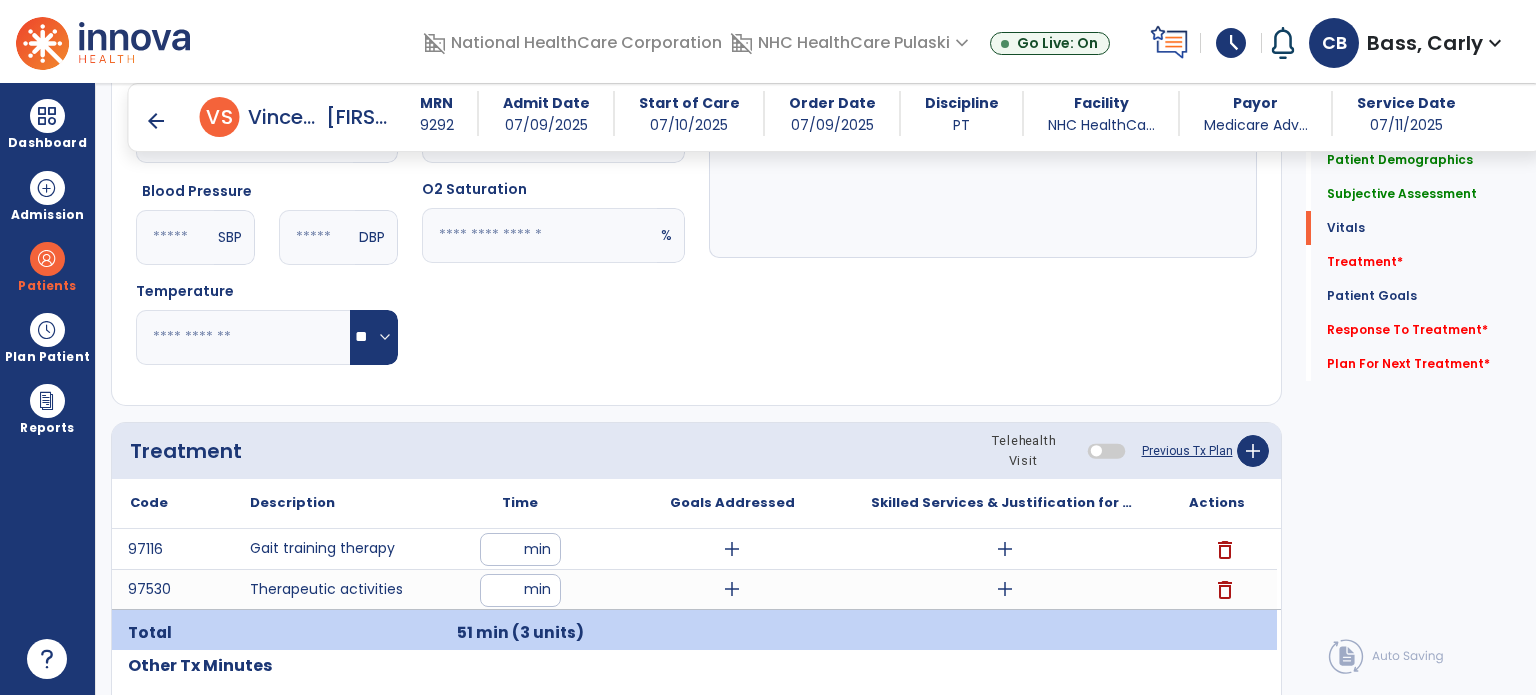 scroll, scrollTop: 900, scrollLeft: 0, axis: vertical 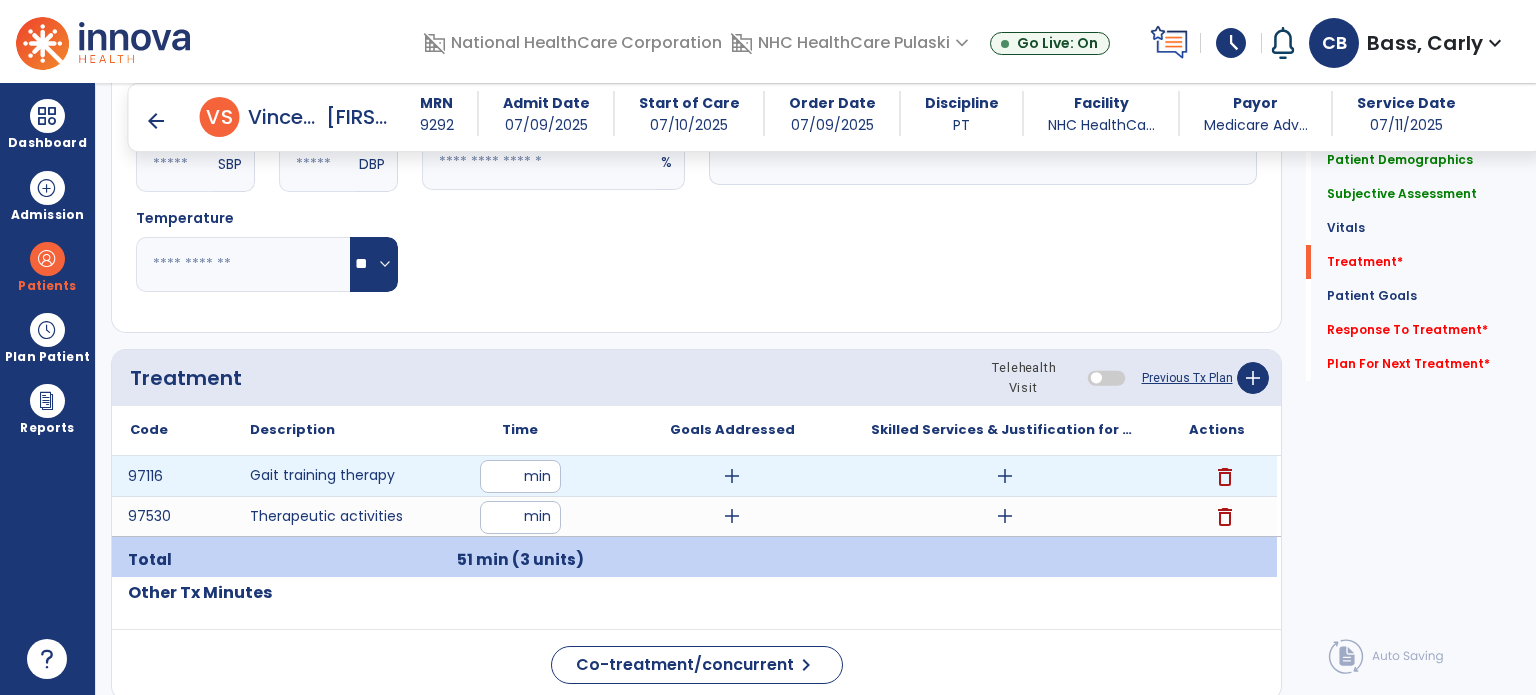 click on "add" at bounding box center [1005, 476] 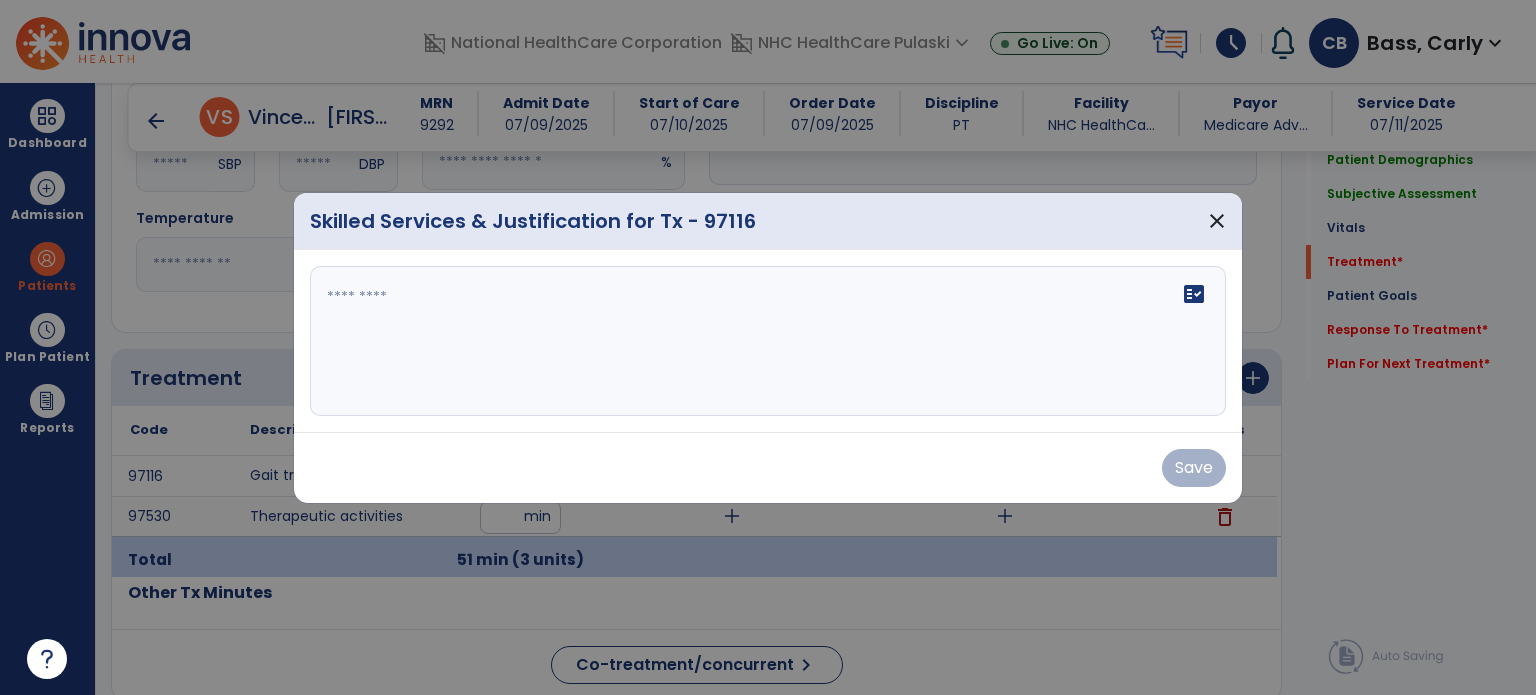 click on "fact_check" at bounding box center [768, 341] 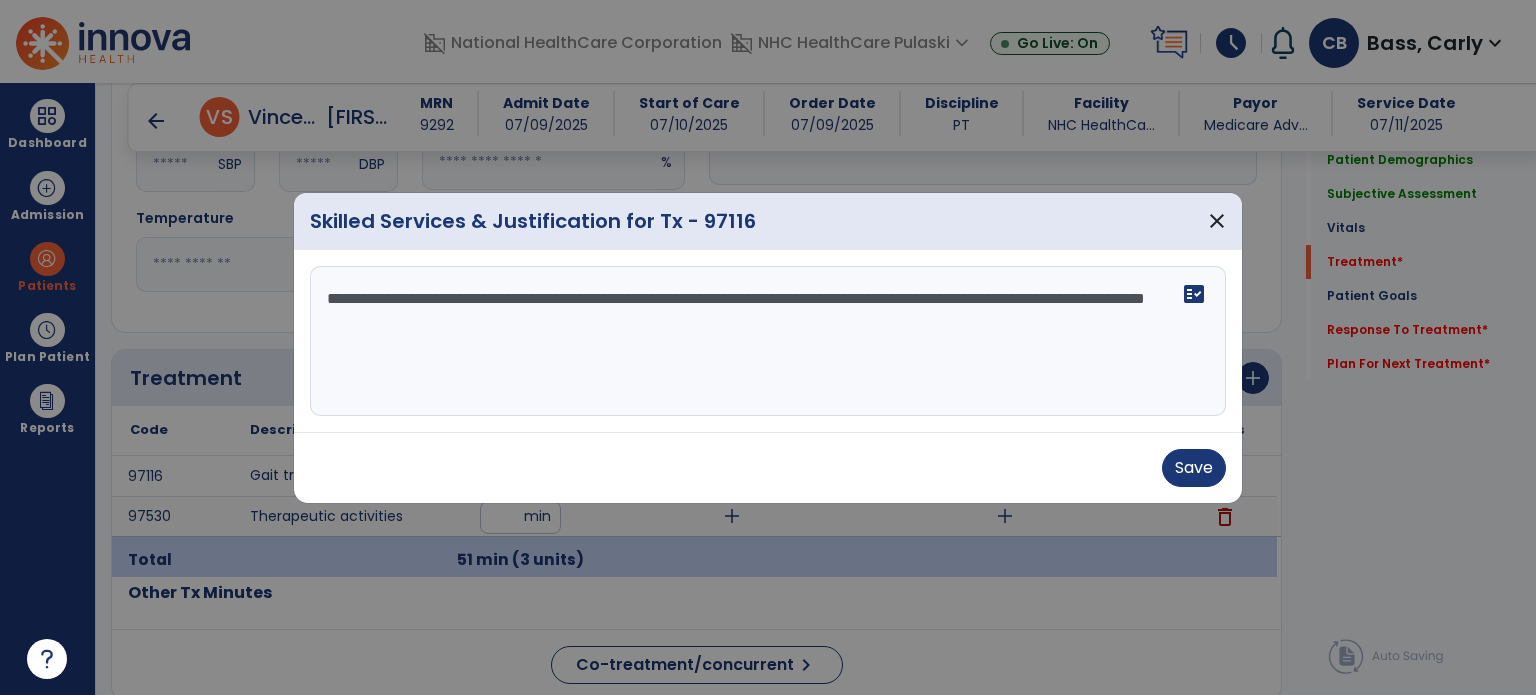click on "**********" at bounding box center (768, 341) 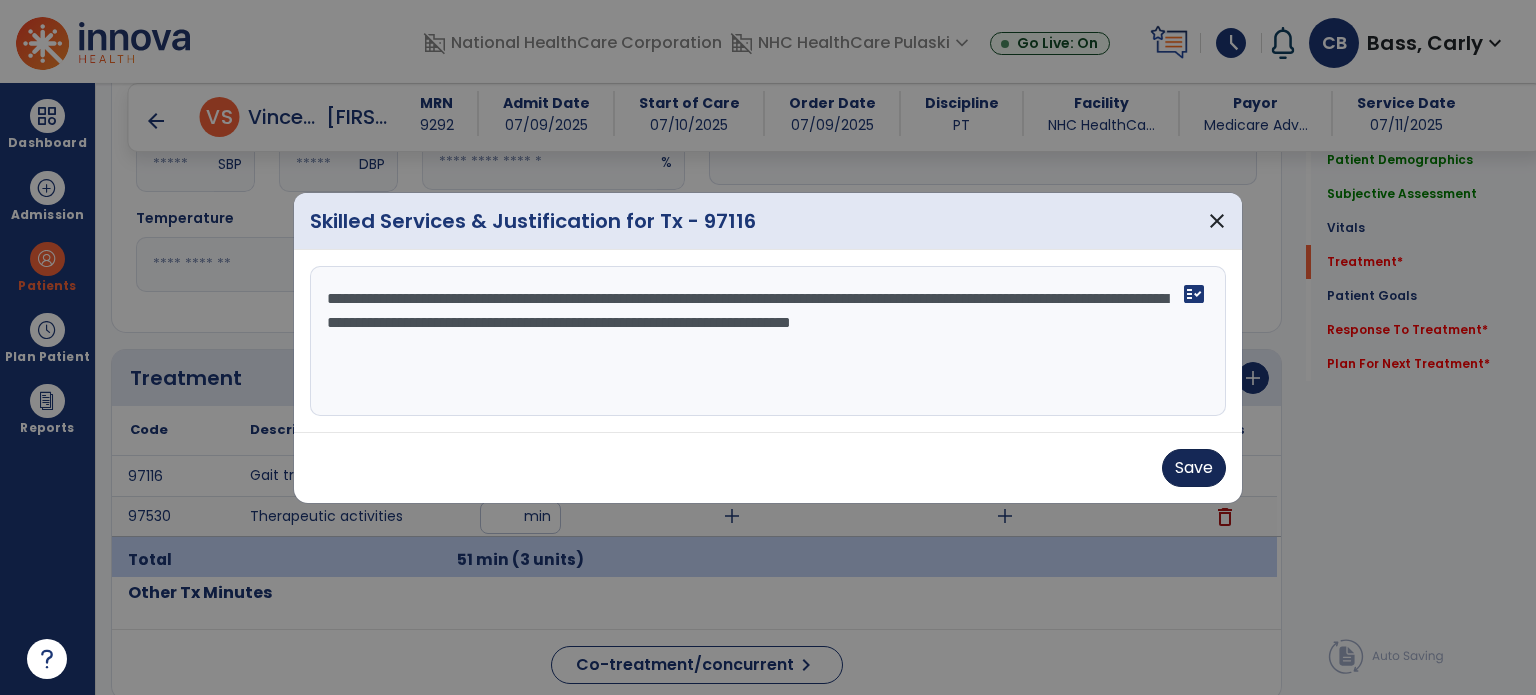 type on "**********" 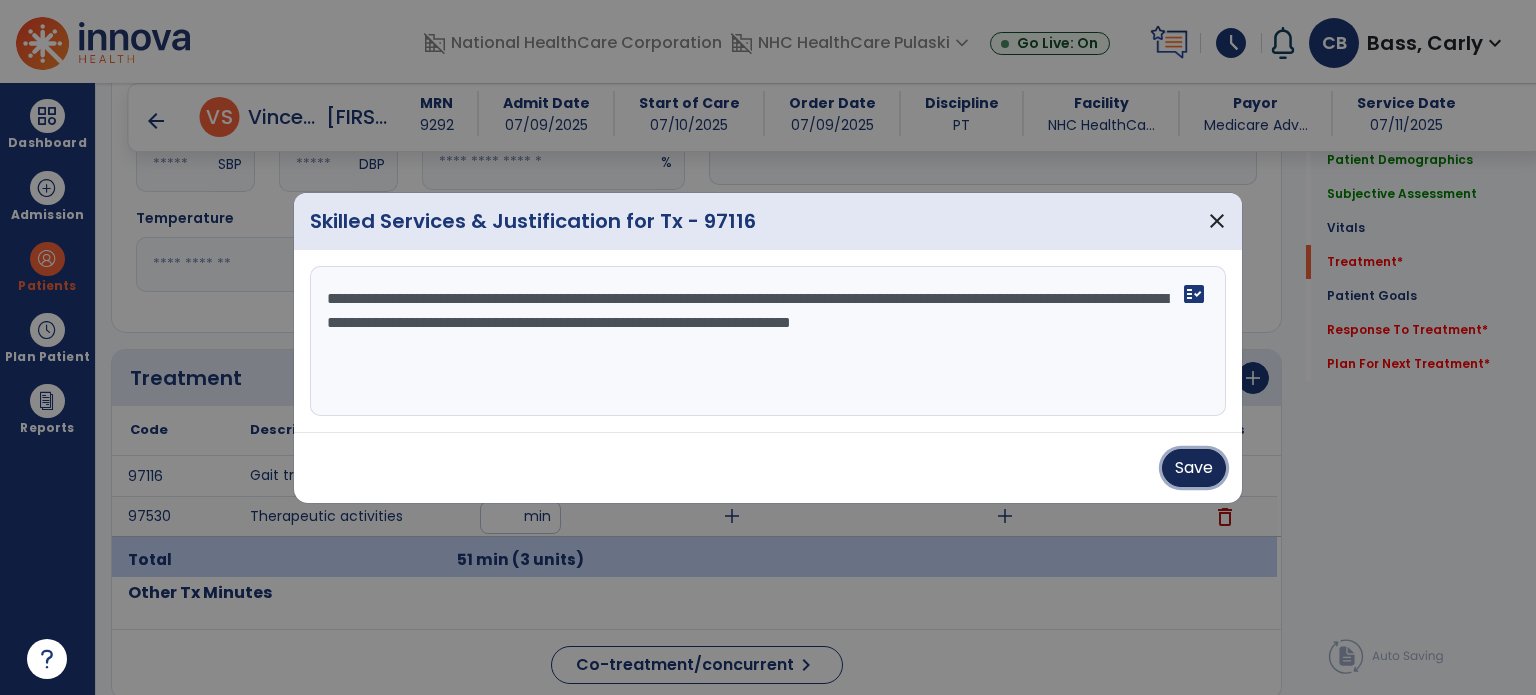 click on "Save" at bounding box center (1194, 468) 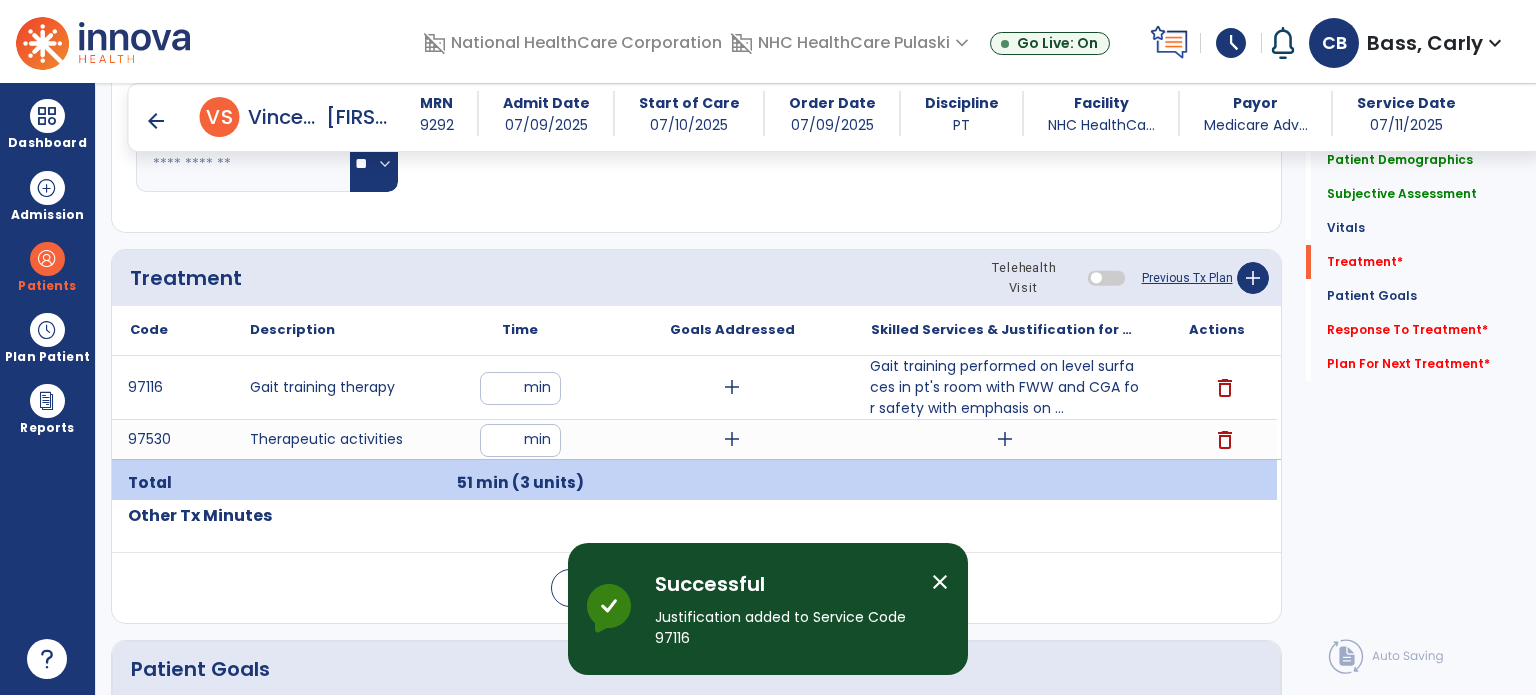 scroll, scrollTop: 1100, scrollLeft: 0, axis: vertical 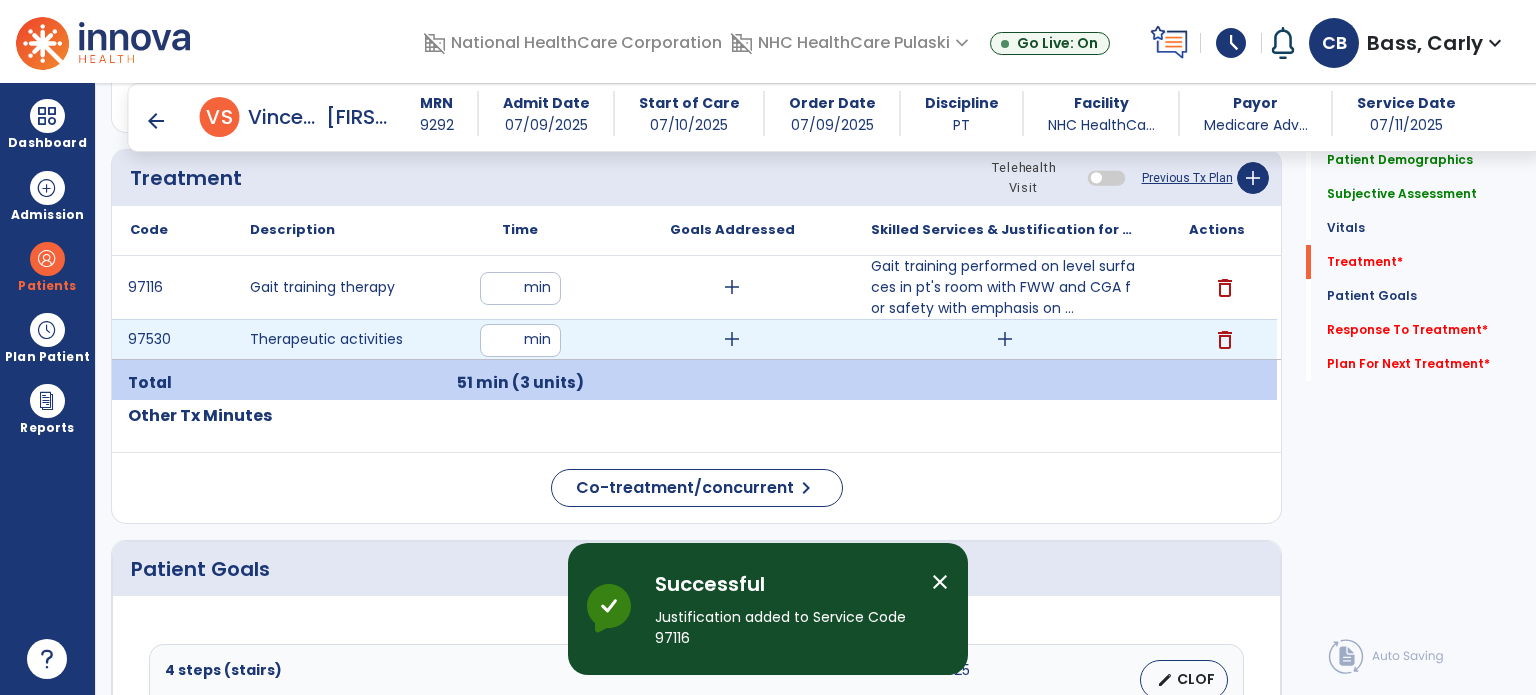 click on "add" at bounding box center [1005, 339] 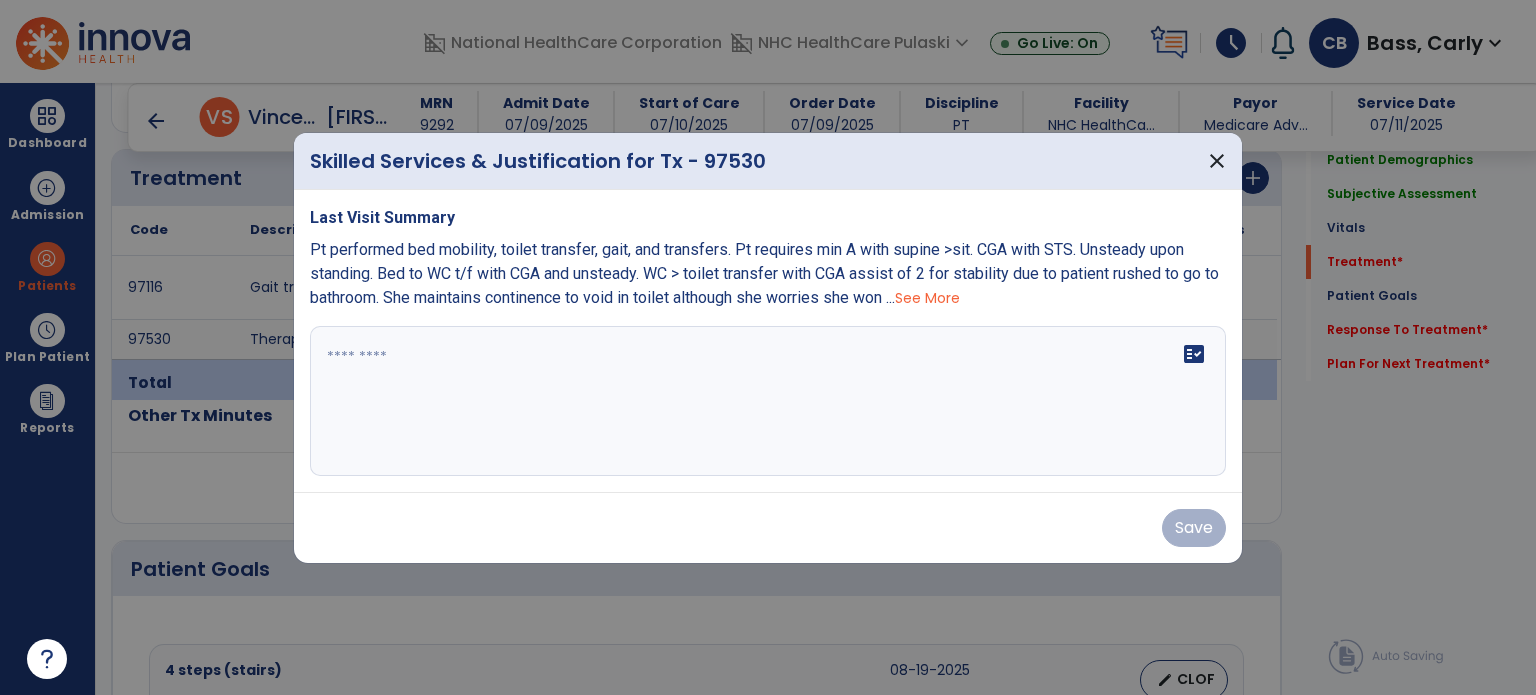 click on "See More" at bounding box center [927, 298] 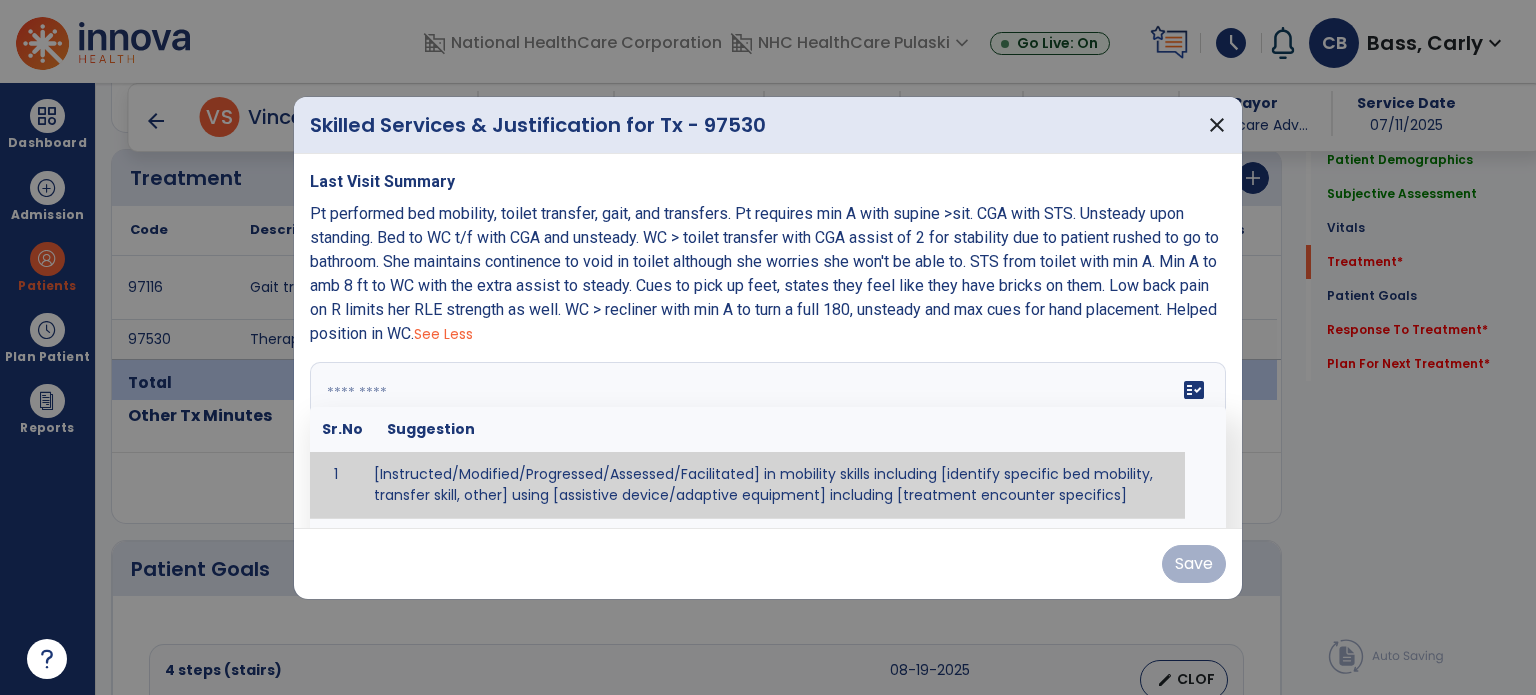 click on "fact_check  Sr.No Suggestion 1 [Instructed/Modified/Progressed/Assessed/Facilitated] in mobility skills including [identify specific bed mobility, transfer skill, other] using [assistive device/adaptive equipment] including [treatment encounter specifics]" at bounding box center [768, 437] 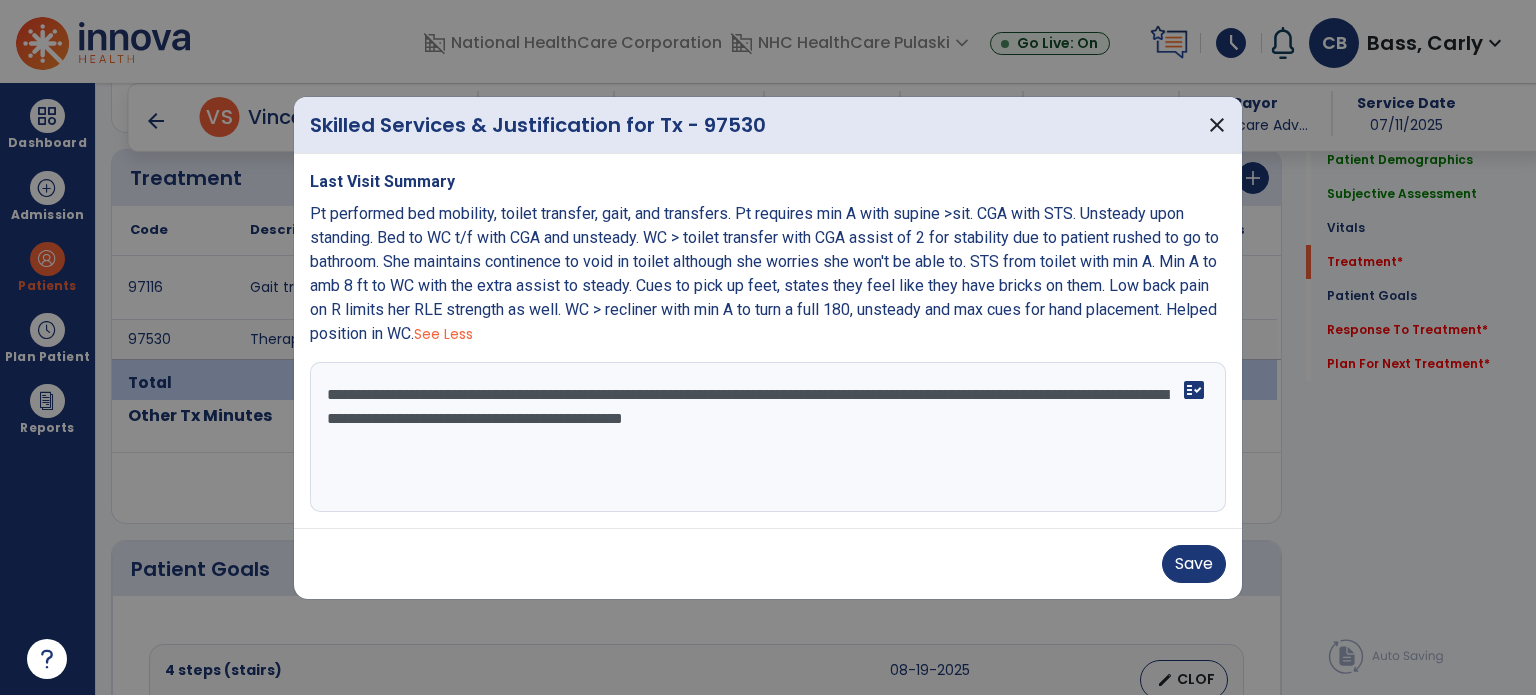 click on "**********" at bounding box center (768, 437) 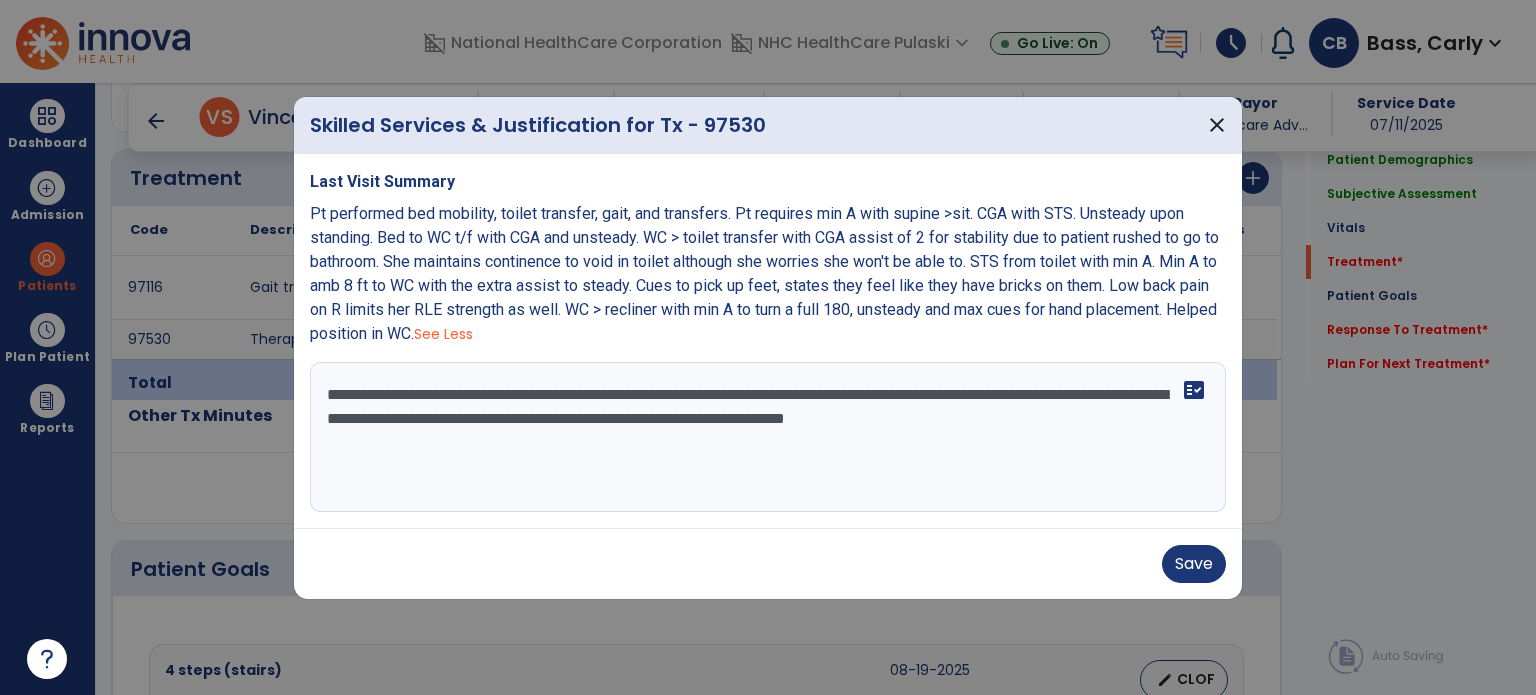 click on "**********" at bounding box center (768, 437) 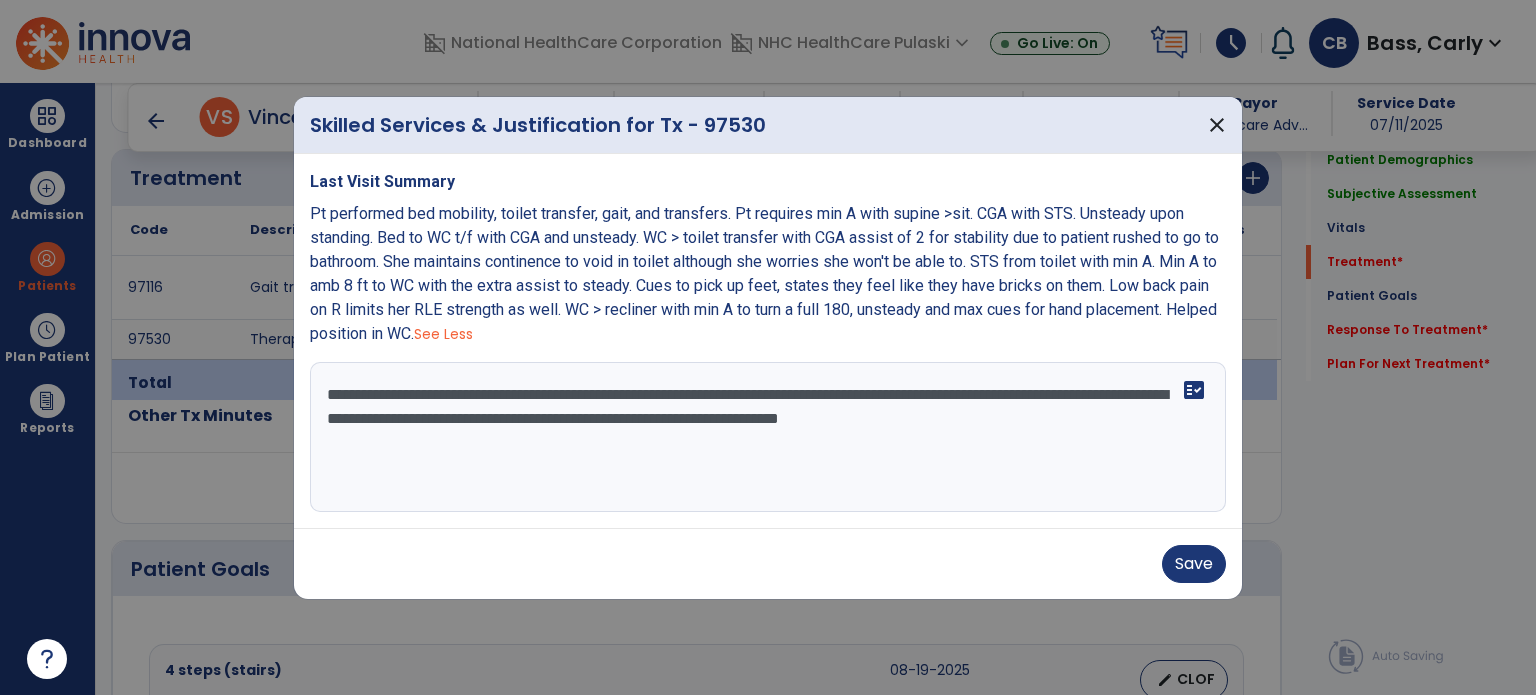 click on "**********" at bounding box center (768, 437) 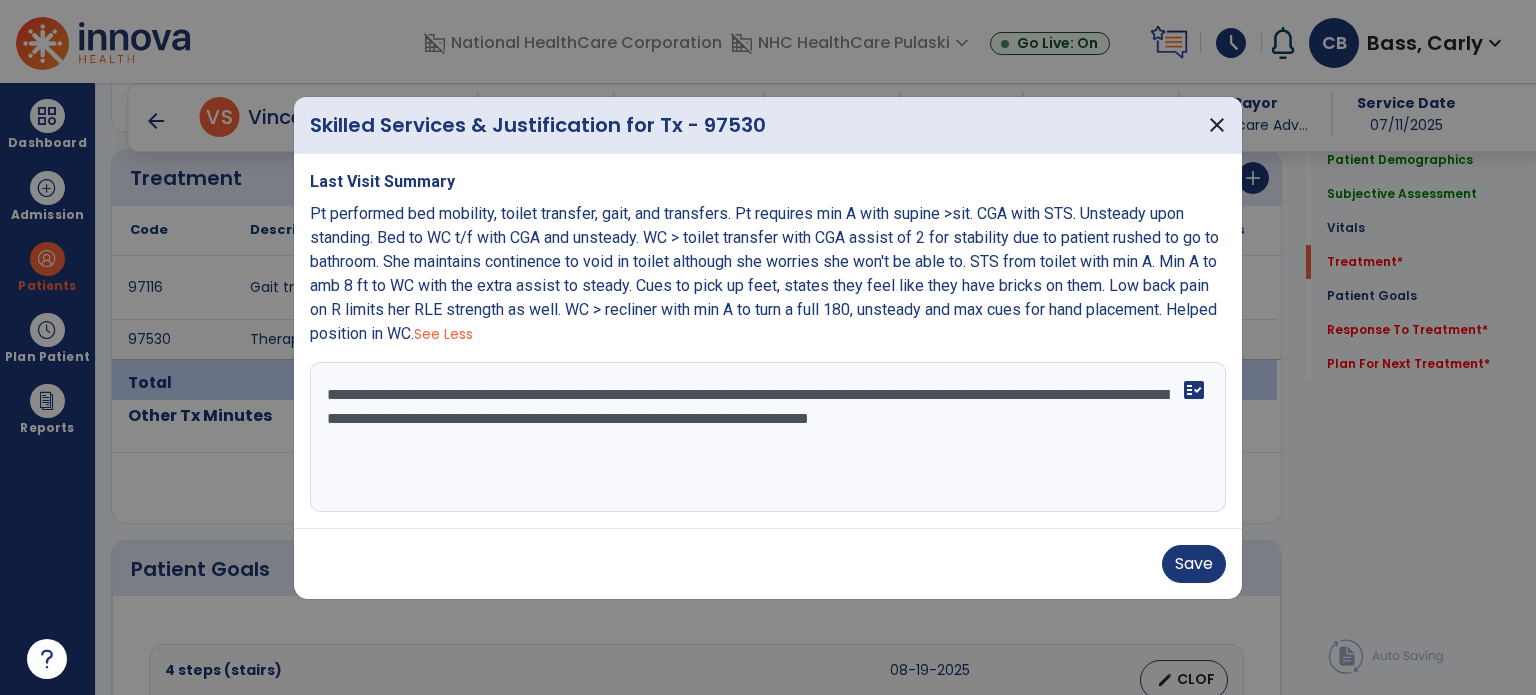 click on "**********" at bounding box center (768, 437) 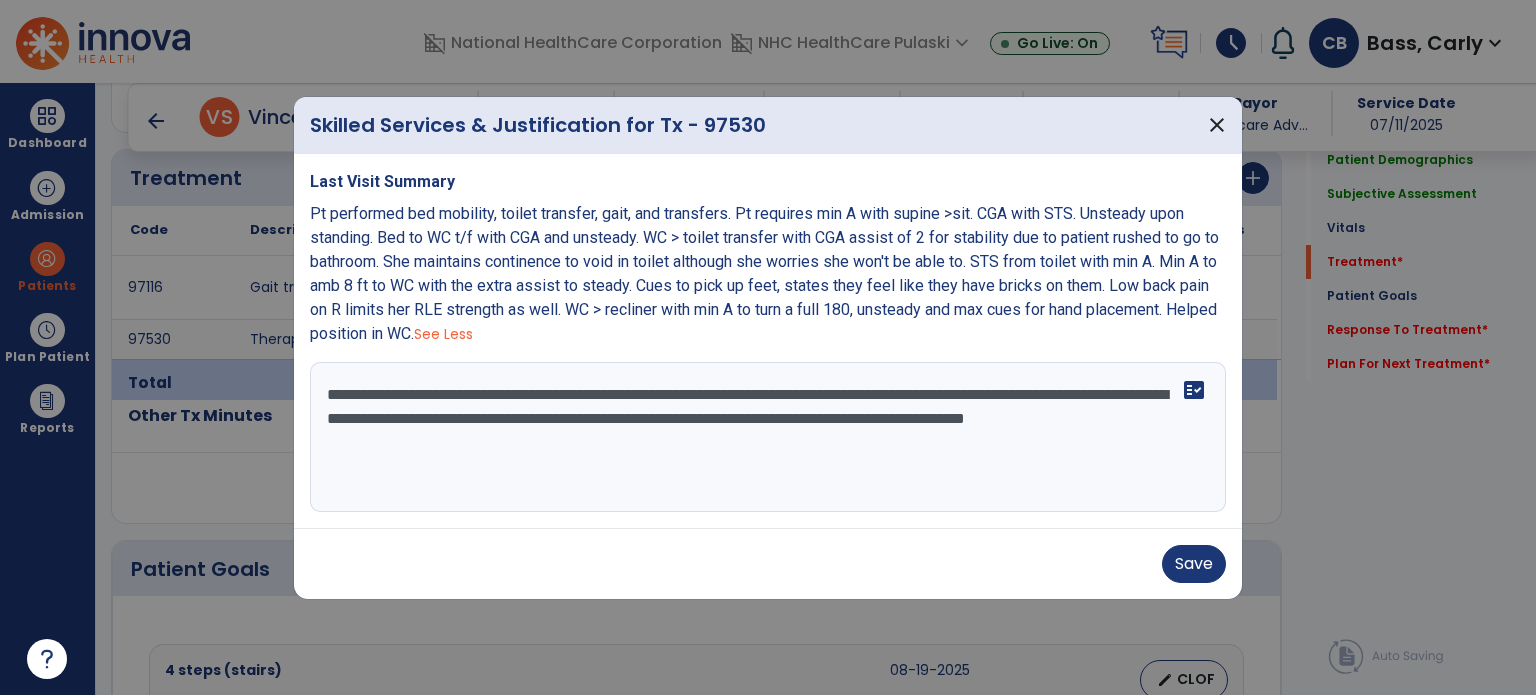 click on "**********" at bounding box center (768, 437) 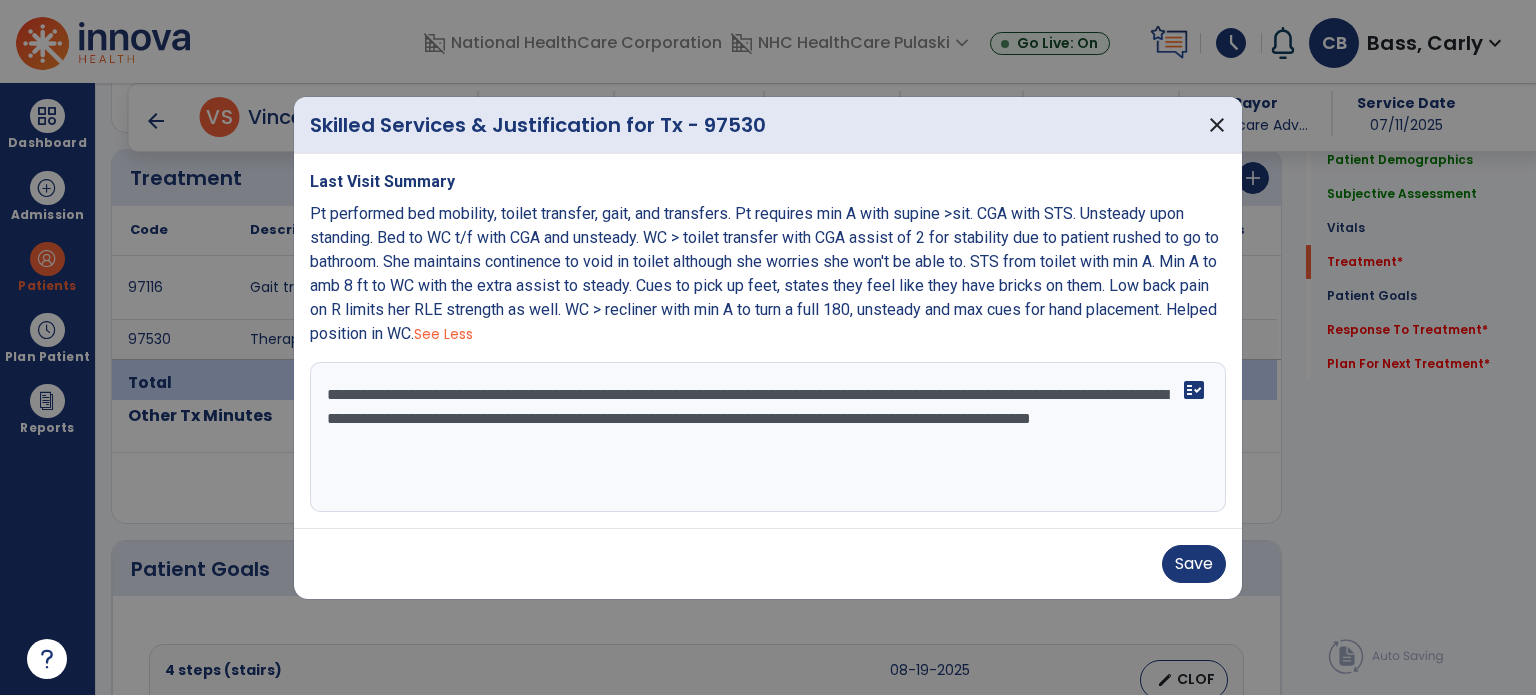 click on "**********" at bounding box center [768, 437] 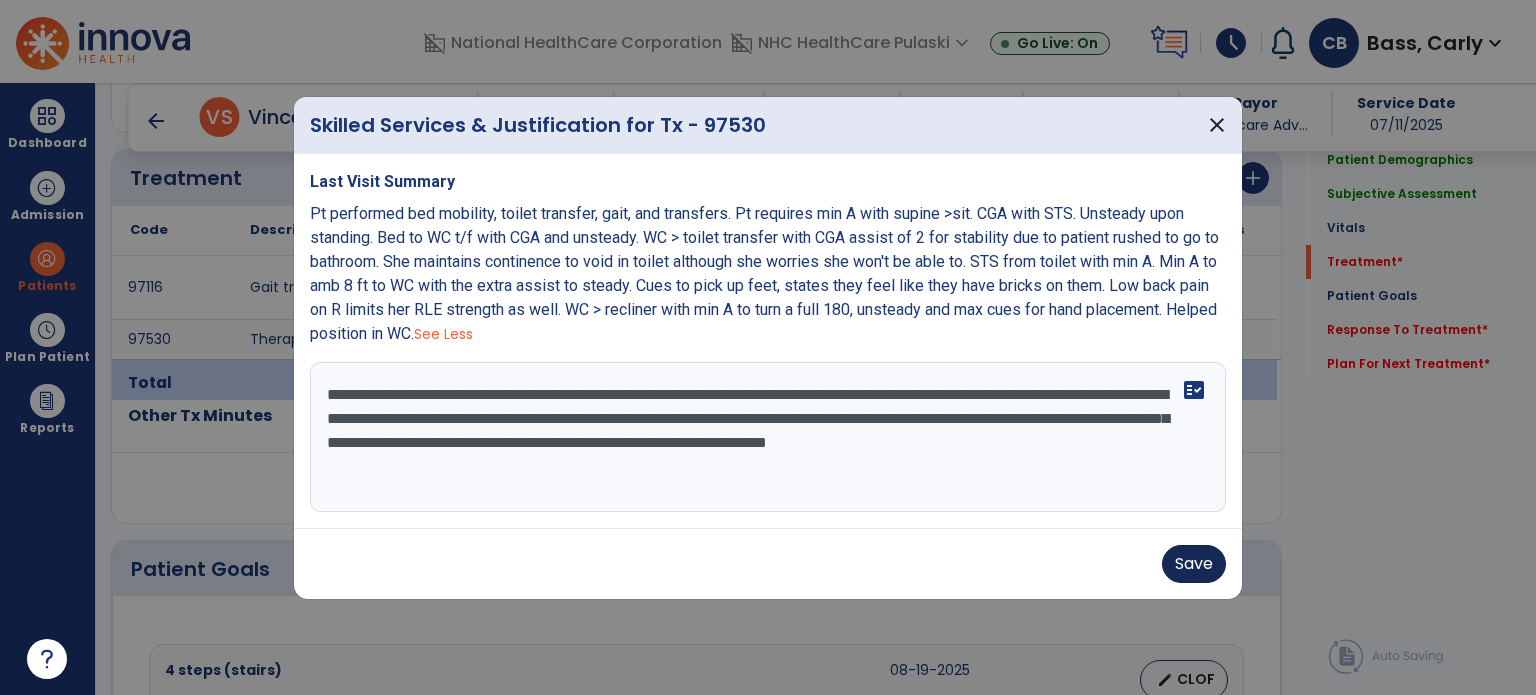 type on "**********" 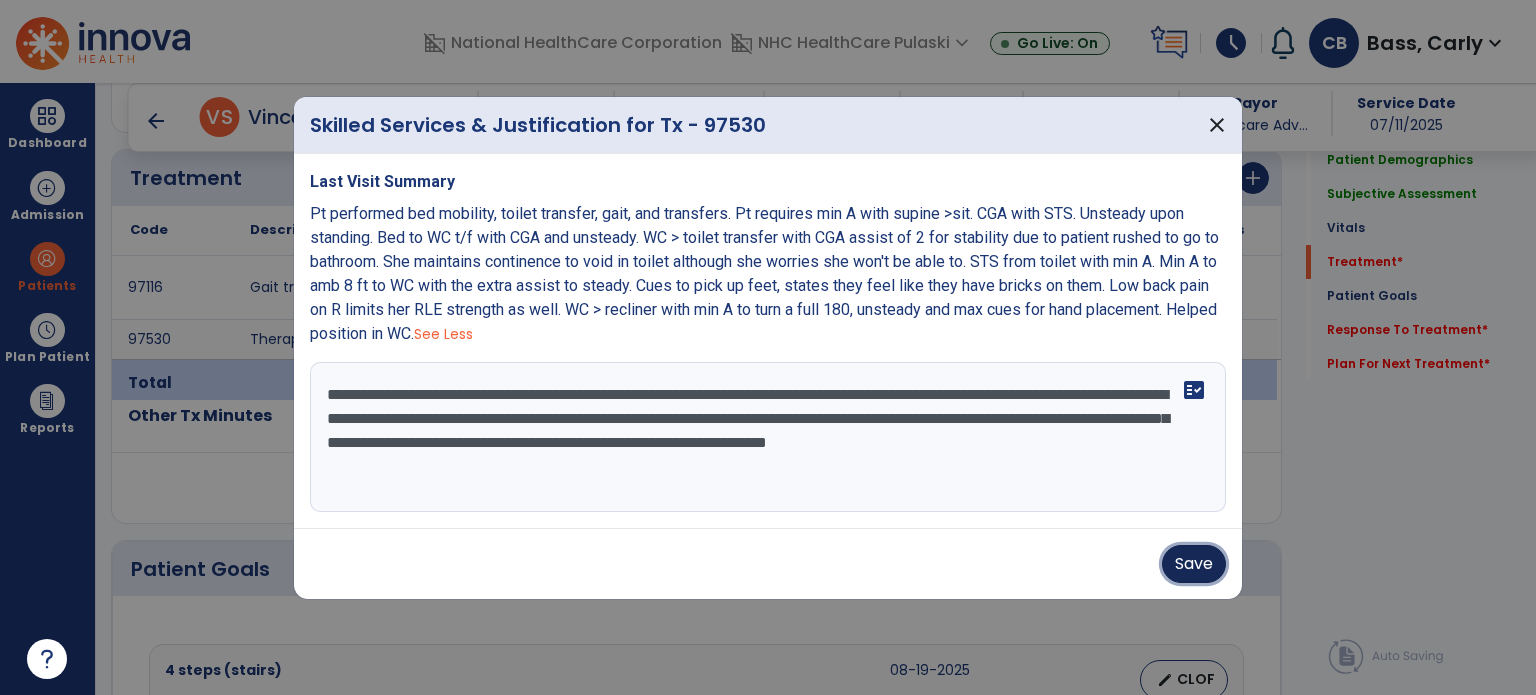 click on "Save" at bounding box center [1194, 564] 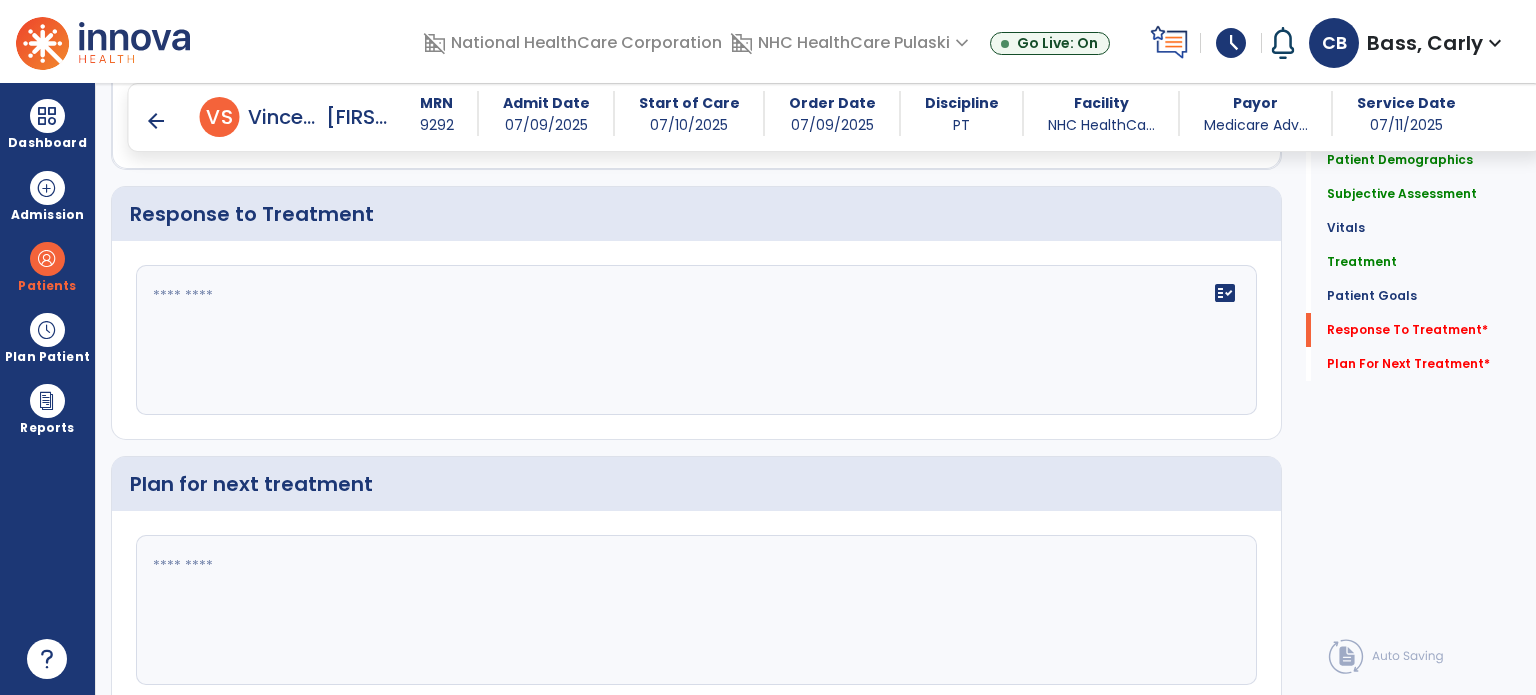 scroll, scrollTop: 3200, scrollLeft: 0, axis: vertical 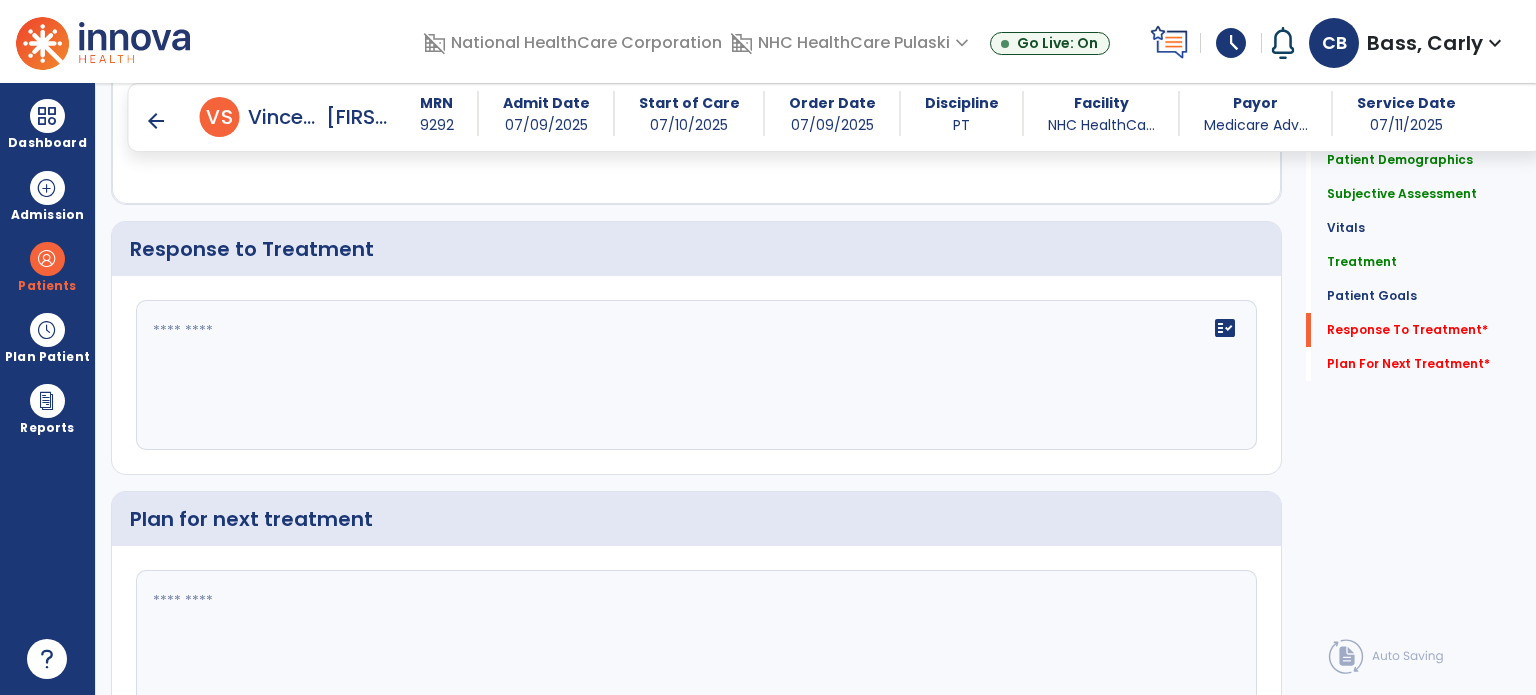 click on "fact_check" 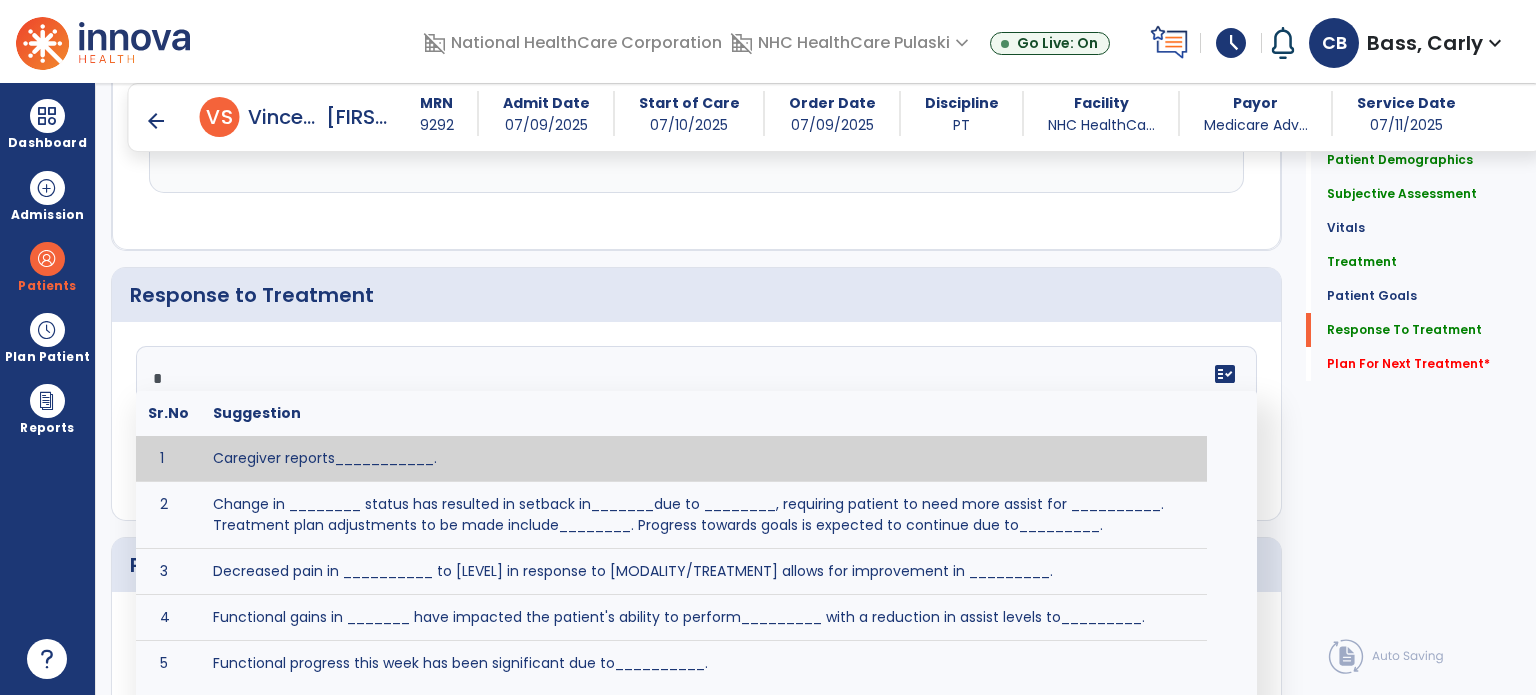 scroll, scrollTop: 3200, scrollLeft: 0, axis: vertical 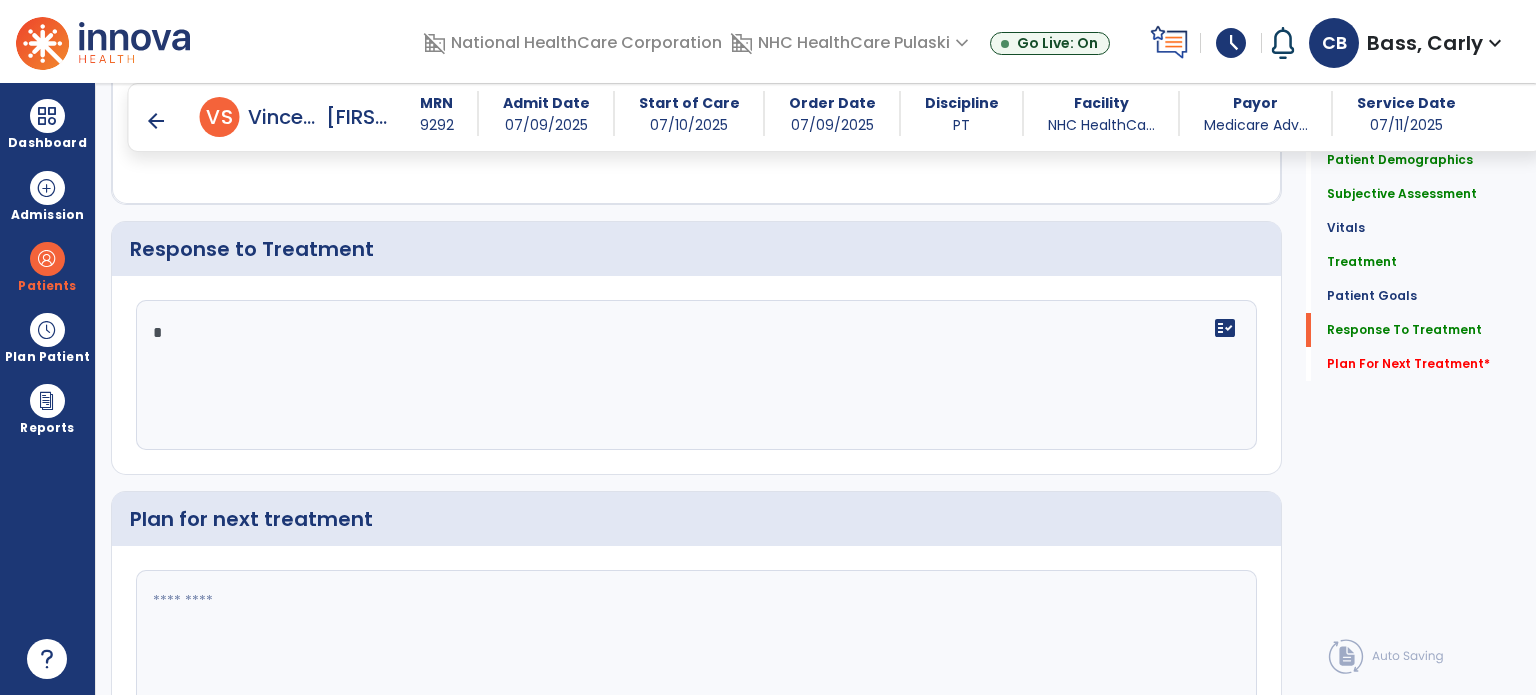 click on "schedule" at bounding box center (1231, 43) 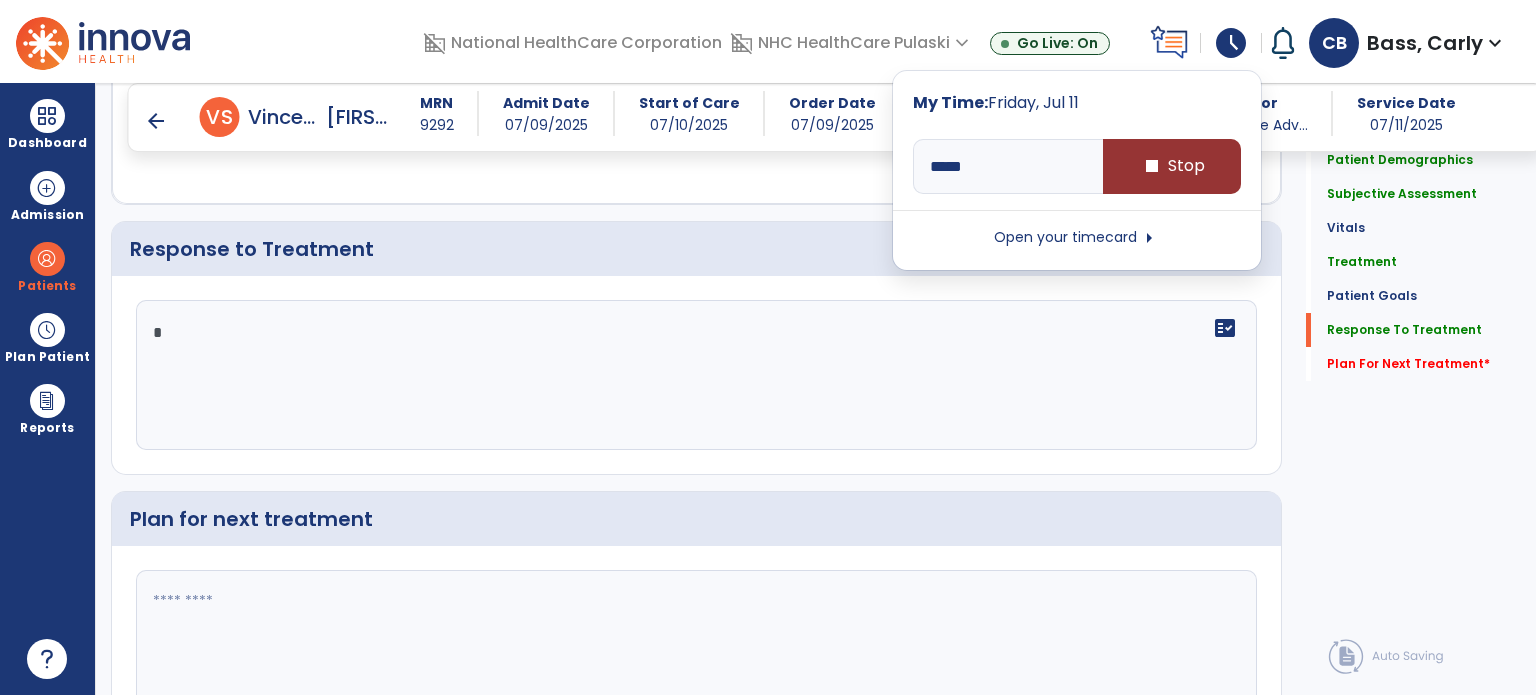 click on "stop  Stop" at bounding box center (1172, 166) 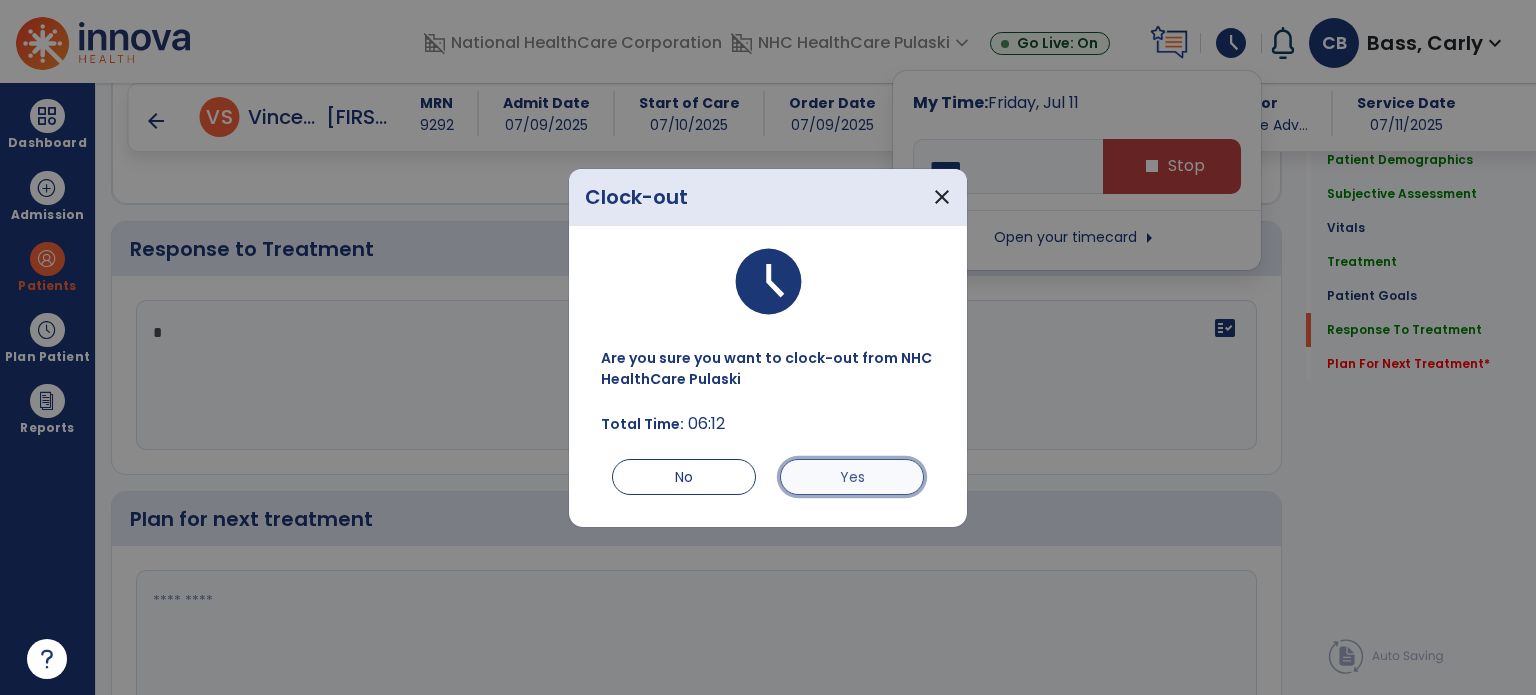 click on "Yes" at bounding box center (852, 477) 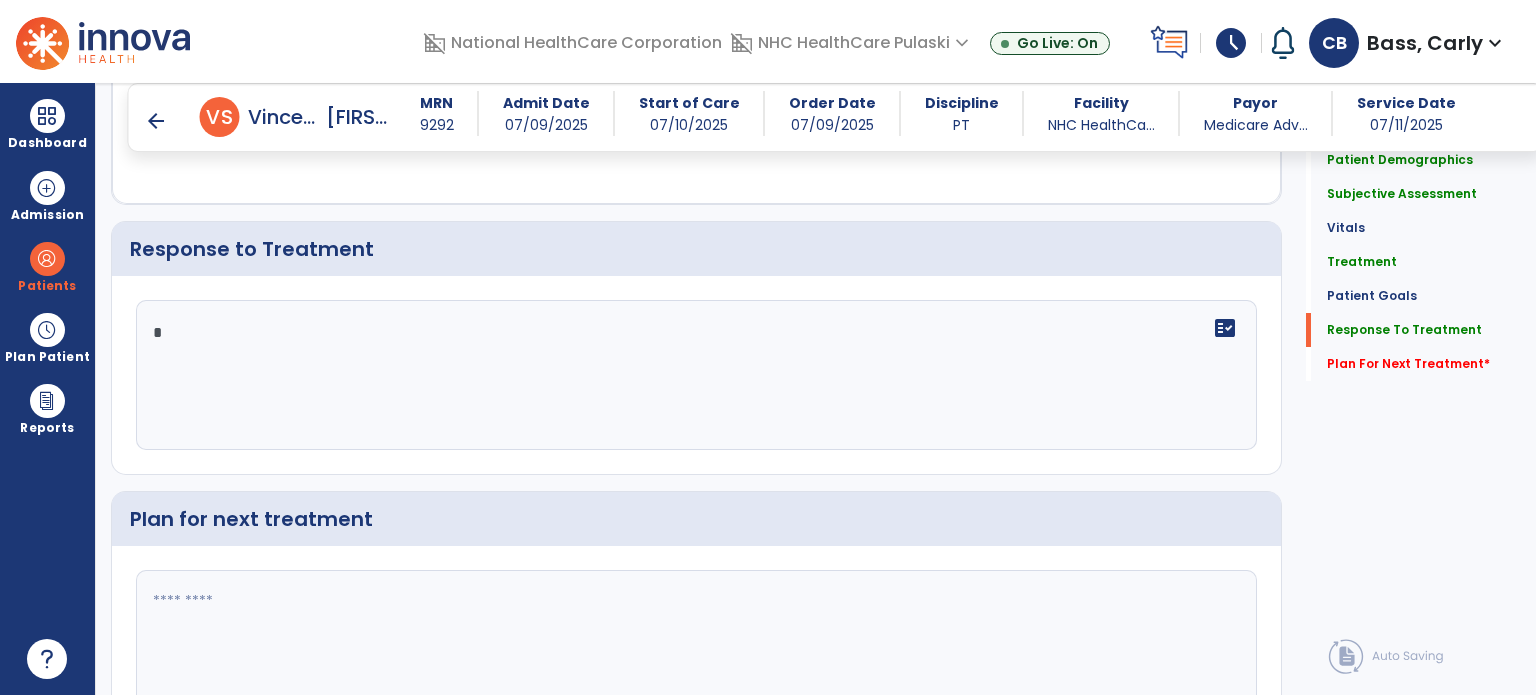 click on "*" 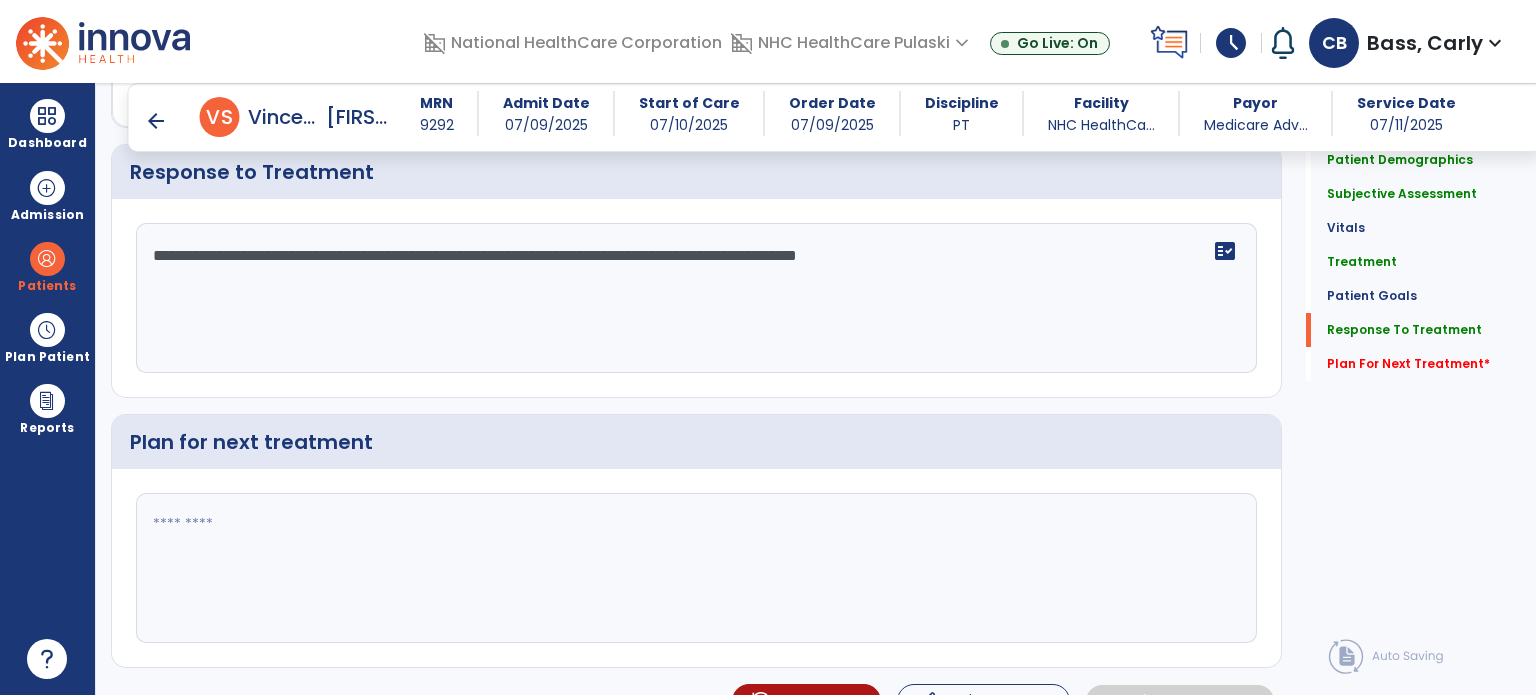 scroll, scrollTop: 3300, scrollLeft: 0, axis: vertical 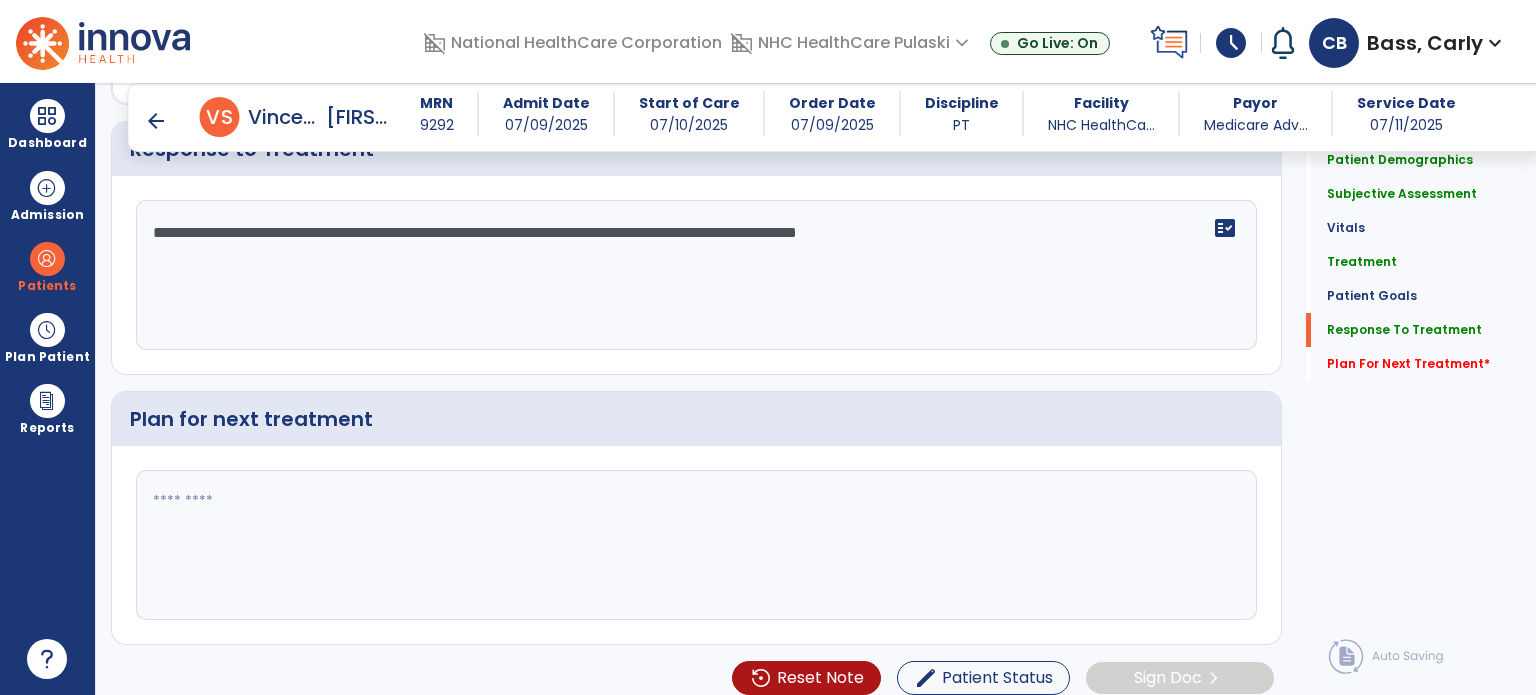 type on "**********" 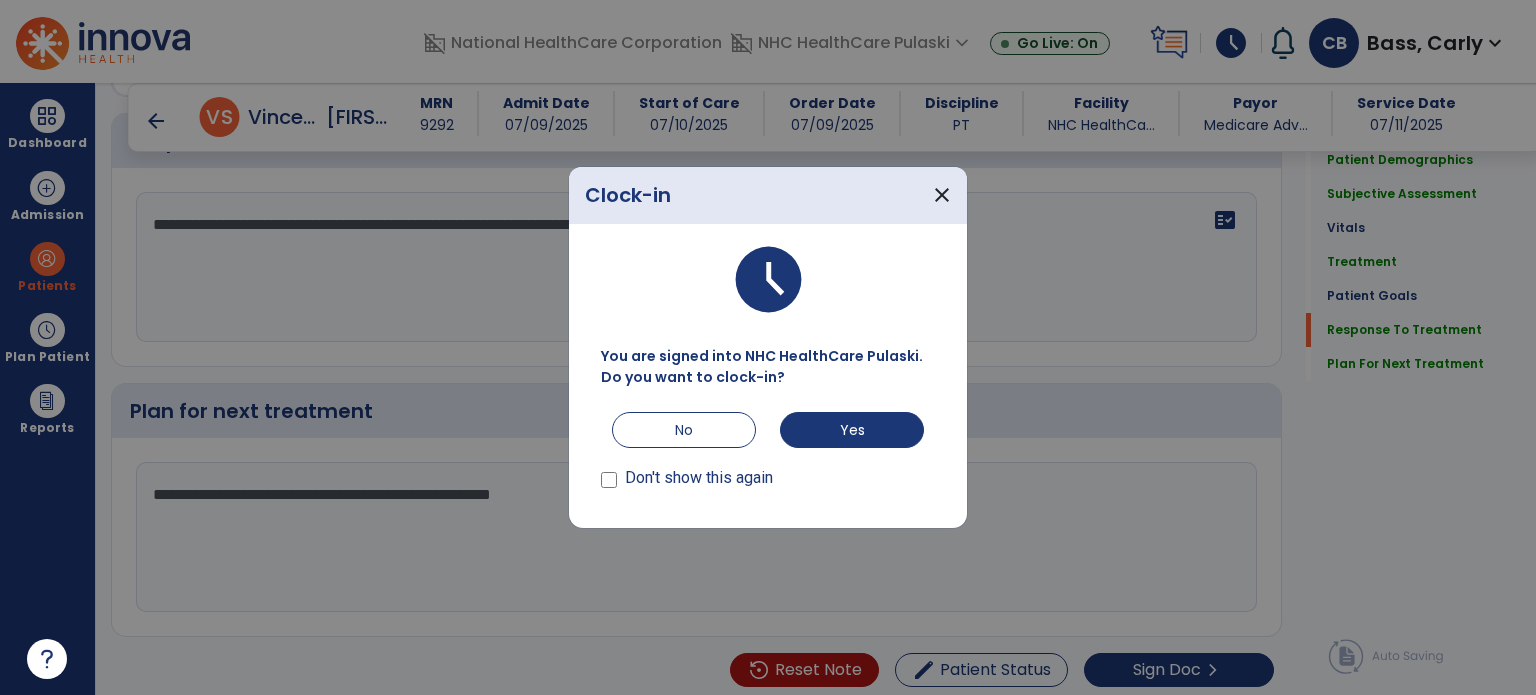 scroll, scrollTop: 3308, scrollLeft: 0, axis: vertical 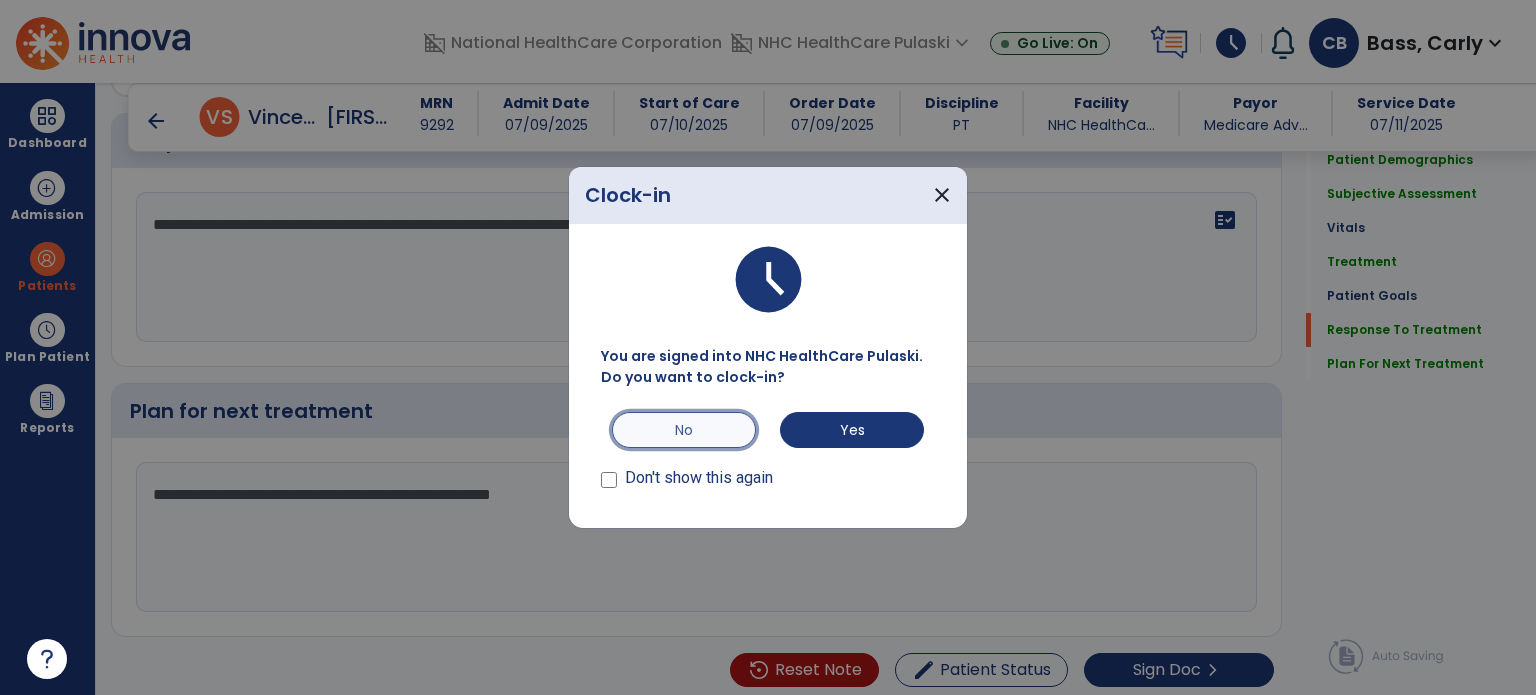 click on "No" at bounding box center (684, 430) 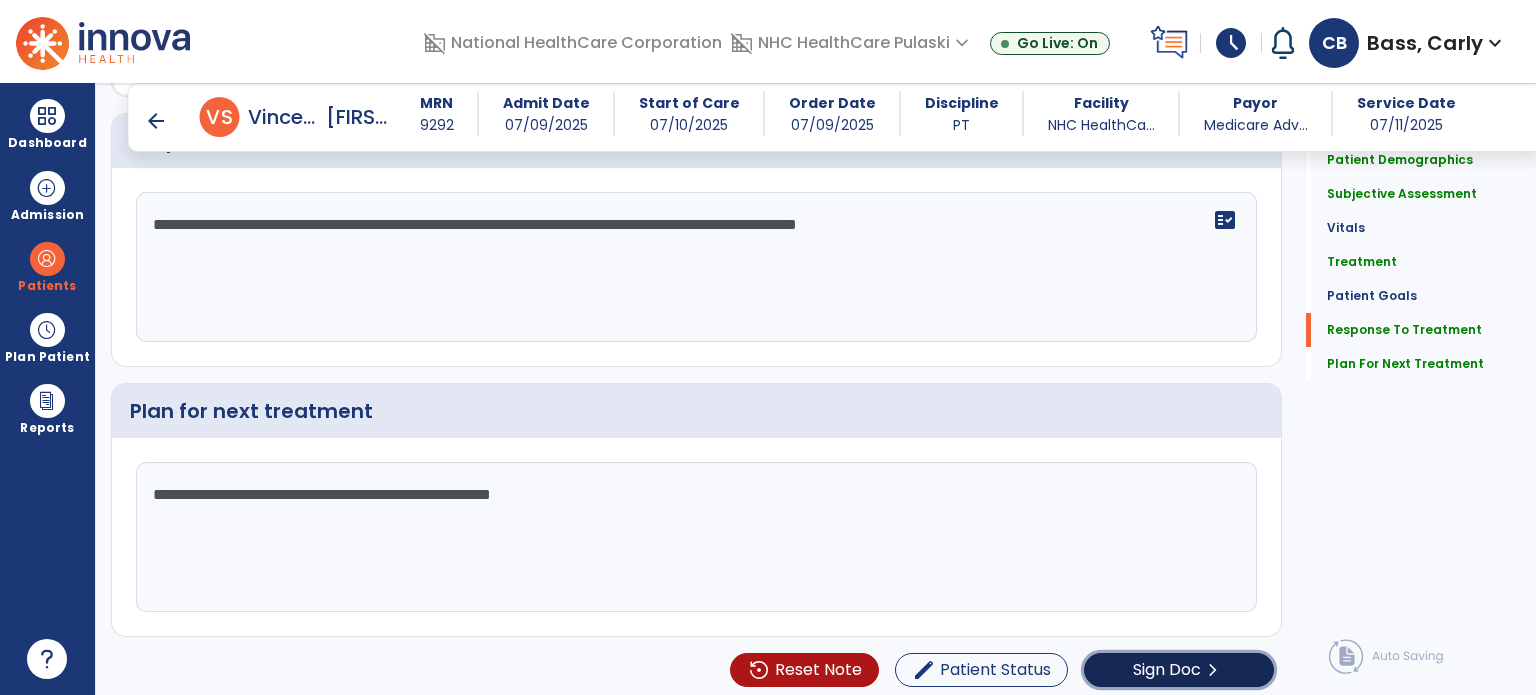 click on "Sign Doc" 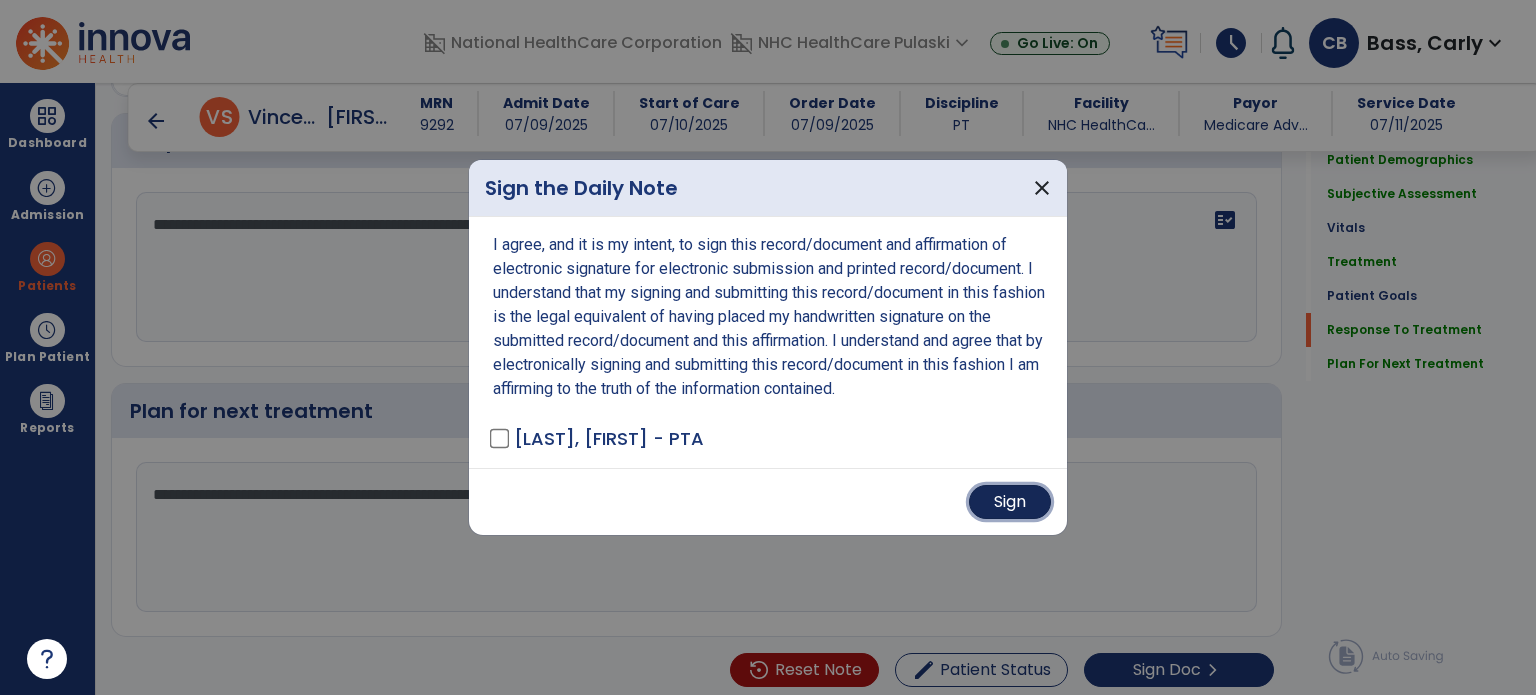 click on "Sign" at bounding box center [1010, 502] 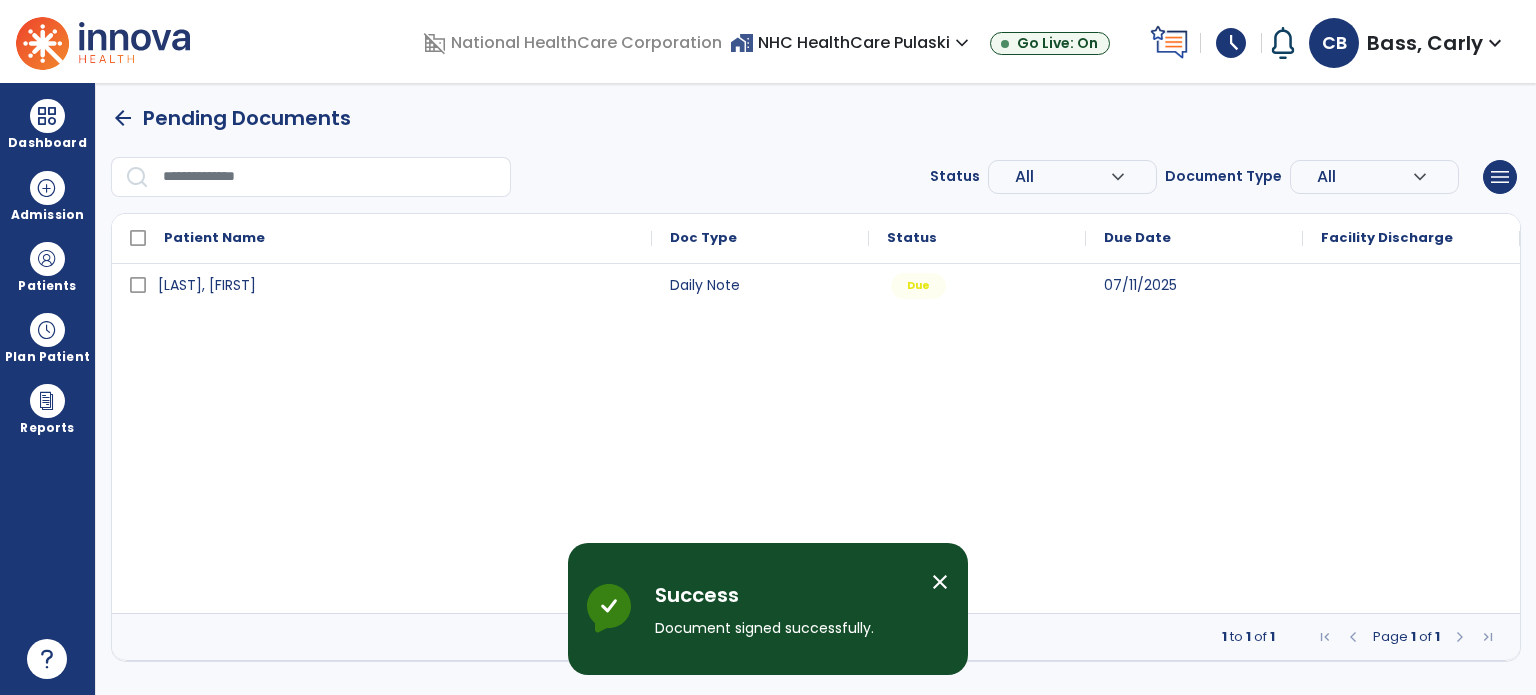 scroll, scrollTop: 0, scrollLeft: 0, axis: both 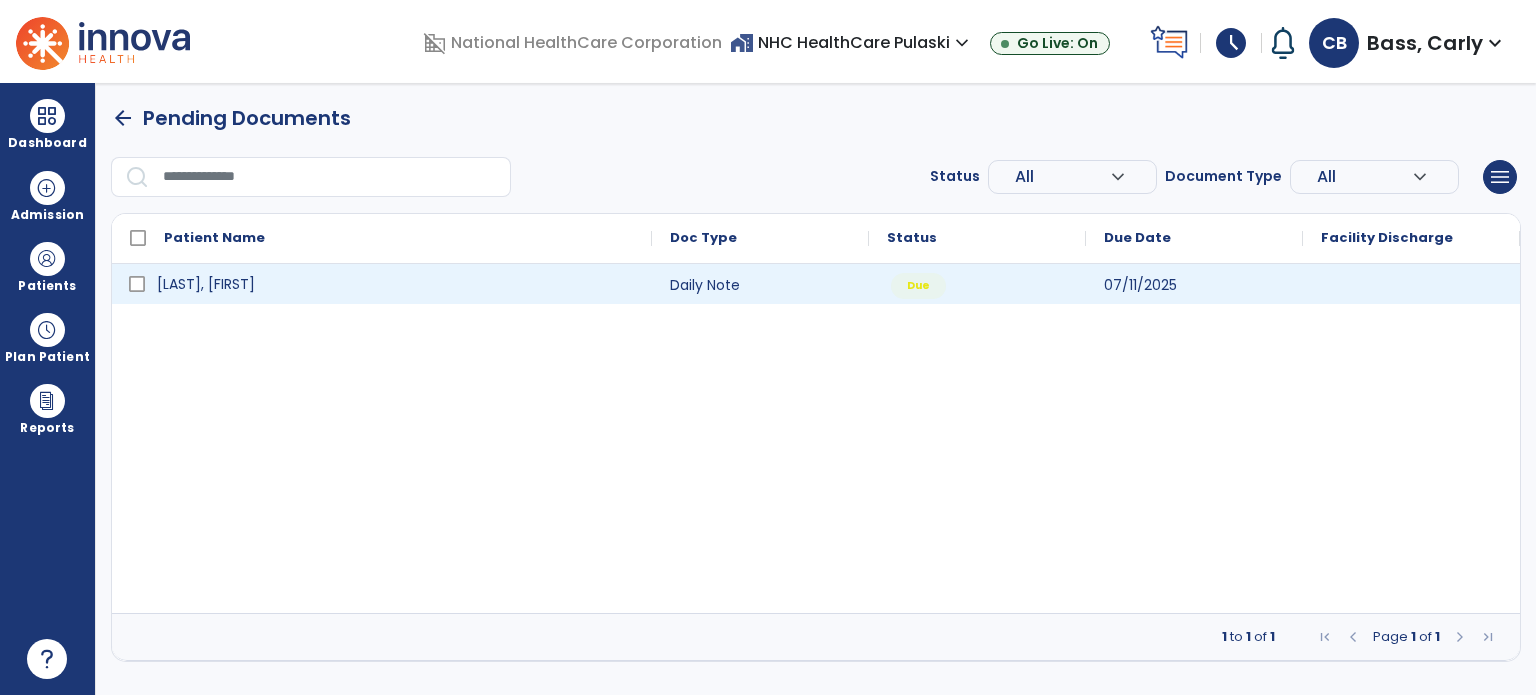 click on "[LAST], [FIRST]" at bounding box center [206, 284] 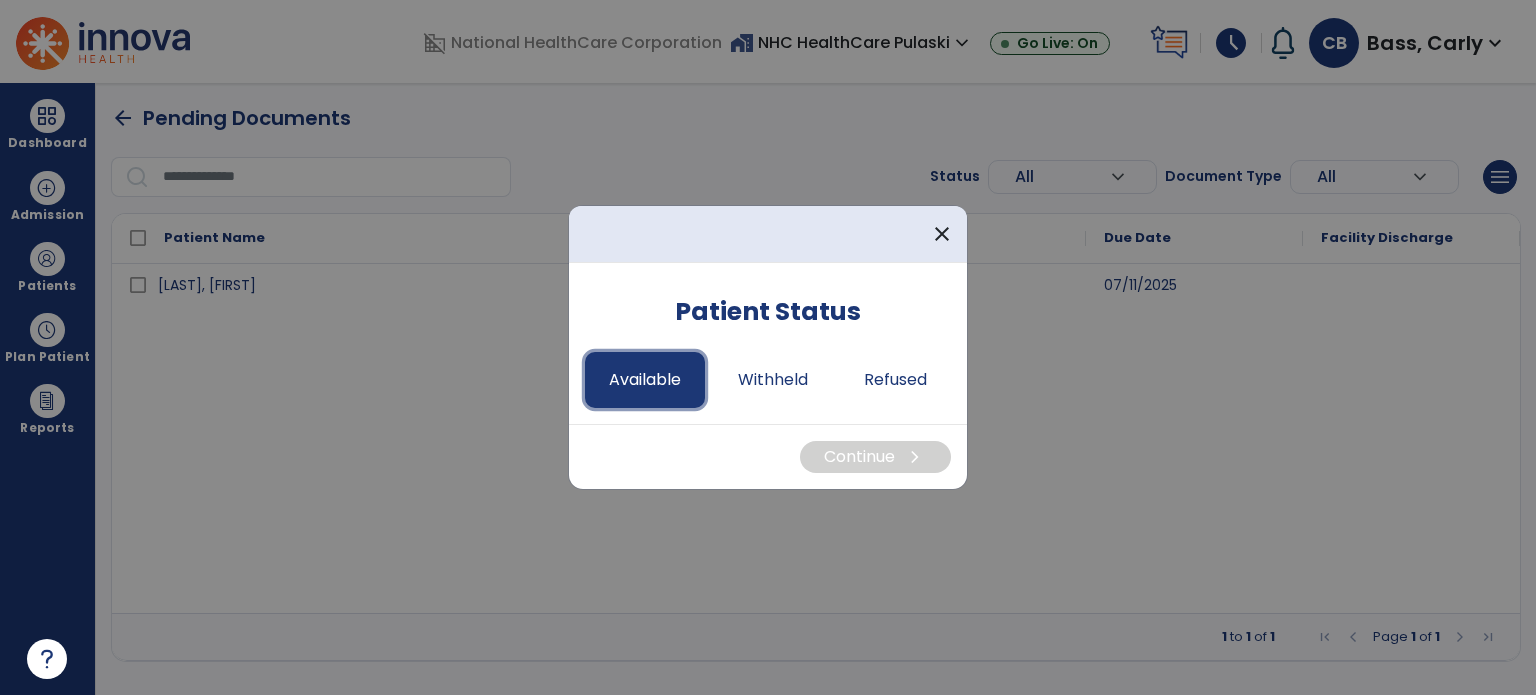 click on "Available" at bounding box center [645, 380] 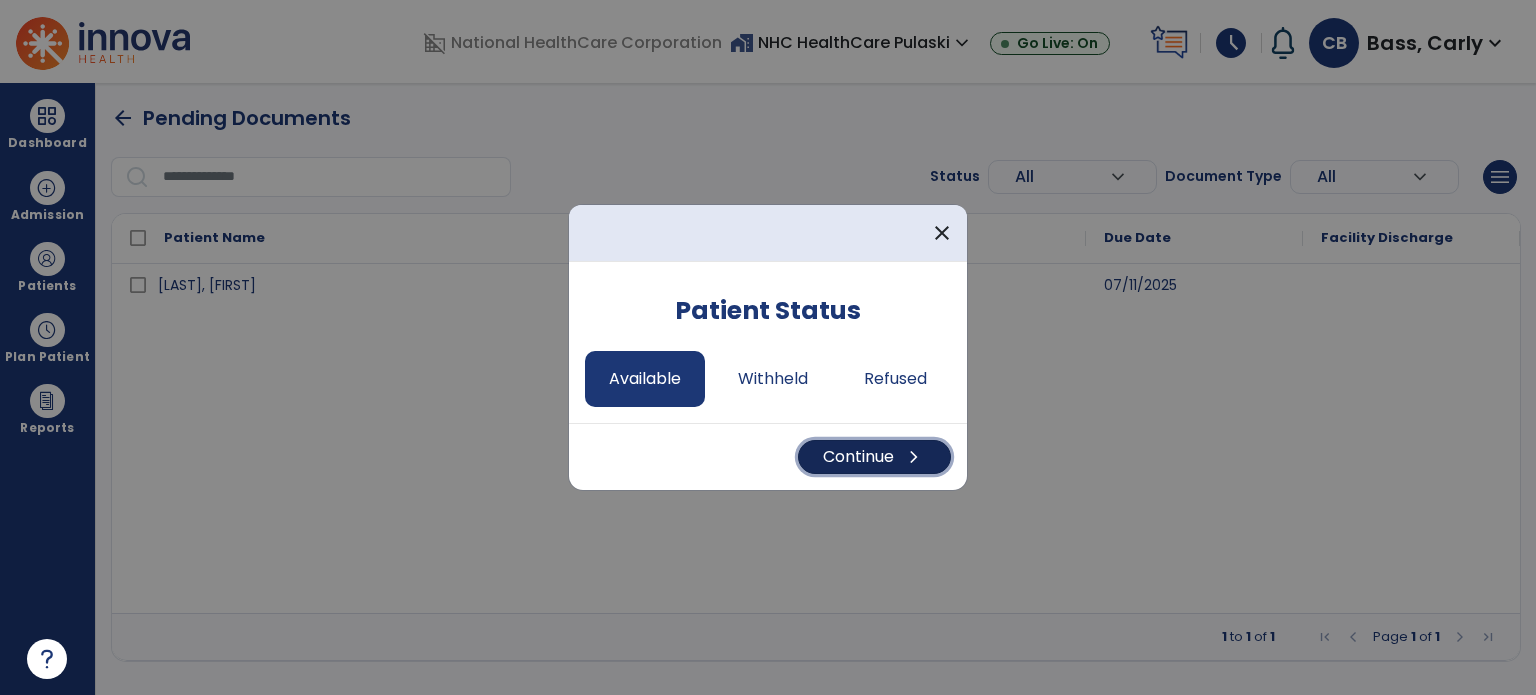 click on "Continue   chevron_right" at bounding box center [874, 457] 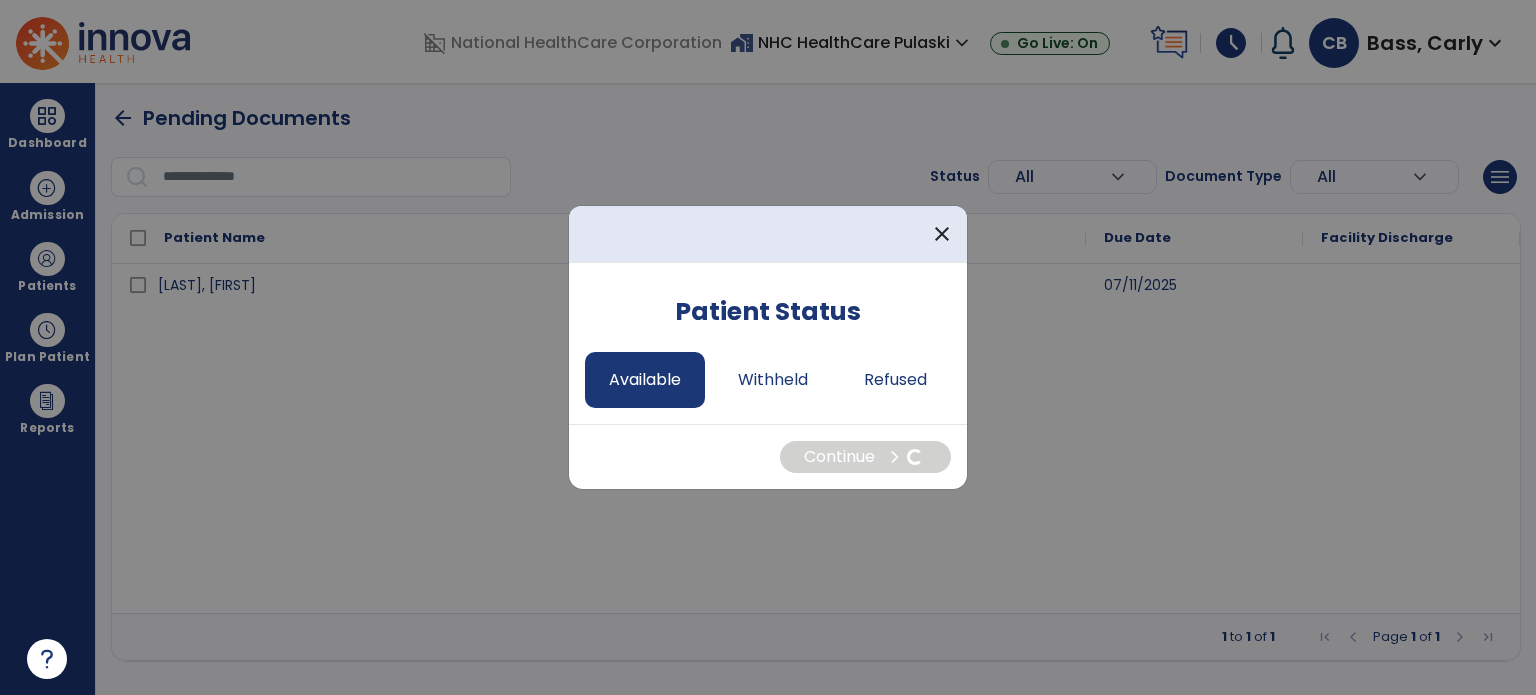 select on "*" 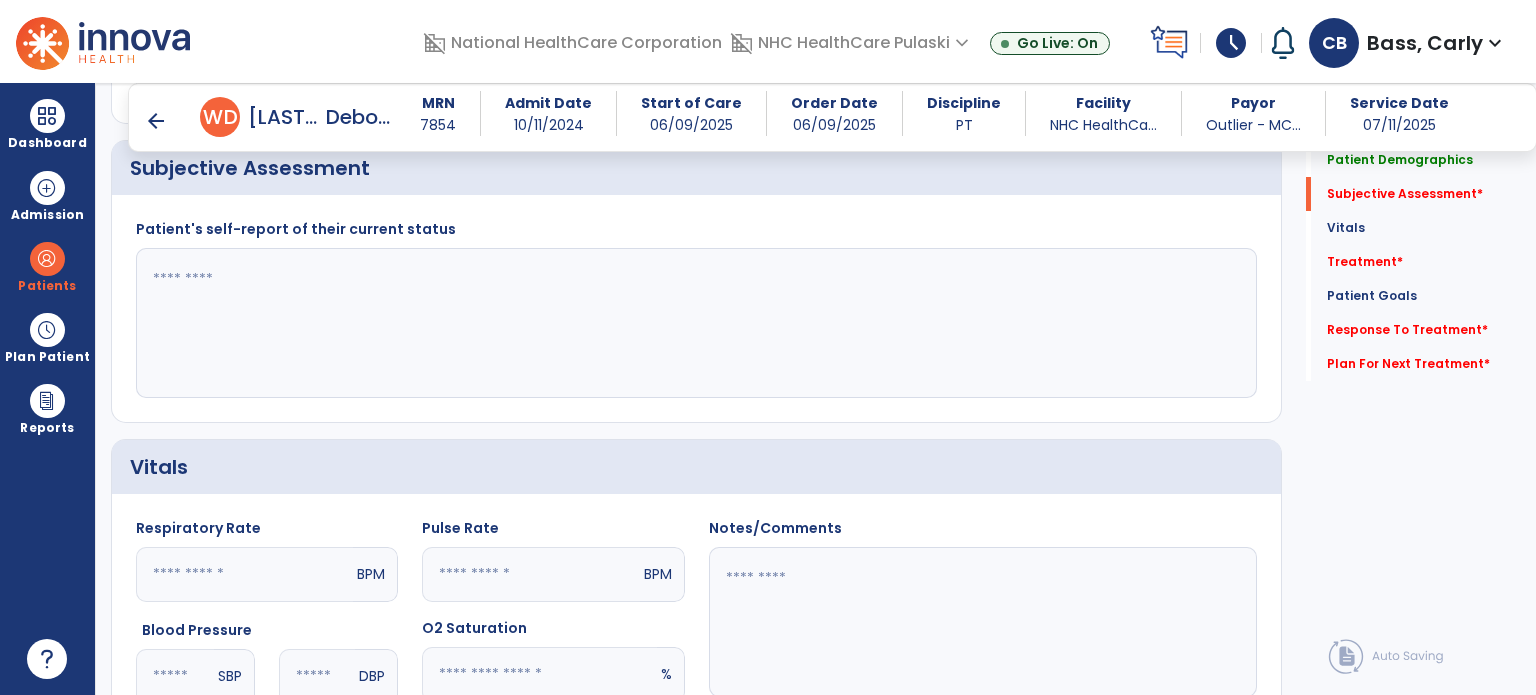 scroll, scrollTop: 400, scrollLeft: 0, axis: vertical 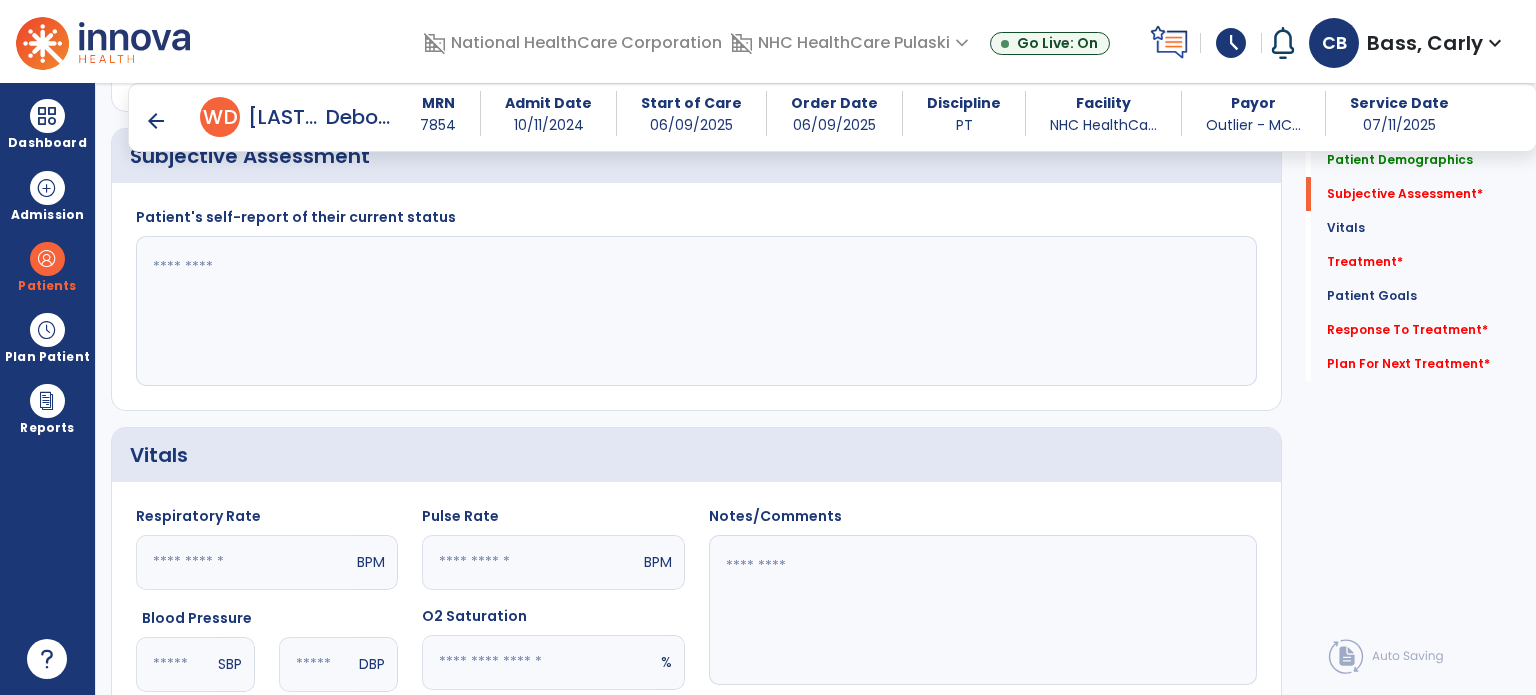 click 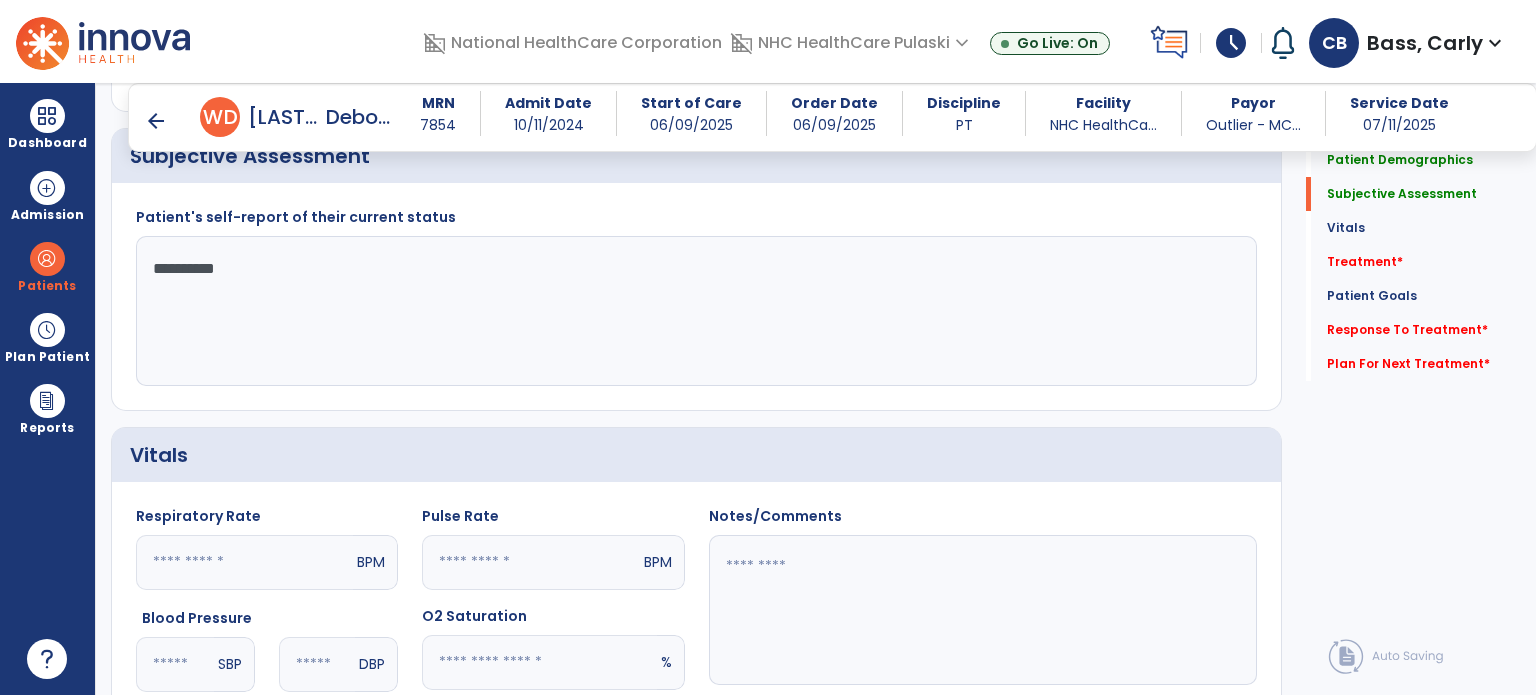 type on "**********" 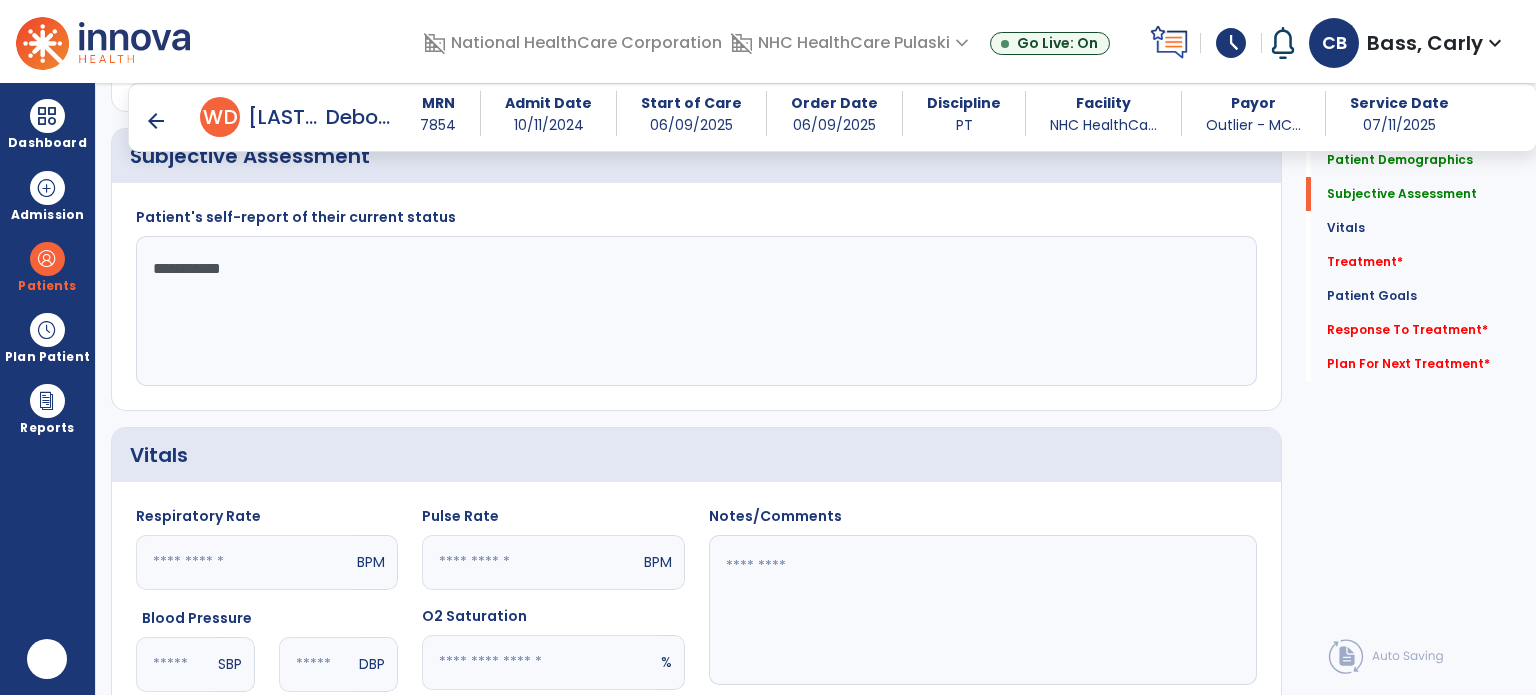 scroll, scrollTop: 0, scrollLeft: 0, axis: both 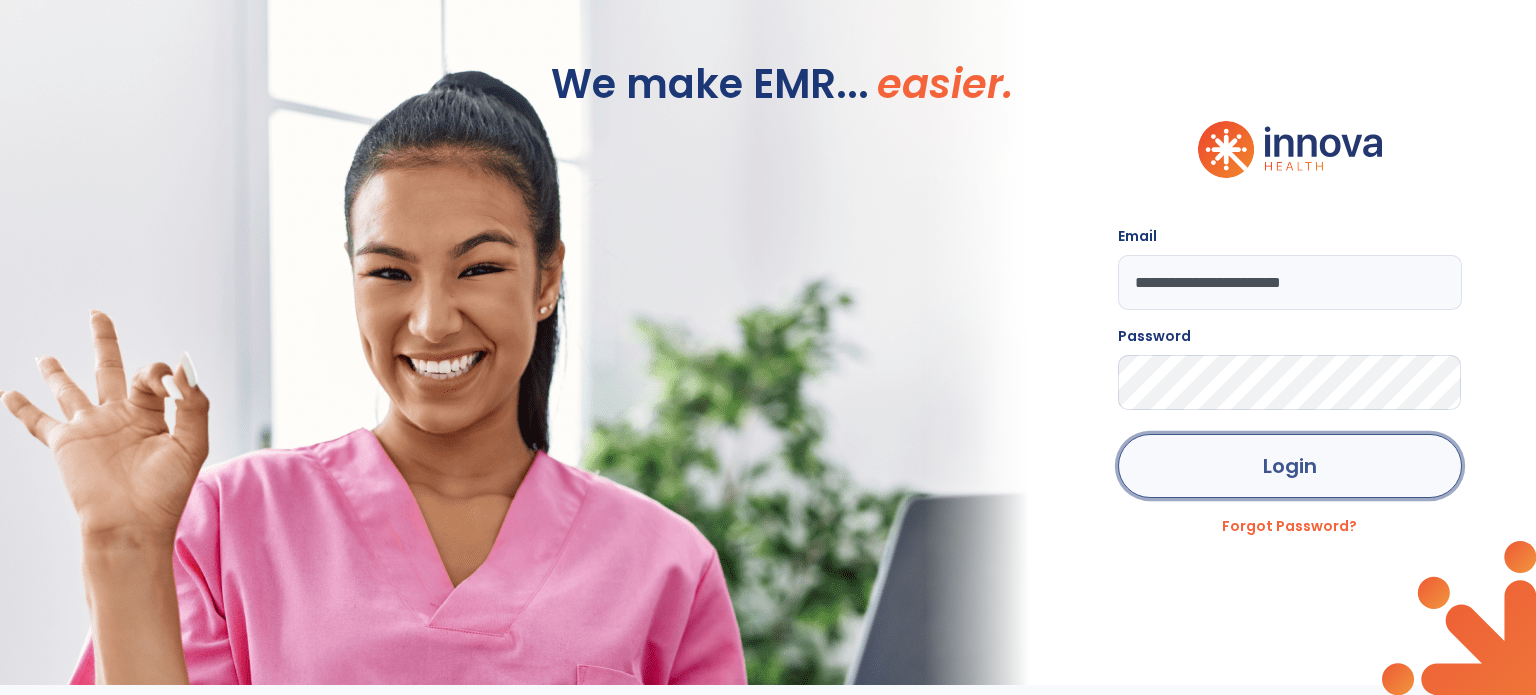 click on "Login" 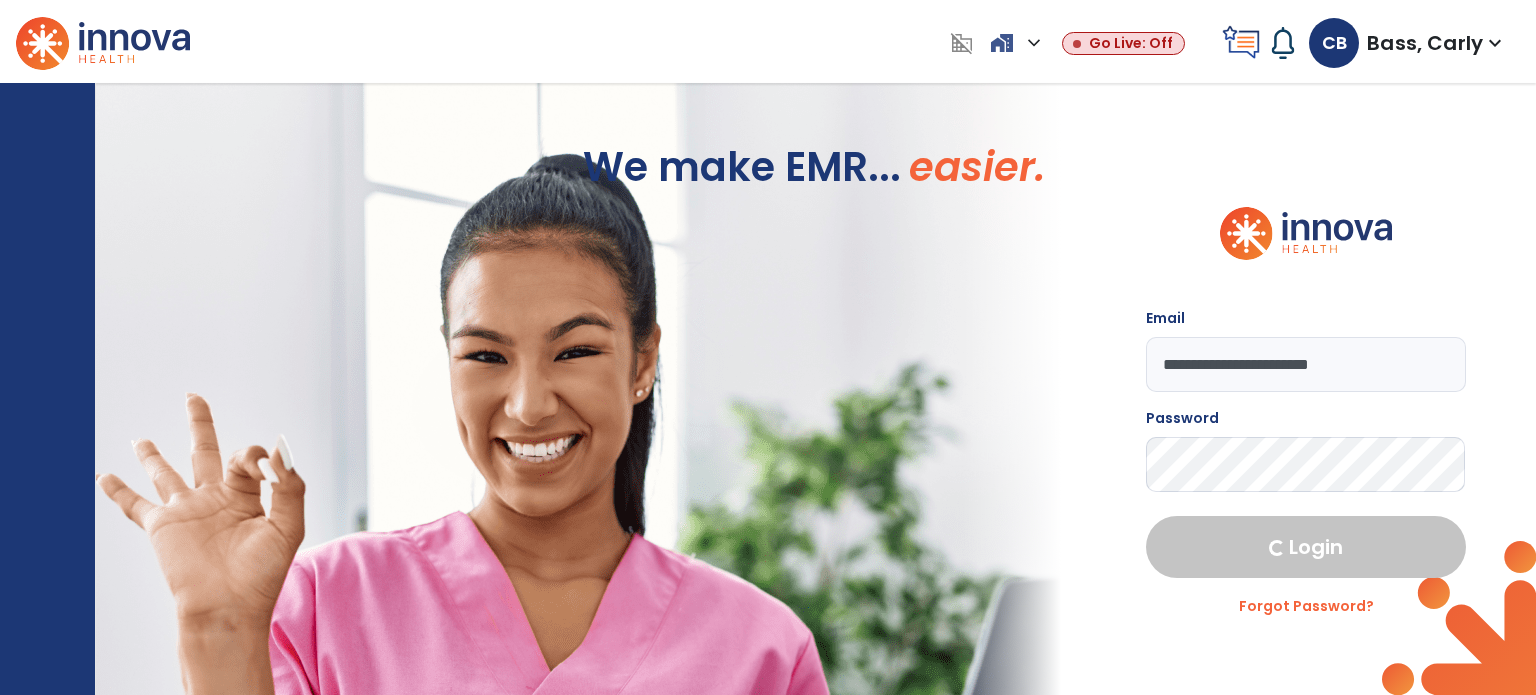 select on "****" 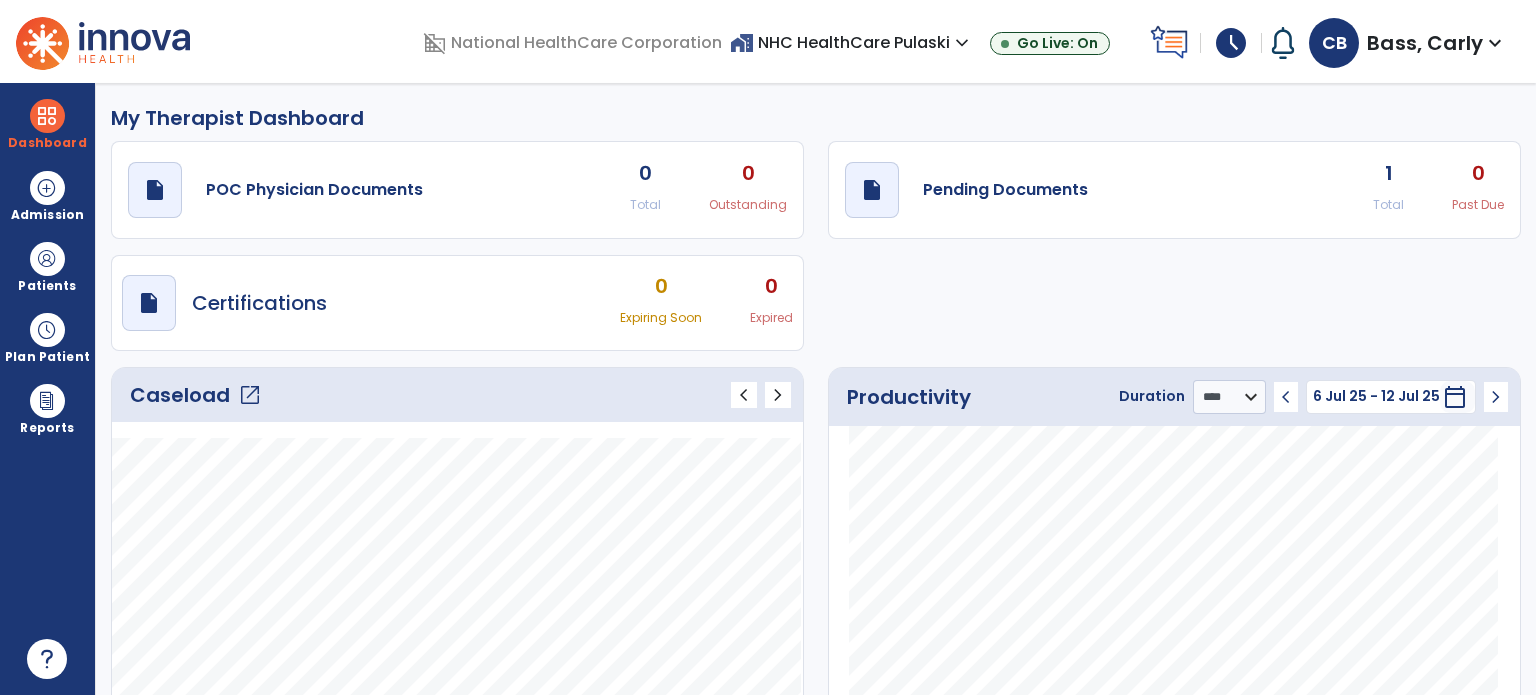 click on "draft   open_in_new  Pending Documents 1 Total 0 Past Due" 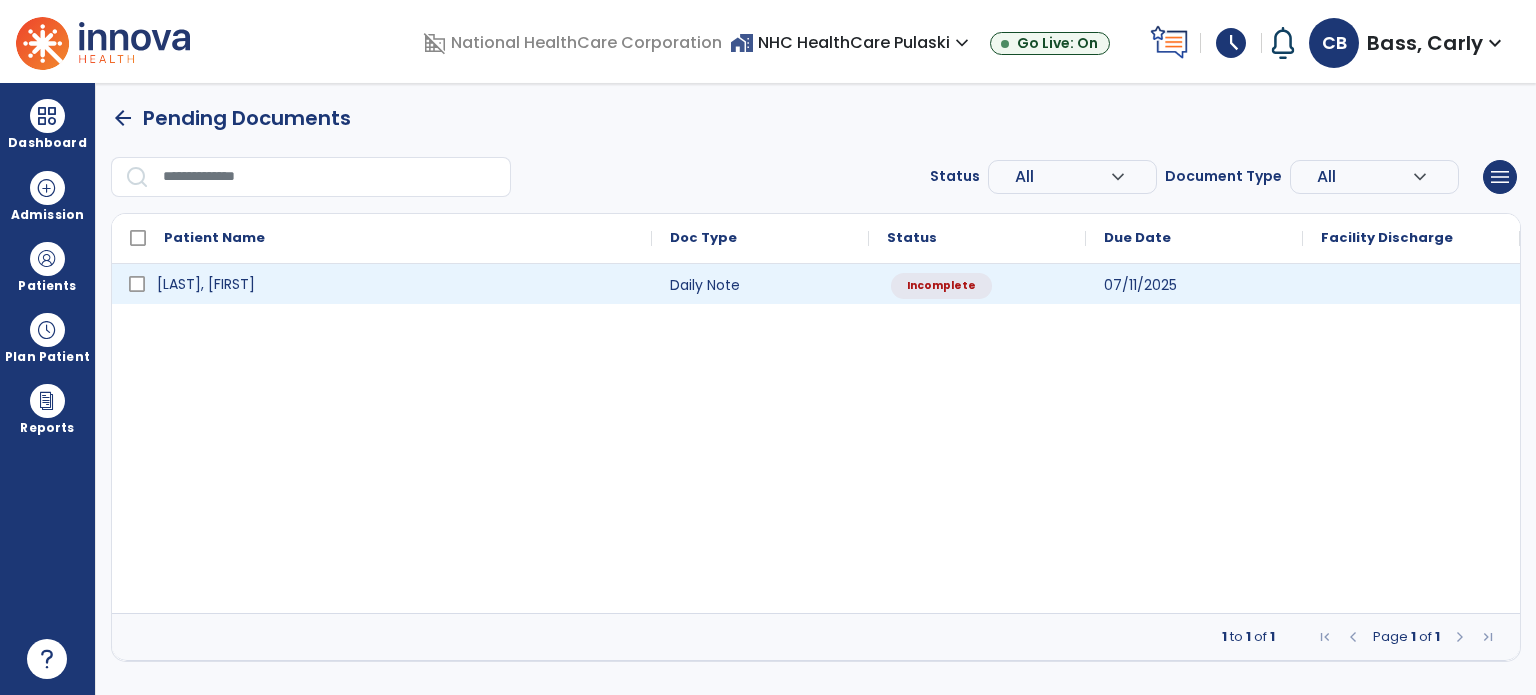 click on "[LAST], [FIRST]" at bounding box center [396, 284] 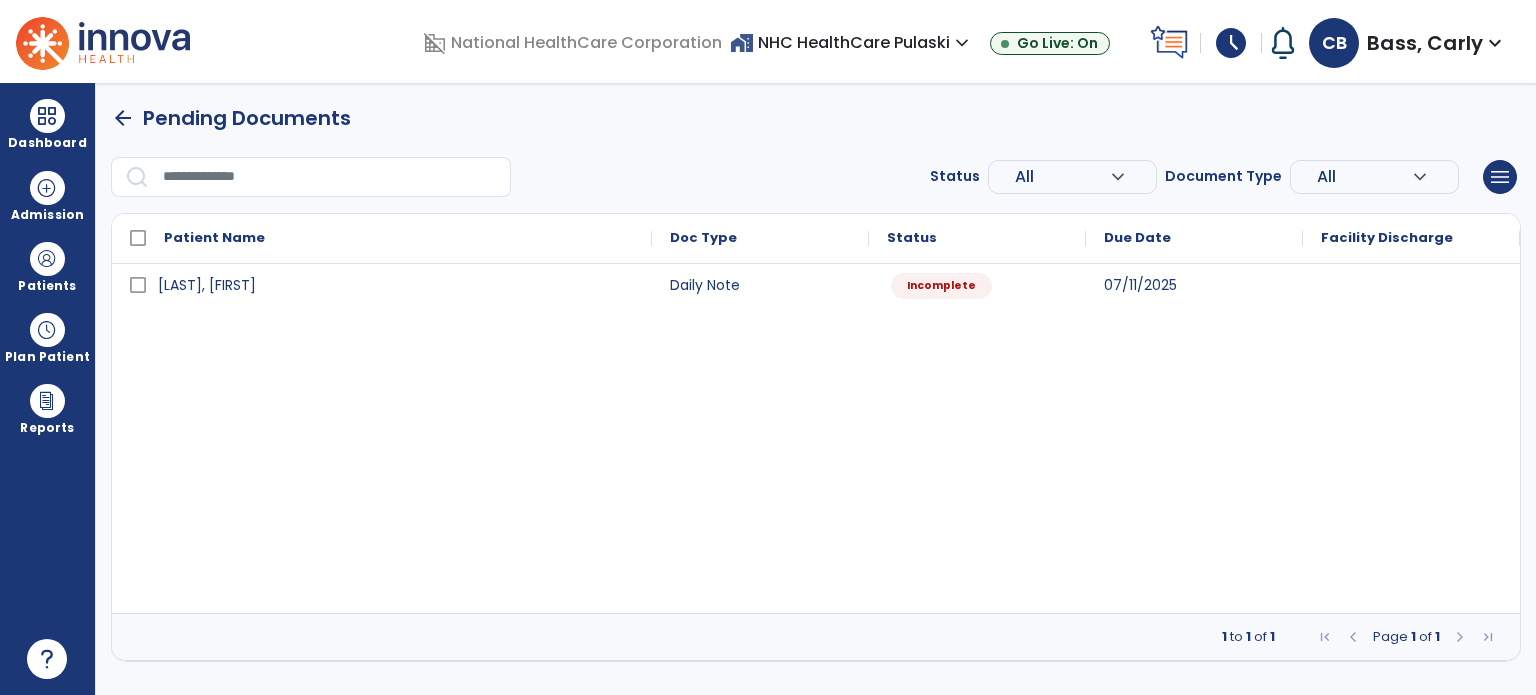 select on "*" 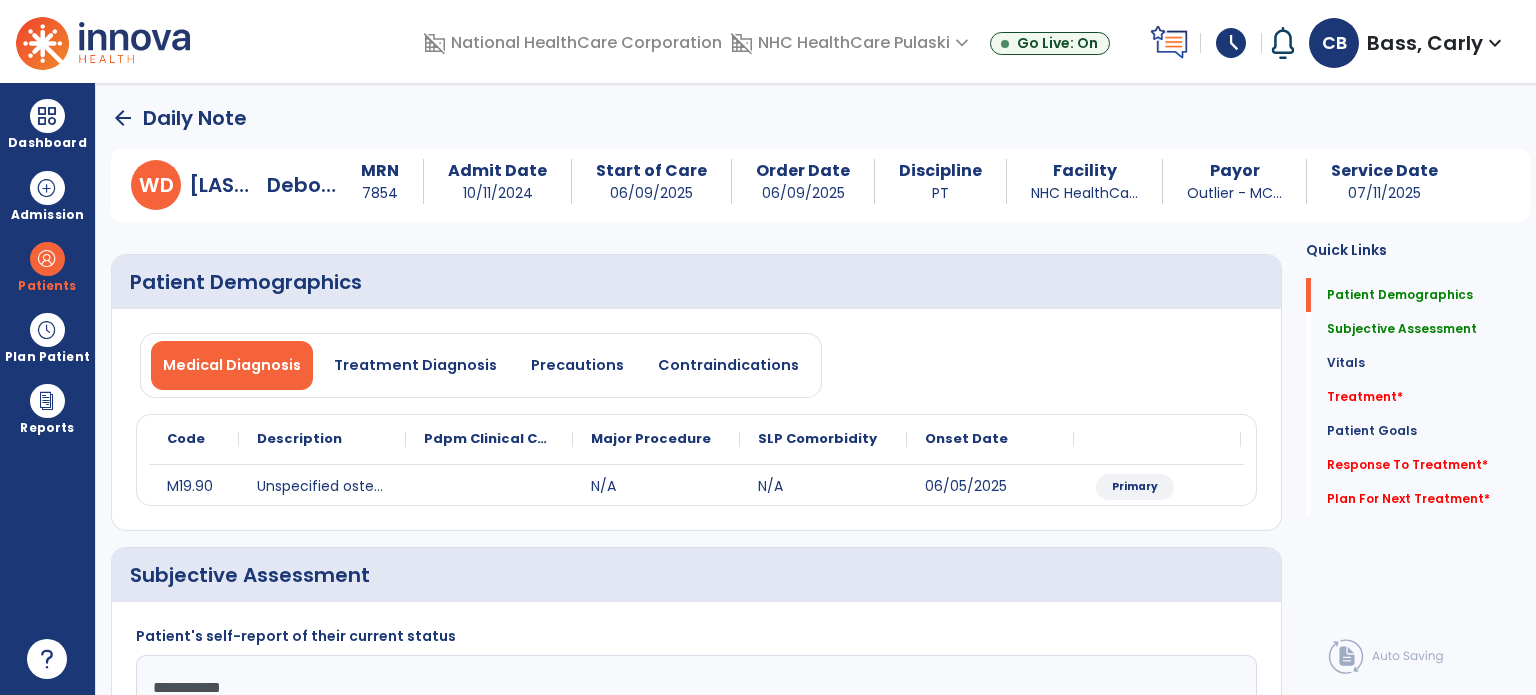 click on "schedule" at bounding box center (1231, 43) 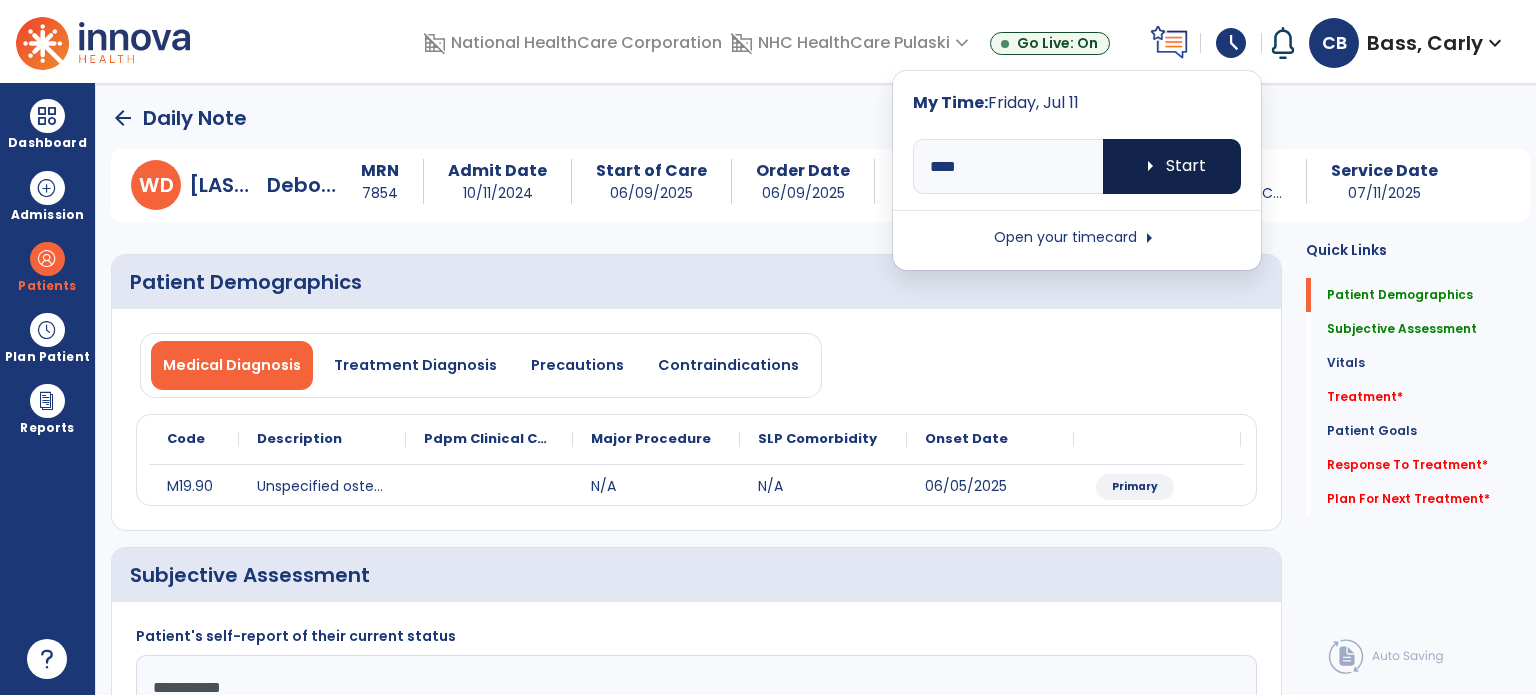 click on "arrow_right  Start" at bounding box center [1172, 166] 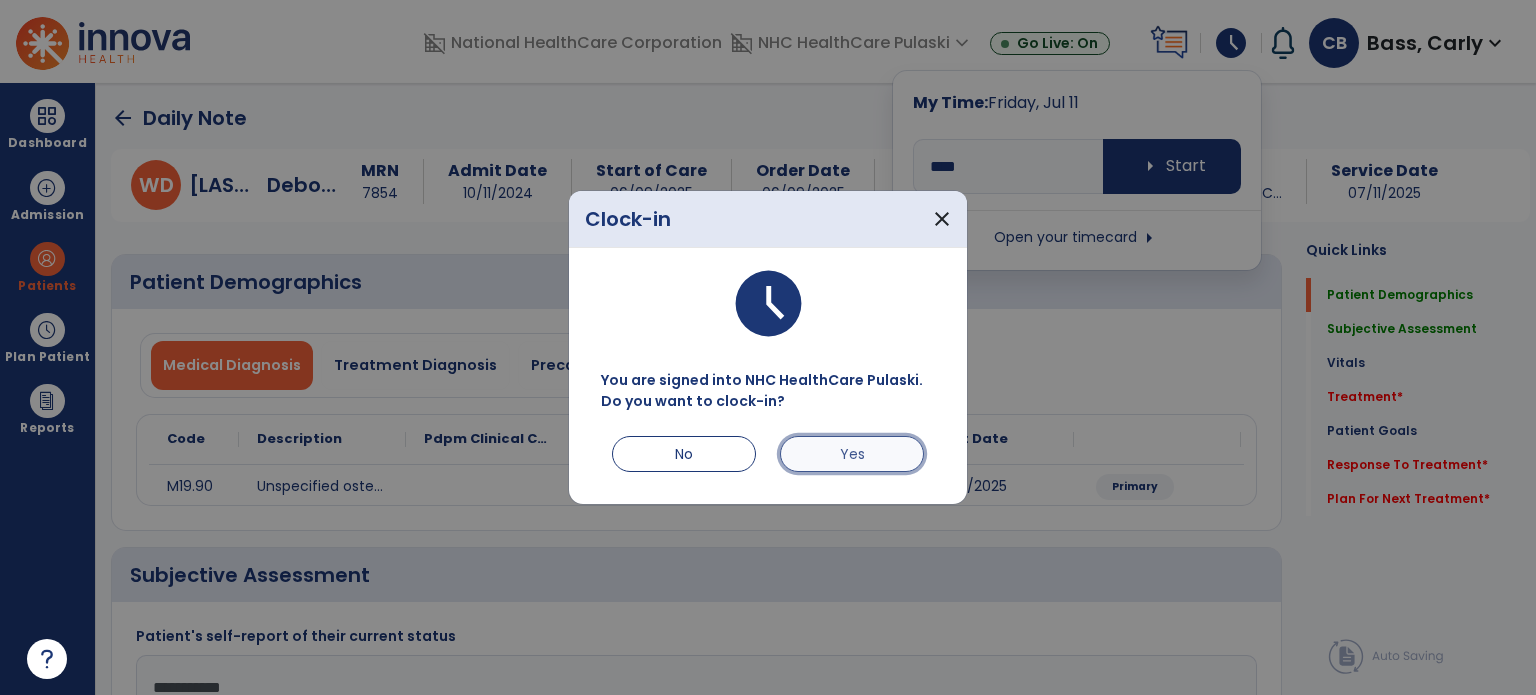 click on "Yes" at bounding box center [852, 454] 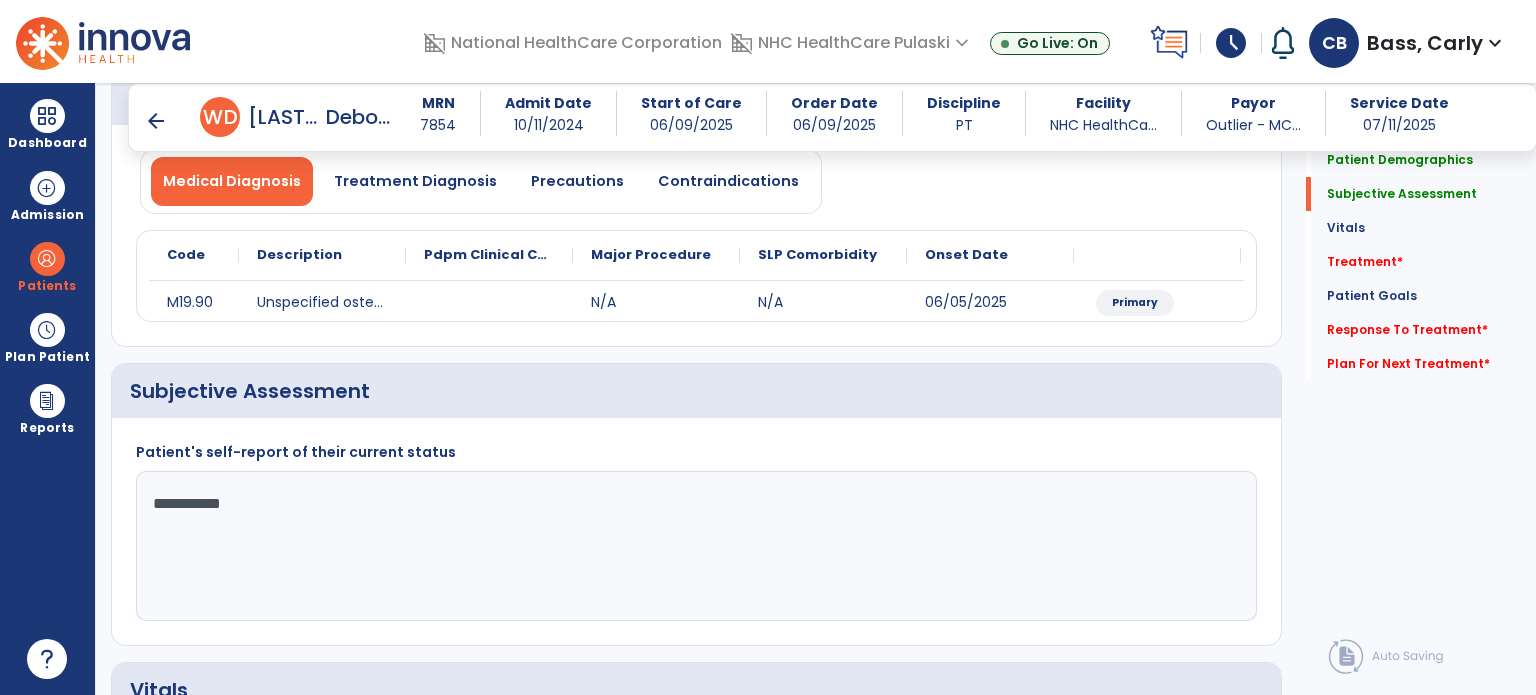 scroll, scrollTop: 200, scrollLeft: 0, axis: vertical 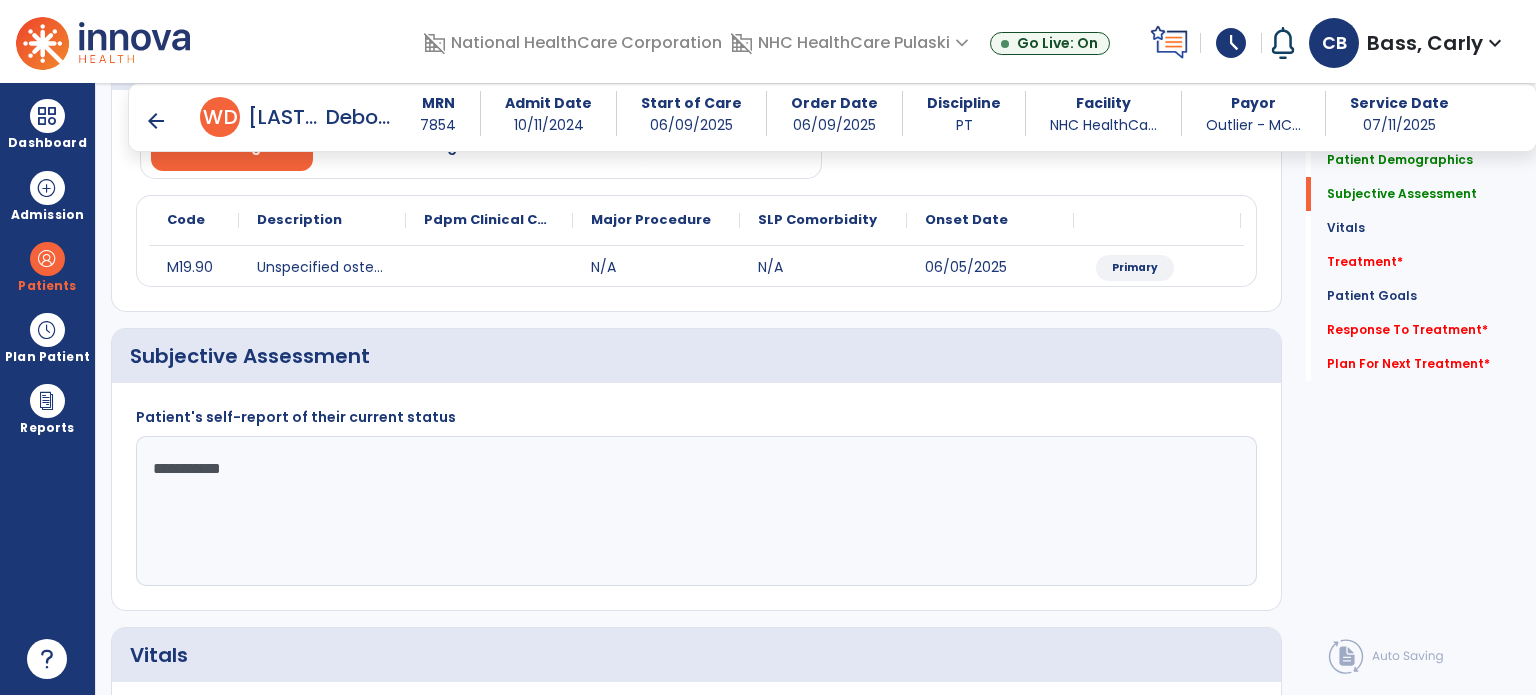 click on "**********" 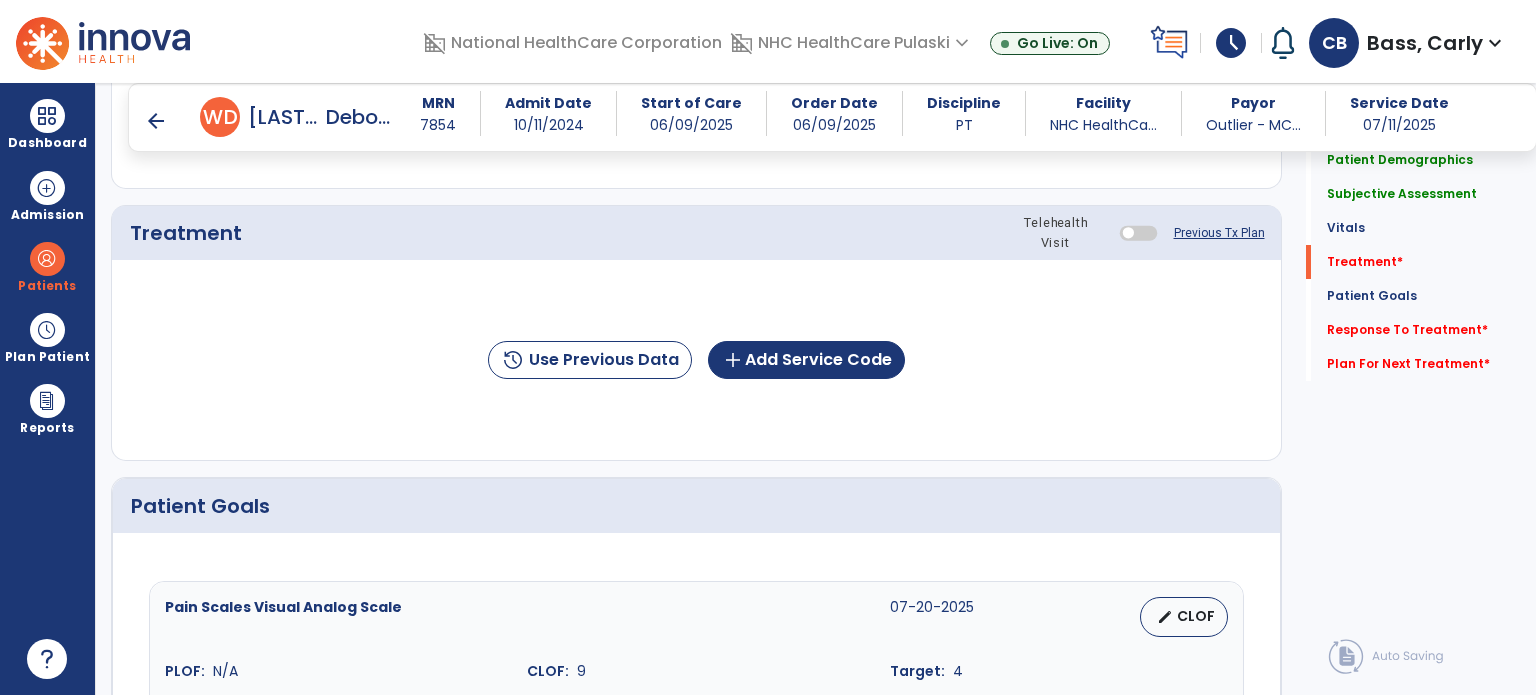 scroll, scrollTop: 1100, scrollLeft: 0, axis: vertical 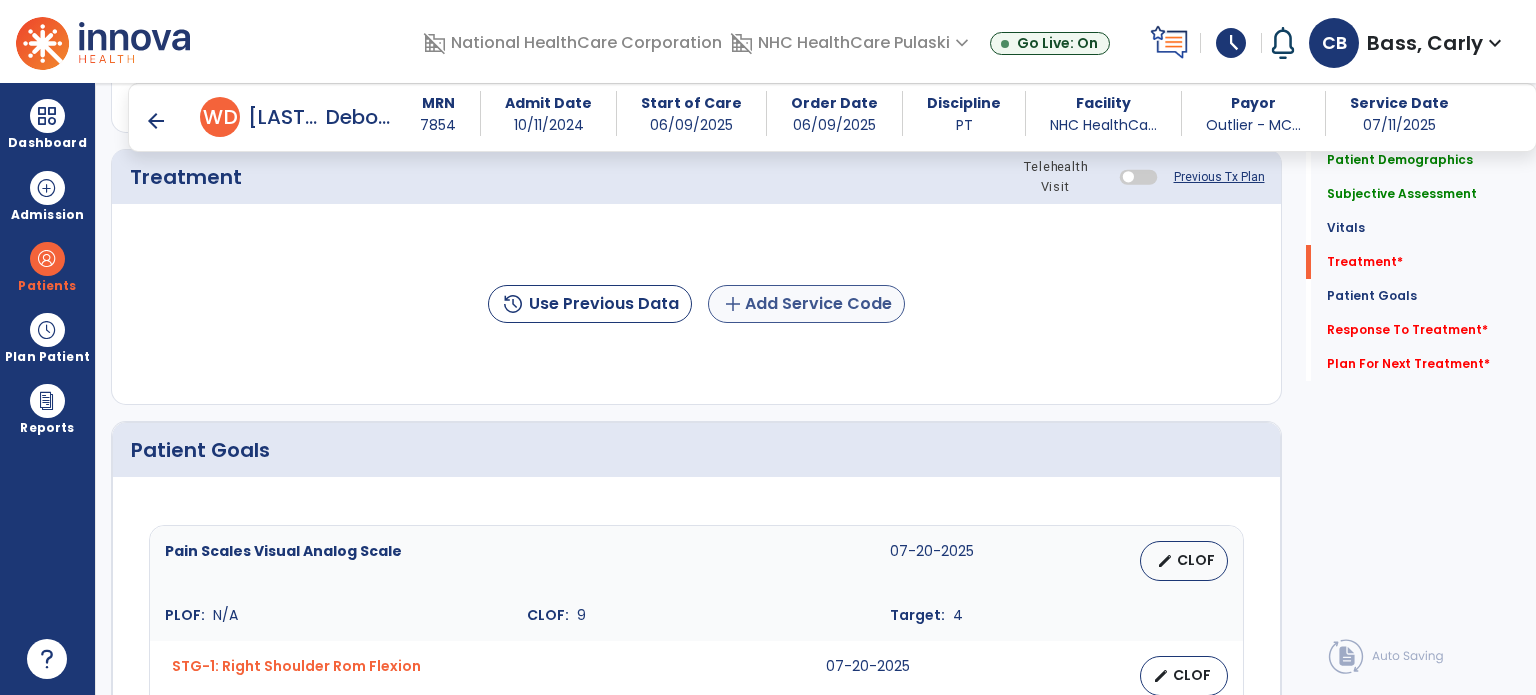 type on "**********" 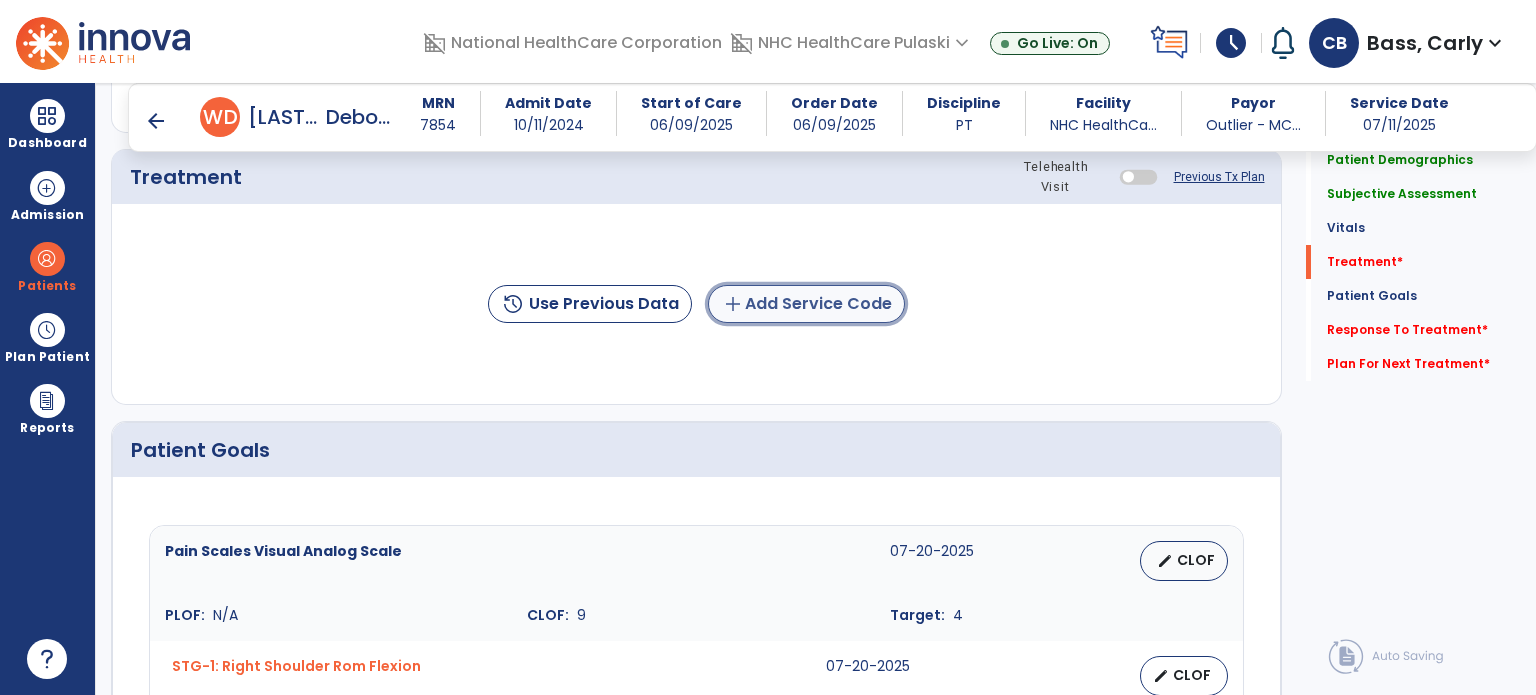 click on "add  Add Service Code" 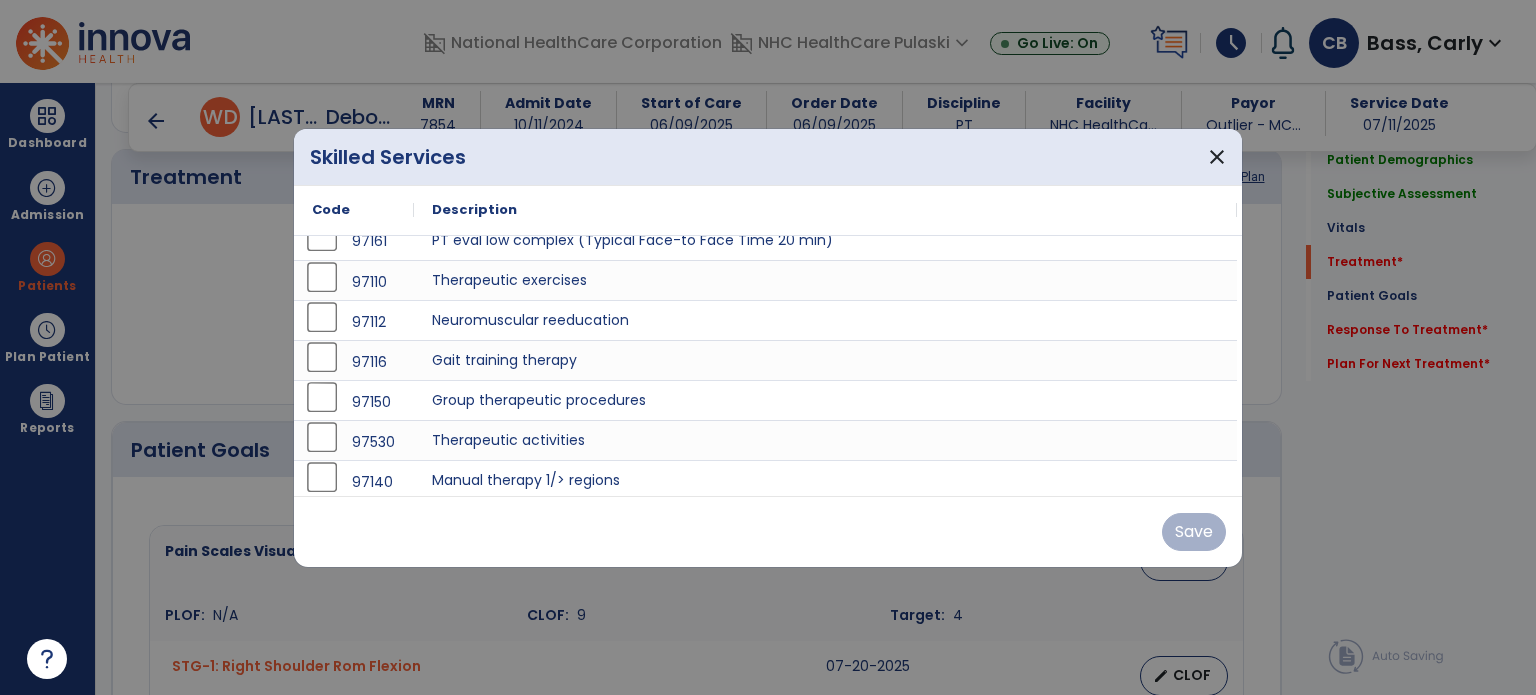 scroll, scrollTop: 0, scrollLeft: 0, axis: both 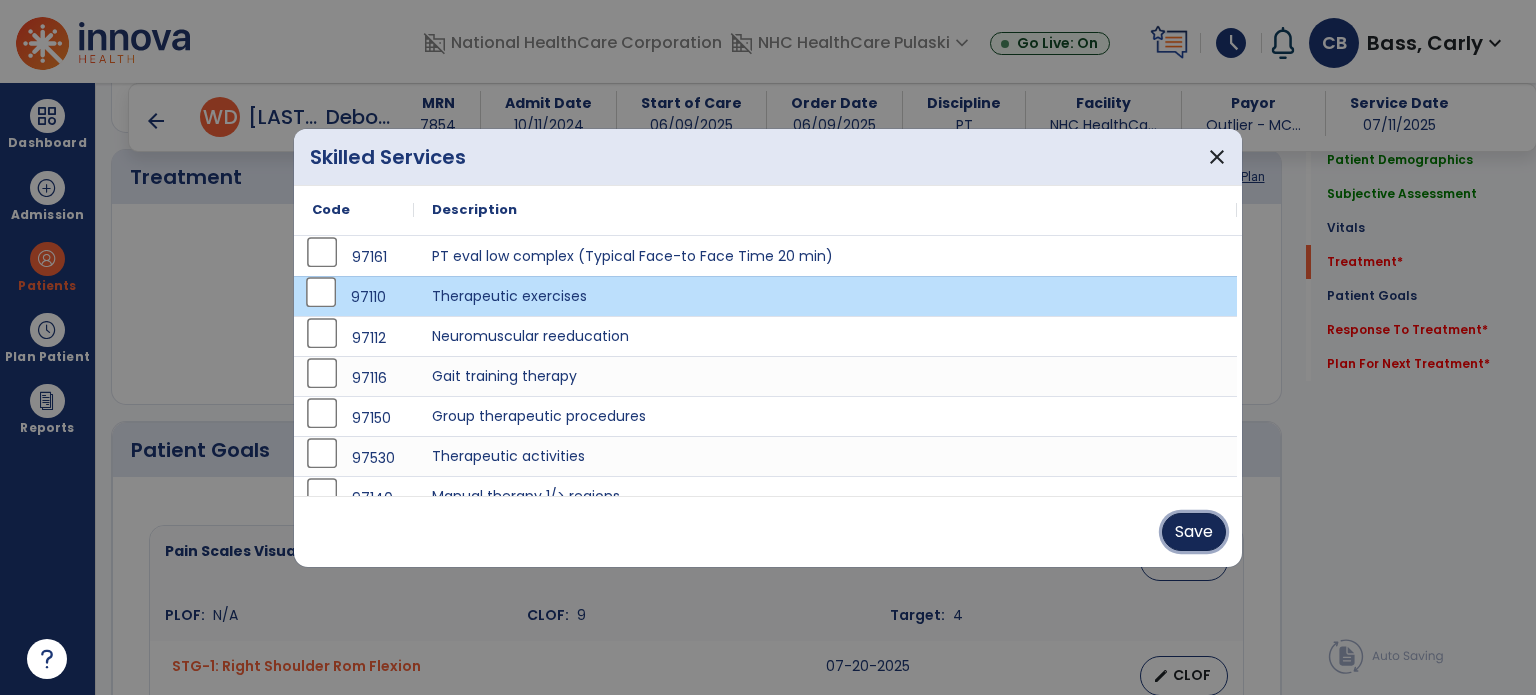 click on "Save" at bounding box center (1194, 532) 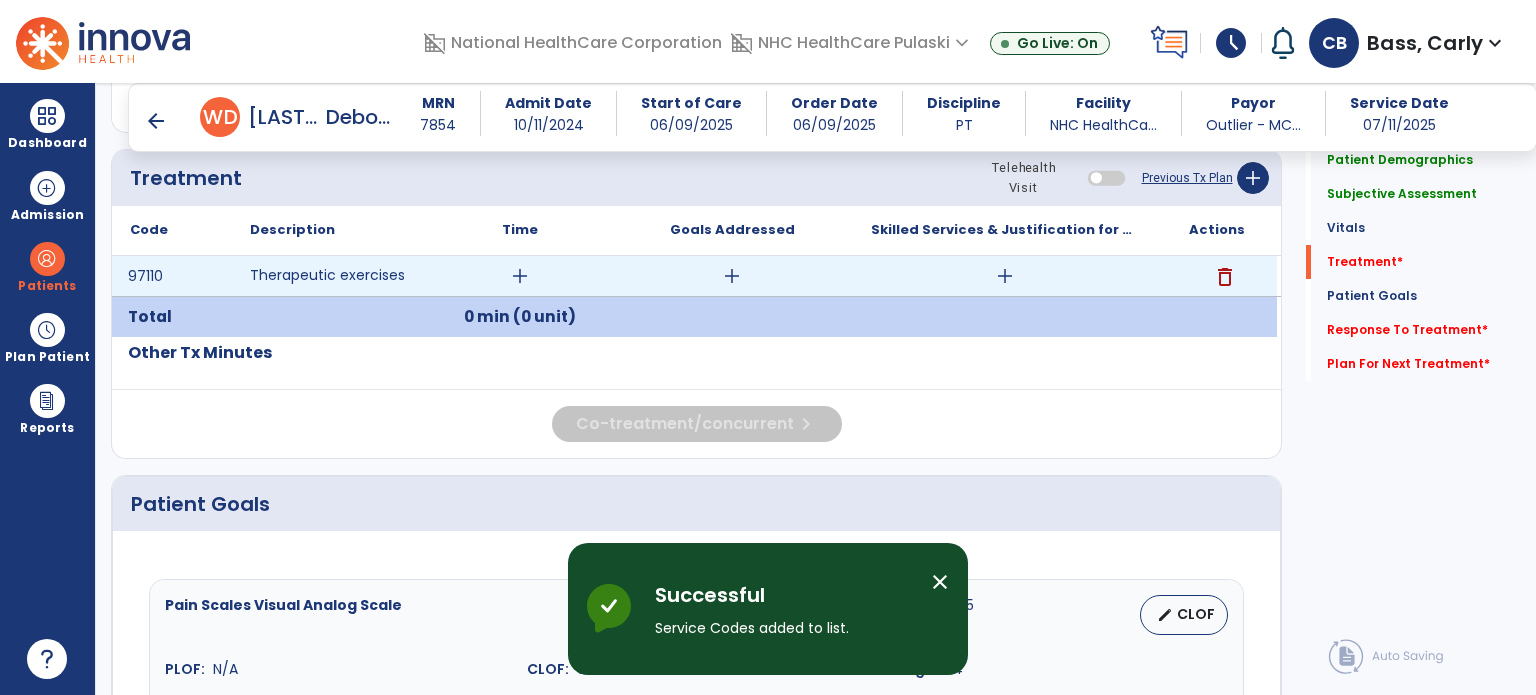 click on "add" at bounding box center (520, 276) 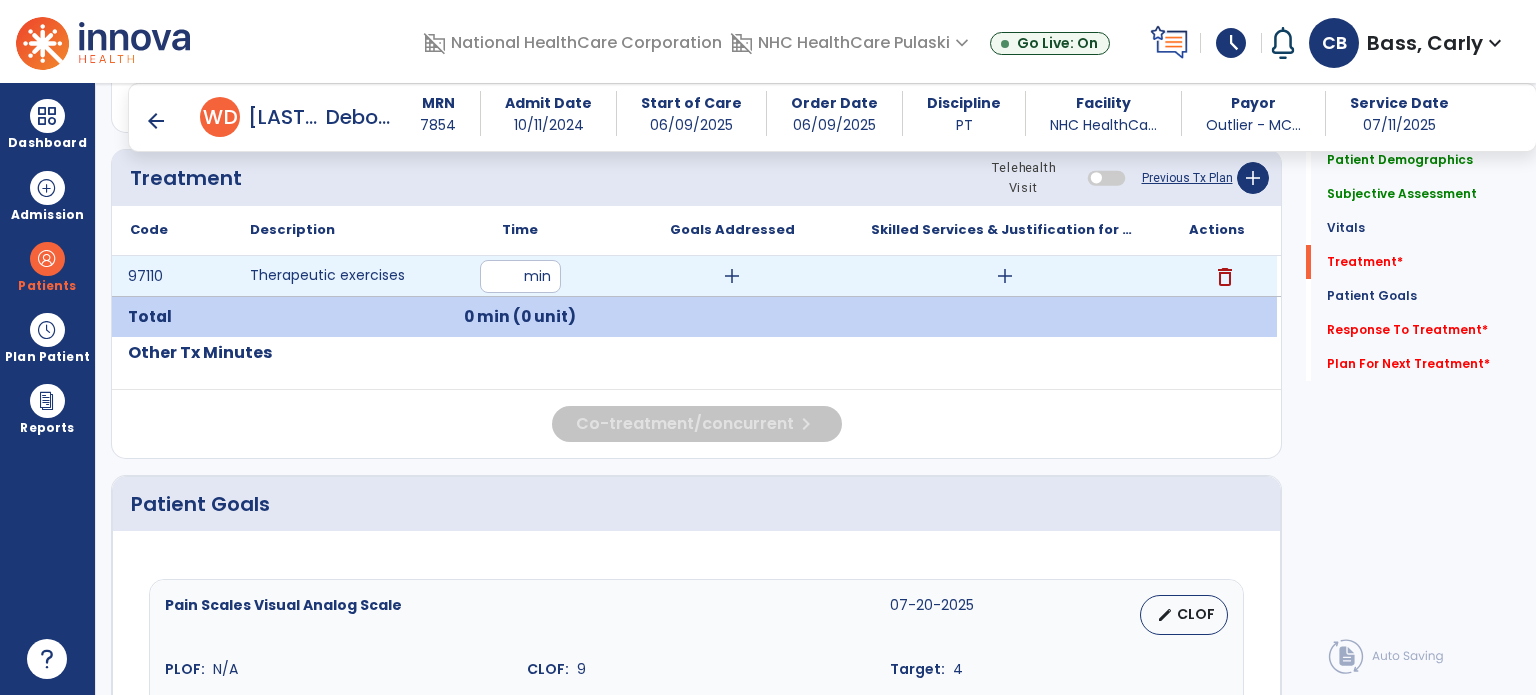 type on "**" 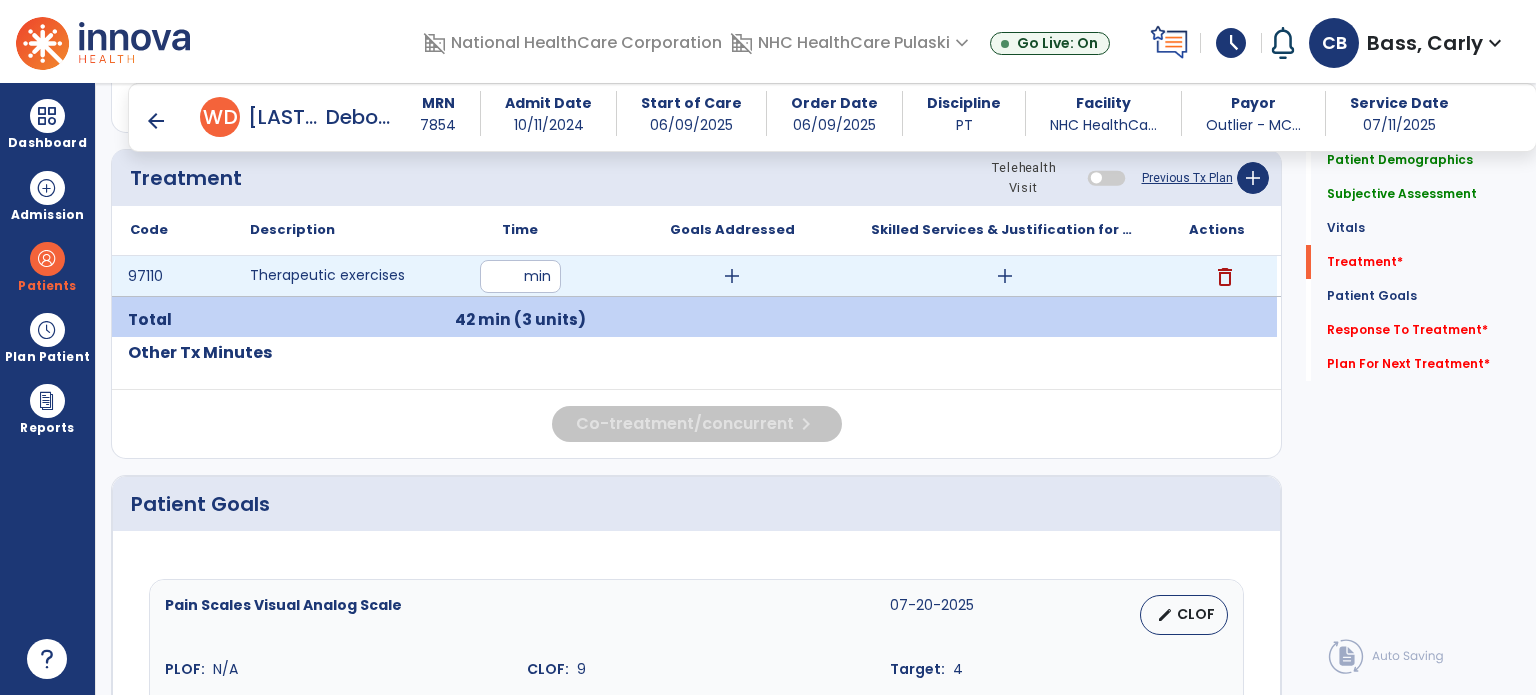 click on "add" at bounding box center (1005, 276) 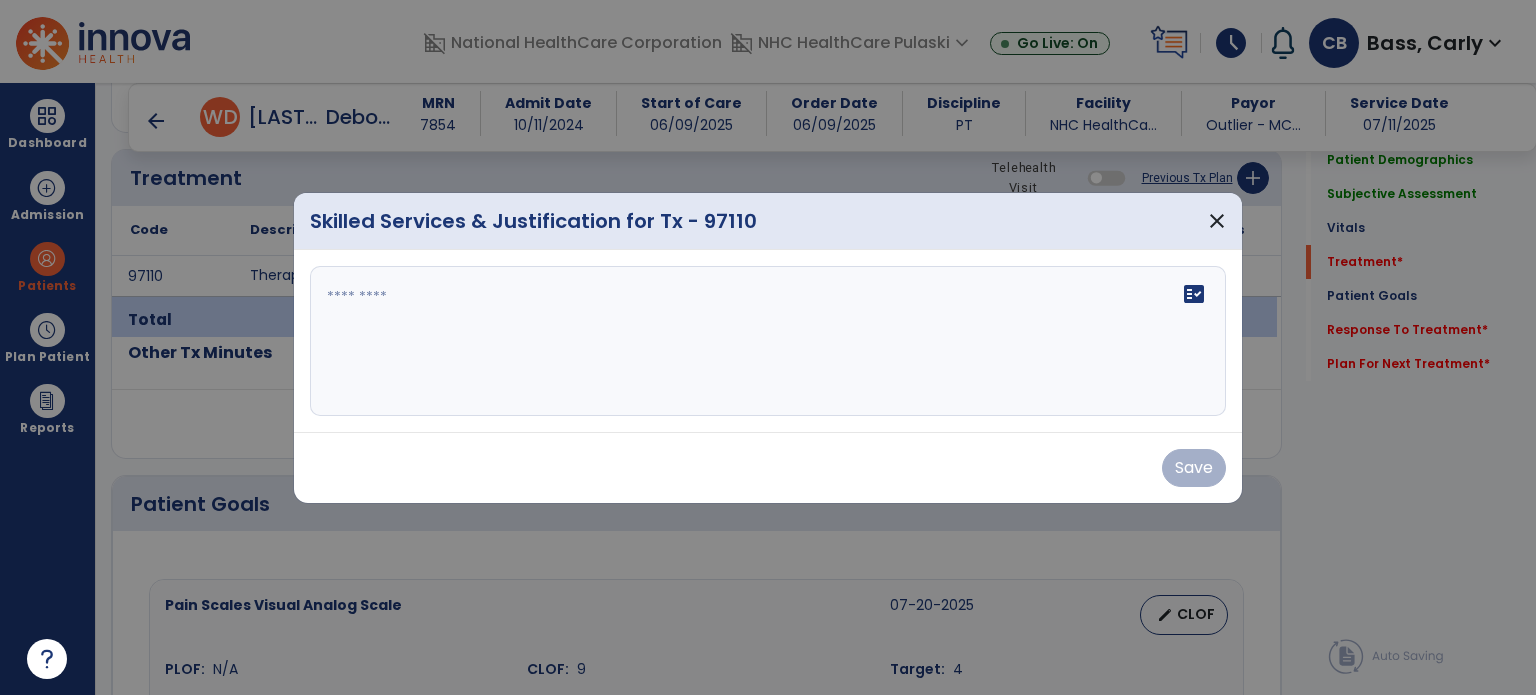click at bounding box center (768, 341) 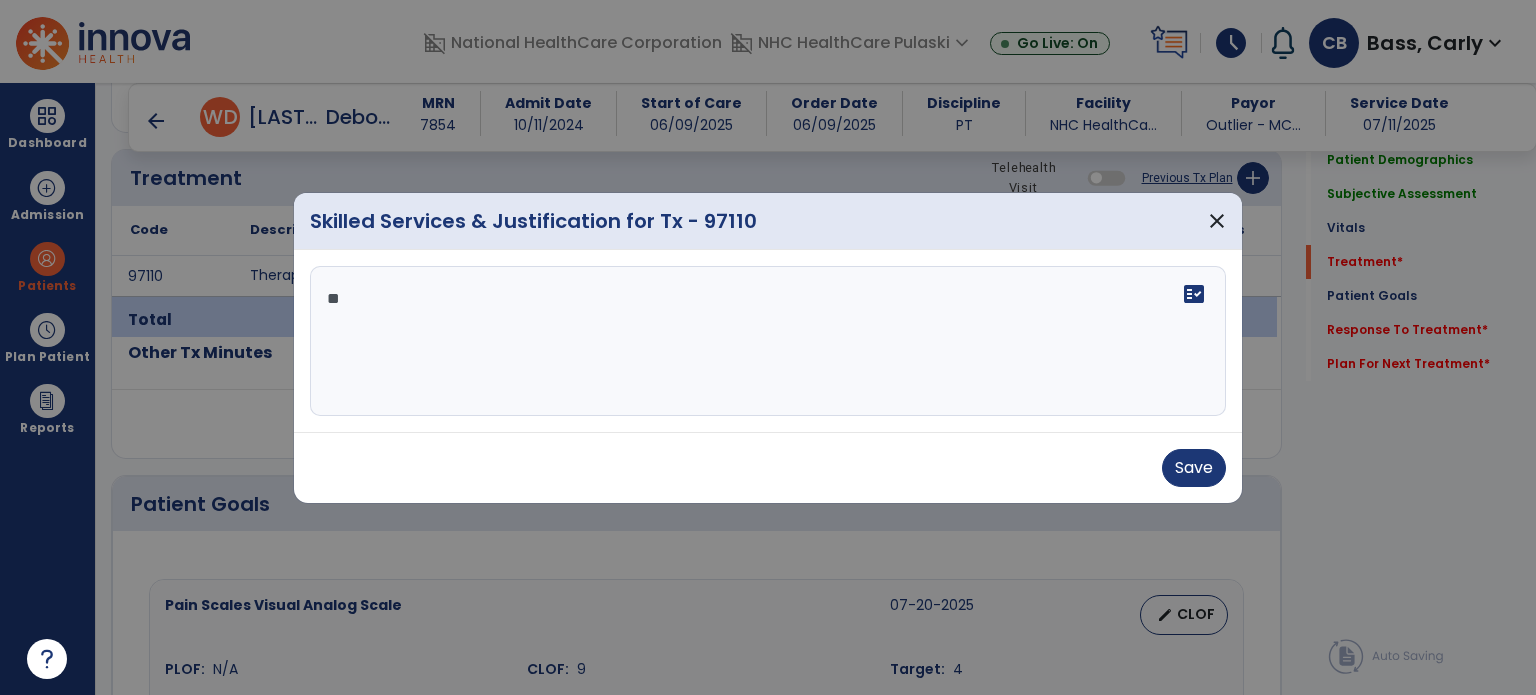 type on "*" 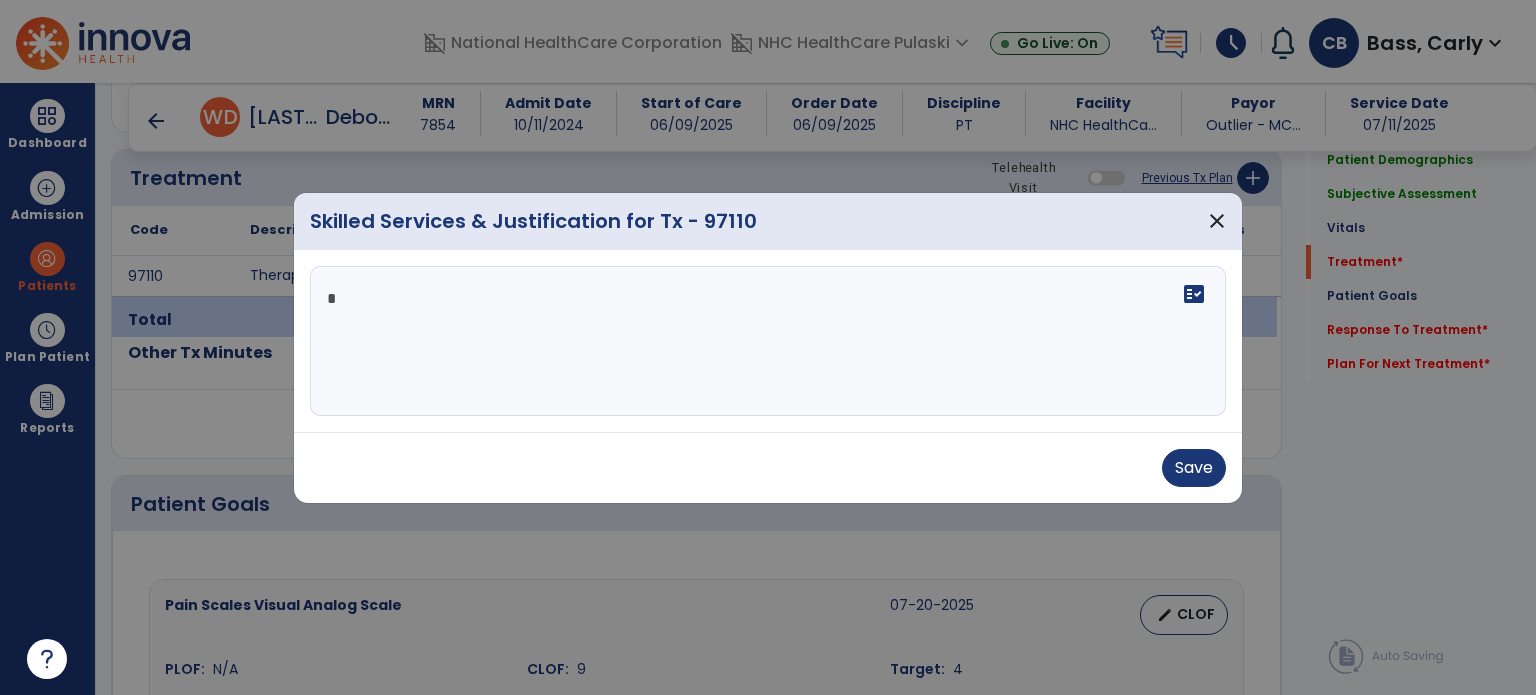 type 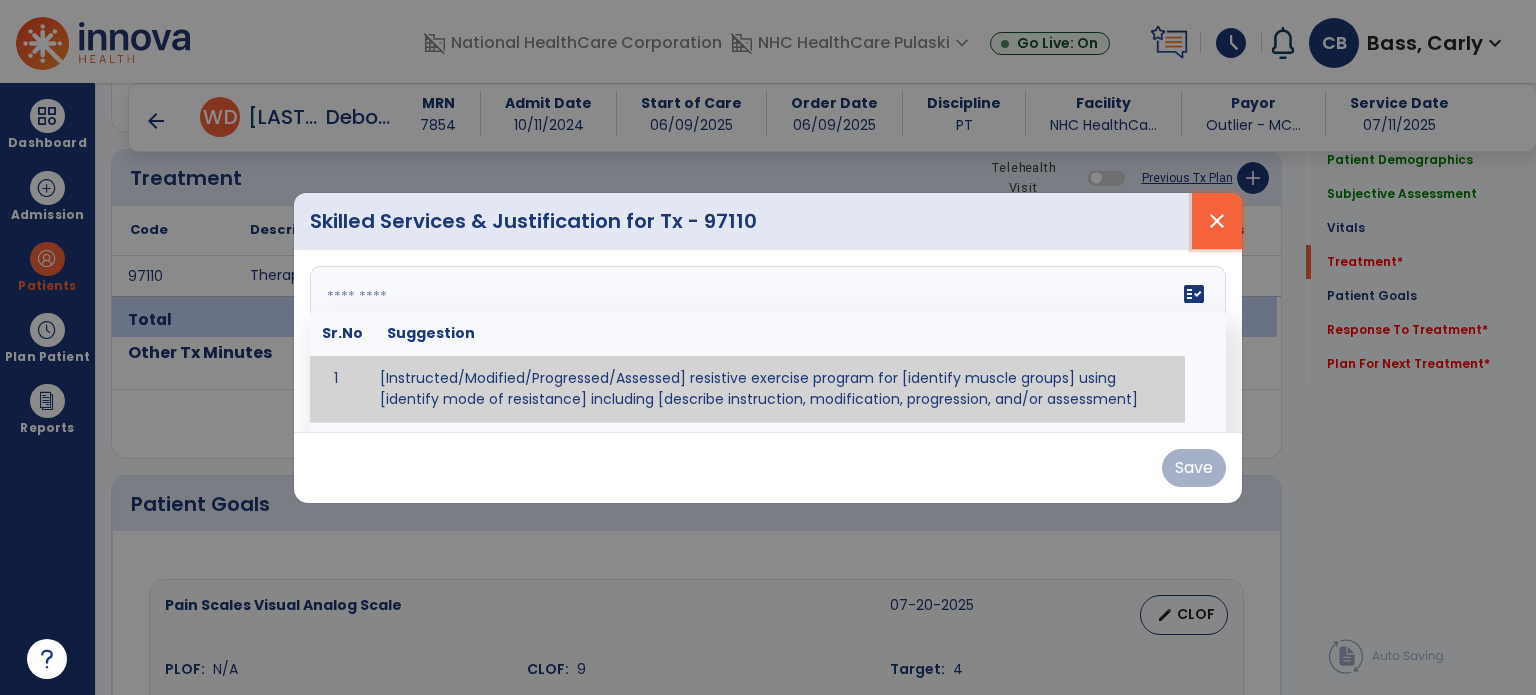 click on "close" at bounding box center [1217, 221] 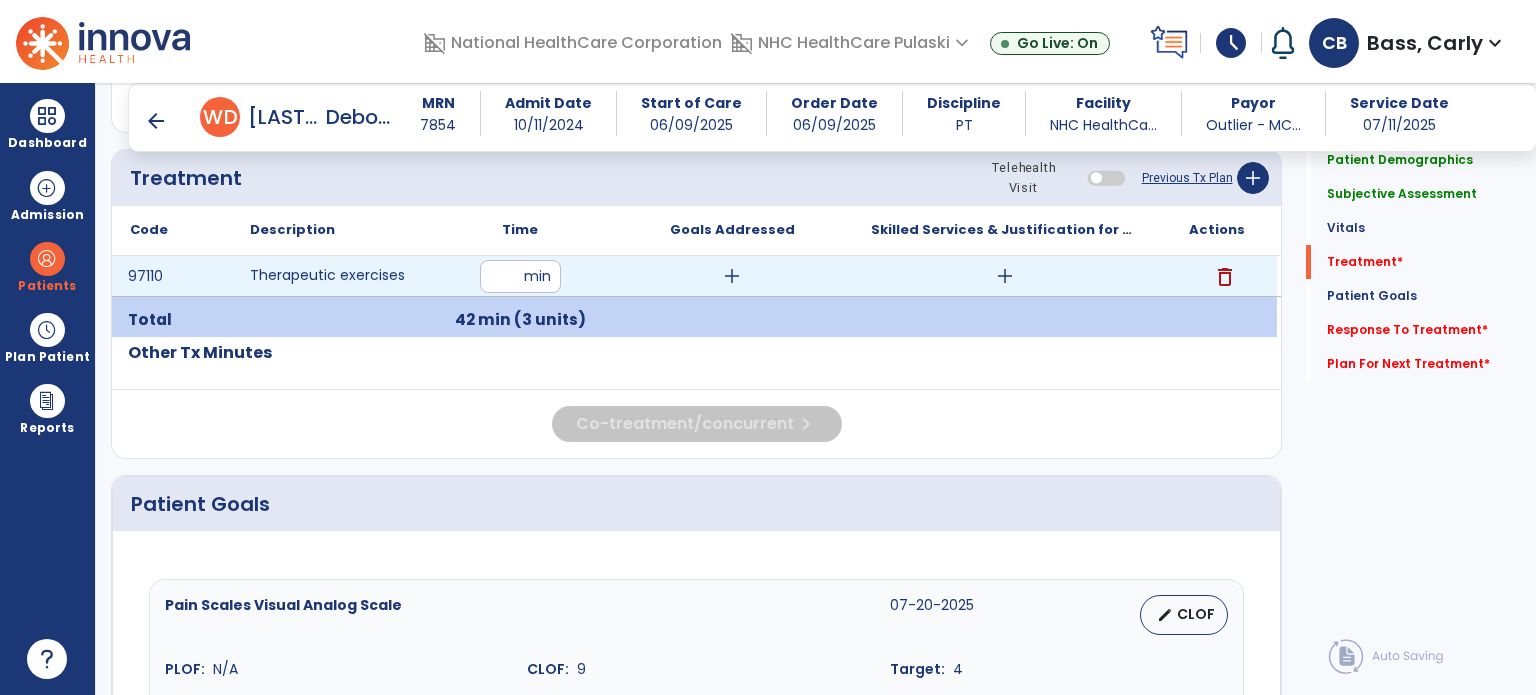 click on "delete" at bounding box center (1225, 277) 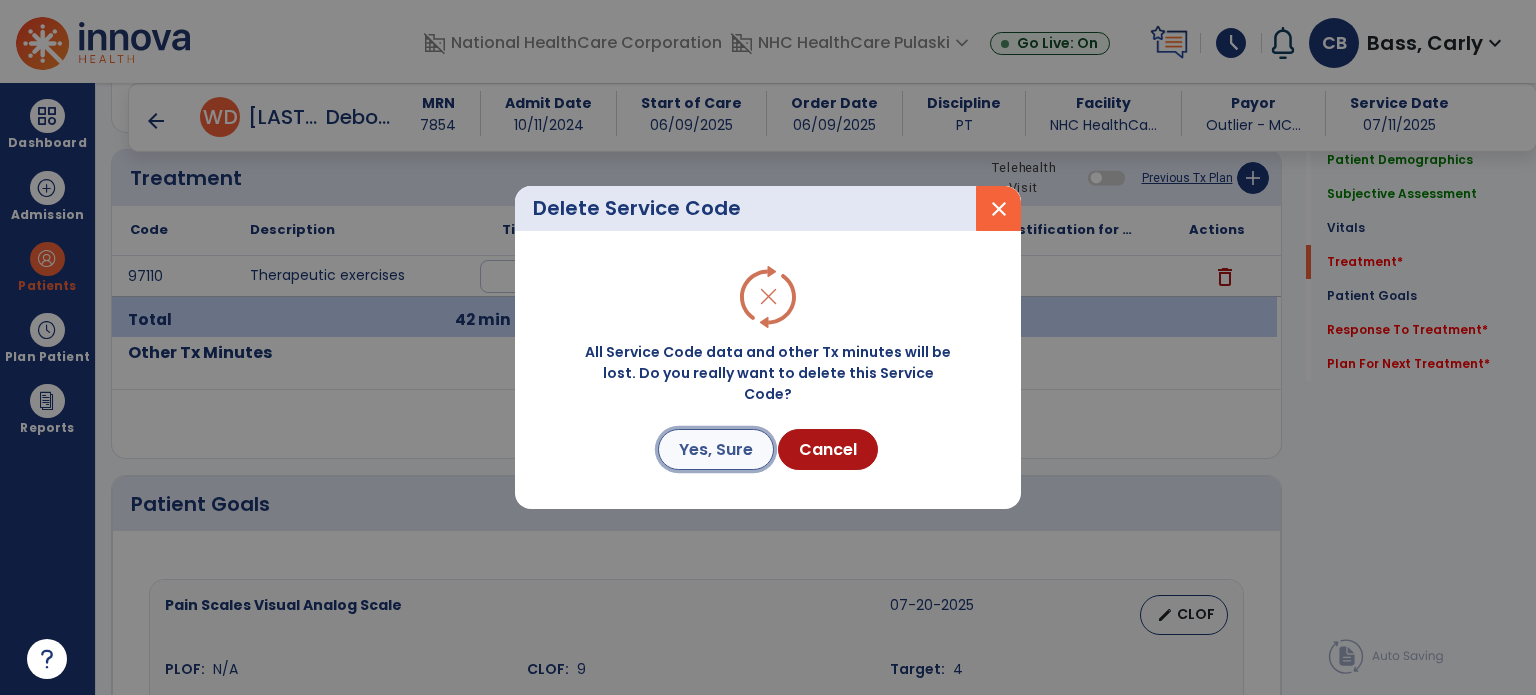 click on "Yes, Sure" at bounding box center (716, 449) 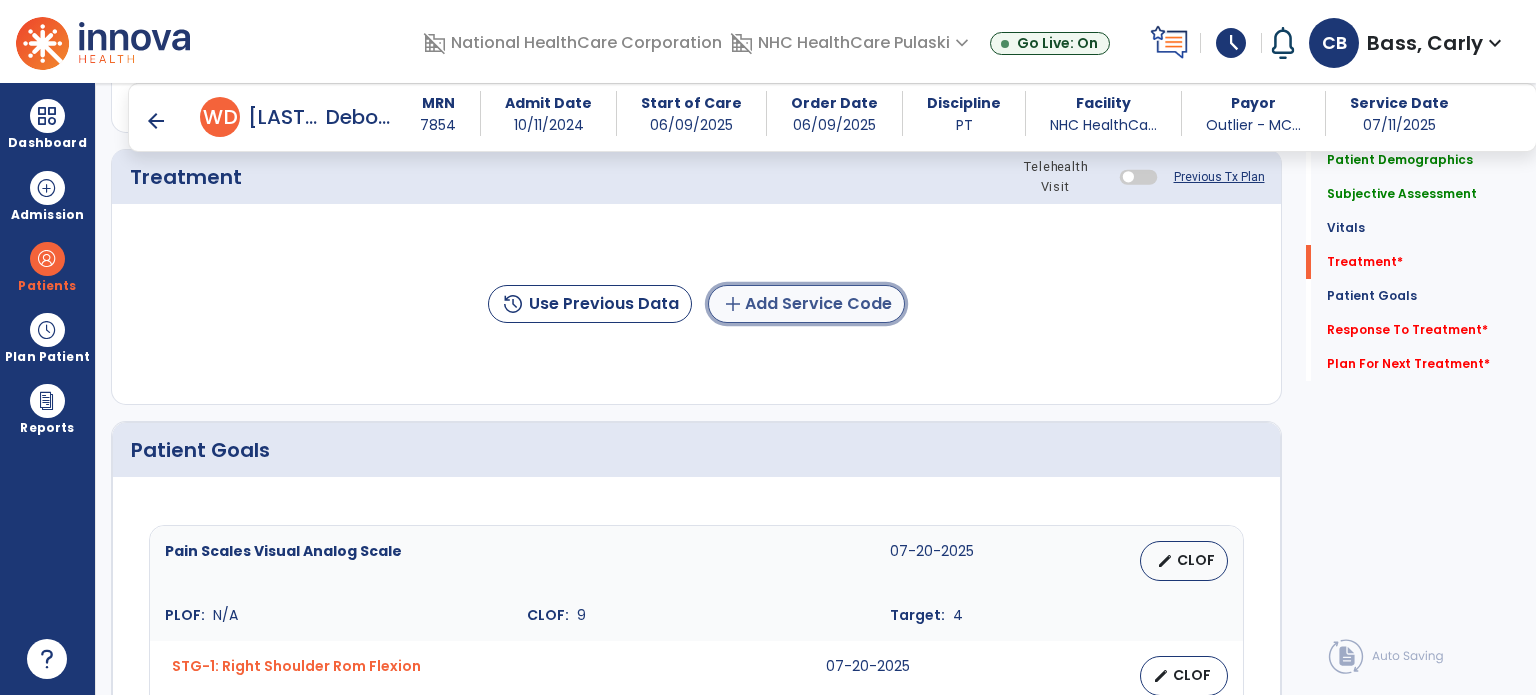 click on "add  Add Service Code" 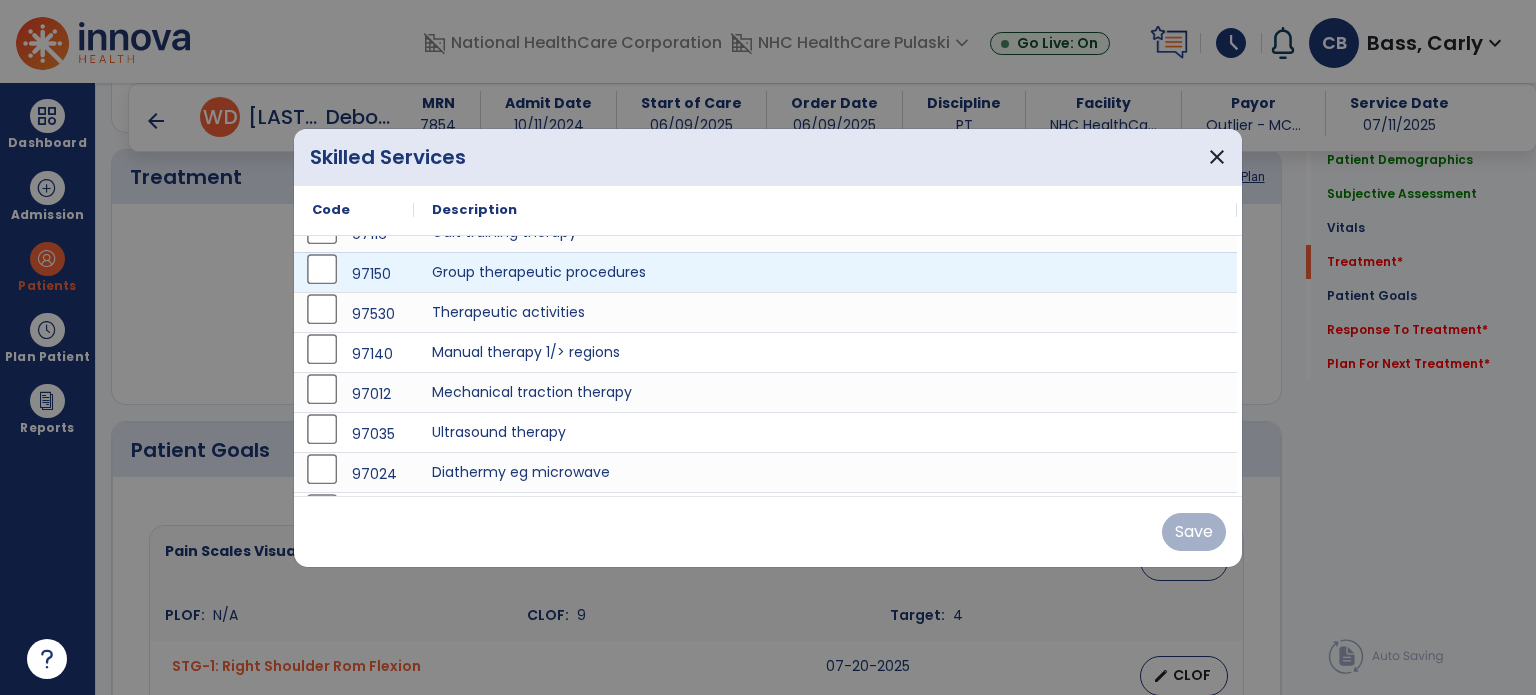 scroll, scrollTop: 180, scrollLeft: 0, axis: vertical 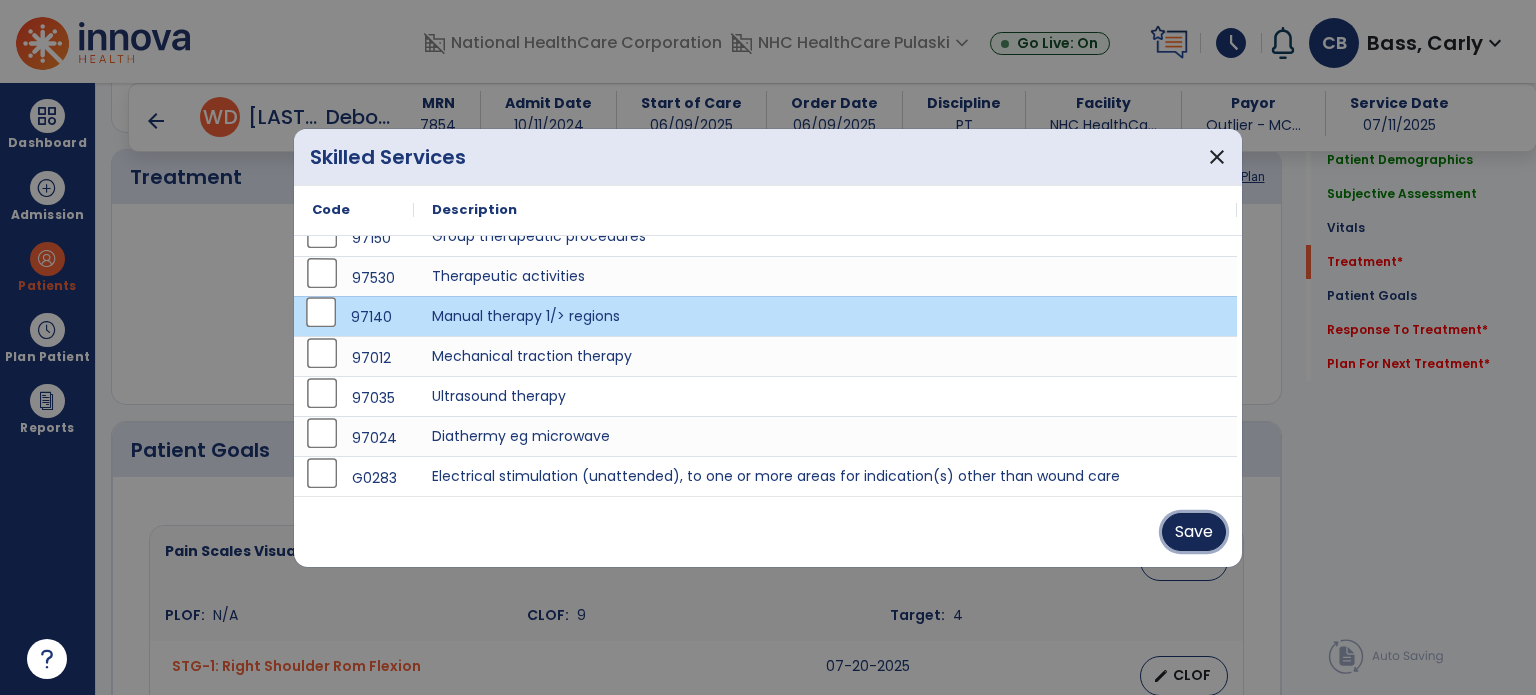 click on "Save" at bounding box center (1194, 532) 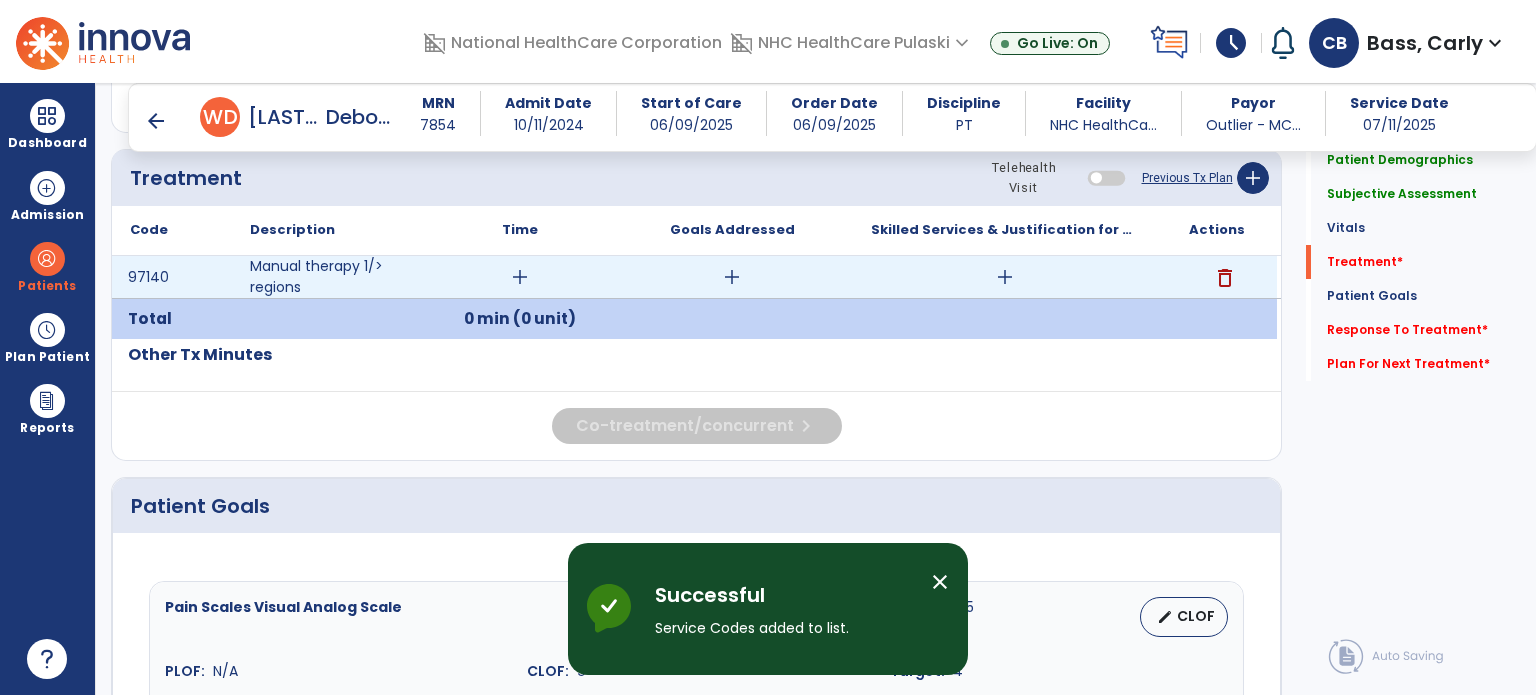 click on "add" at bounding box center (520, 277) 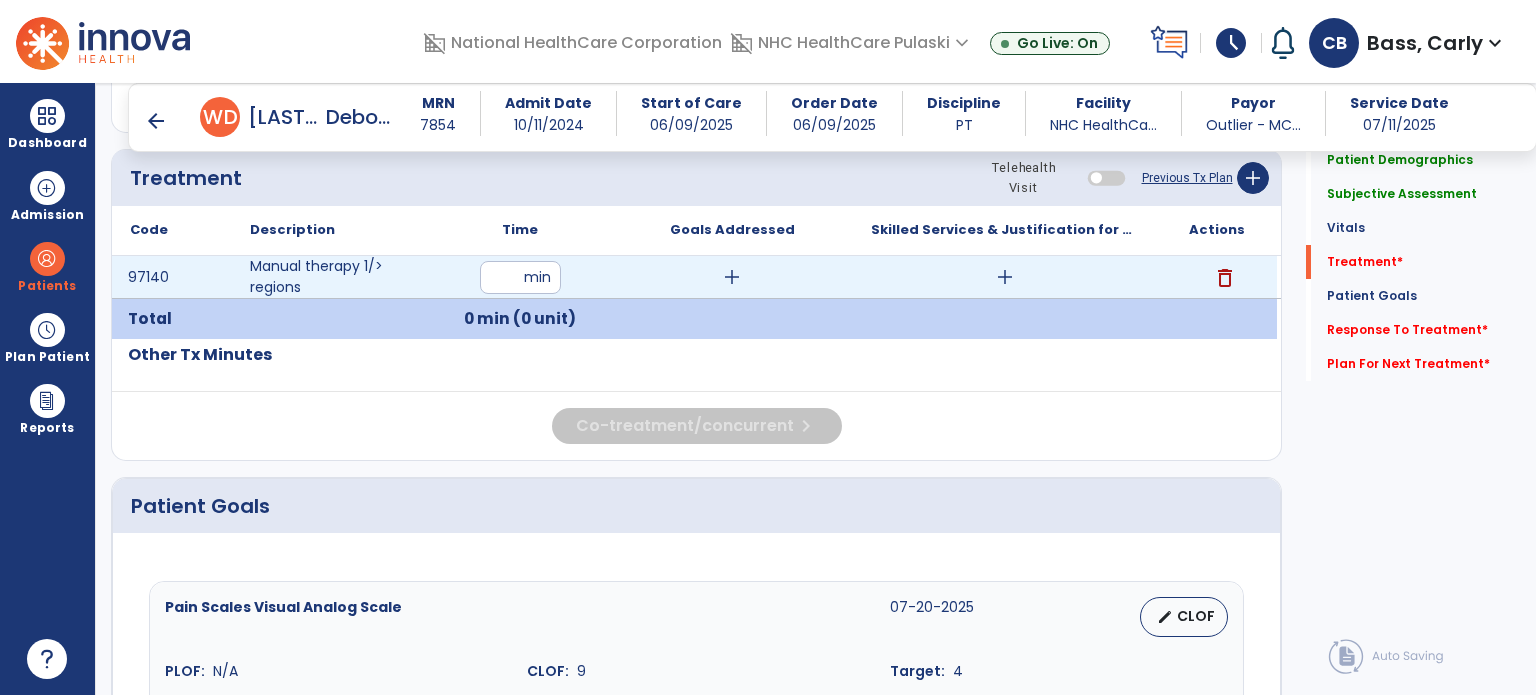 type on "**" 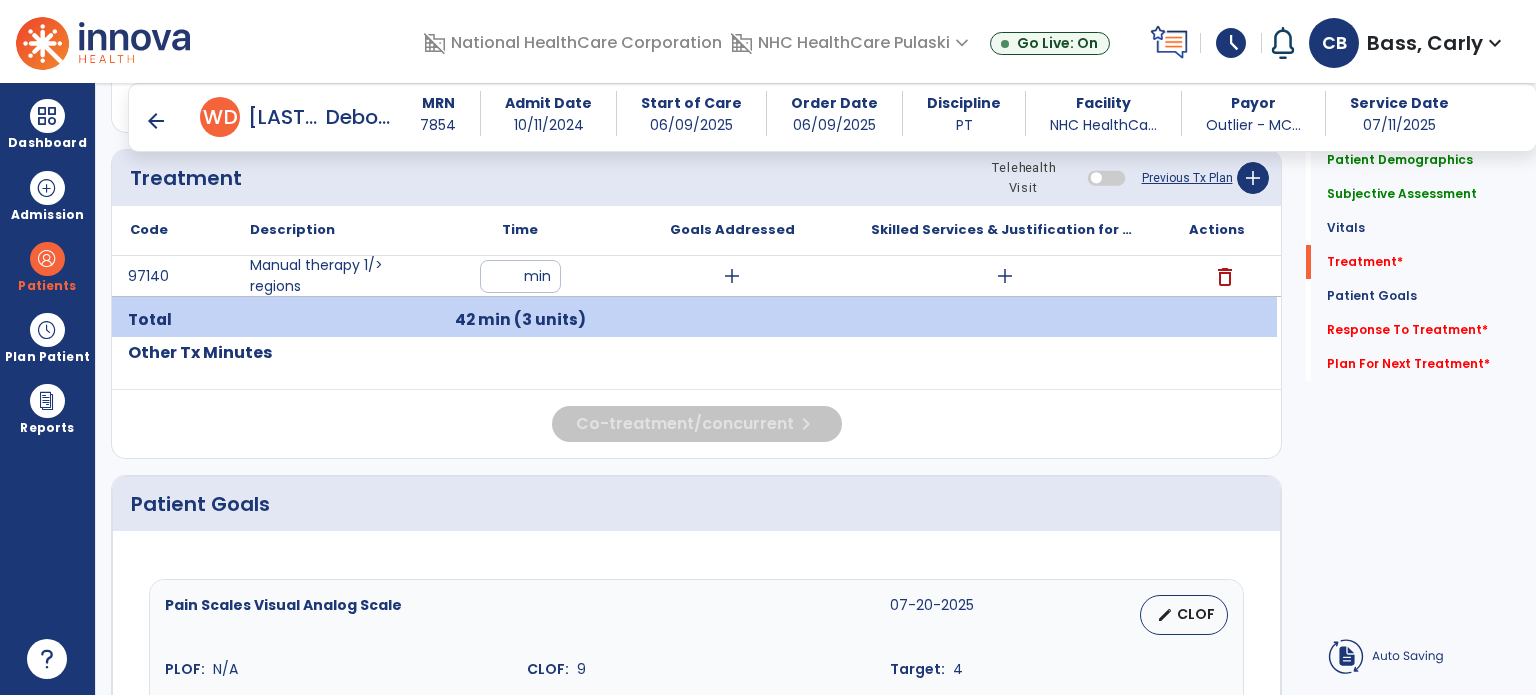 click on "Other Tx Minutes" 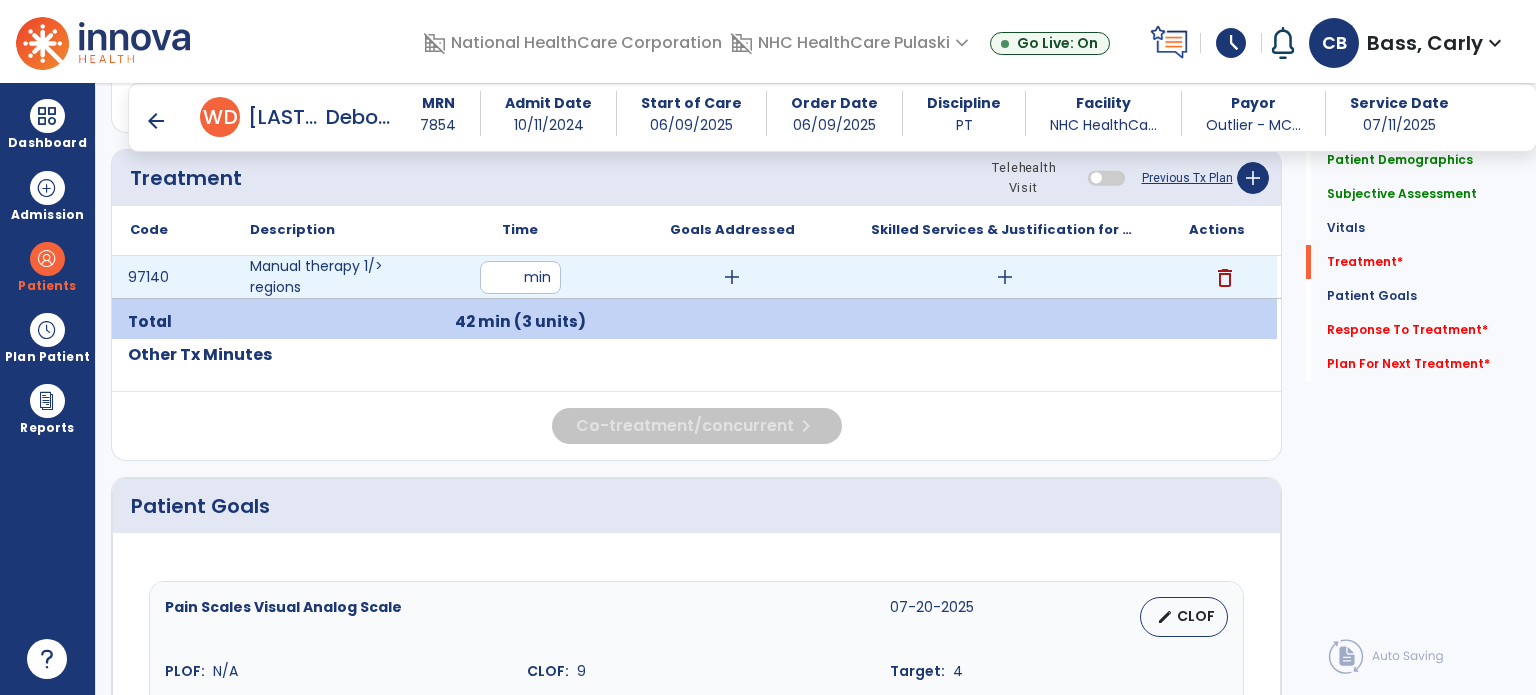 click on "add" at bounding box center [1005, 277] 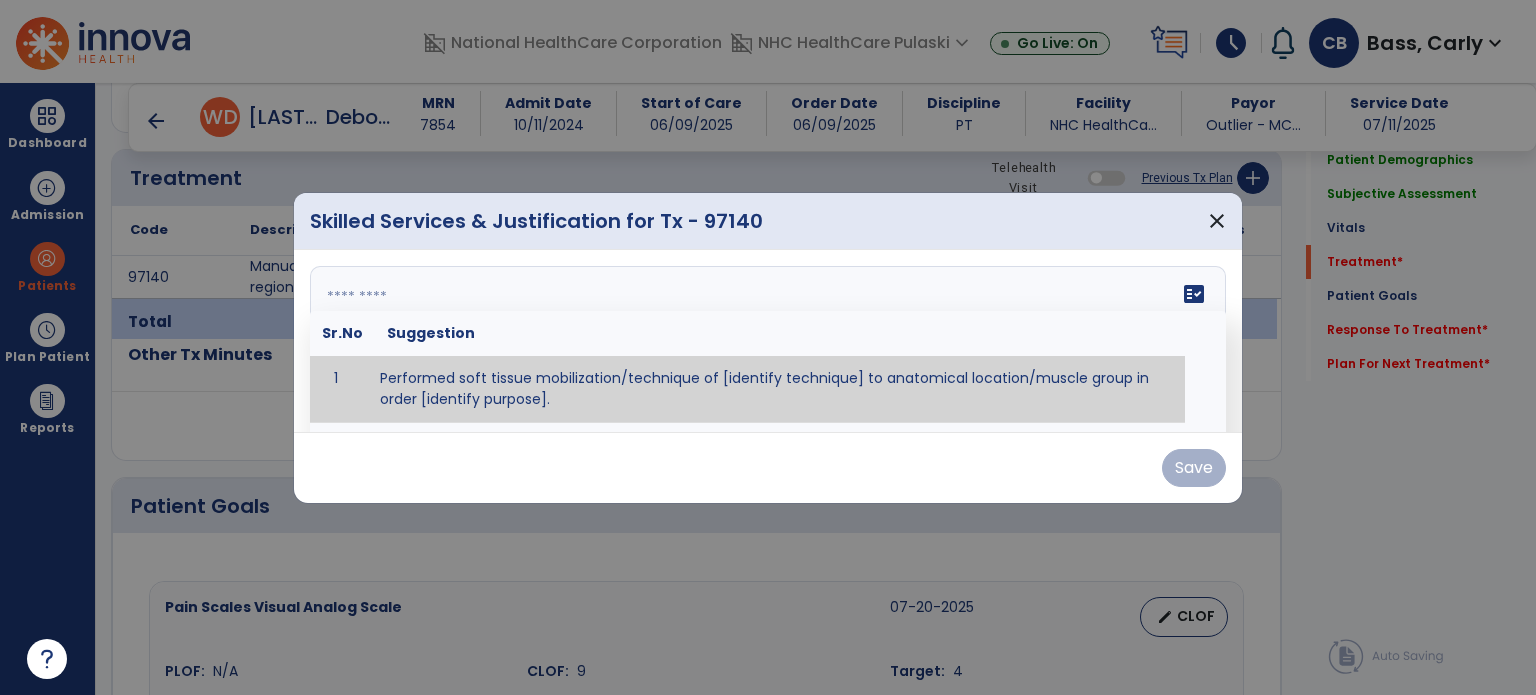 click at bounding box center [768, 341] 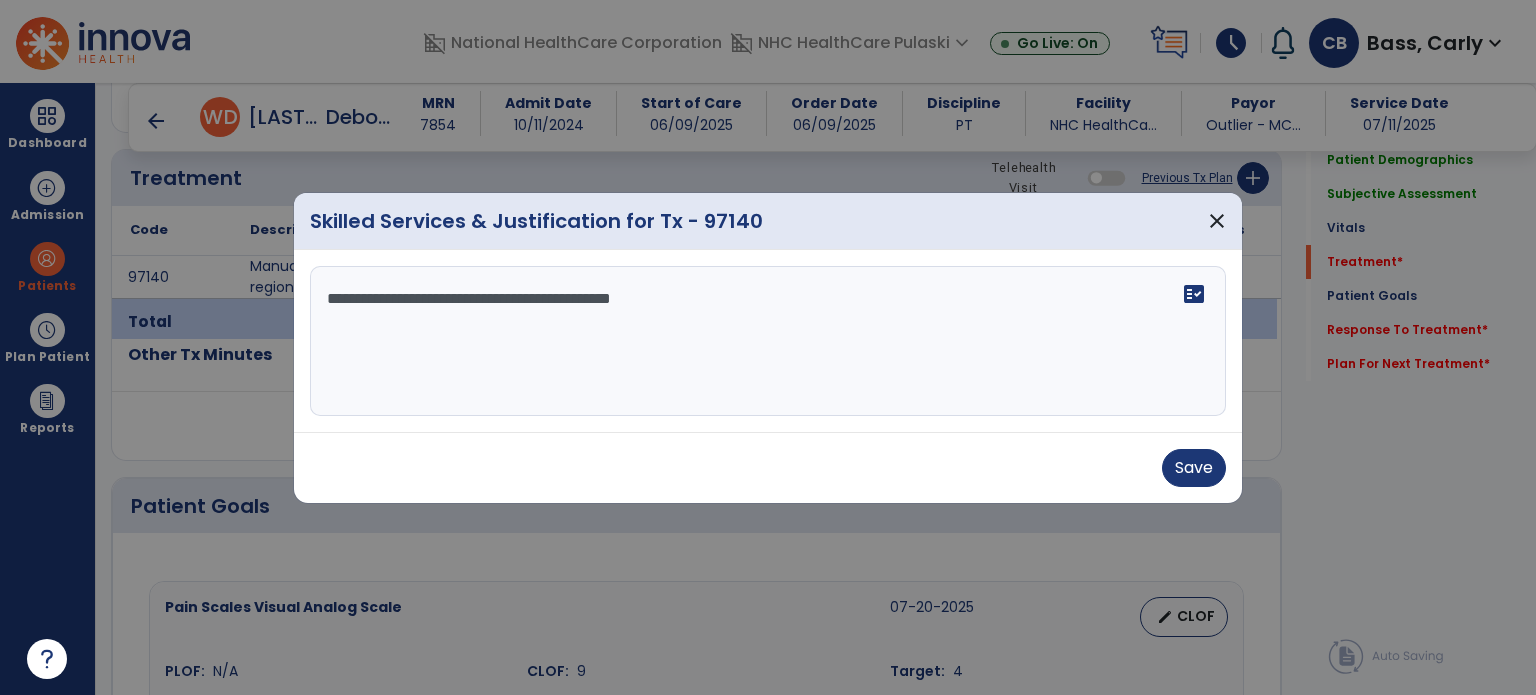 click on "**********" at bounding box center [768, 341] 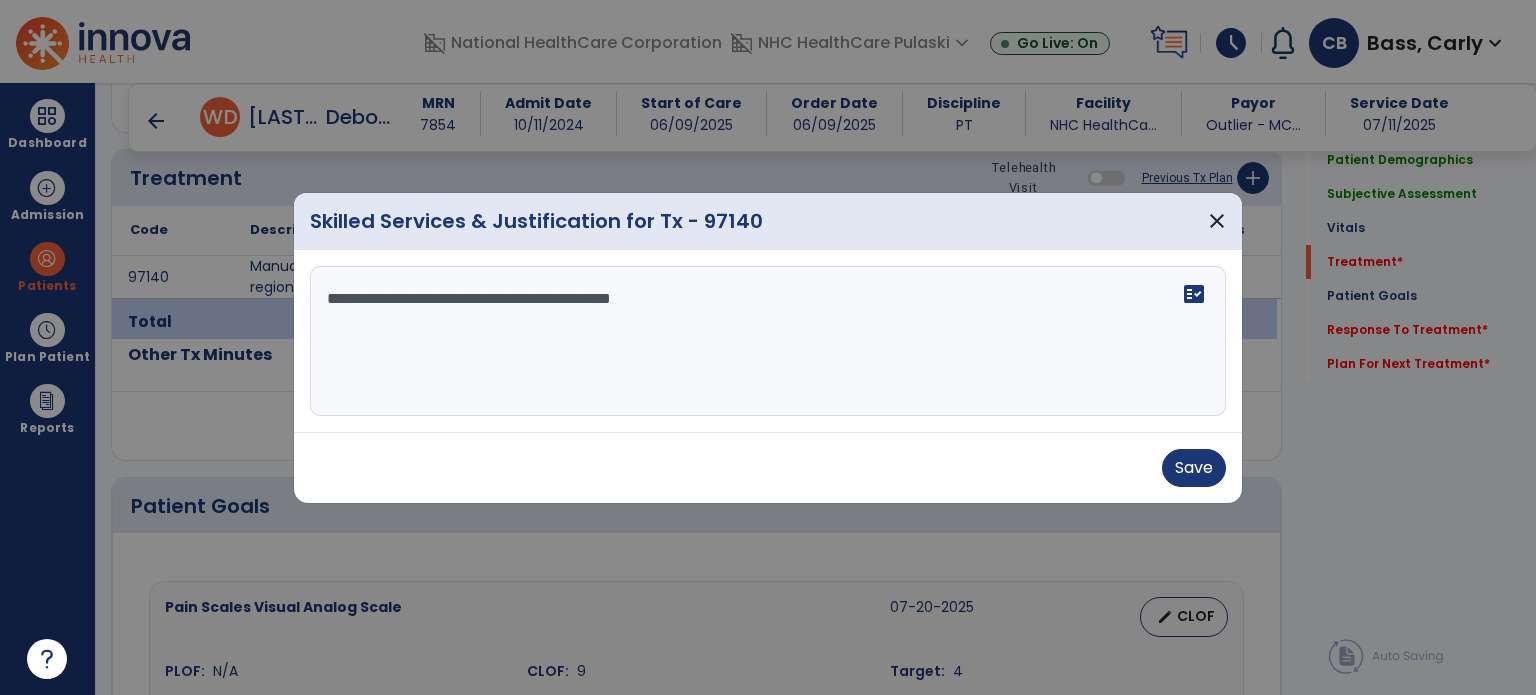 click on "**********" at bounding box center (768, 341) 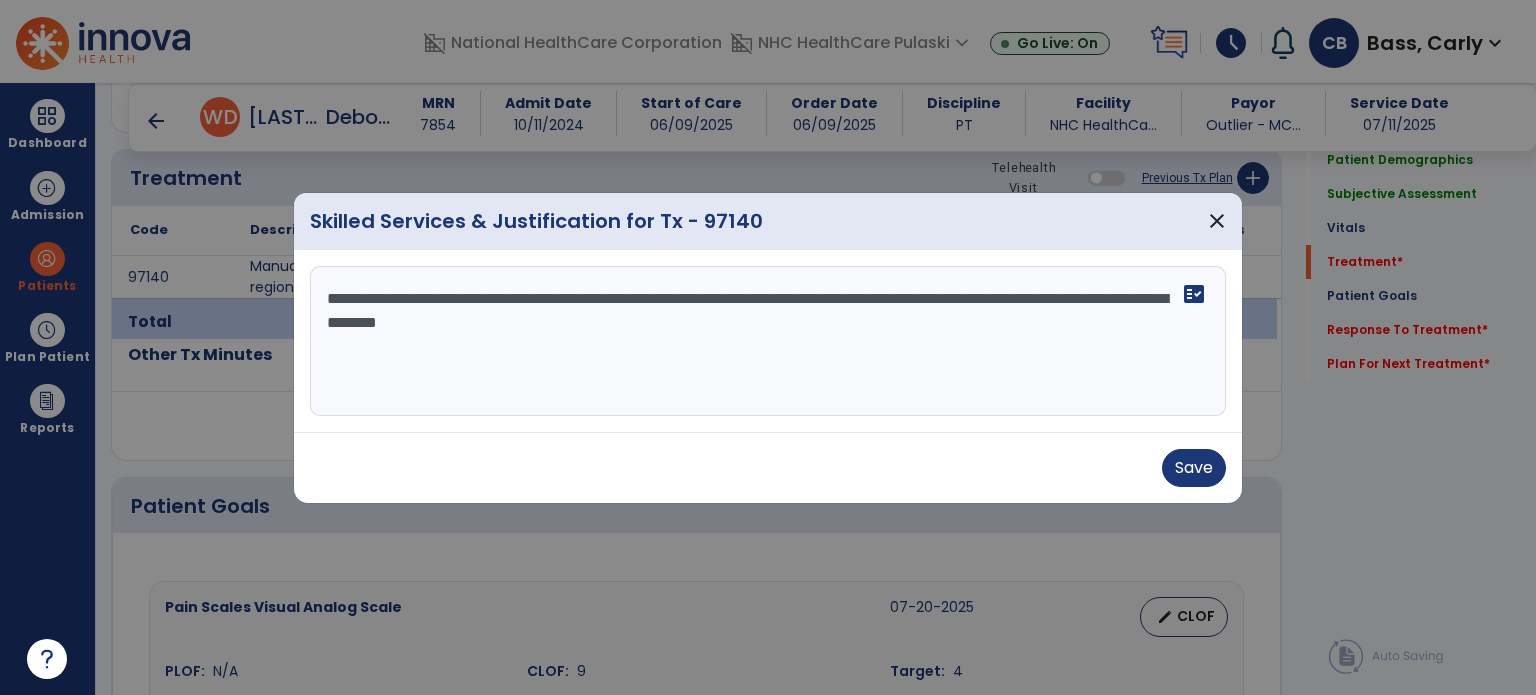 click on "**********" at bounding box center (768, 341) 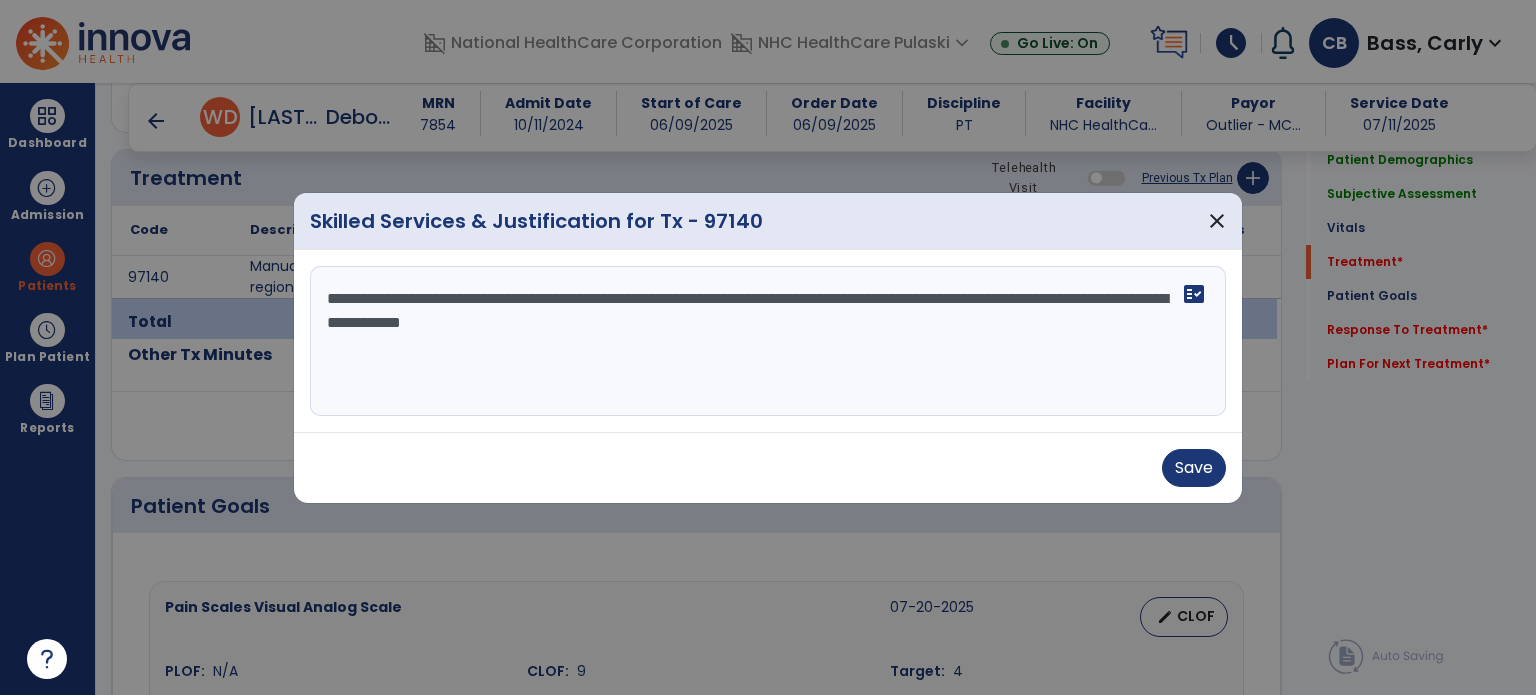 click on "**********" at bounding box center [768, 341] 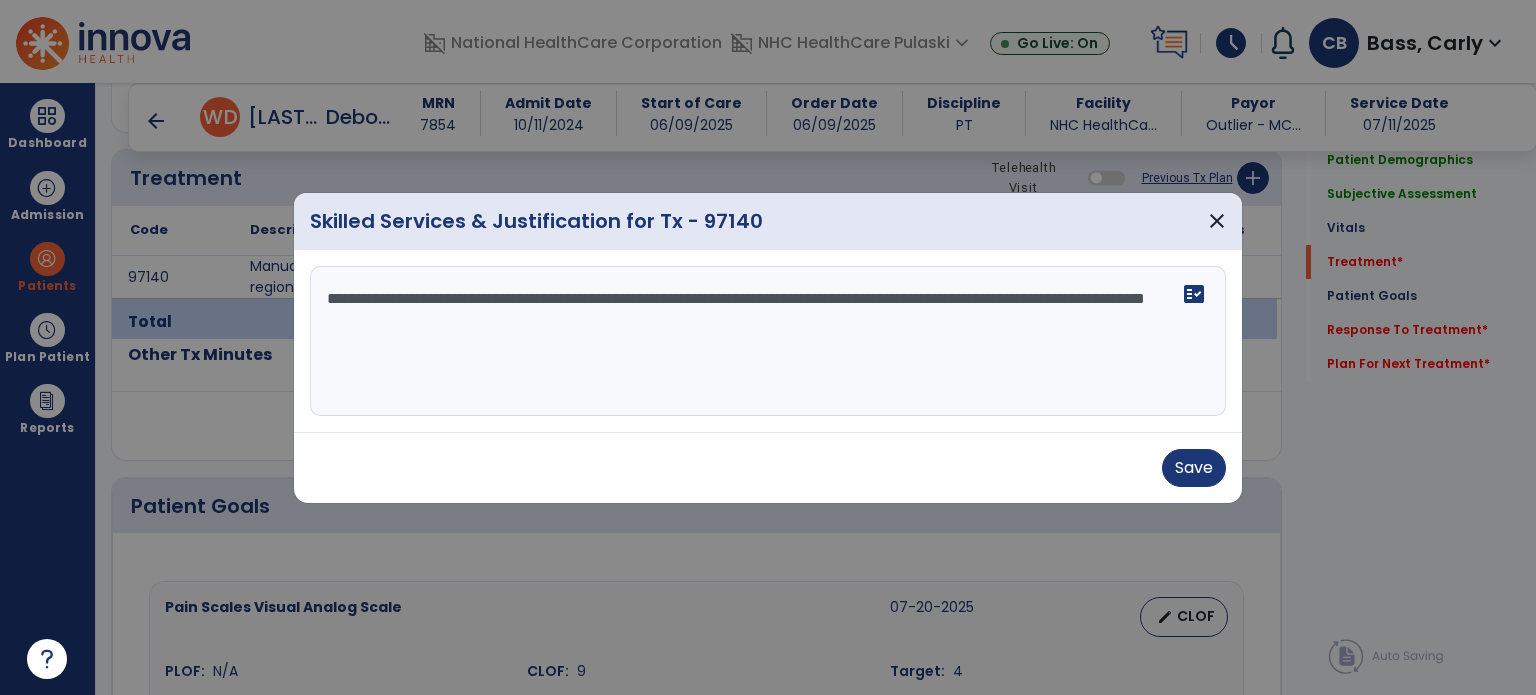 click on "**********" at bounding box center [768, 341] 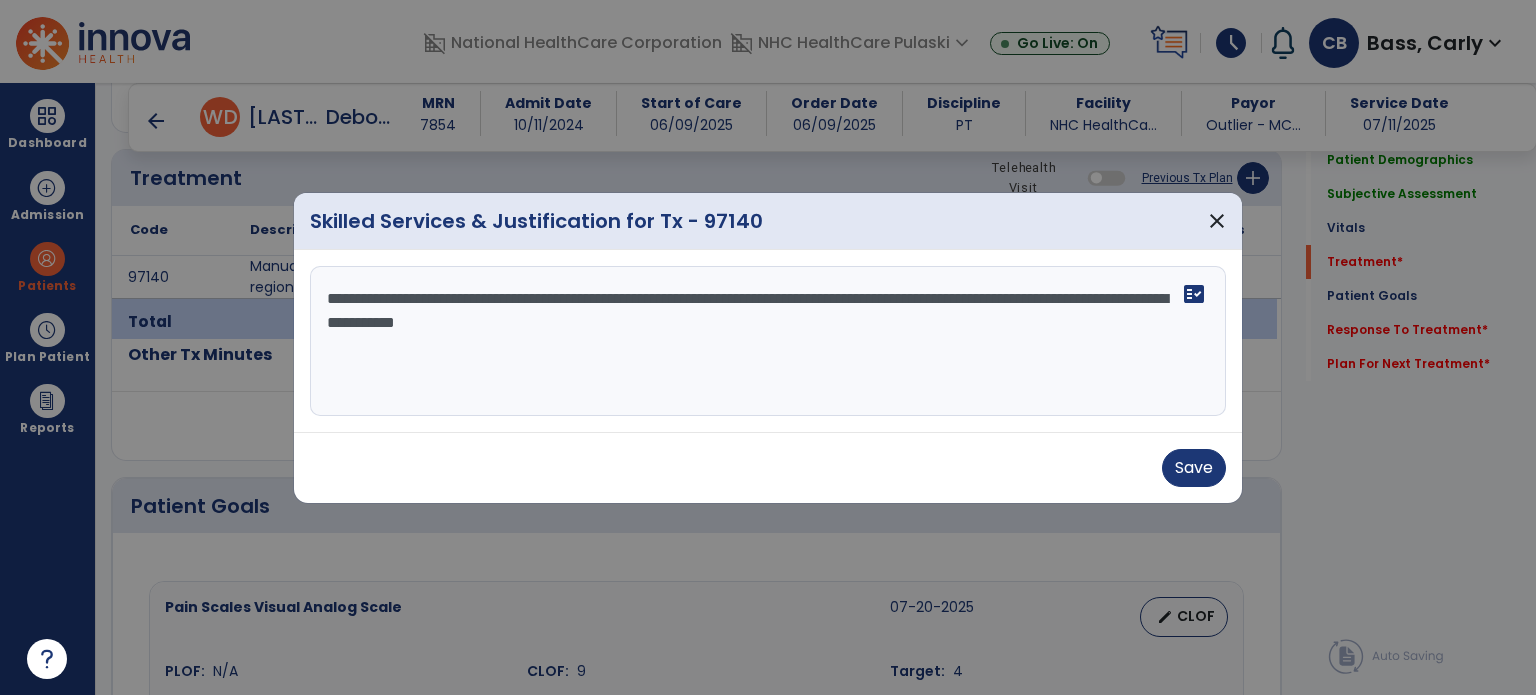click on "**********" at bounding box center [768, 341] 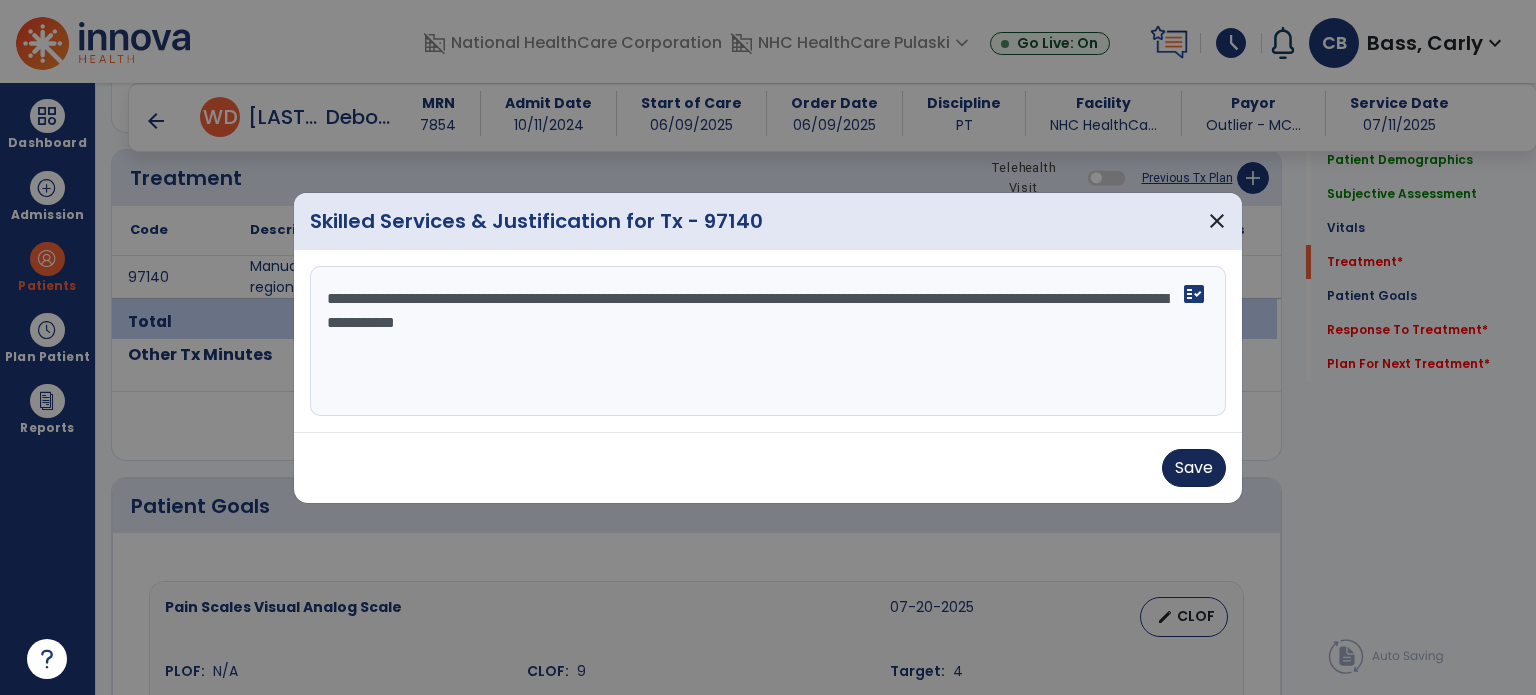 type on "**********" 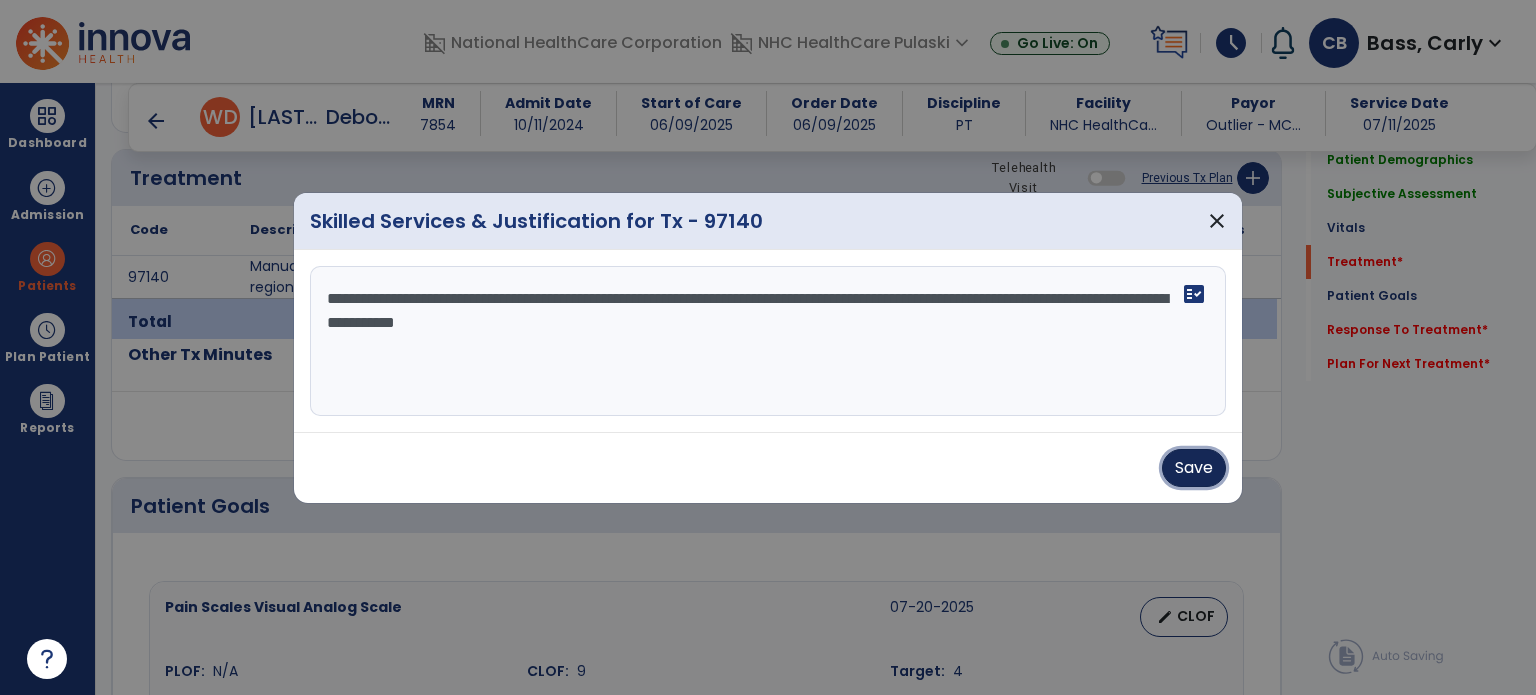 click on "Save" at bounding box center (1194, 468) 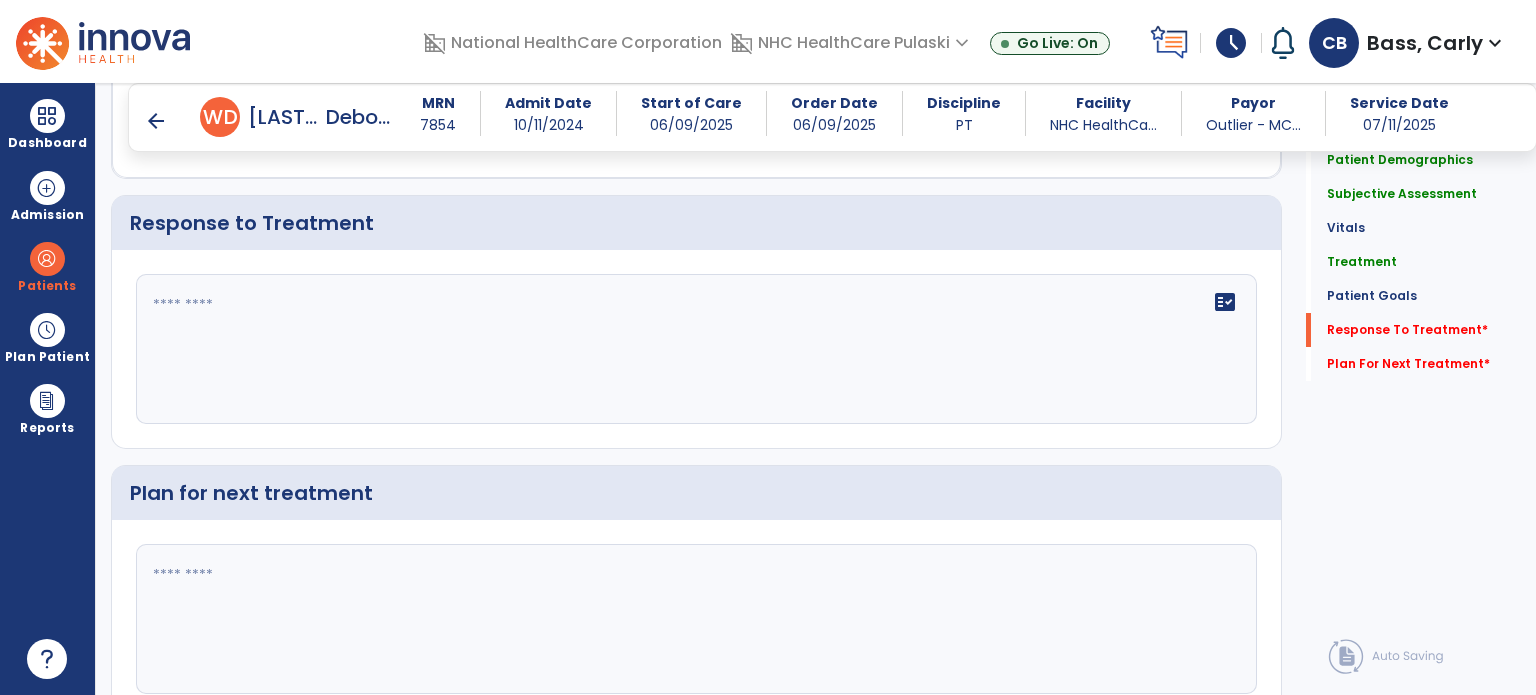 scroll, scrollTop: 2200, scrollLeft: 0, axis: vertical 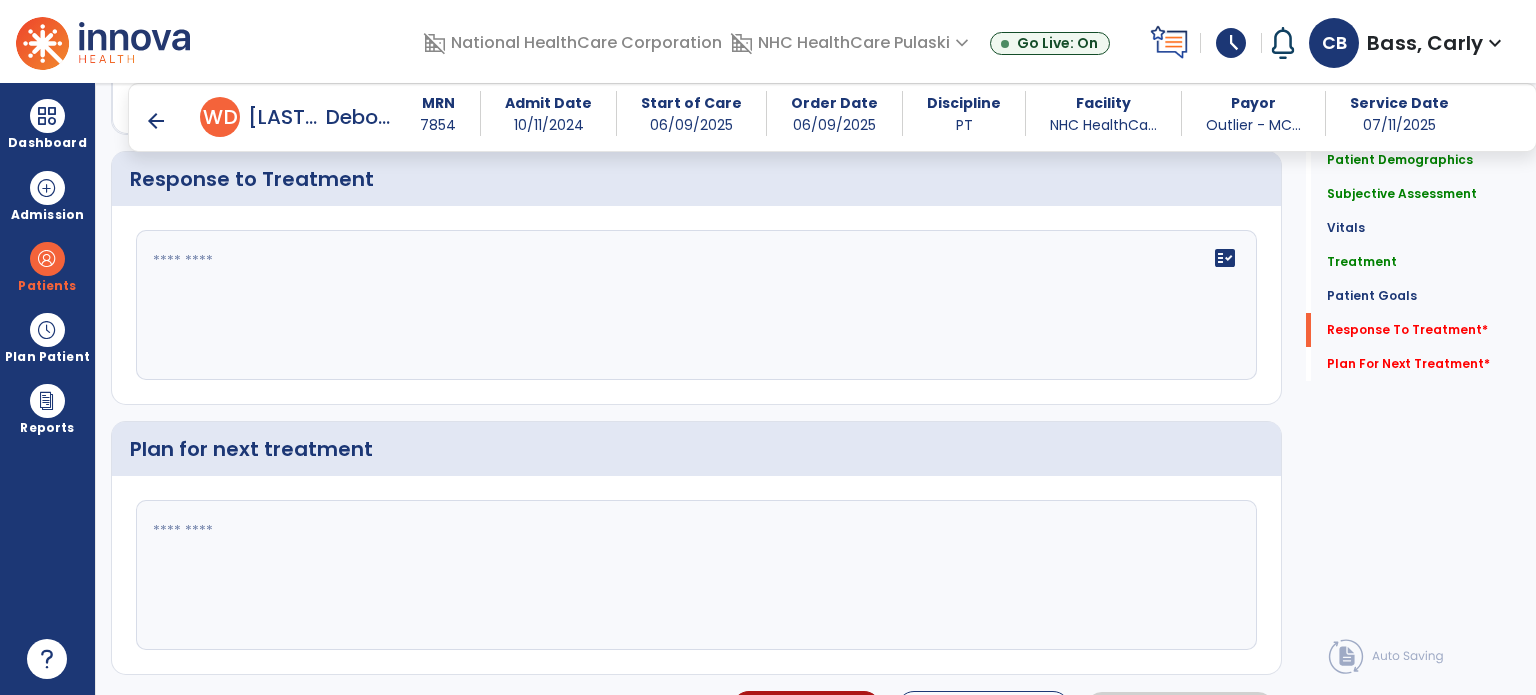 click on "fact_check" 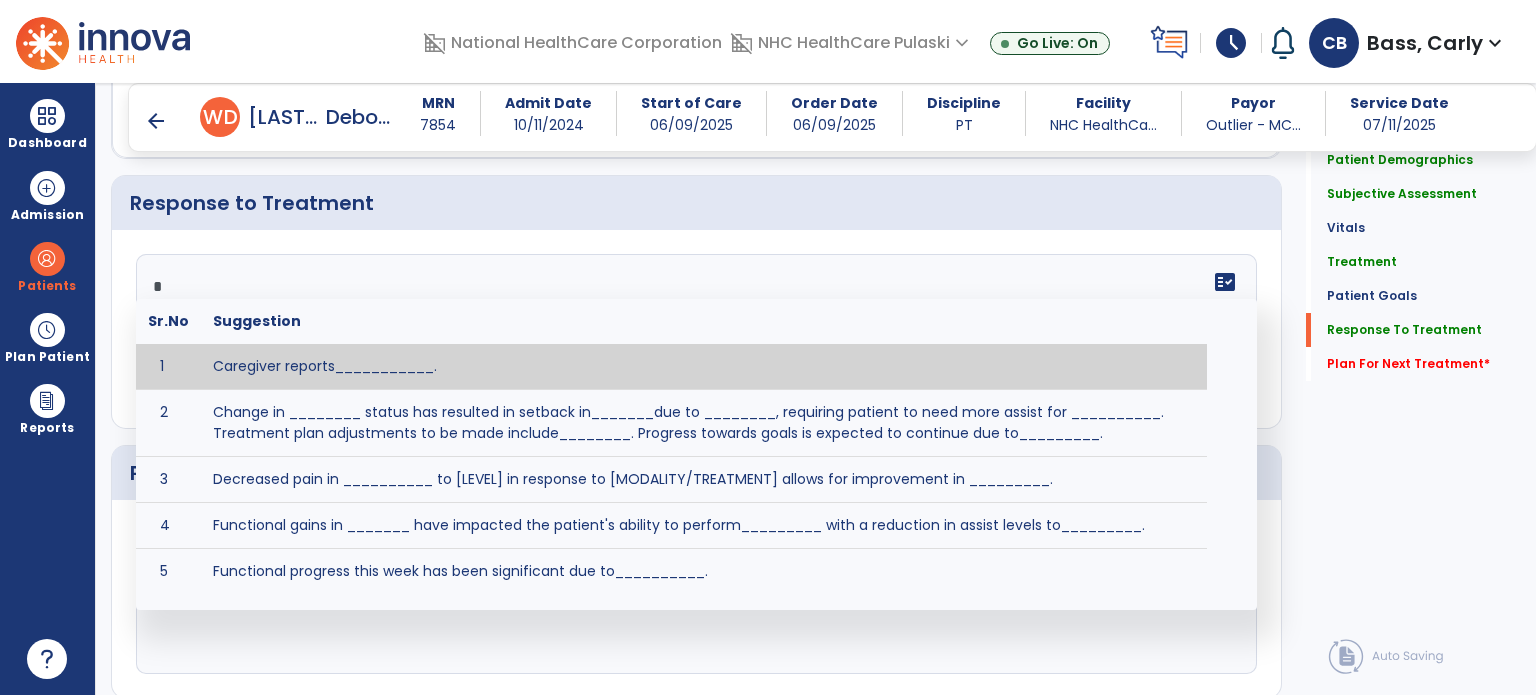 scroll, scrollTop: 2200, scrollLeft: 0, axis: vertical 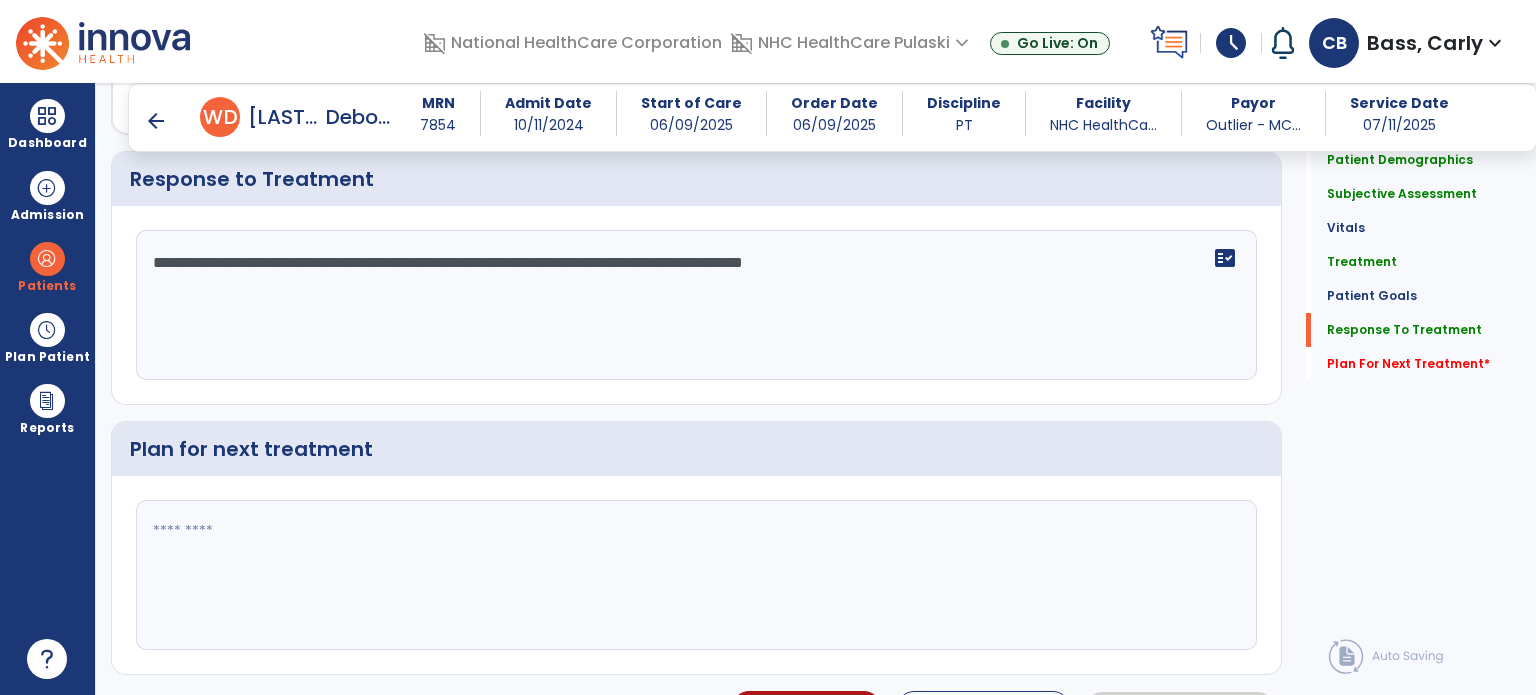 type on "**********" 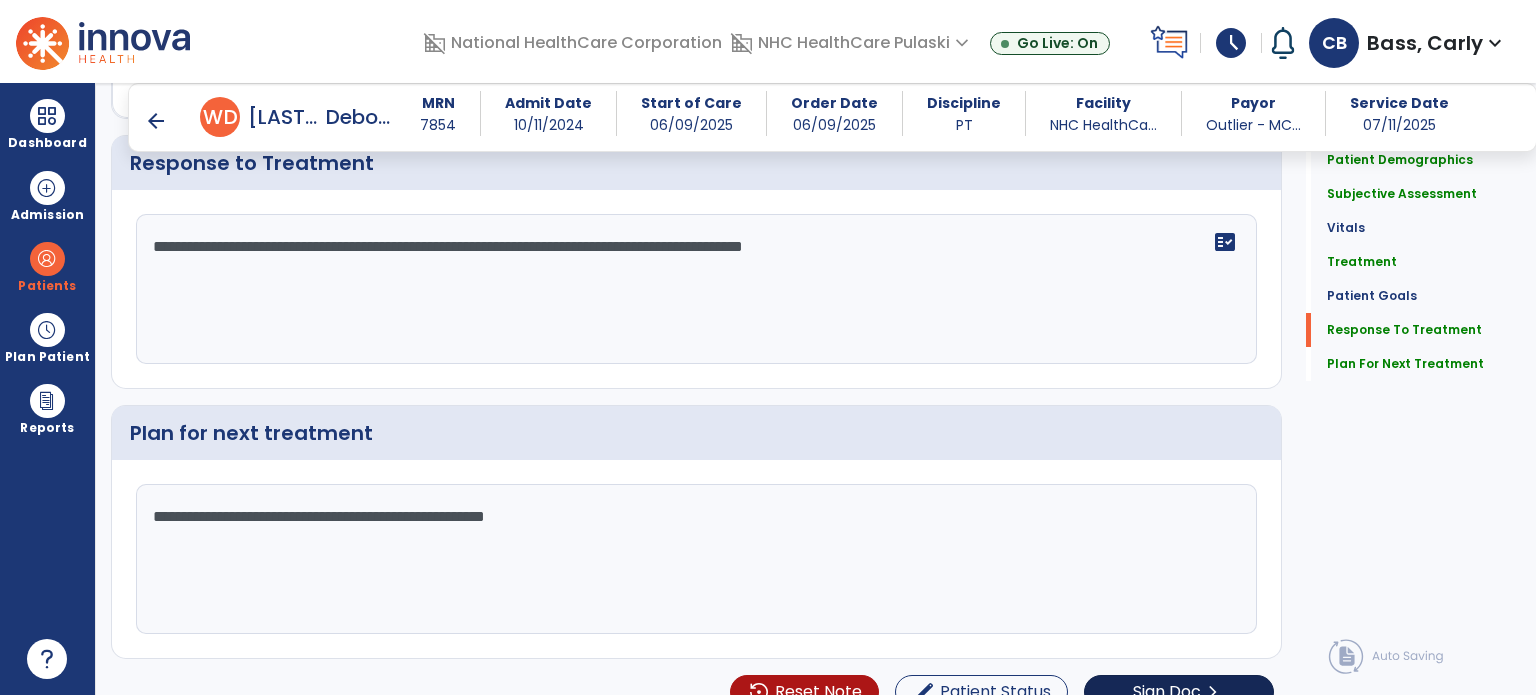 scroll, scrollTop: 2240, scrollLeft: 0, axis: vertical 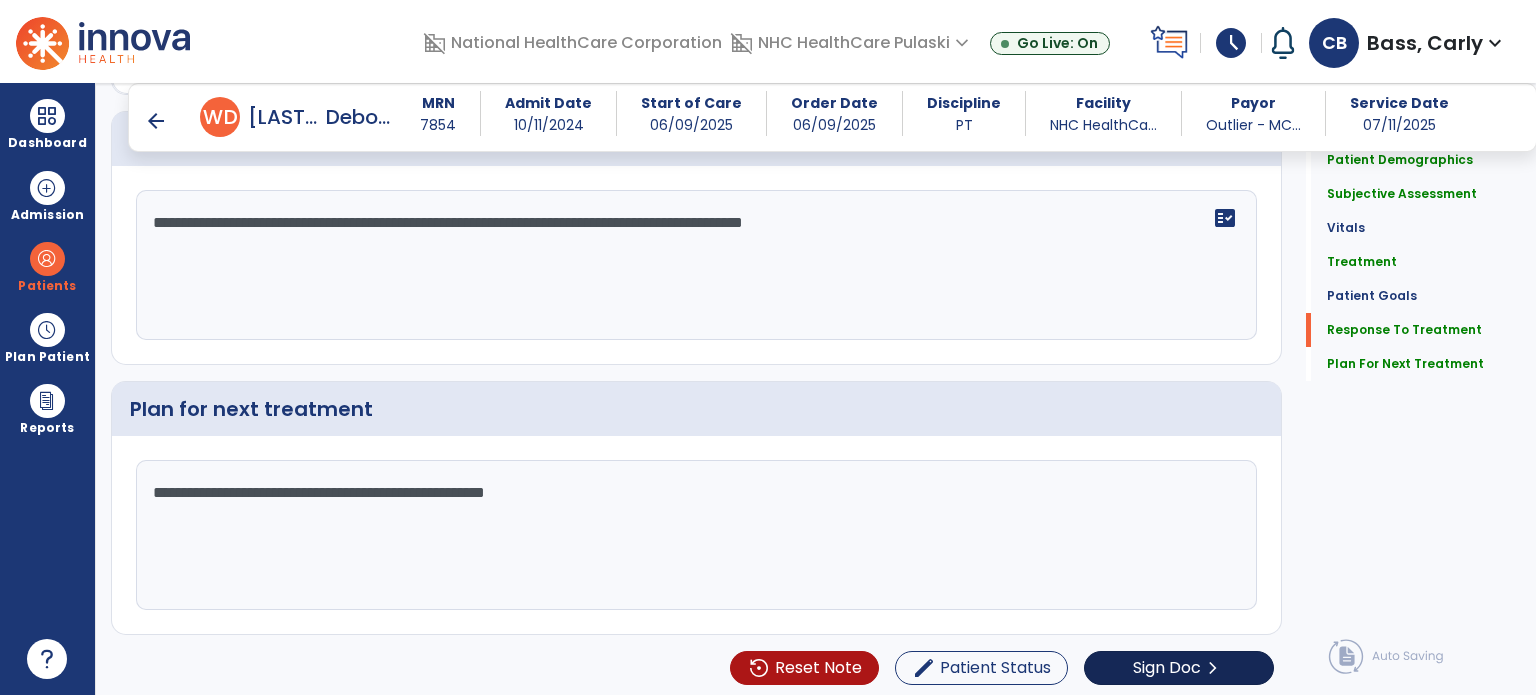 type on "**********" 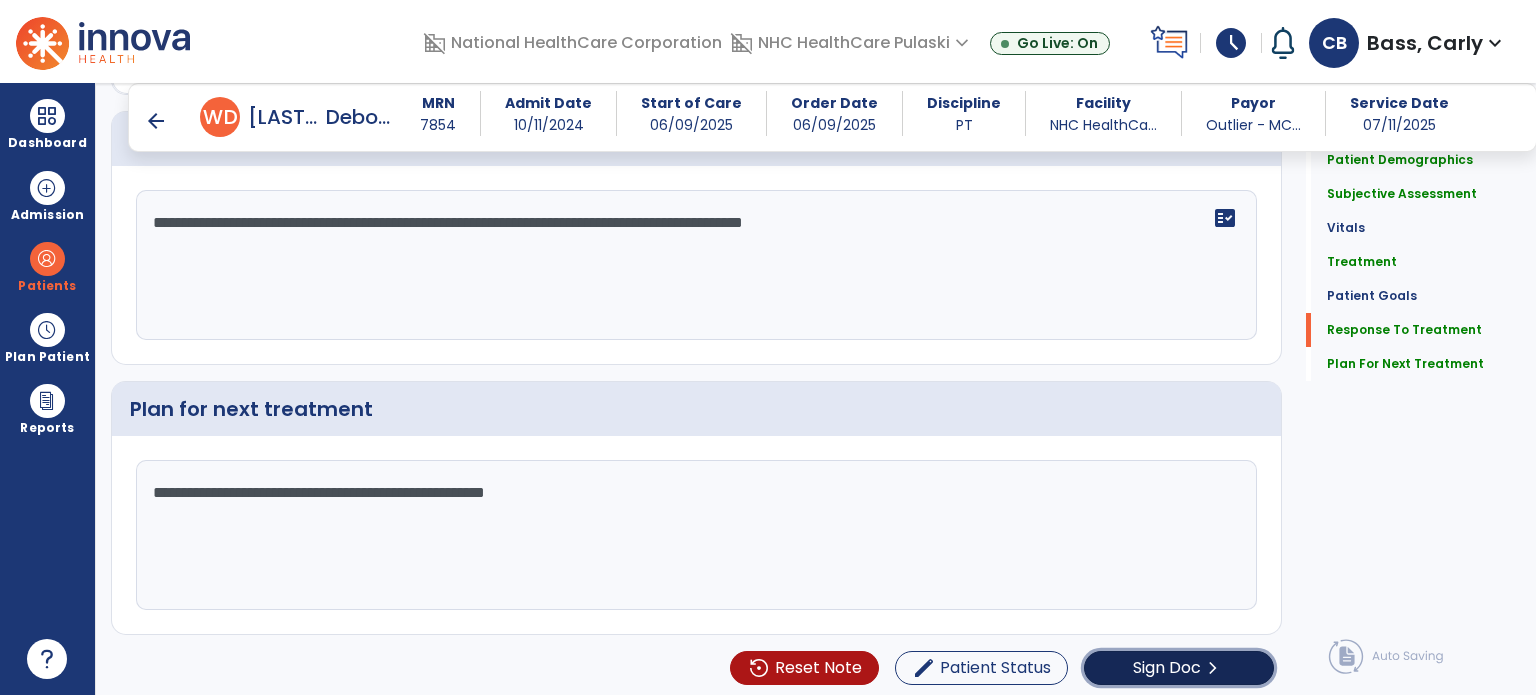 click on "Sign Doc" 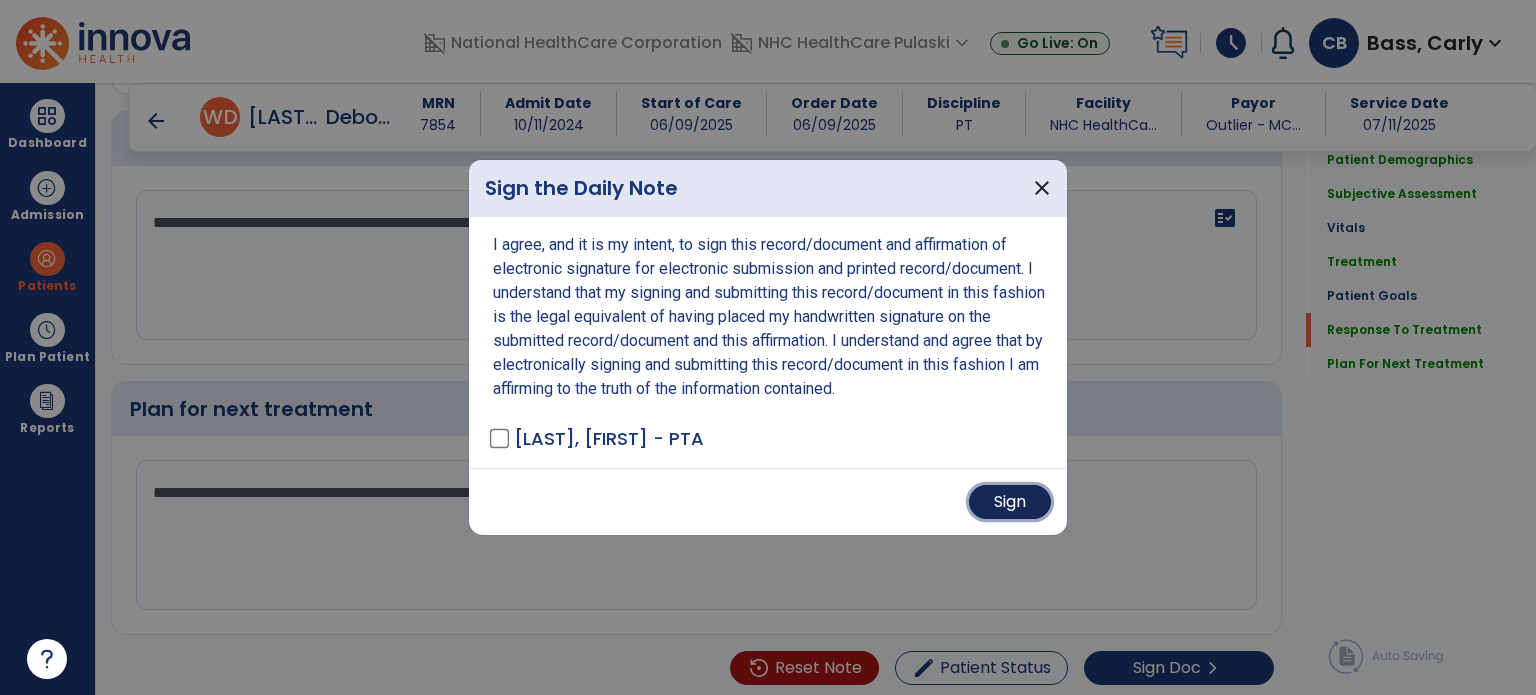 click on "Sign" at bounding box center (1010, 502) 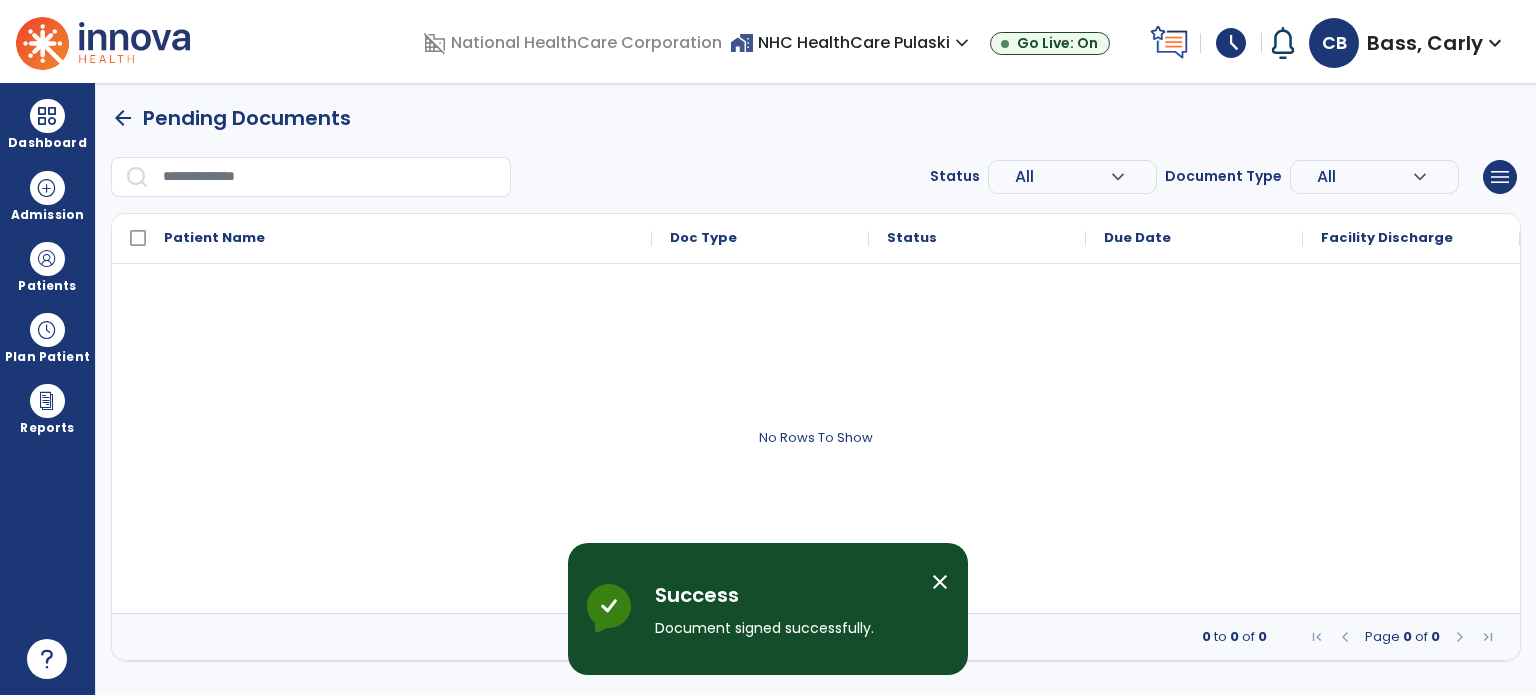 scroll, scrollTop: 0, scrollLeft: 0, axis: both 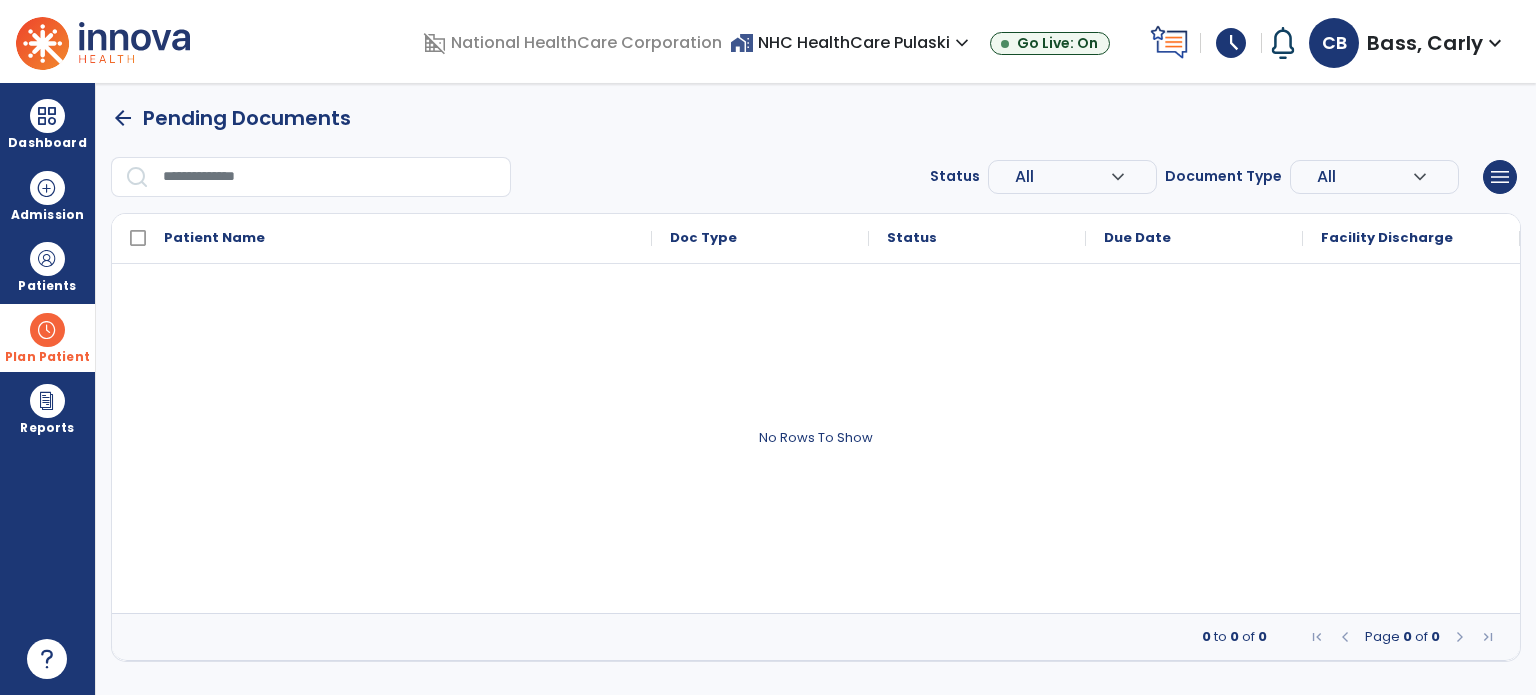 click on "Plan Patient" at bounding box center (47, 286) 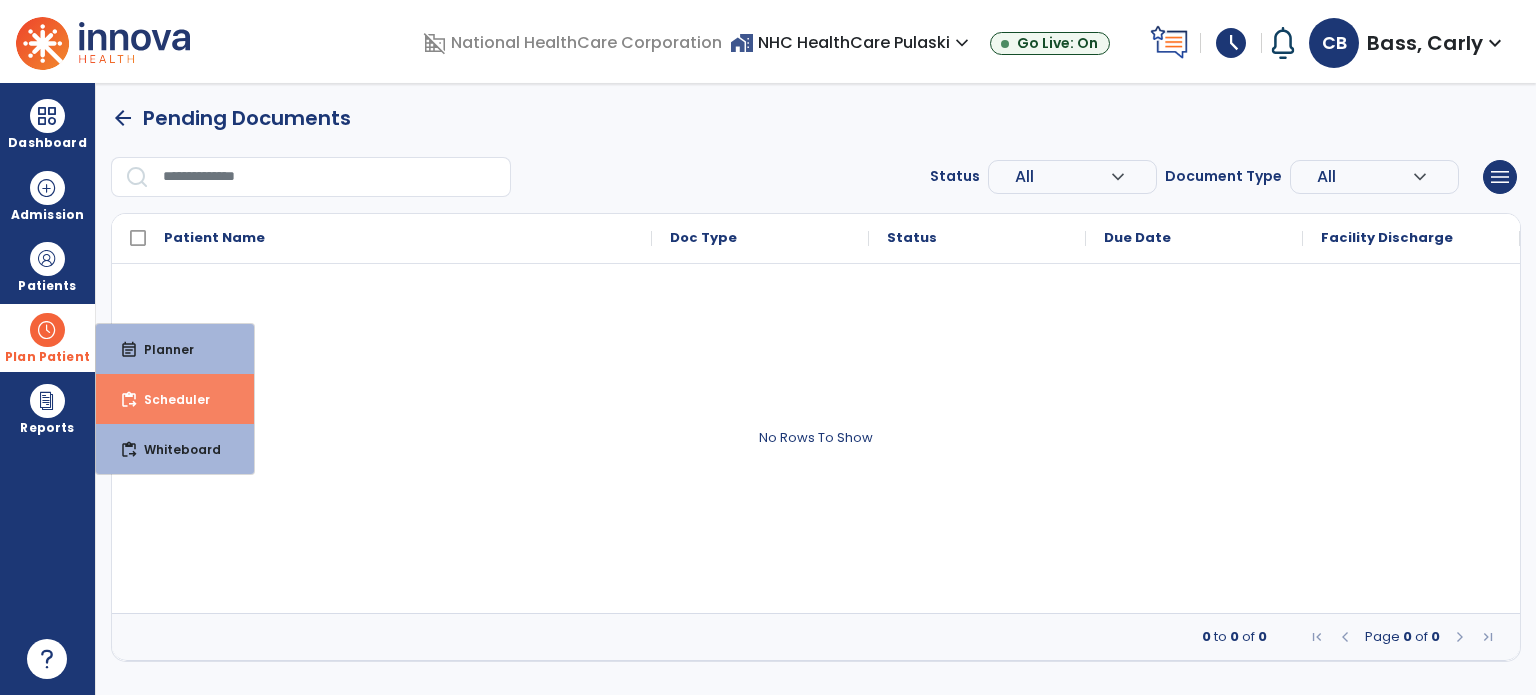 click on "Scheduler" at bounding box center [169, 399] 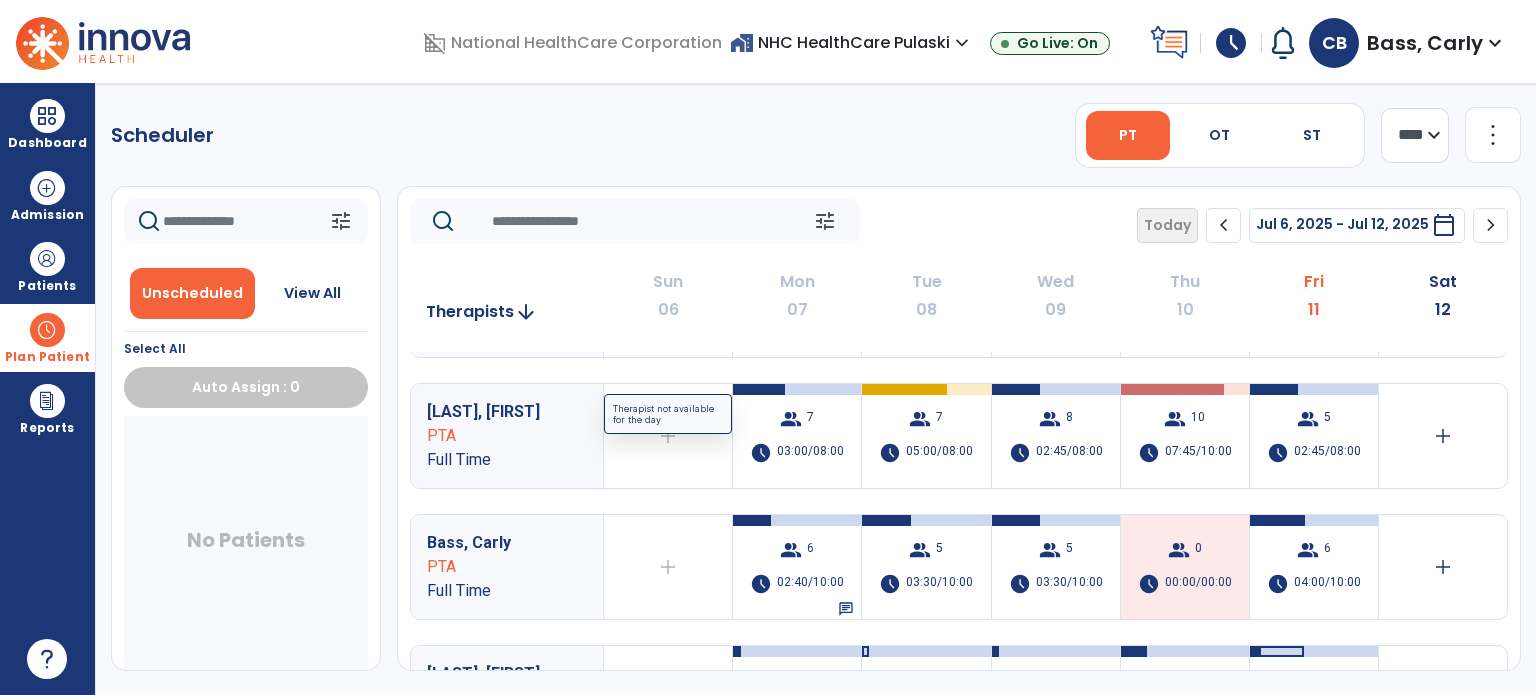 scroll, scrollTop: 200, scrollLeft: 0, axis: vertical 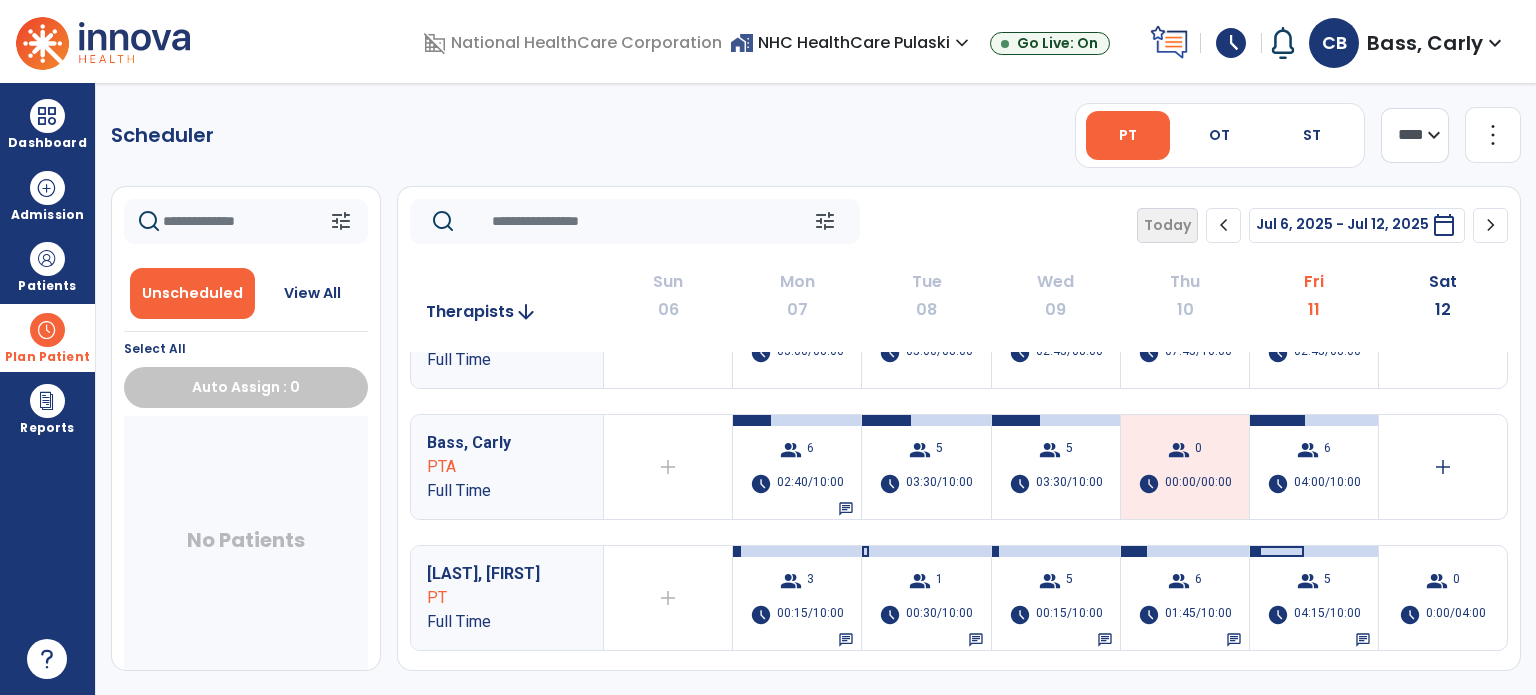 click on "chevron_right" 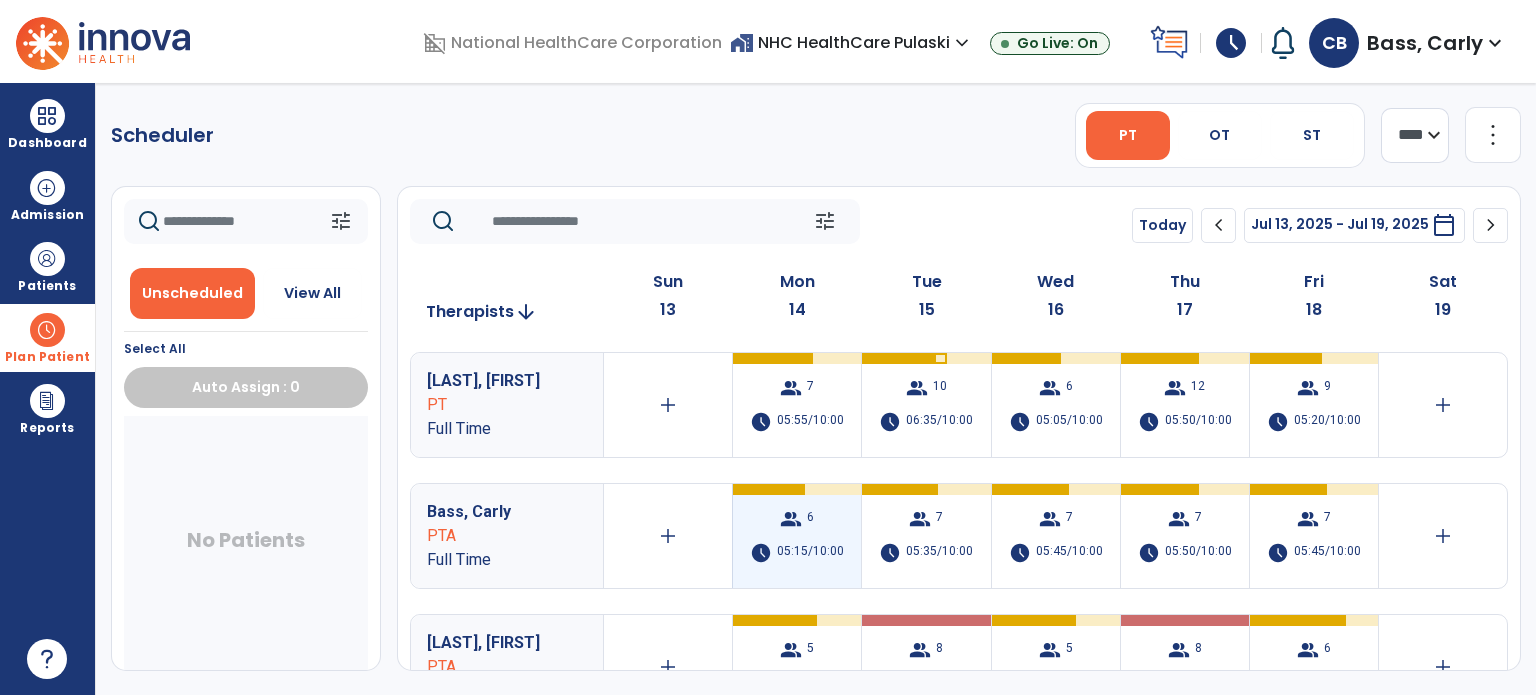 click on "group  6  schedule  05:15/10:00" at bounding box center [797, 536] 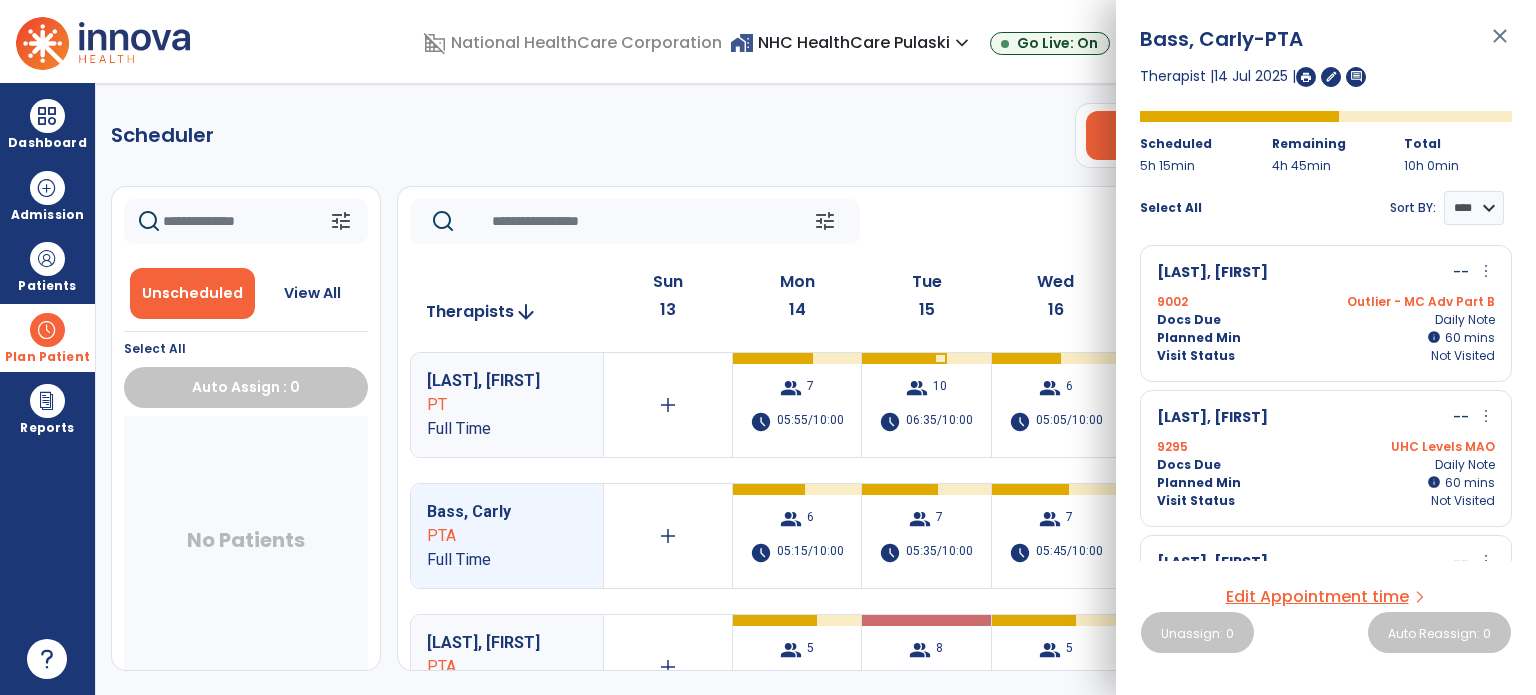 scroll, scrollTop: 0, scrollLeft: 0, axis: both 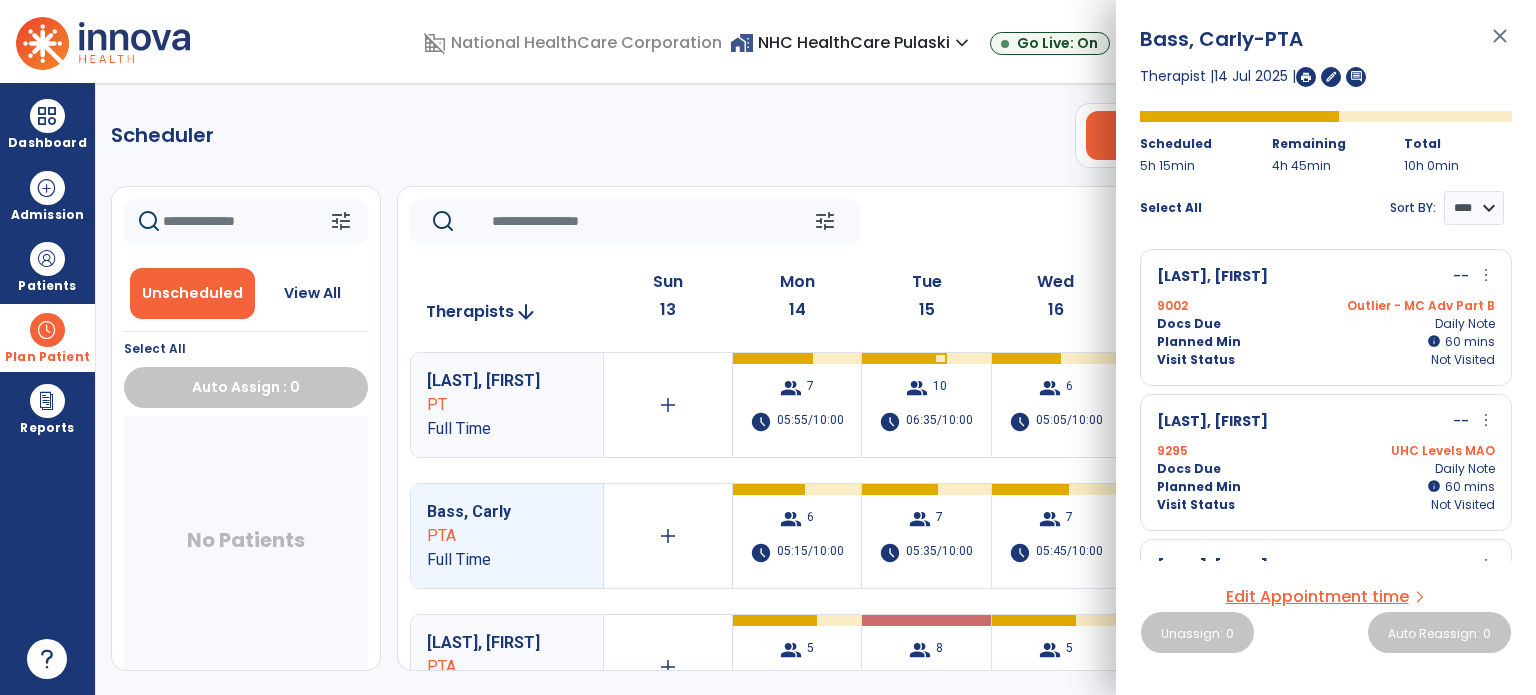 click on "close" at bounding box center [1500, 45] 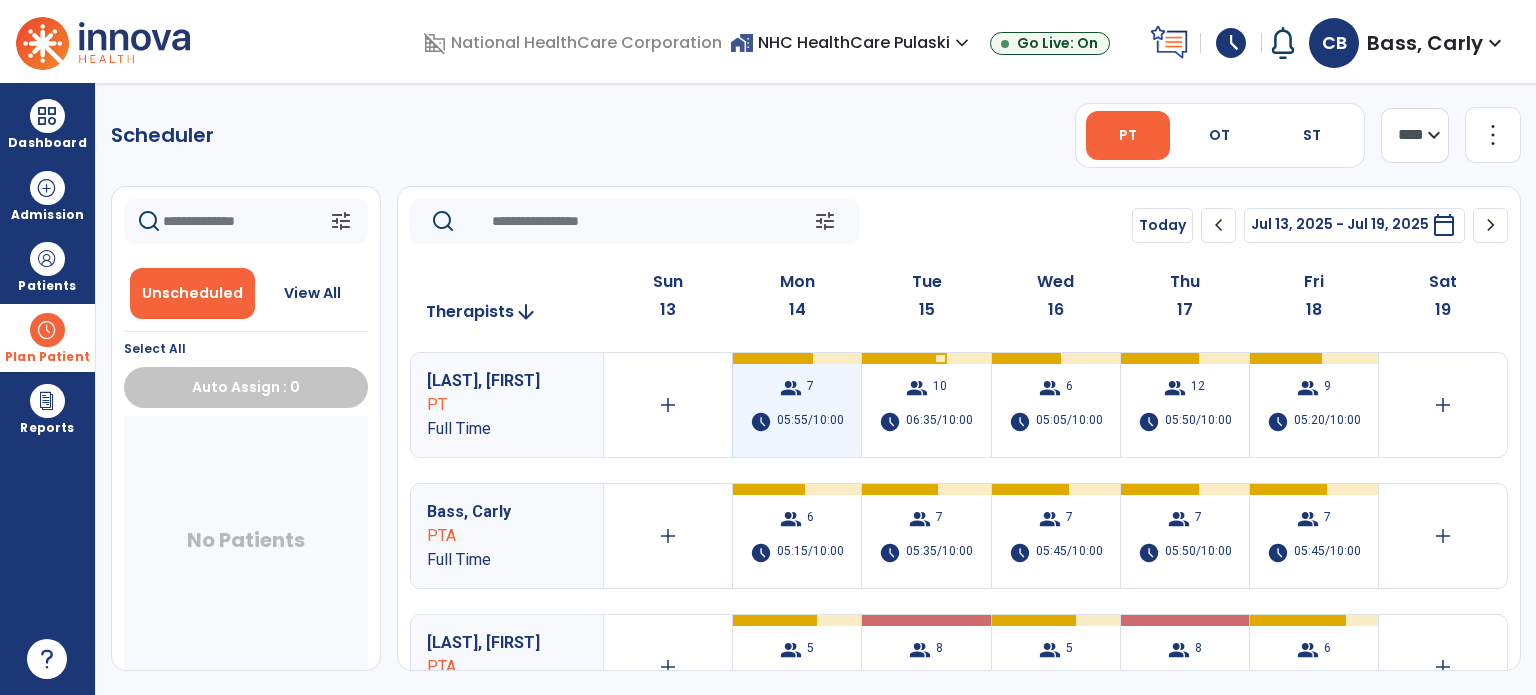 click on "05:55/10:00" at bounding box center (810, 422) 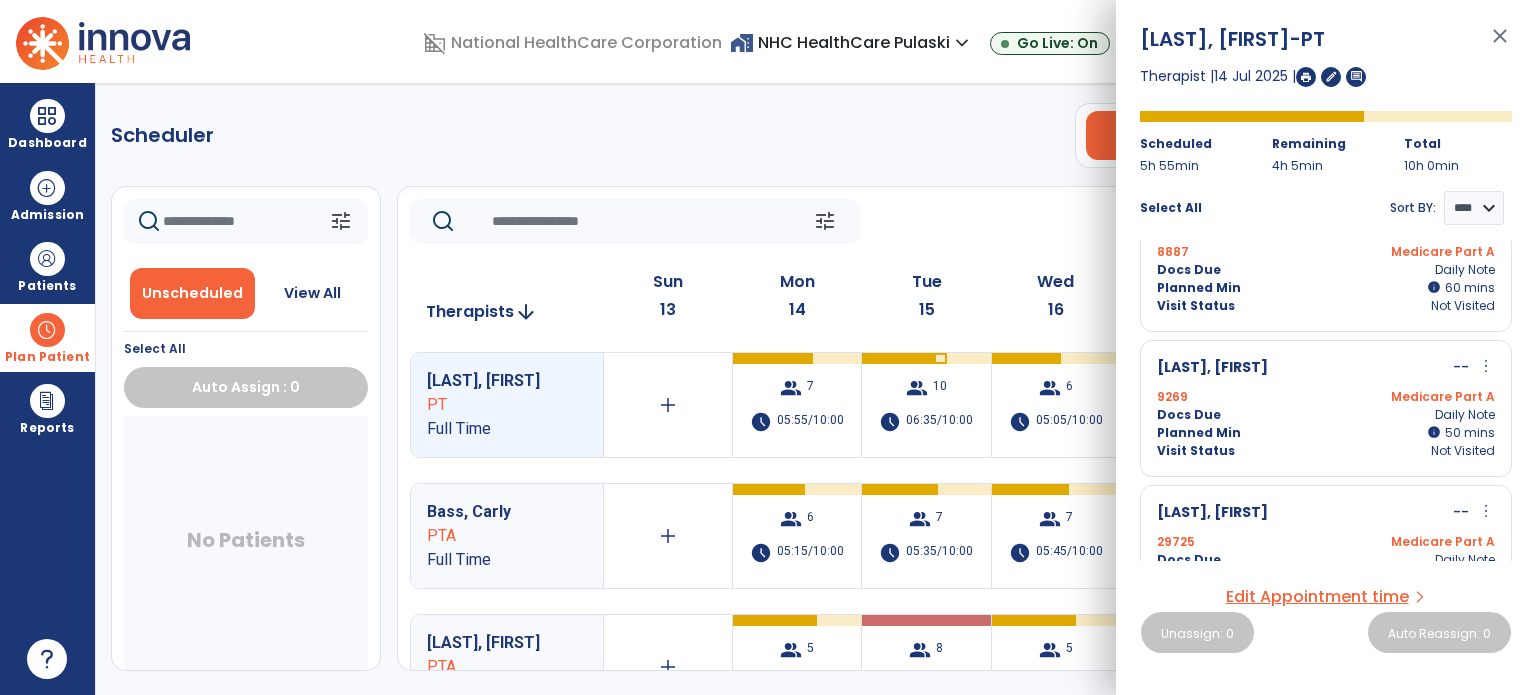 scroll, scrollTop: 200, scrollLeft: 0, axis: vertical 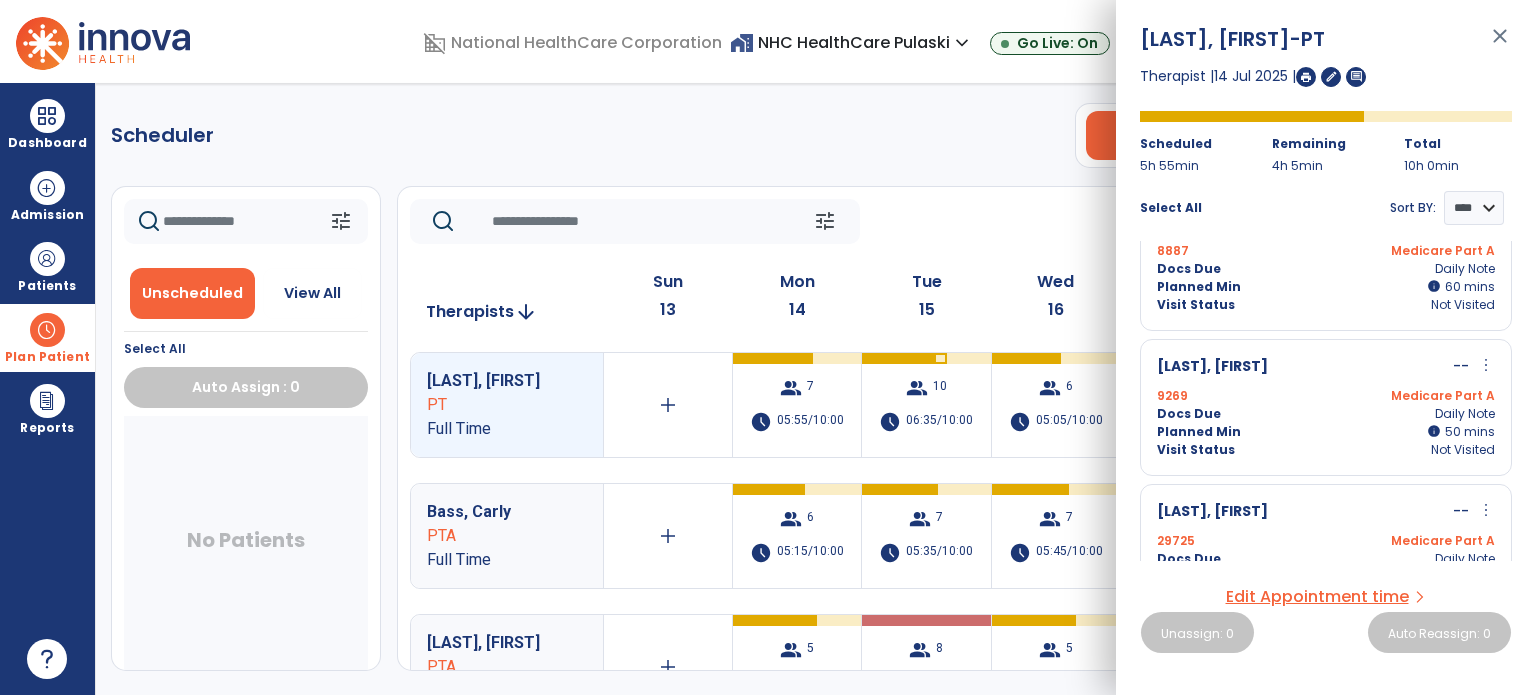 click on "close" at bounding box center [1500, 45] 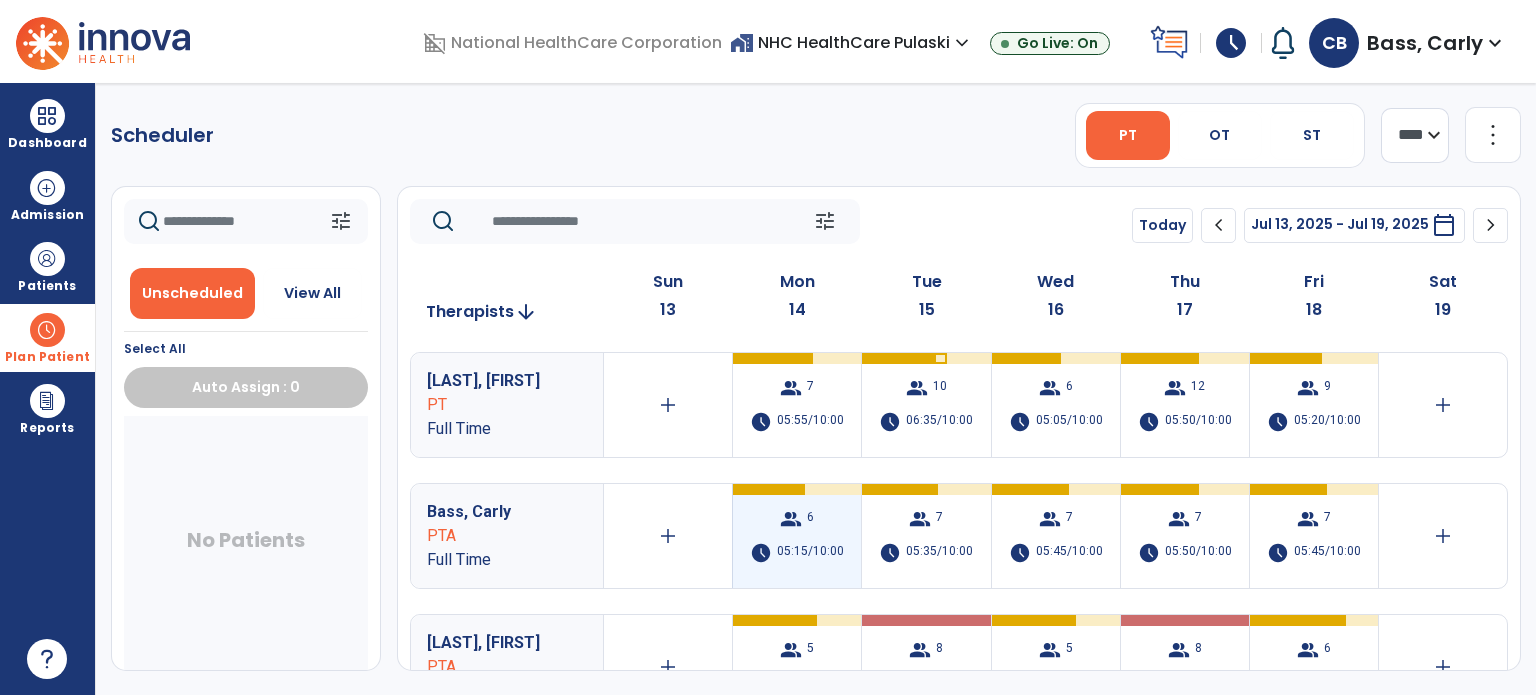 click on "group  6  schedule  05:15/10:00" at bounding box center [797, 536] 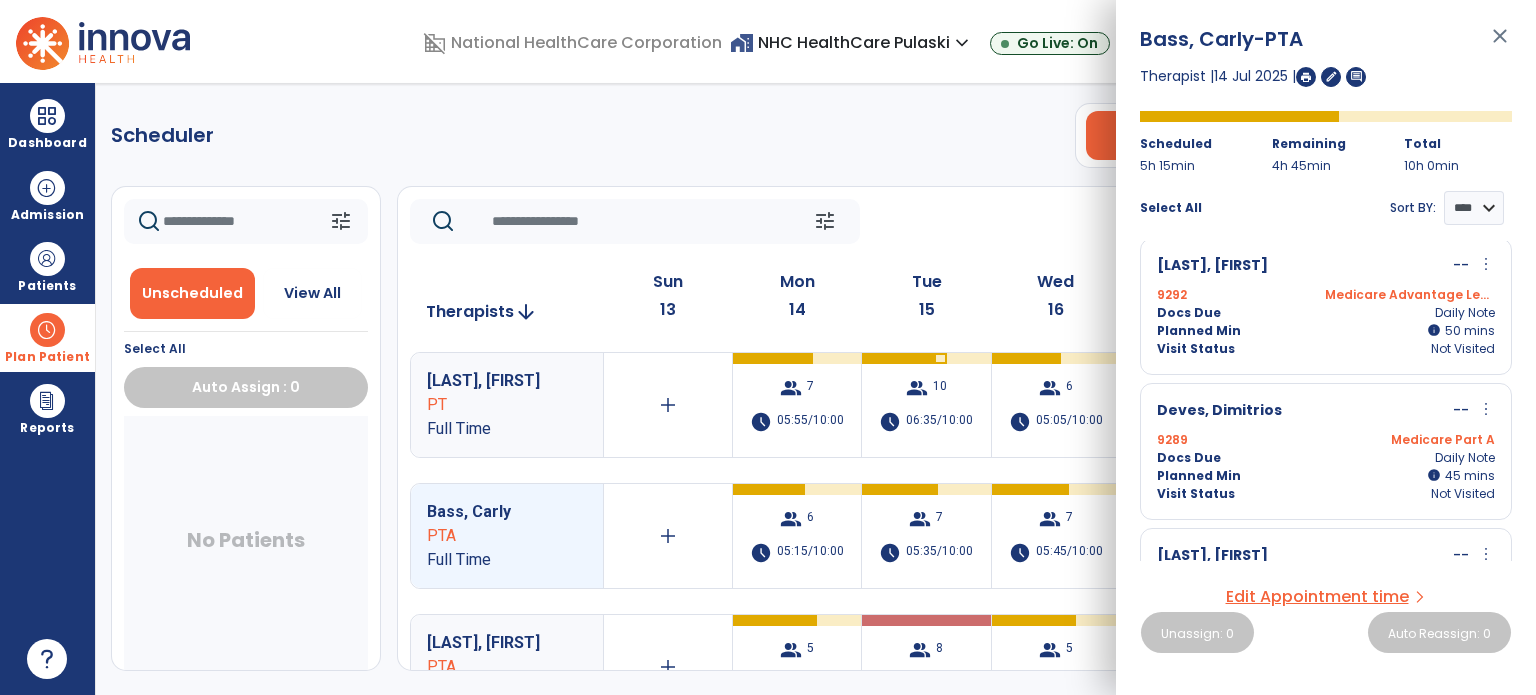 scroll, scrollTop: 0, scrollLeft: 0, axis: both 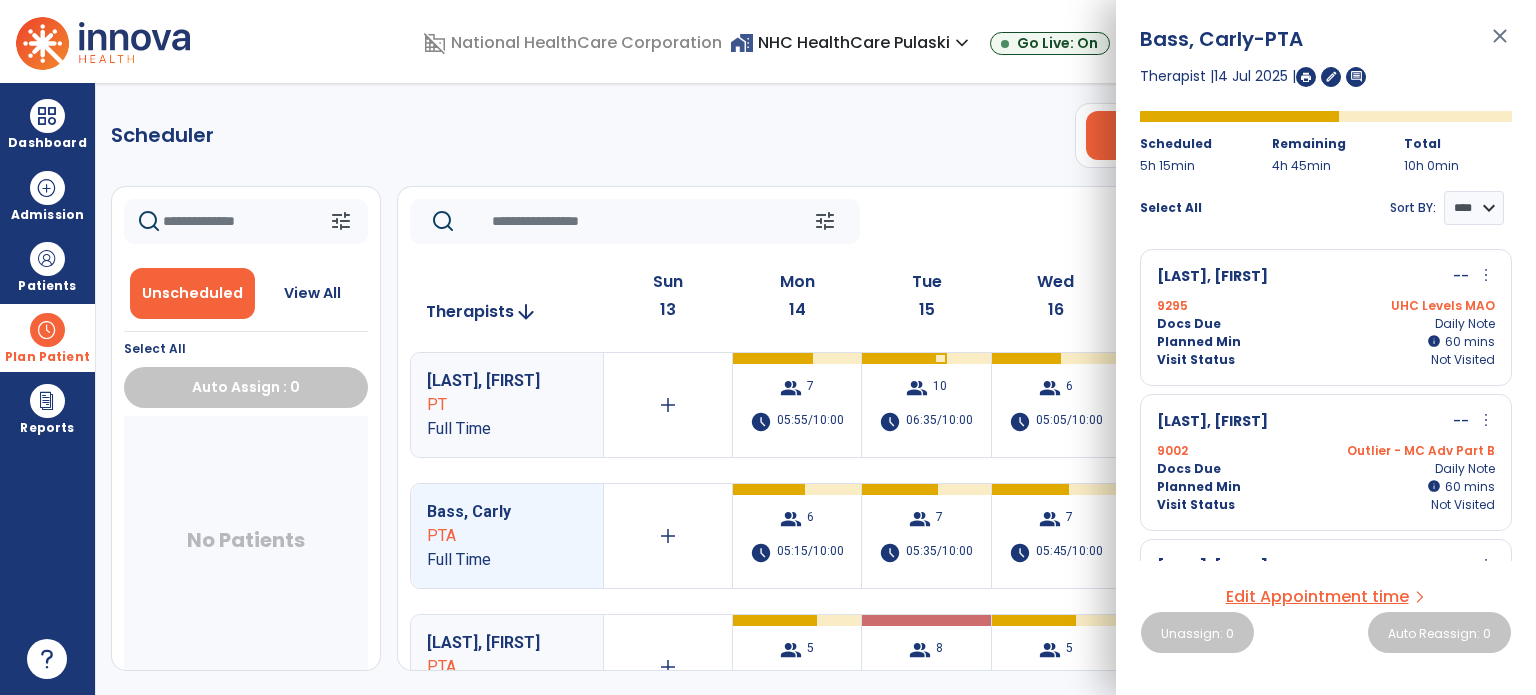 click on "Edit Appointment time" at bounding box center (1317, 597) 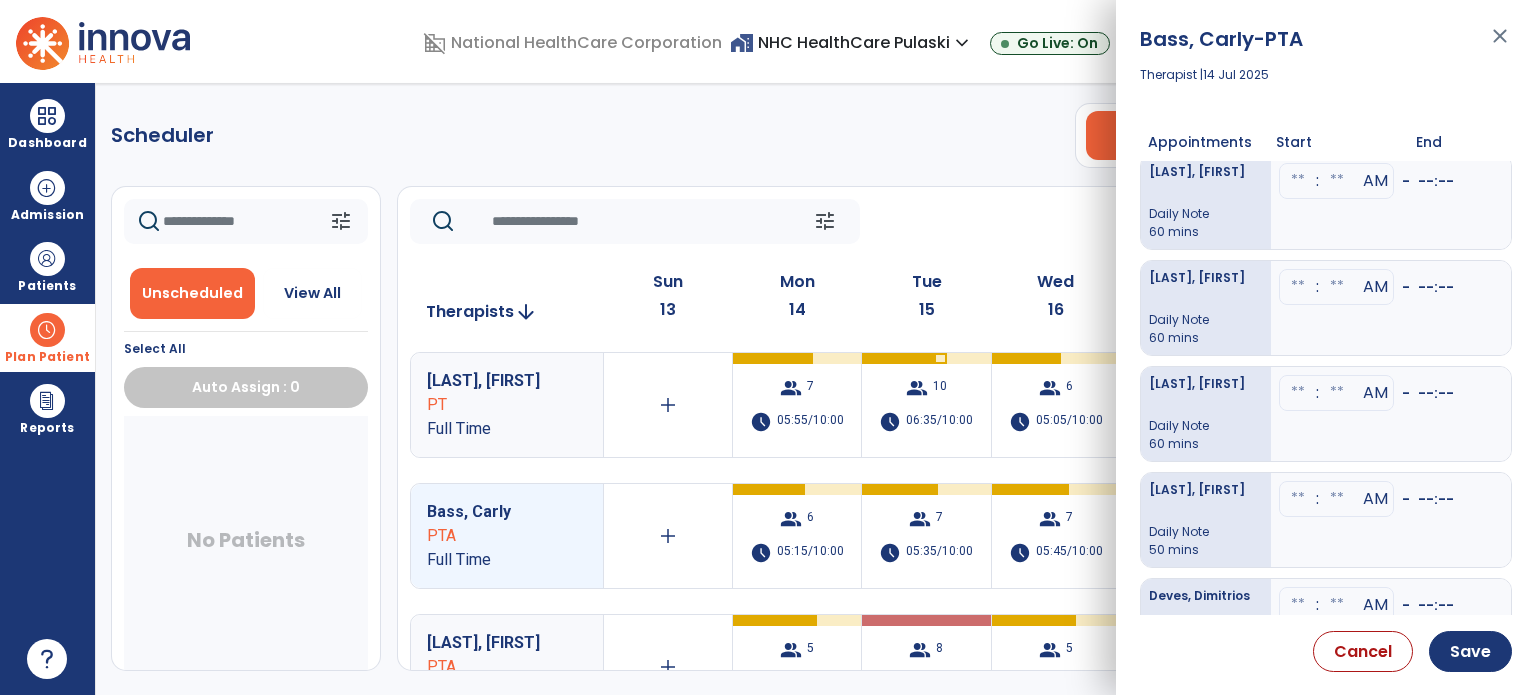 scroll, scrollTop: 0, scrollLeft: 0, axis: both 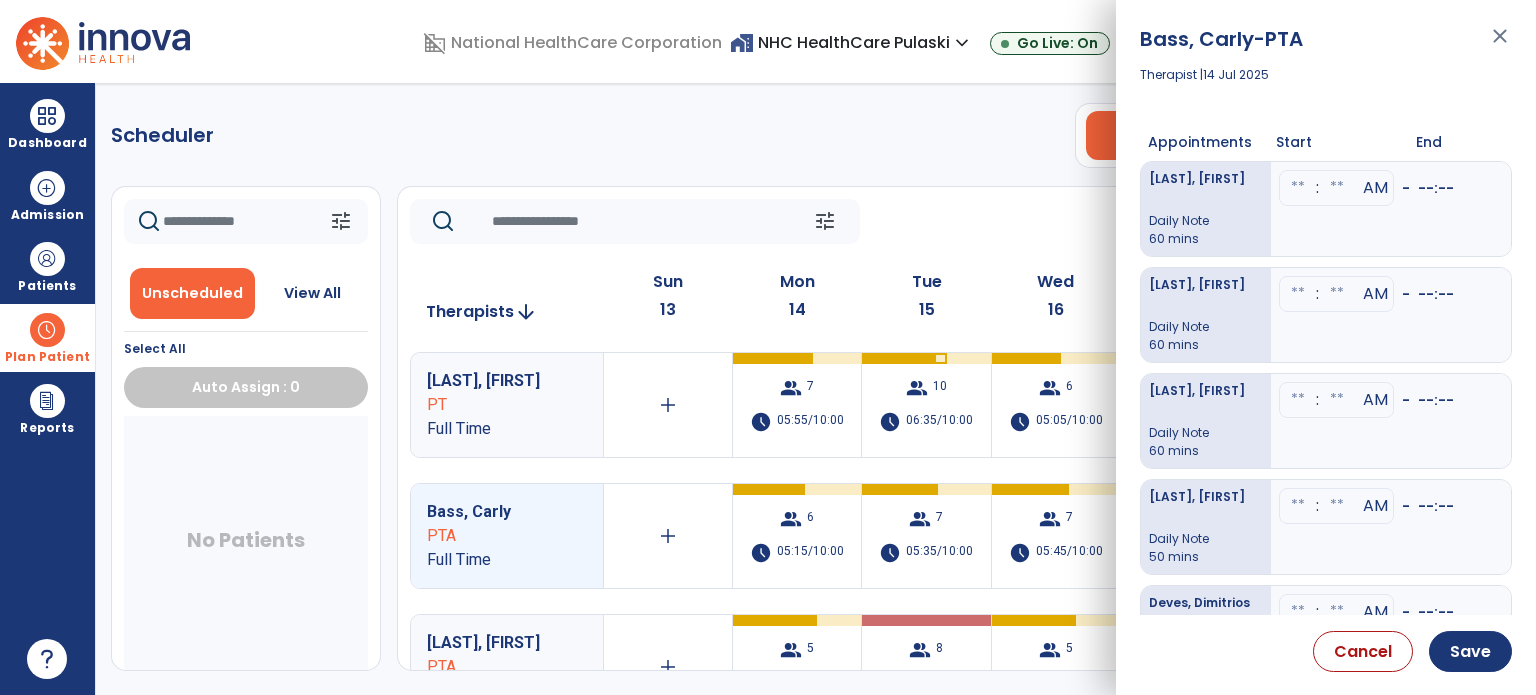 click at bounding box center (1298, 188) 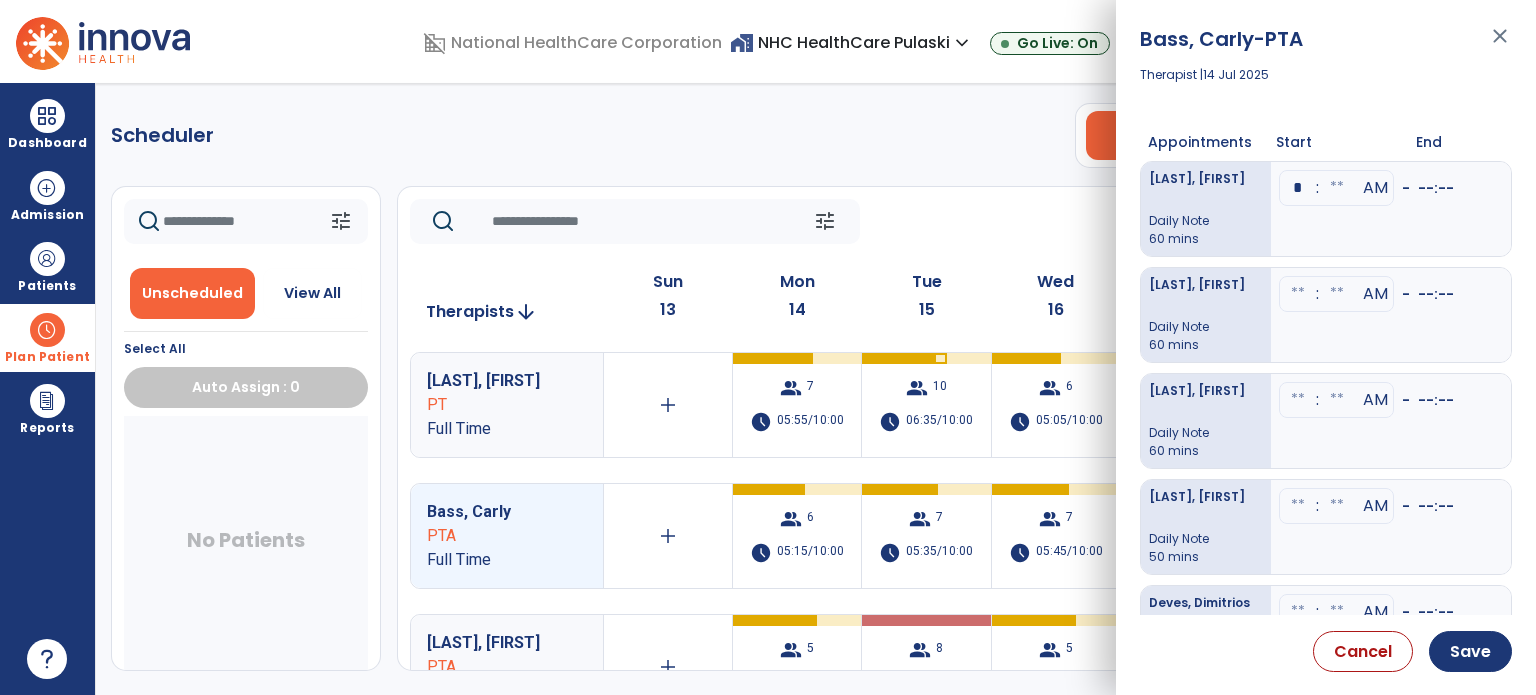 type on "**" 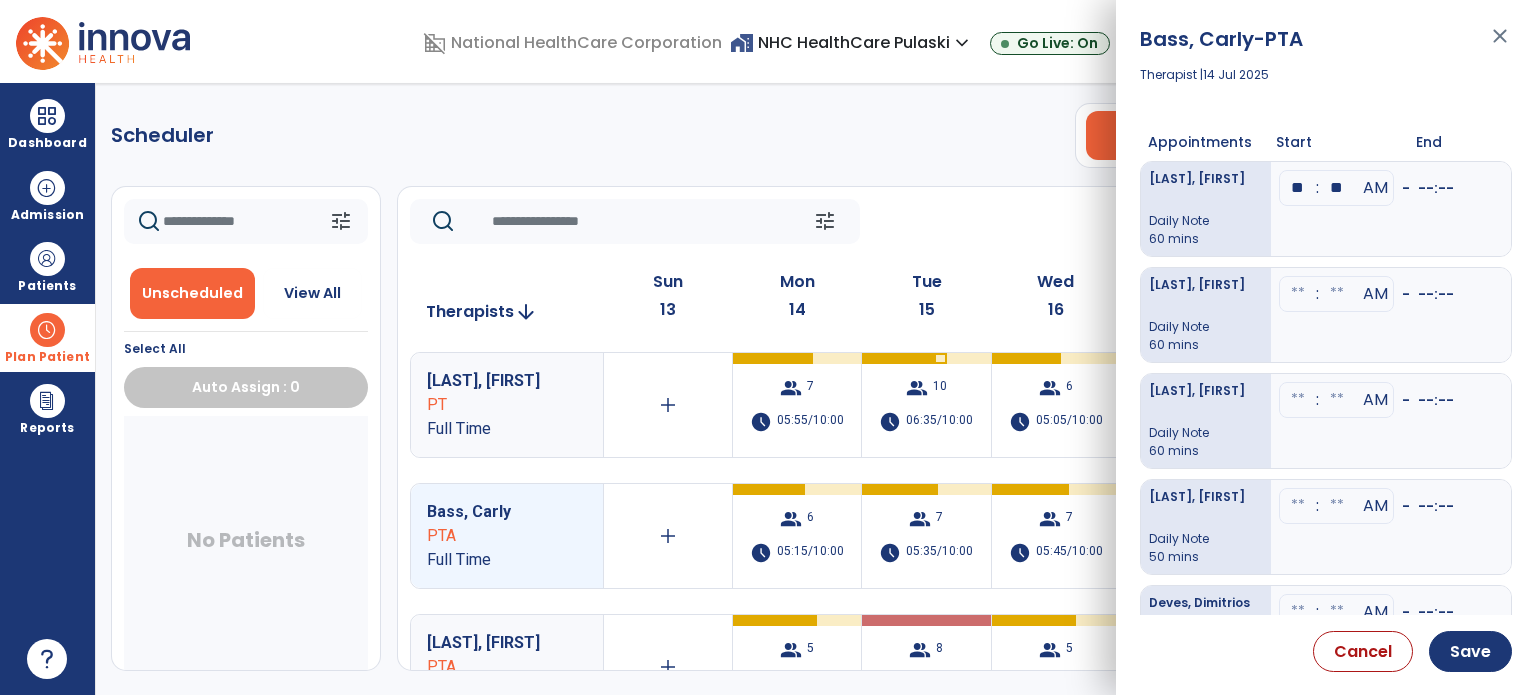 type on "**" 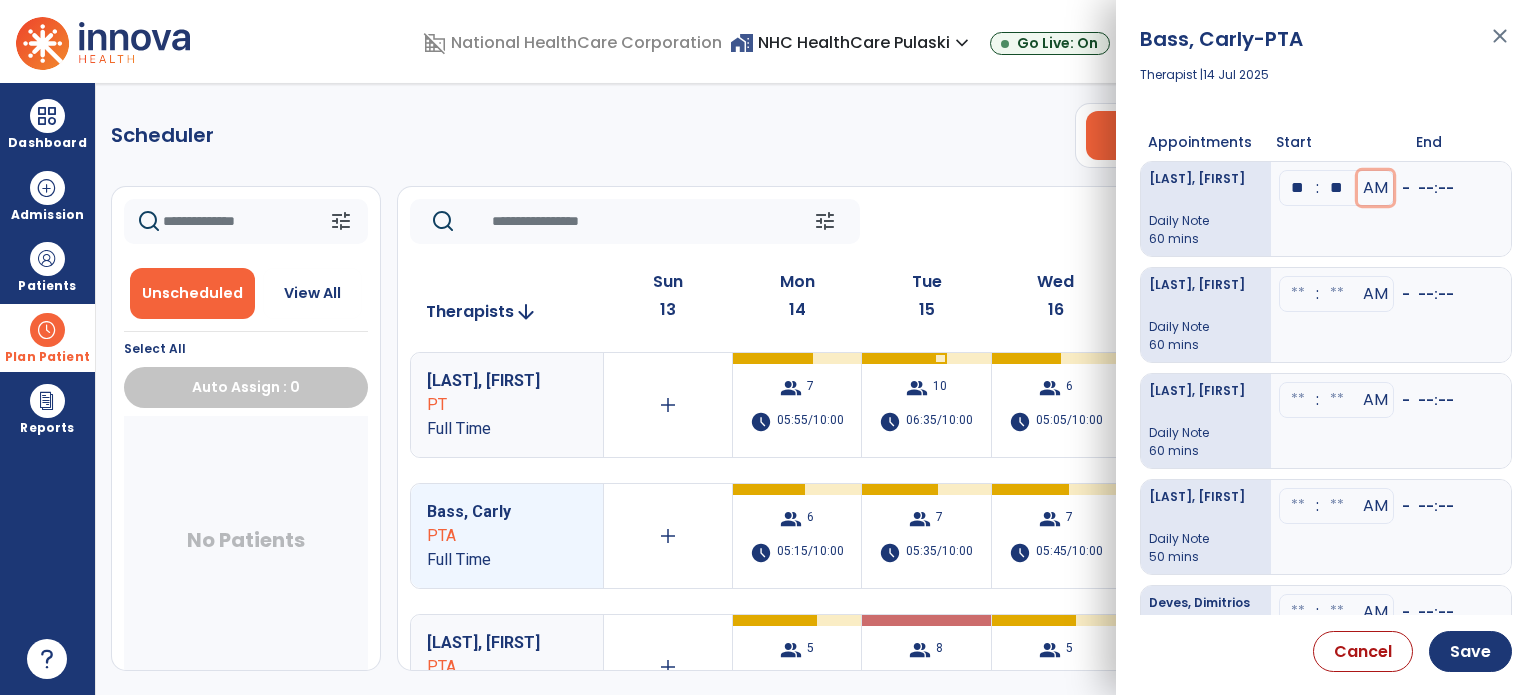 type 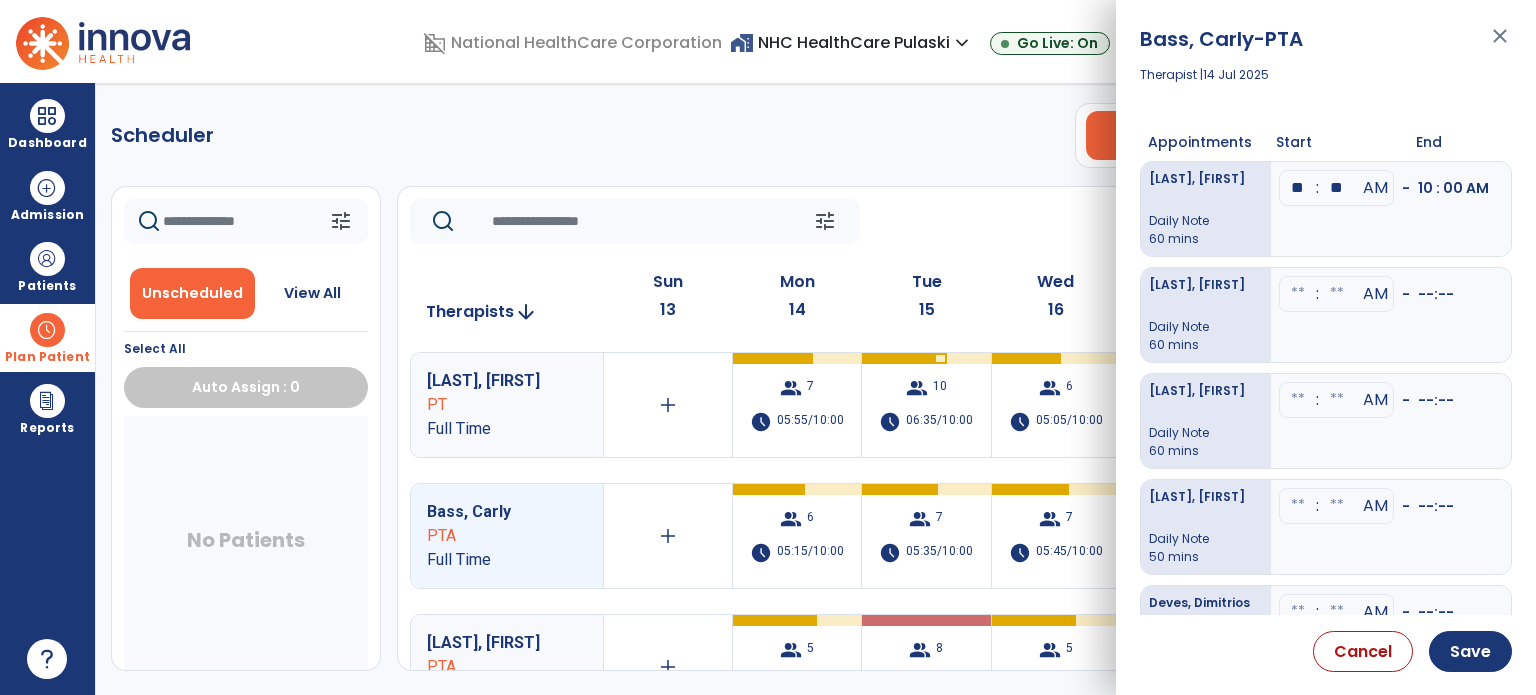 click at bounding box center [1298, 294] 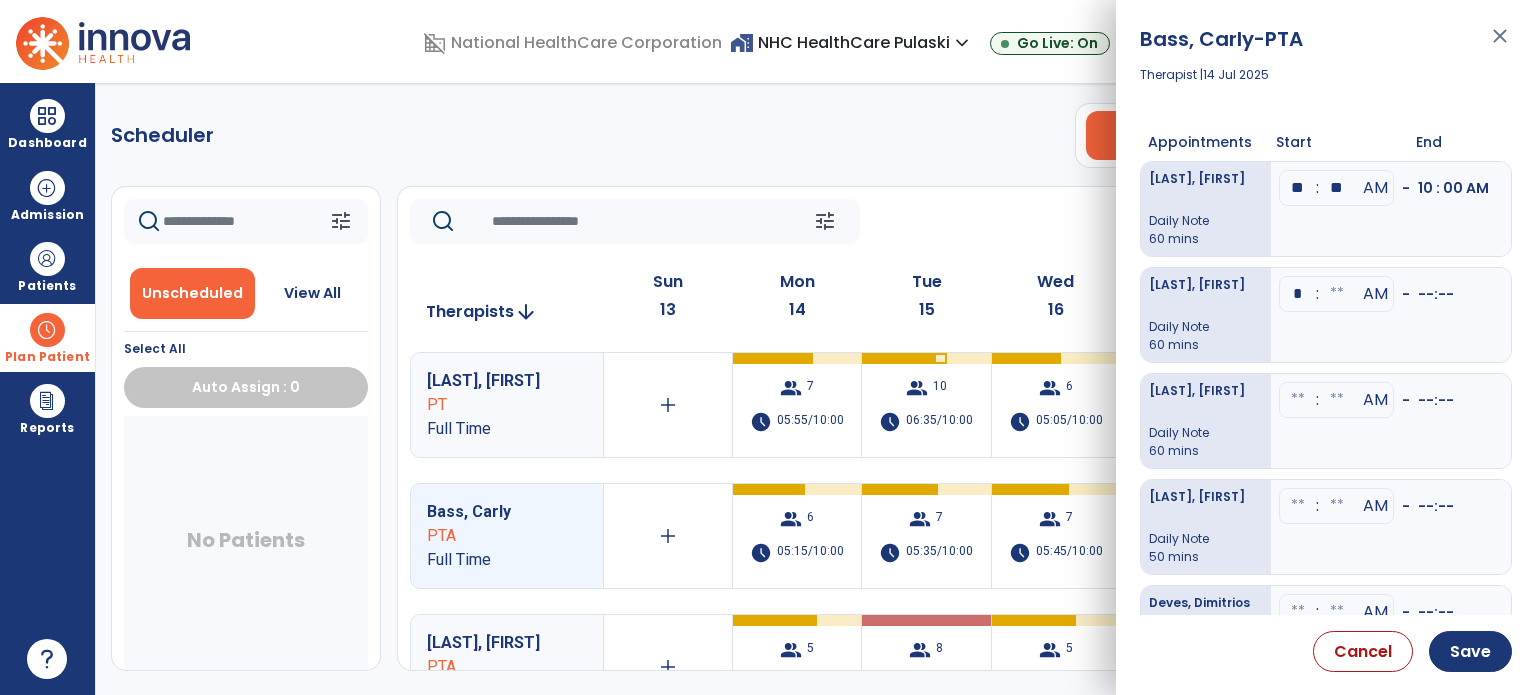 type on "**" 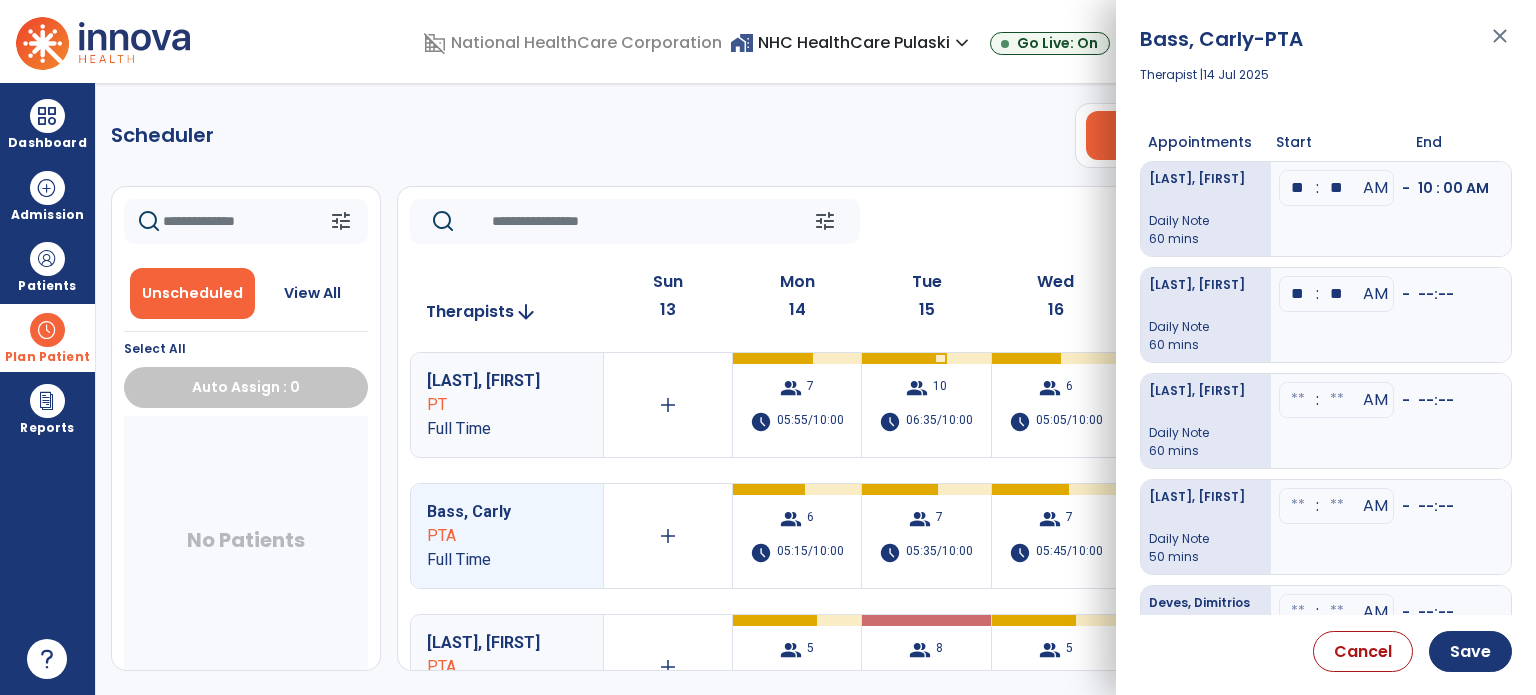 type on "**" 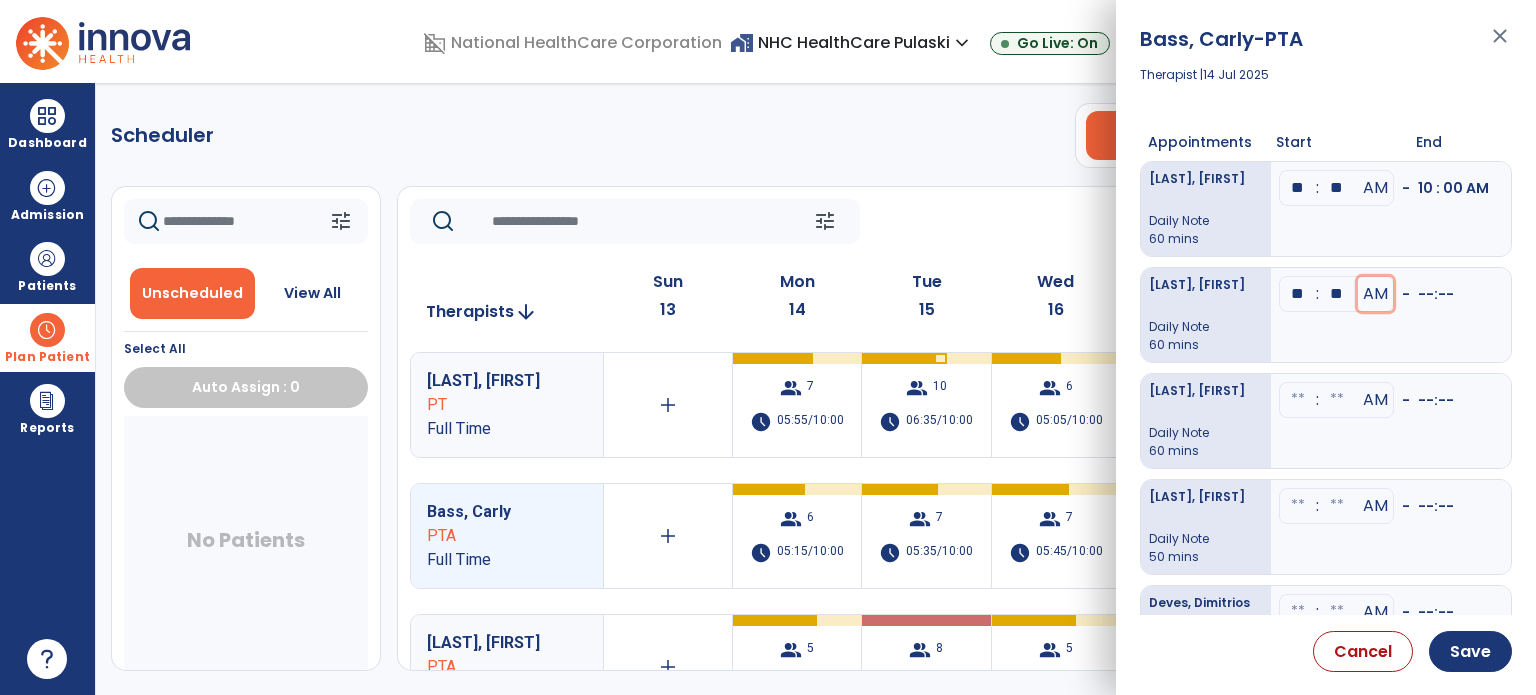 type 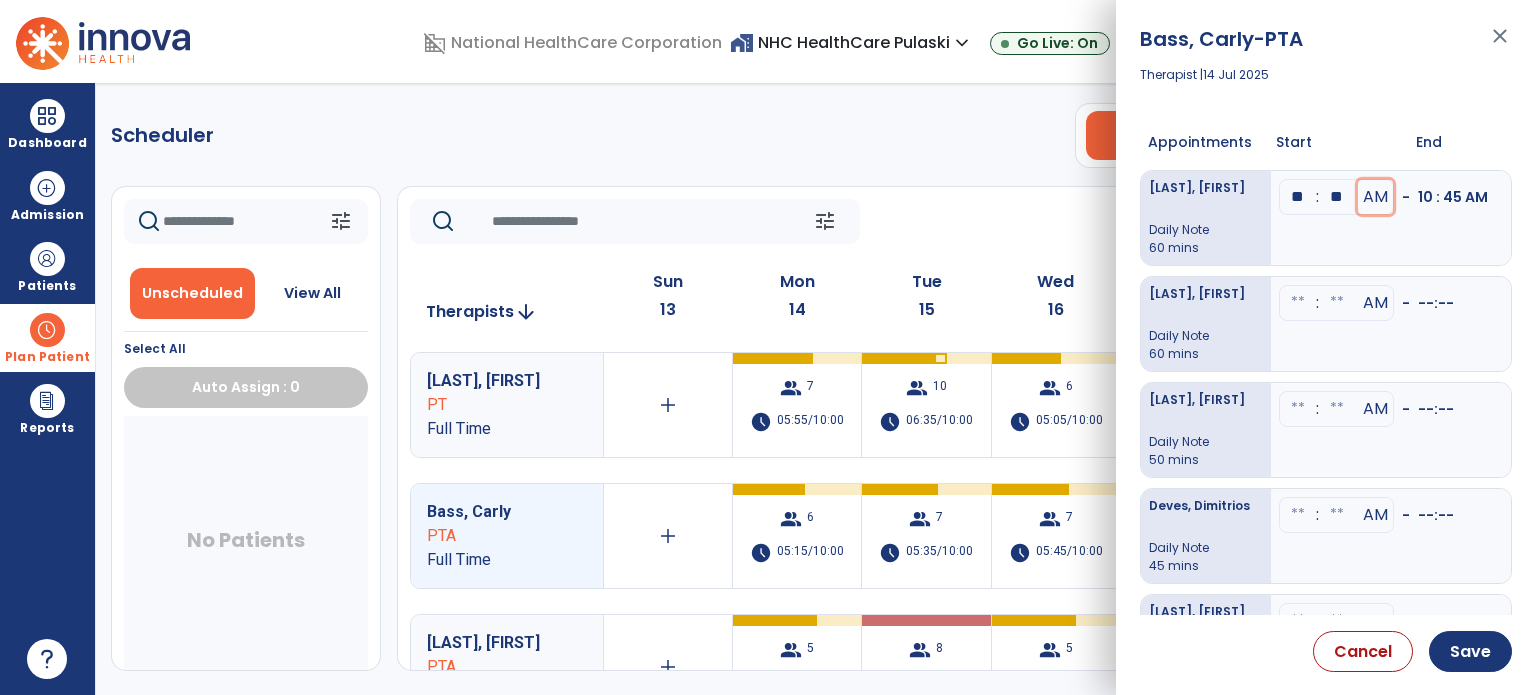 scroll, scrollTop: 0, scrollLeft: 0, axis: both 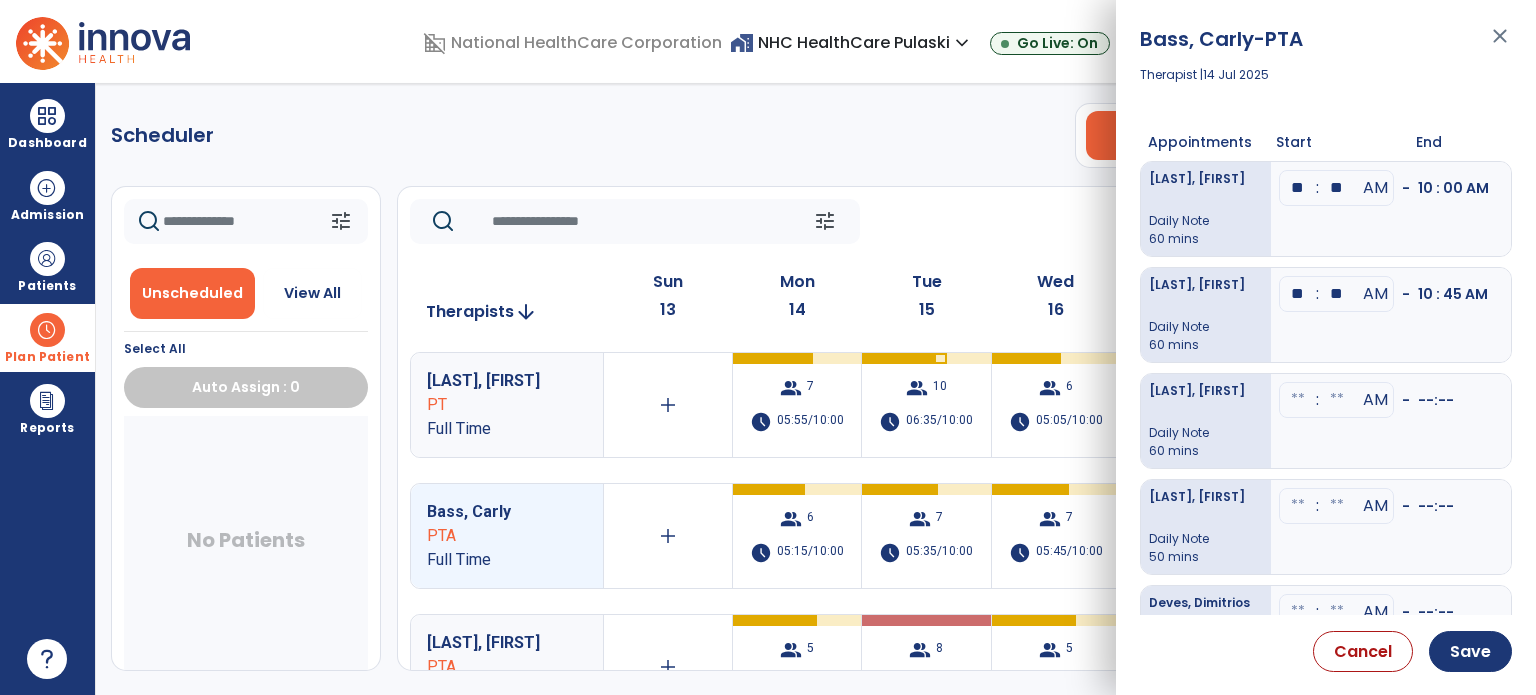 click at bounding box center (1298, 400) 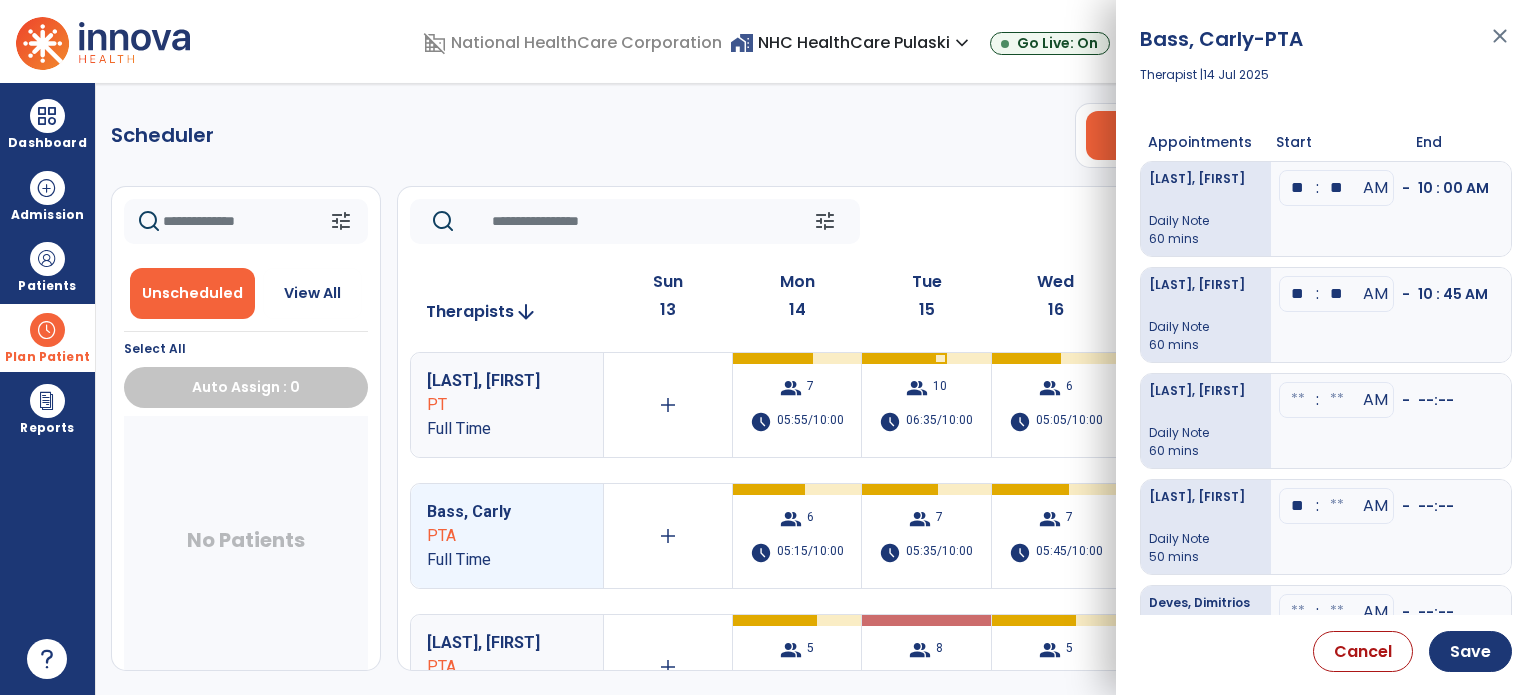 type on "**" 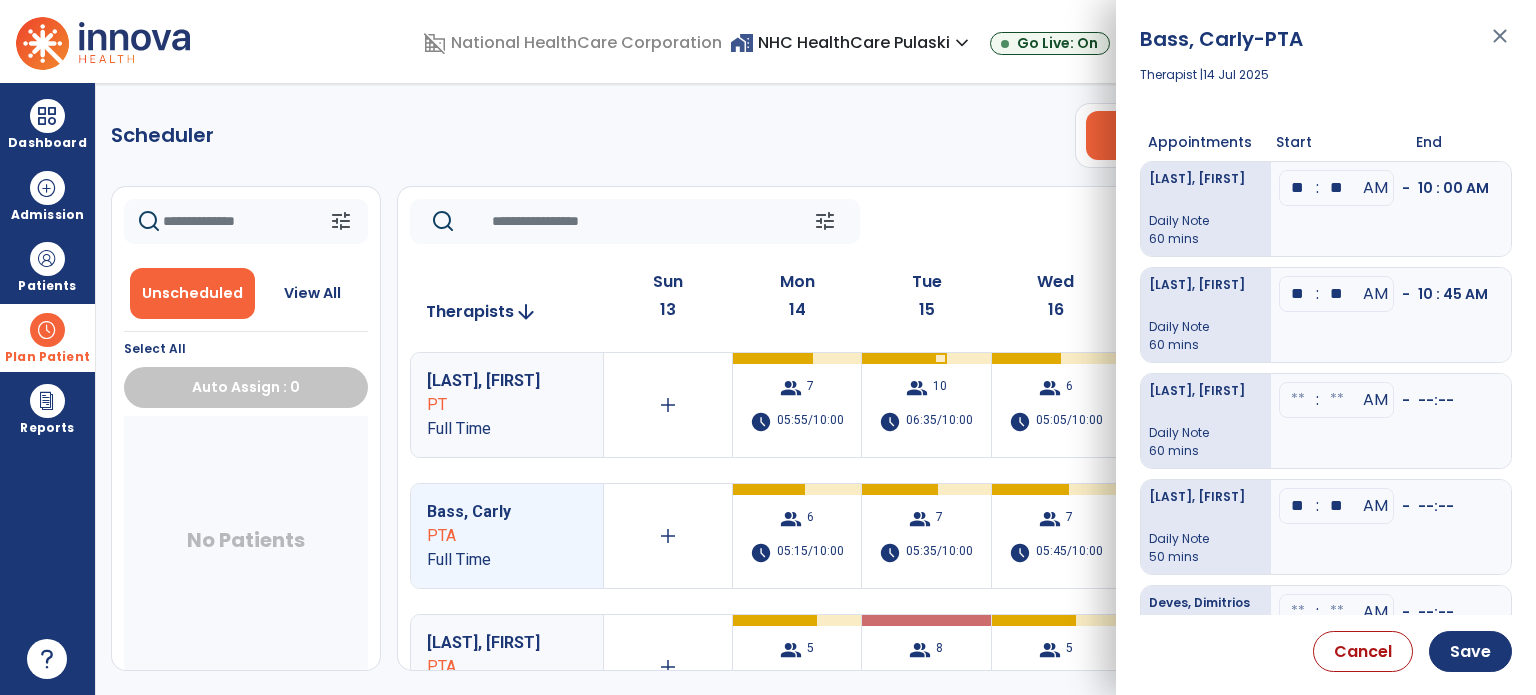 type on "**" 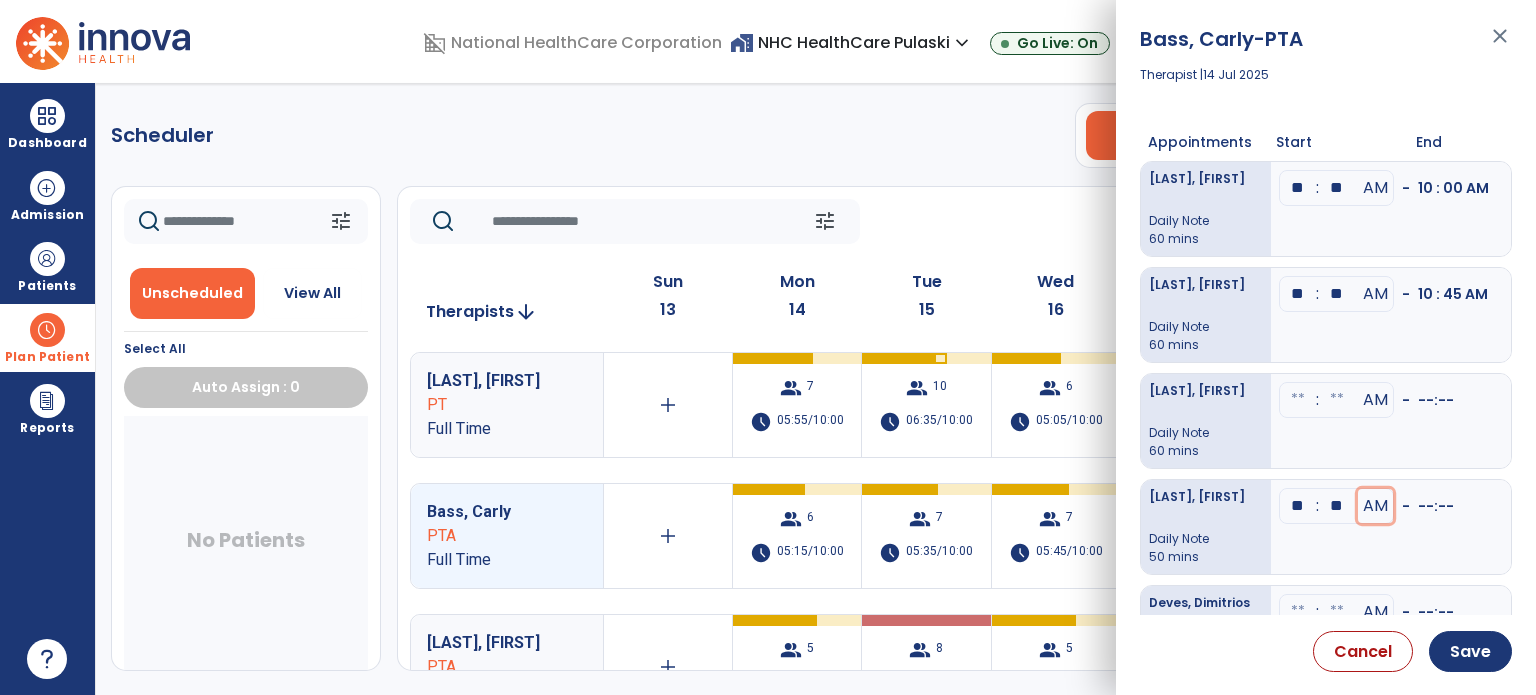 type 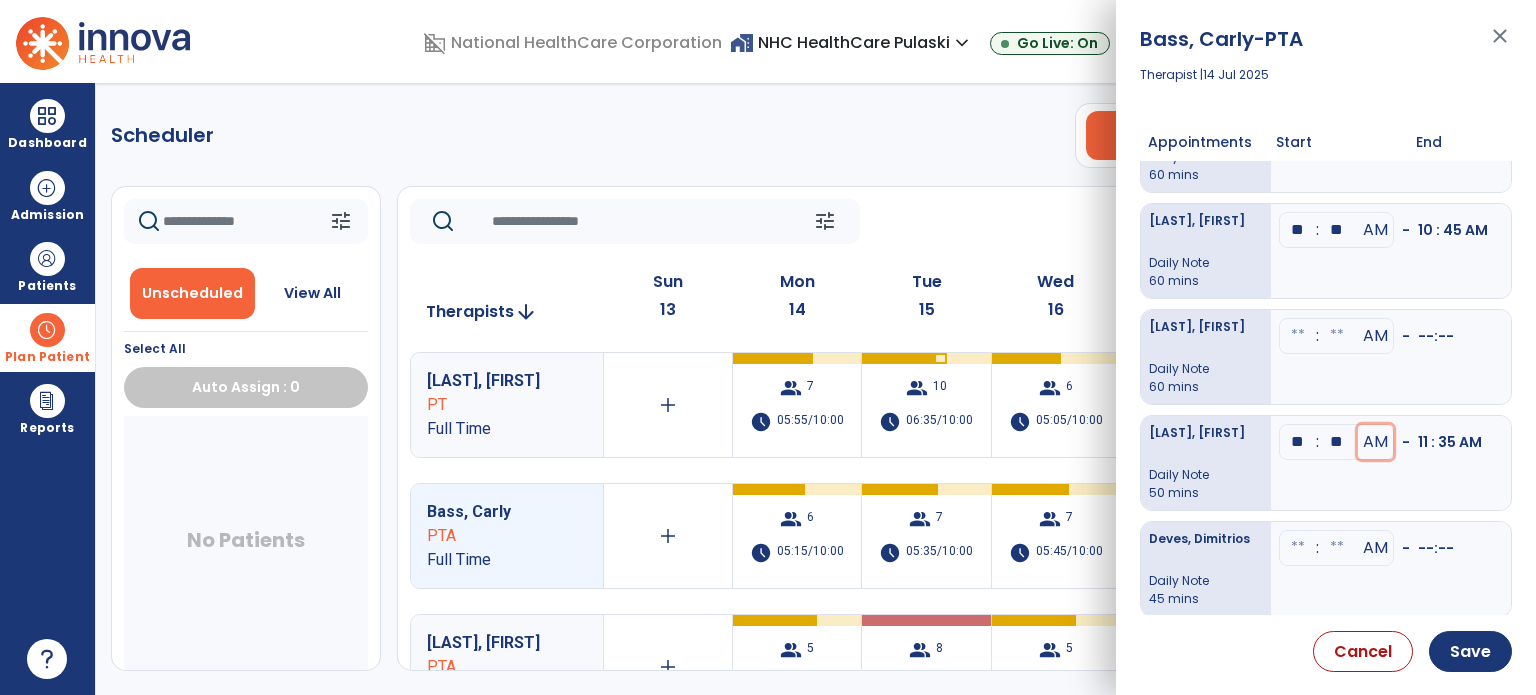 scroll, scrollTop: 0, scrollLeft: 0, axis: both 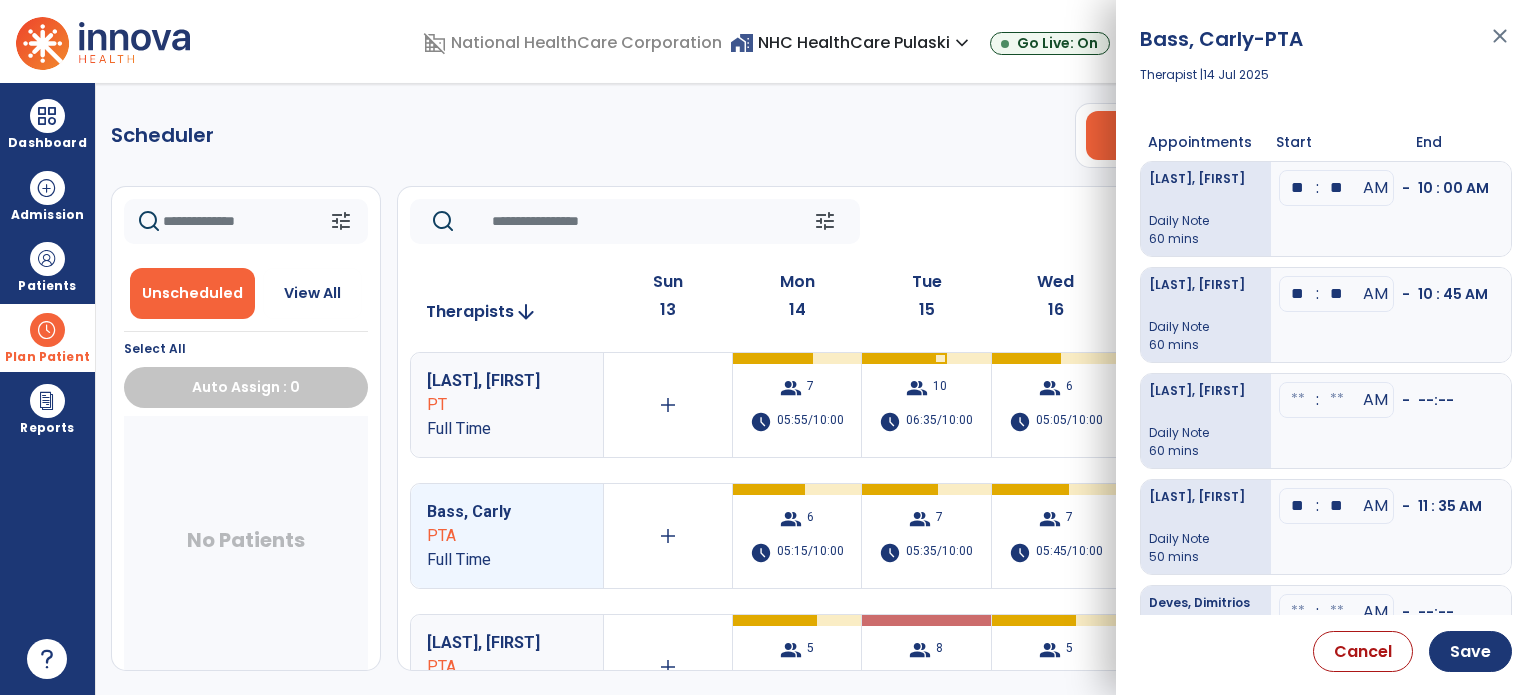 click at bounding box center [1298, 400] 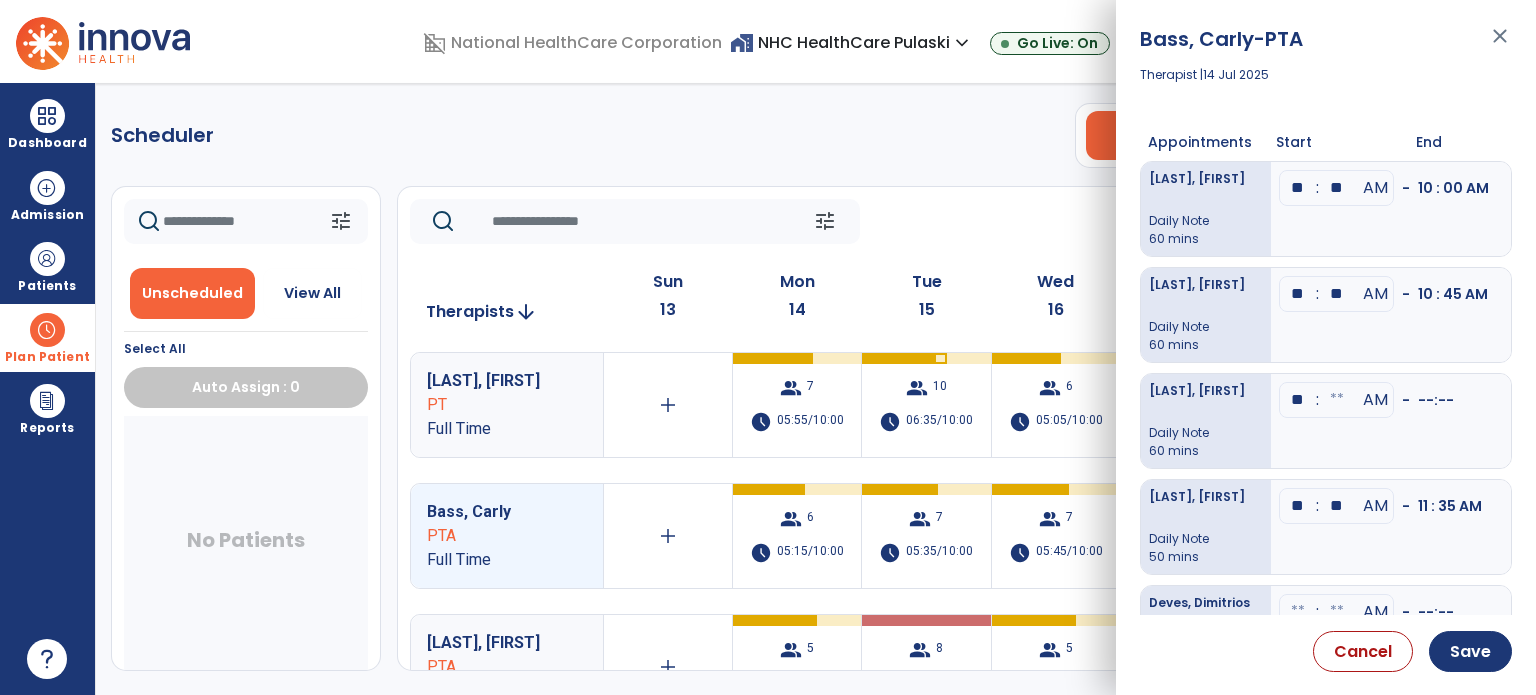 type on "**" 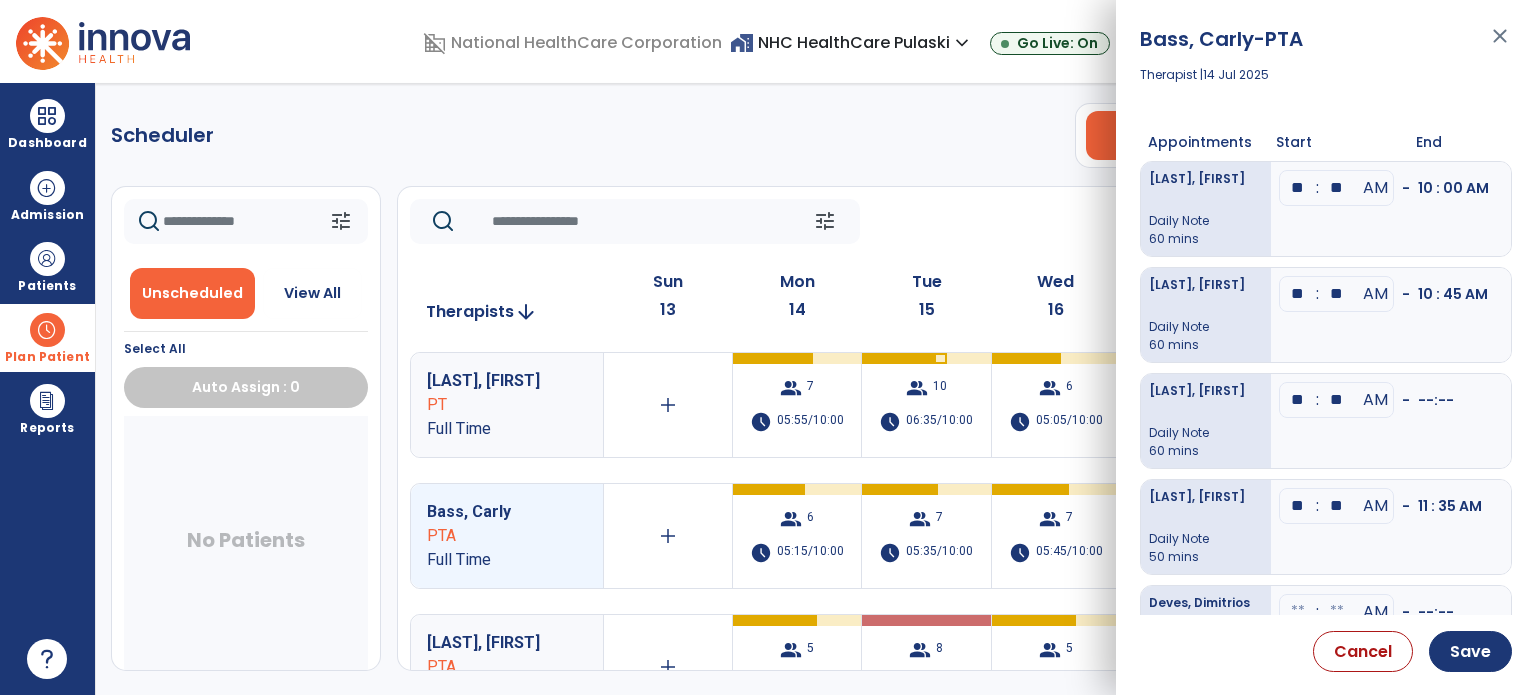type on "**" 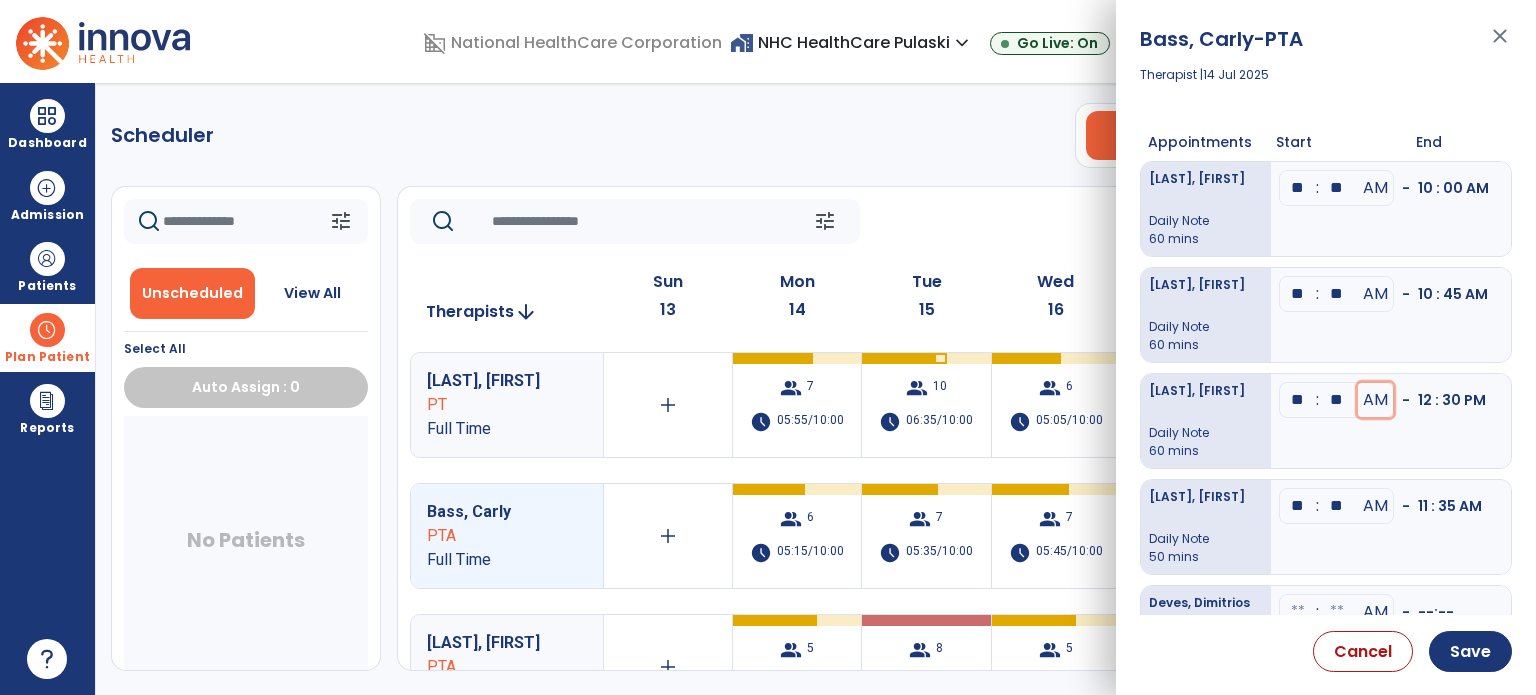 type 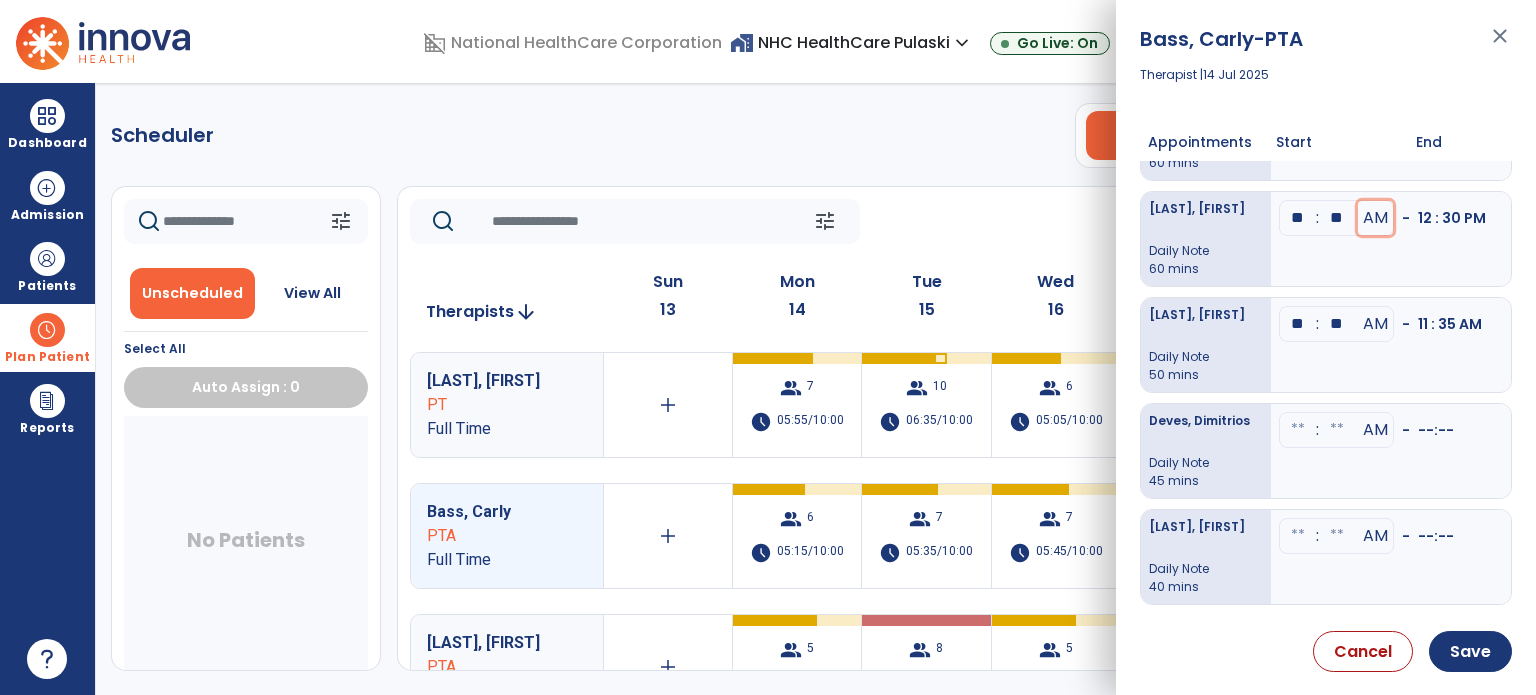 scroll, scrollTop: 197, scrollLeft: 0, axis: vertical 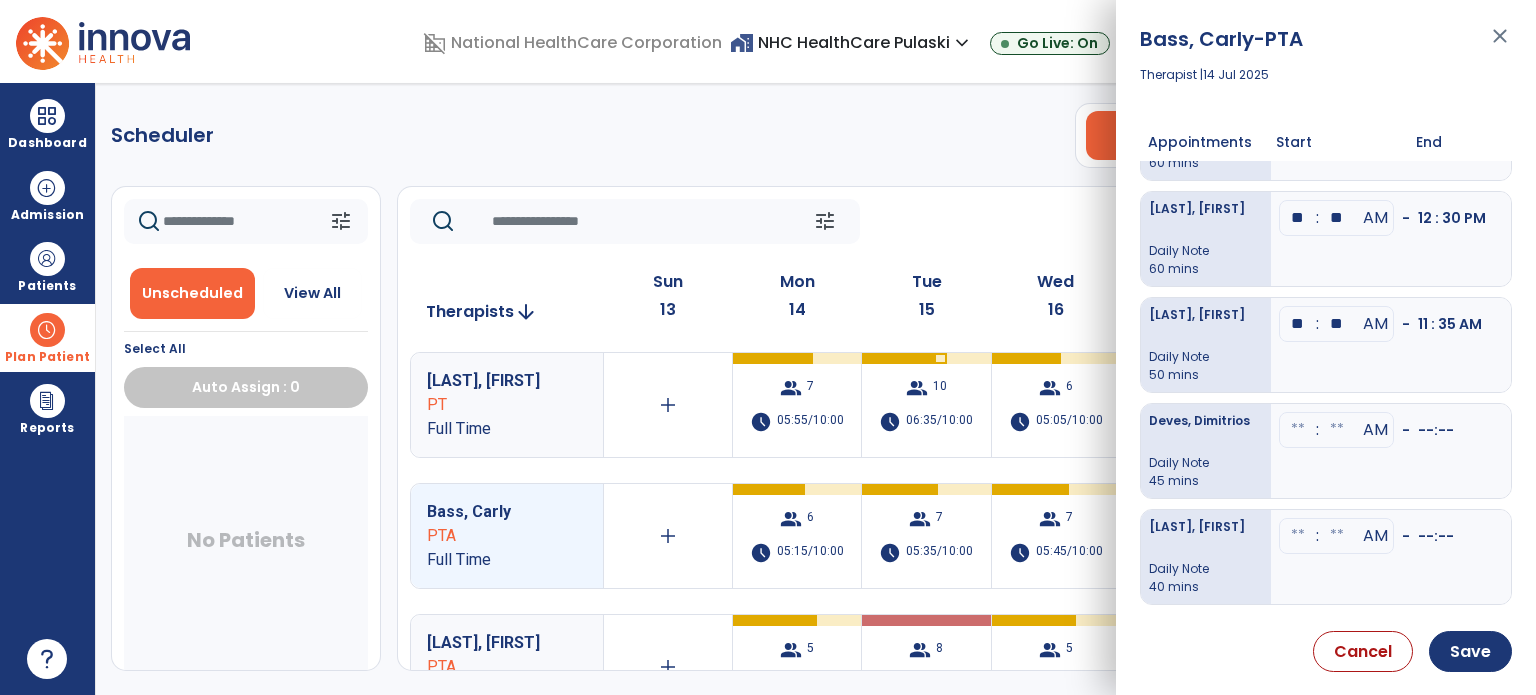 click at bounding box center (1298, 430) 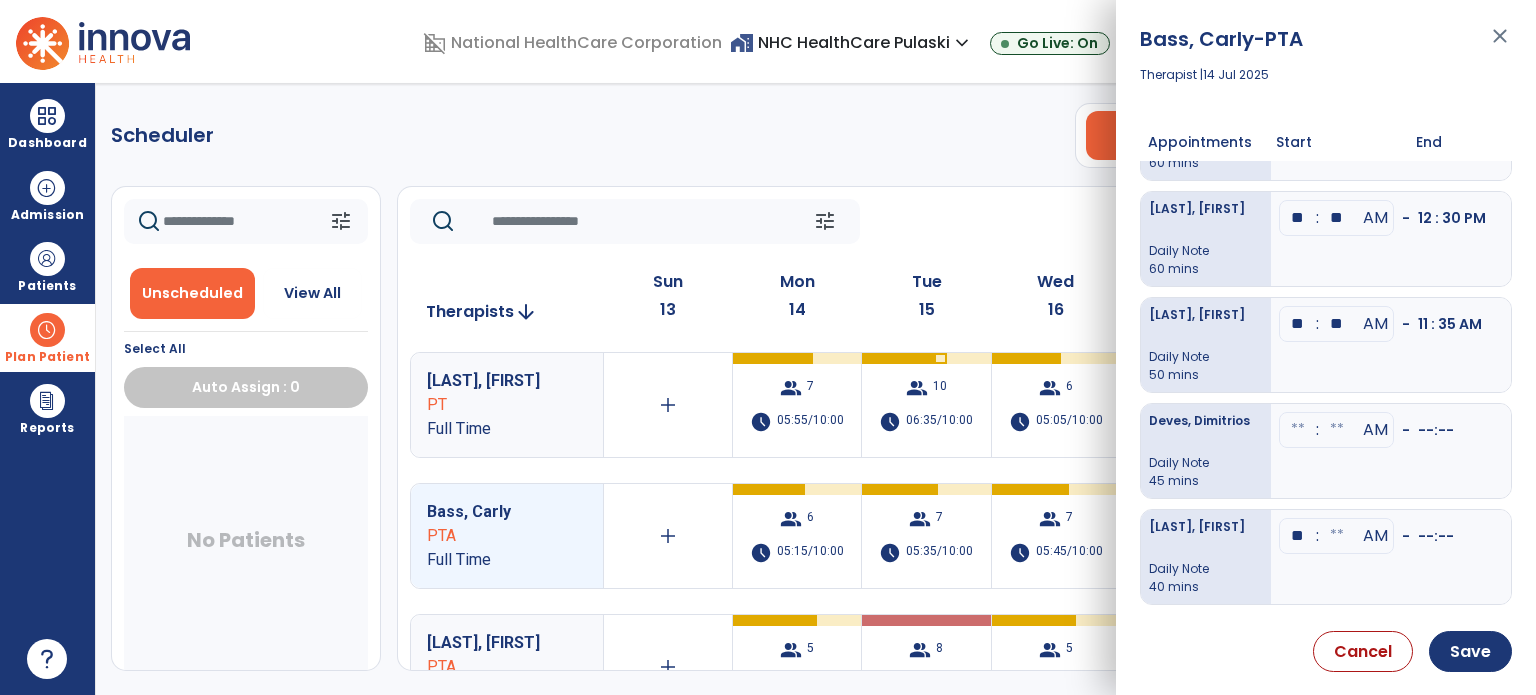 type on "**" 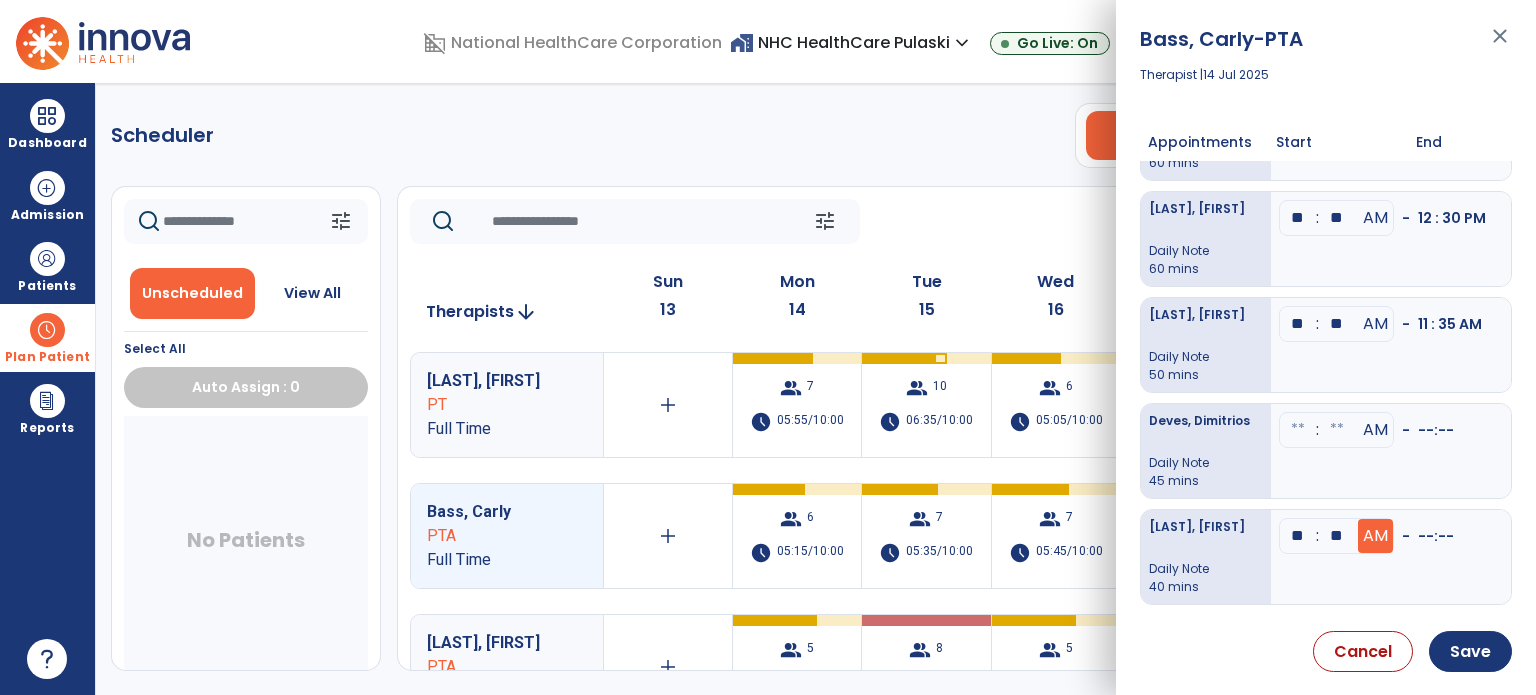 type on "**" 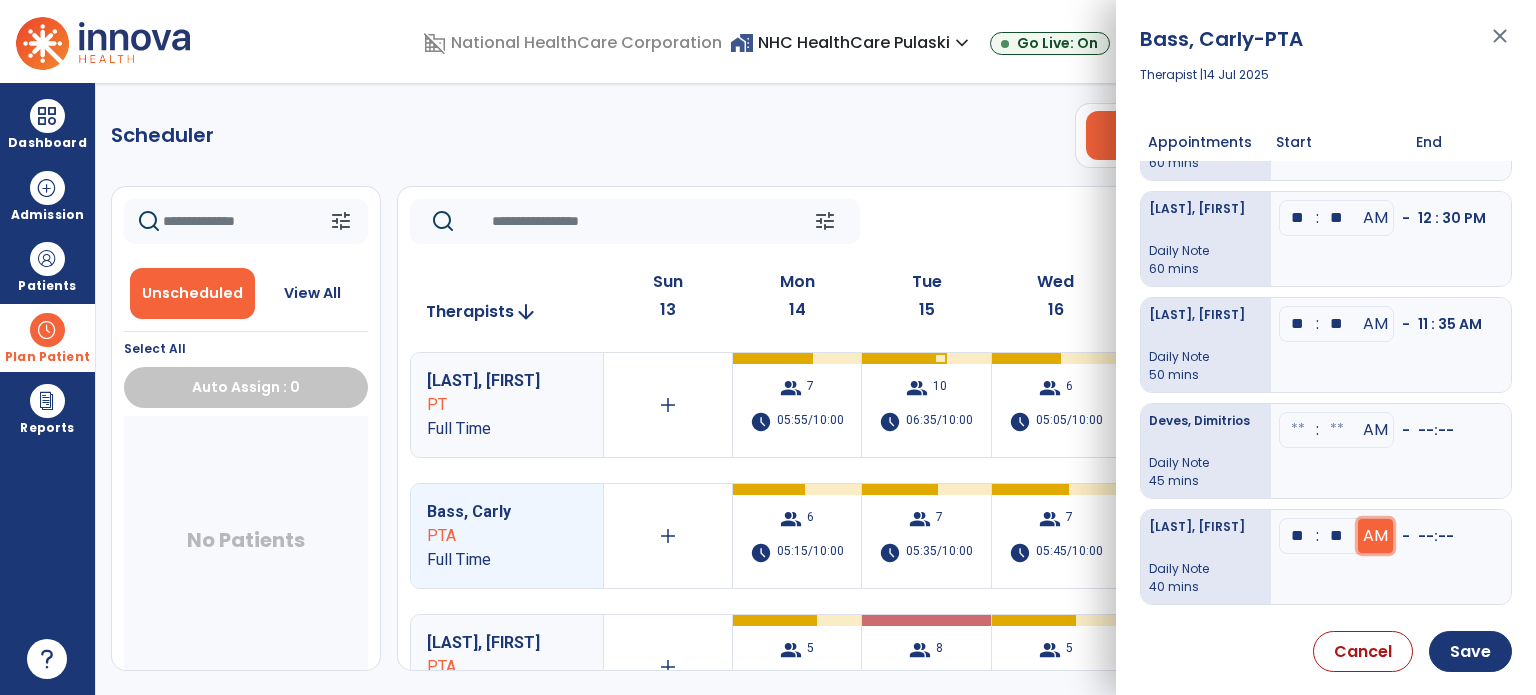 click on "AM" at bounding box center (1375, 6) 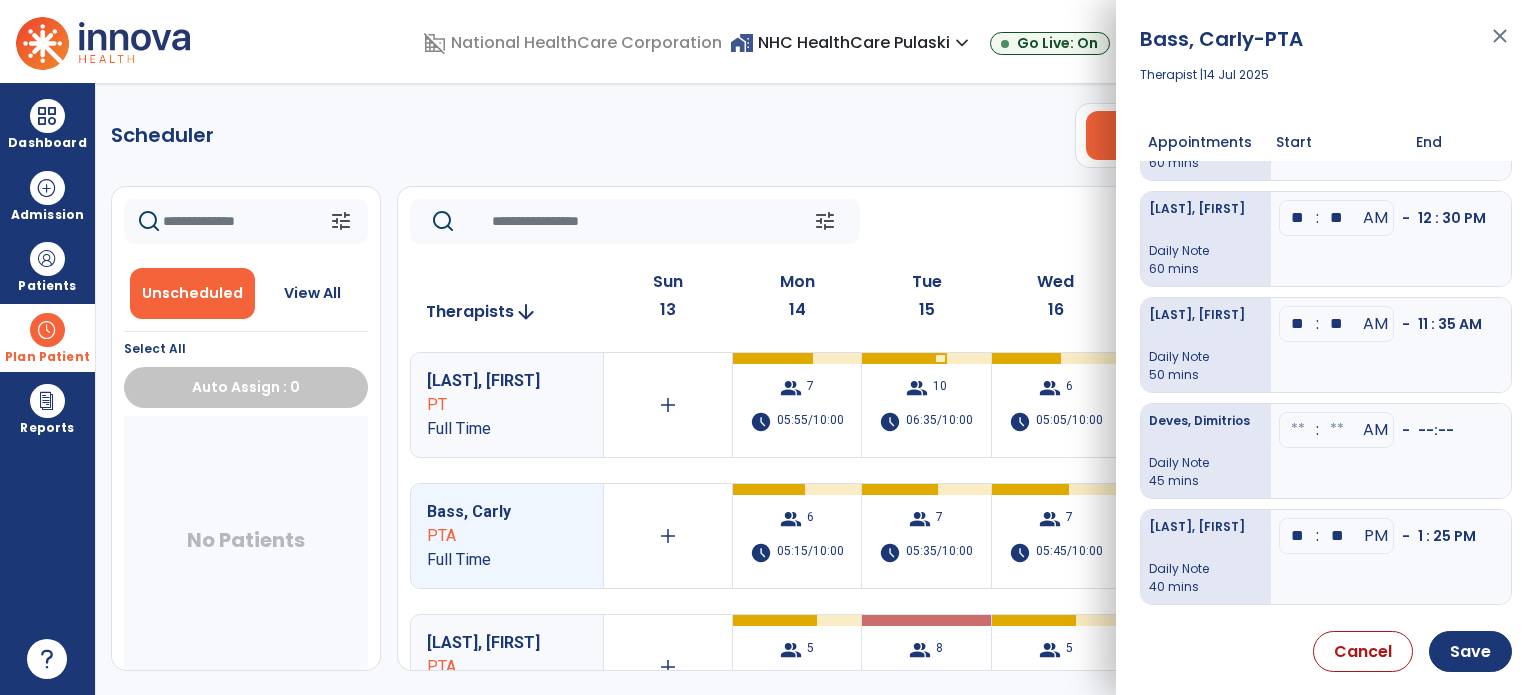 click on "**" at bounding box center [1298, 6] 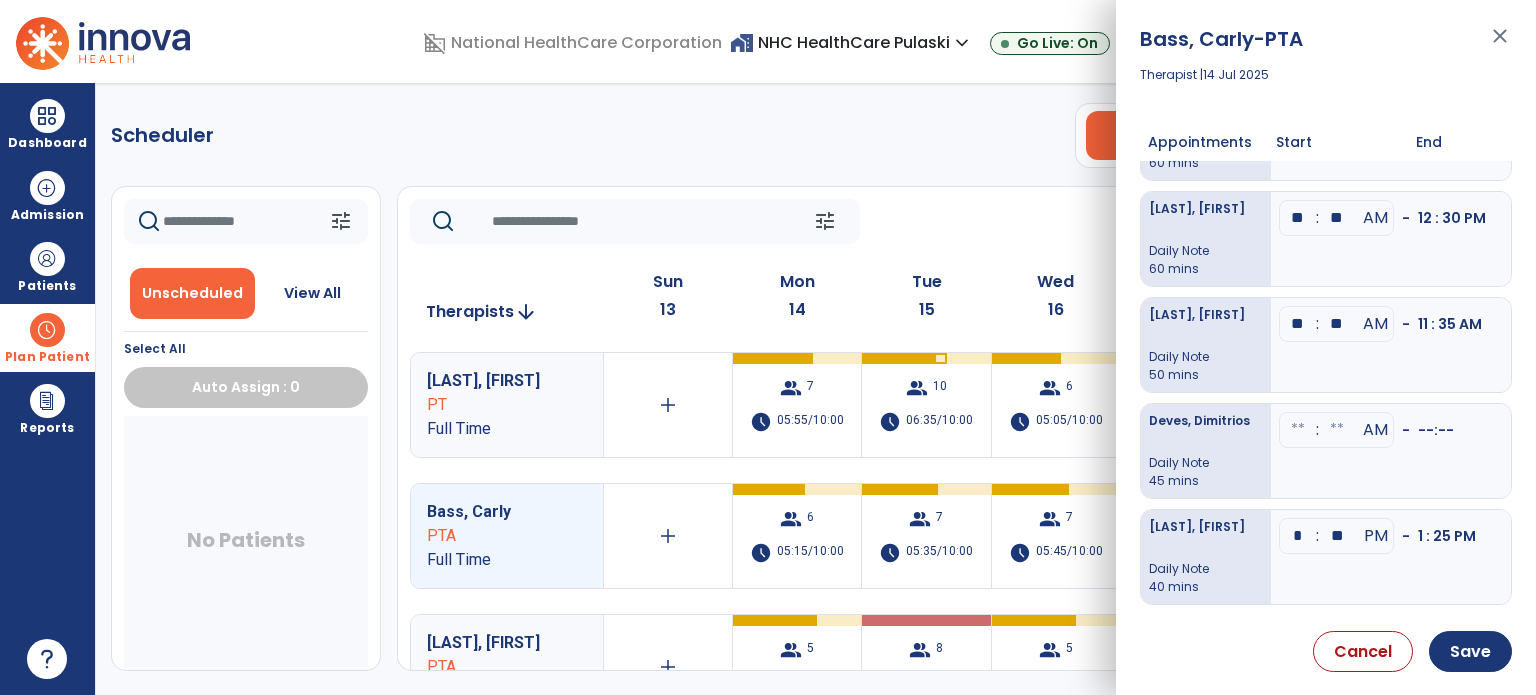 type on "**" 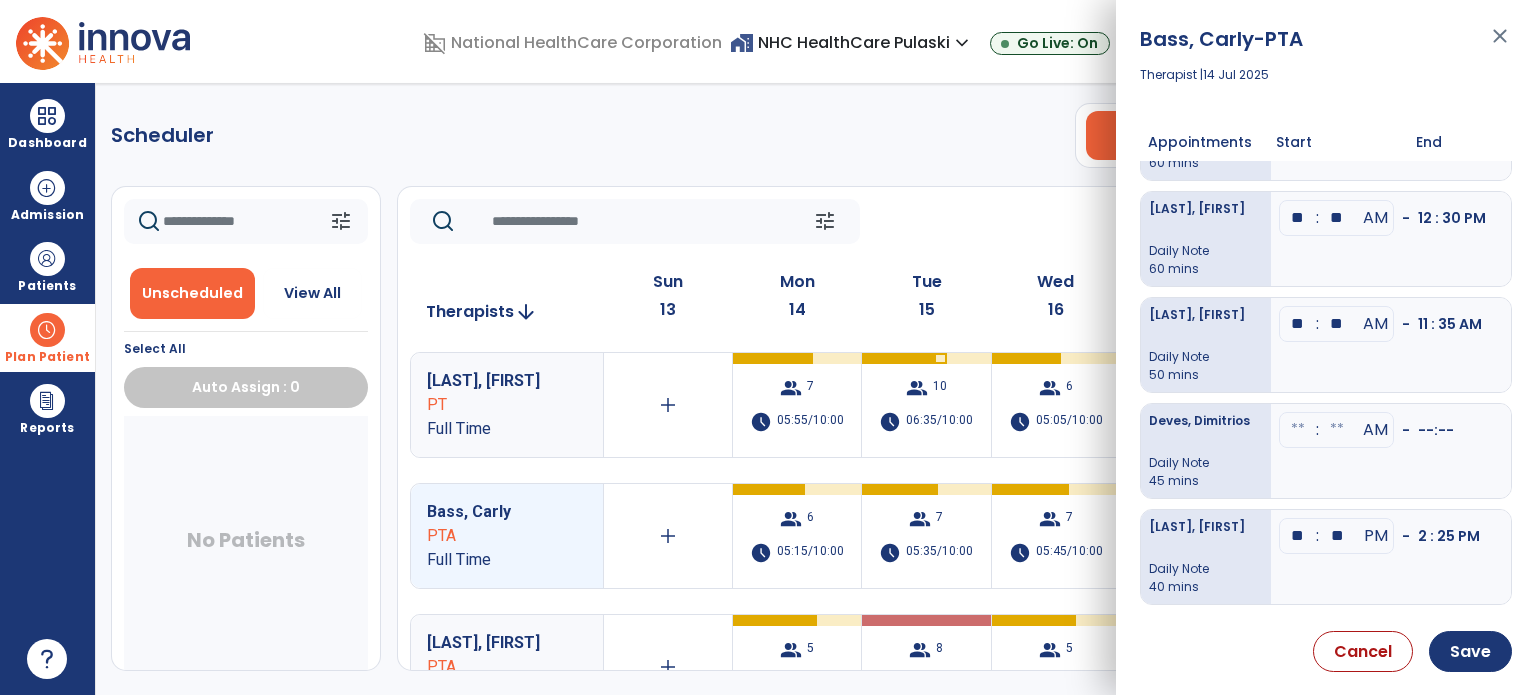 type on "**" 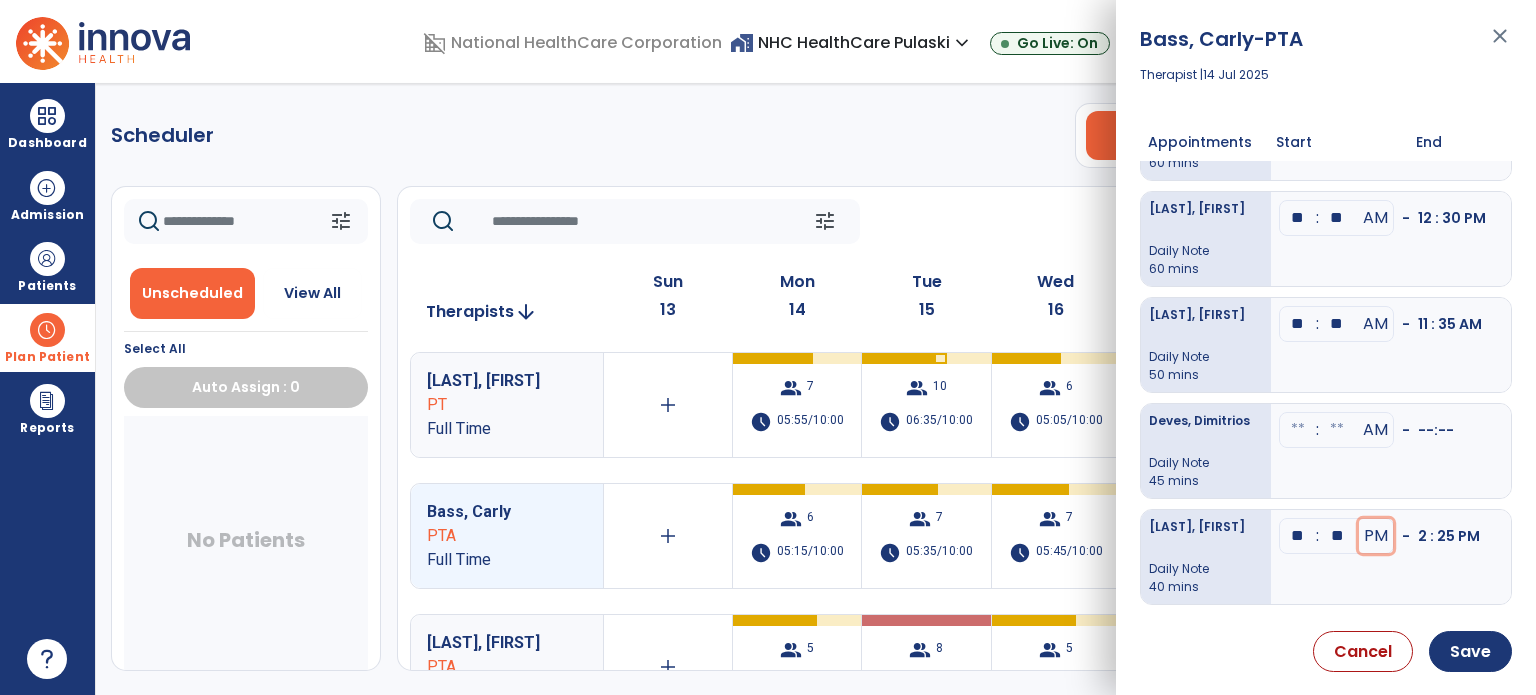 type 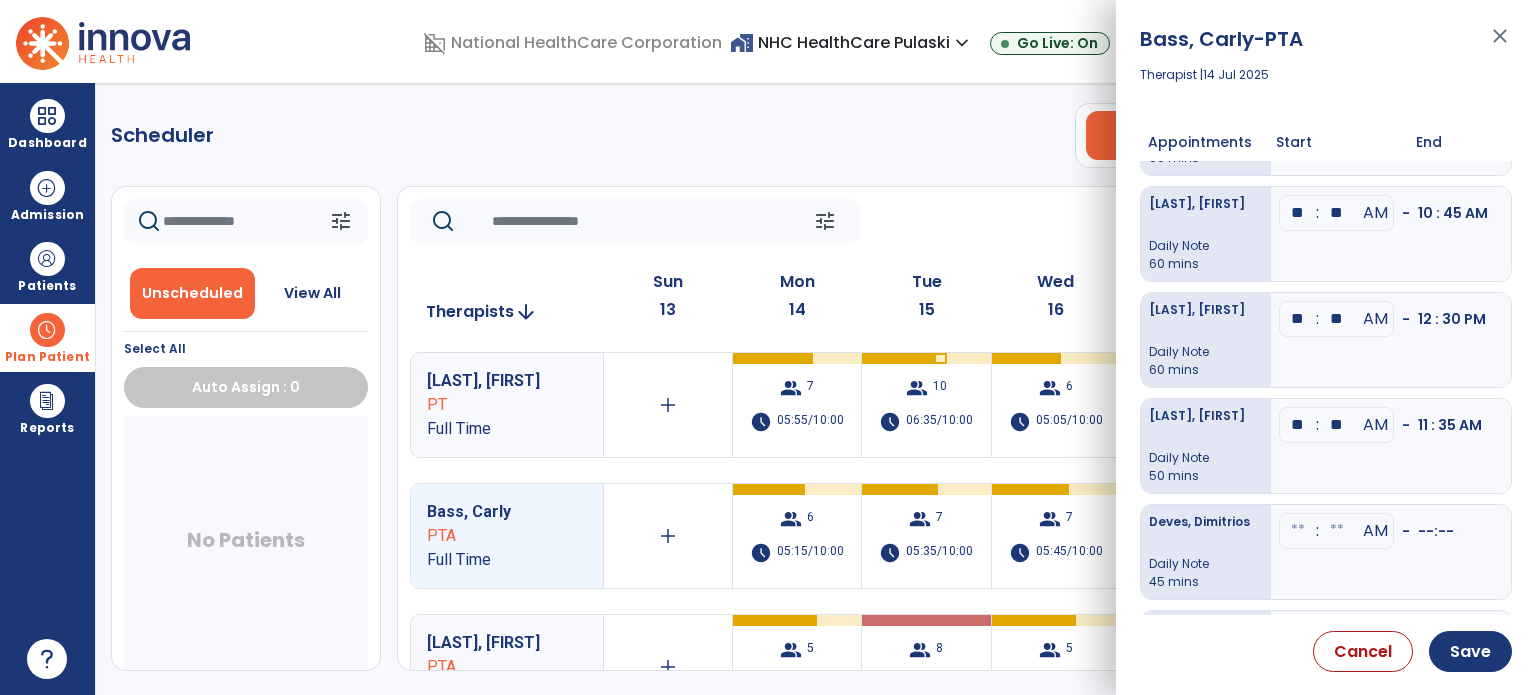 scroll, scrollTop: 0, scrollLeft: 0, axis: both 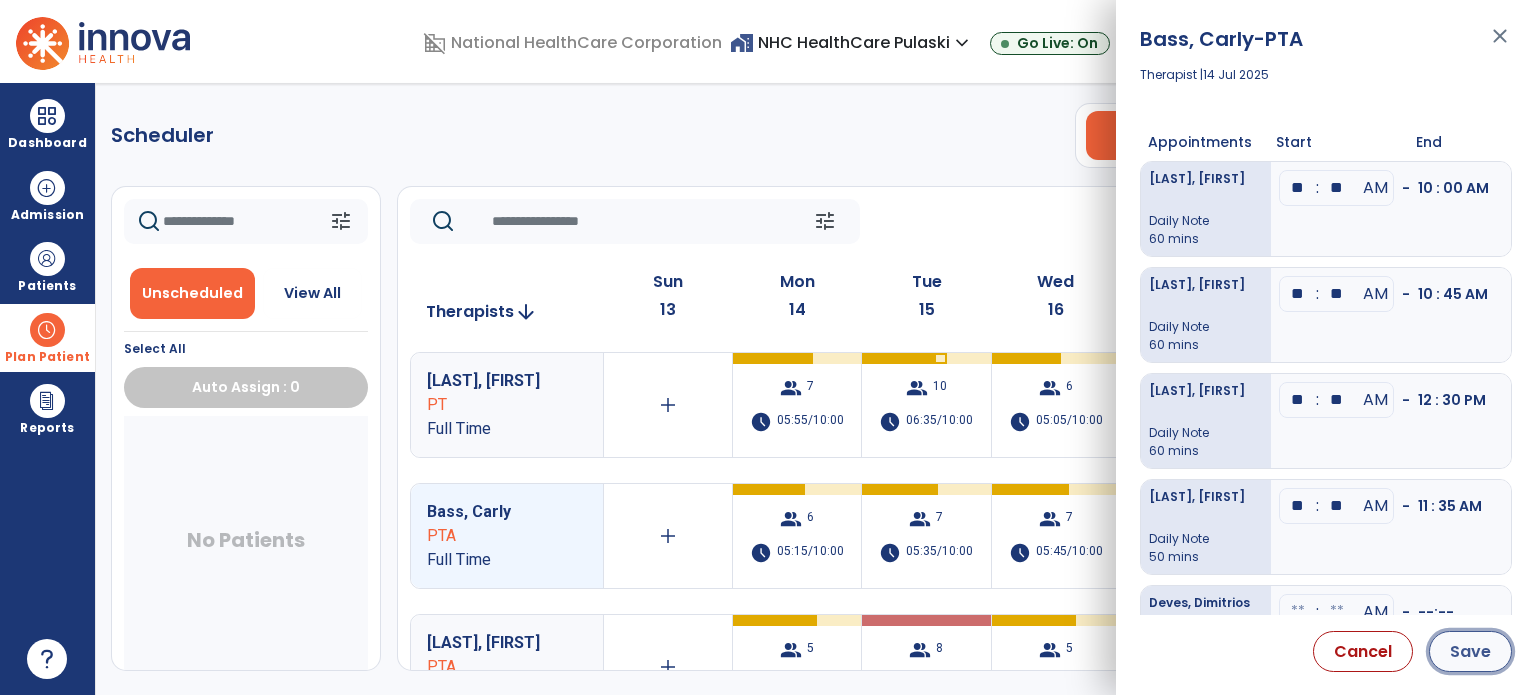 click on "Save" at bounding box center [1470, 651] 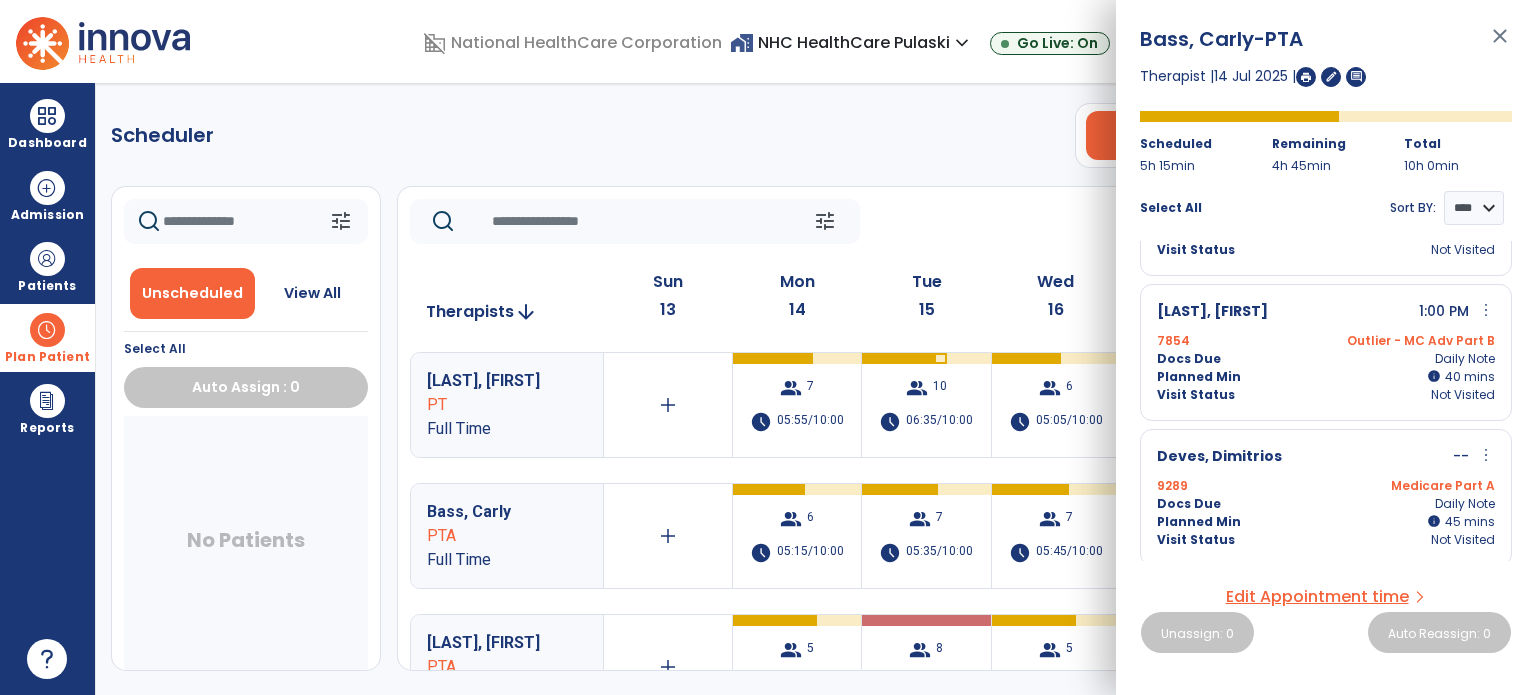 scroll, scrollTop: 546, scrollLeft: 0, axis: vertical 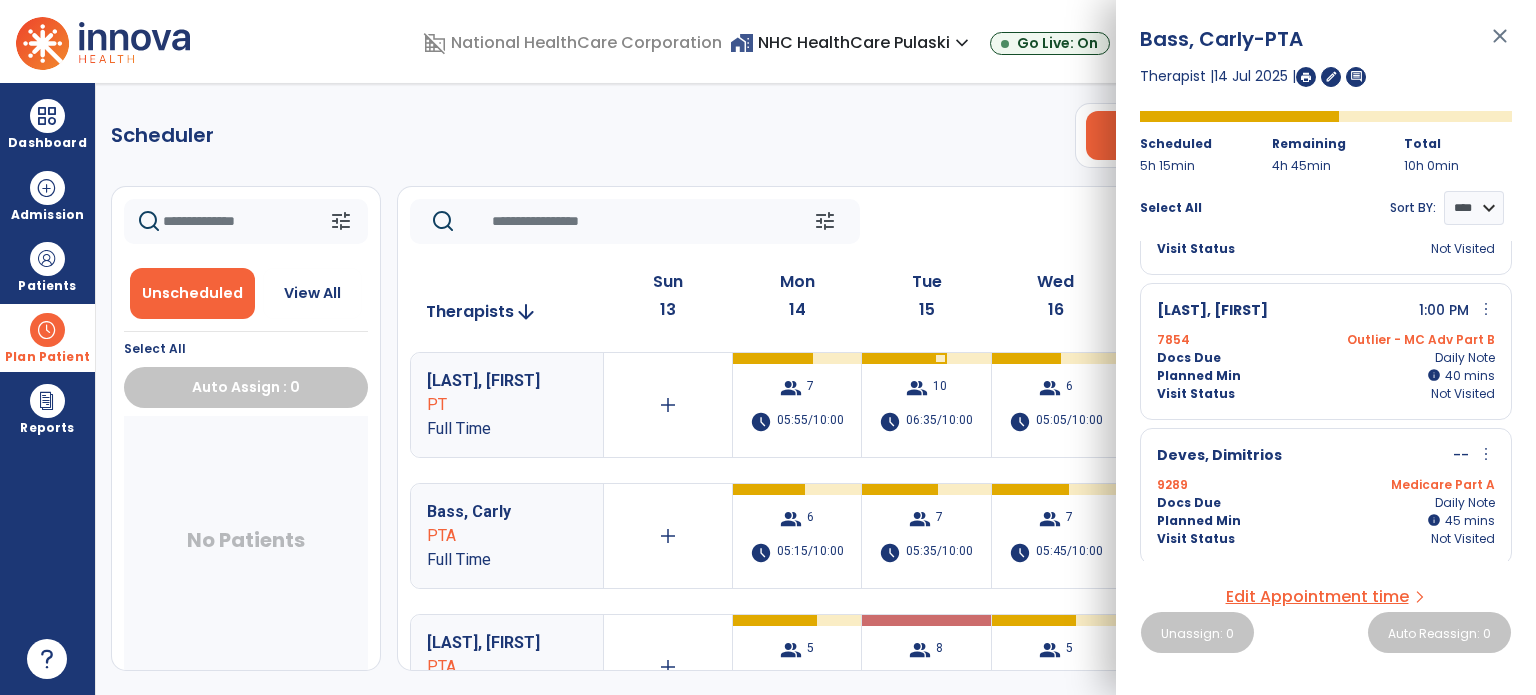click on "close" at bounding box center [1500, 45] 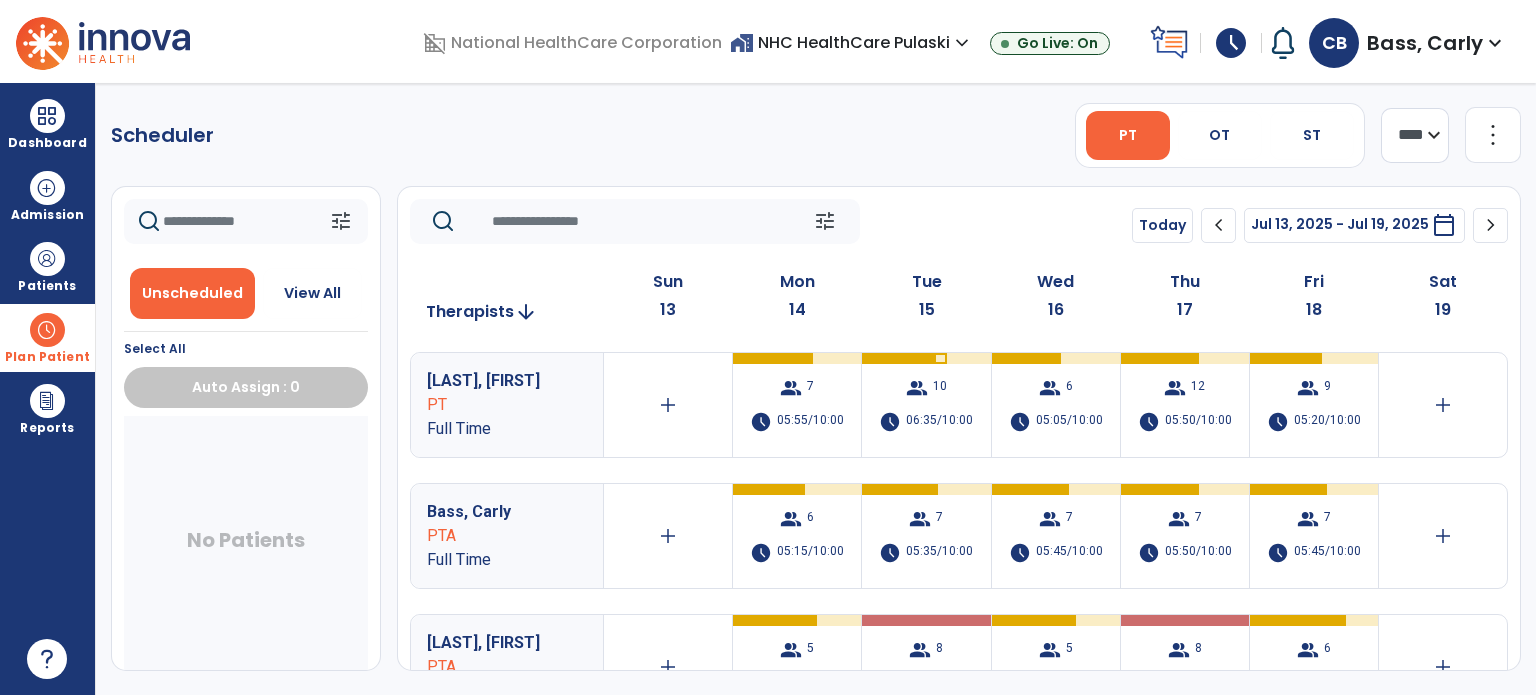 click on "schedule" at bounding box center [1231, 43] 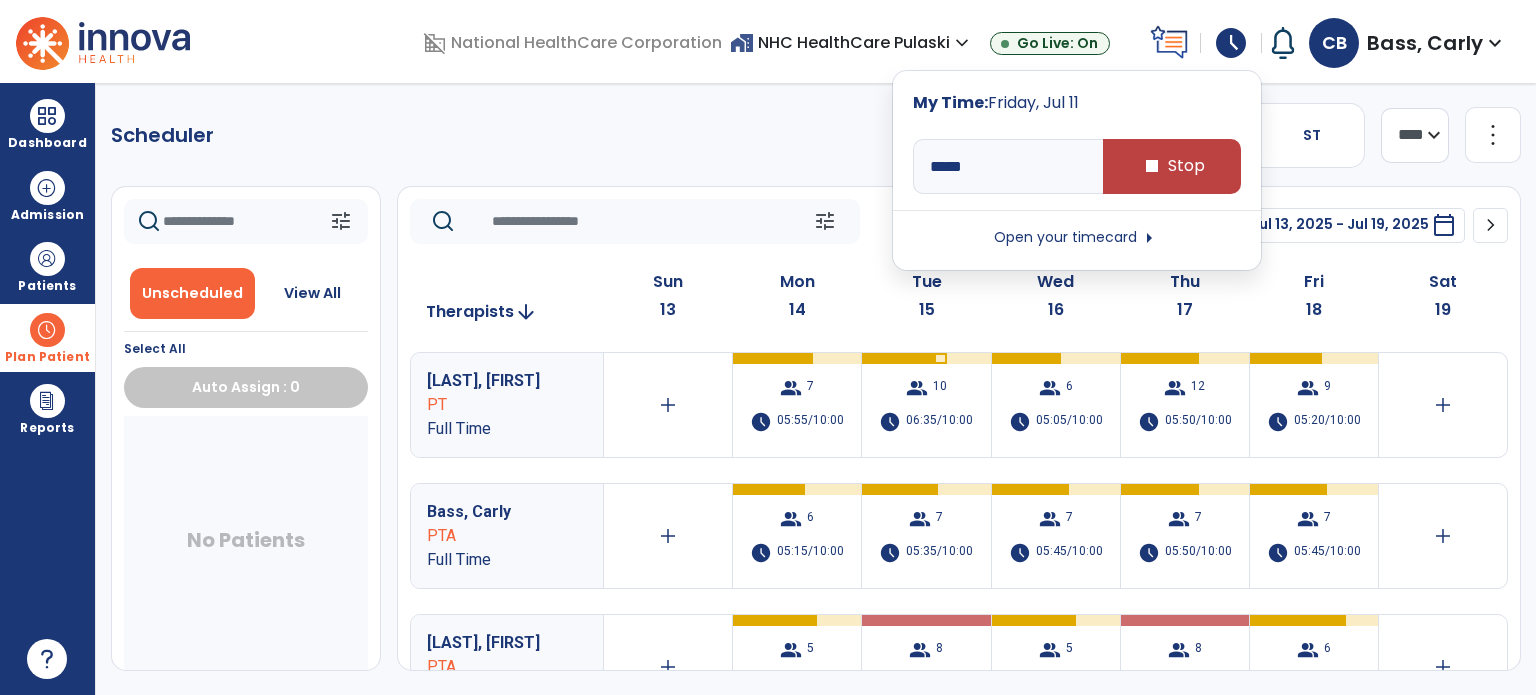 click on "***** stop  Stop   Open your timecard  arrow_right" at bounding box center (1077, 190) 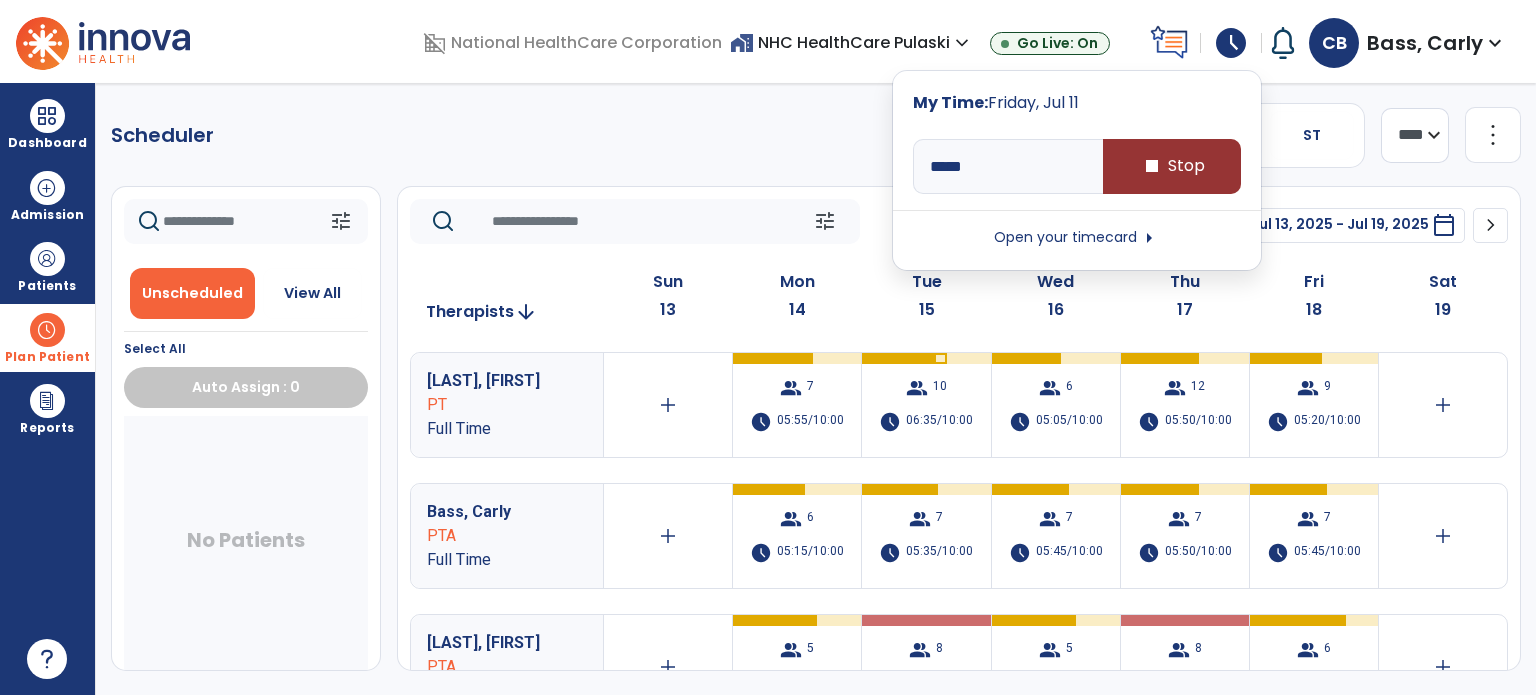 click on "stop  Stop" at bounding box center [1172, 166] 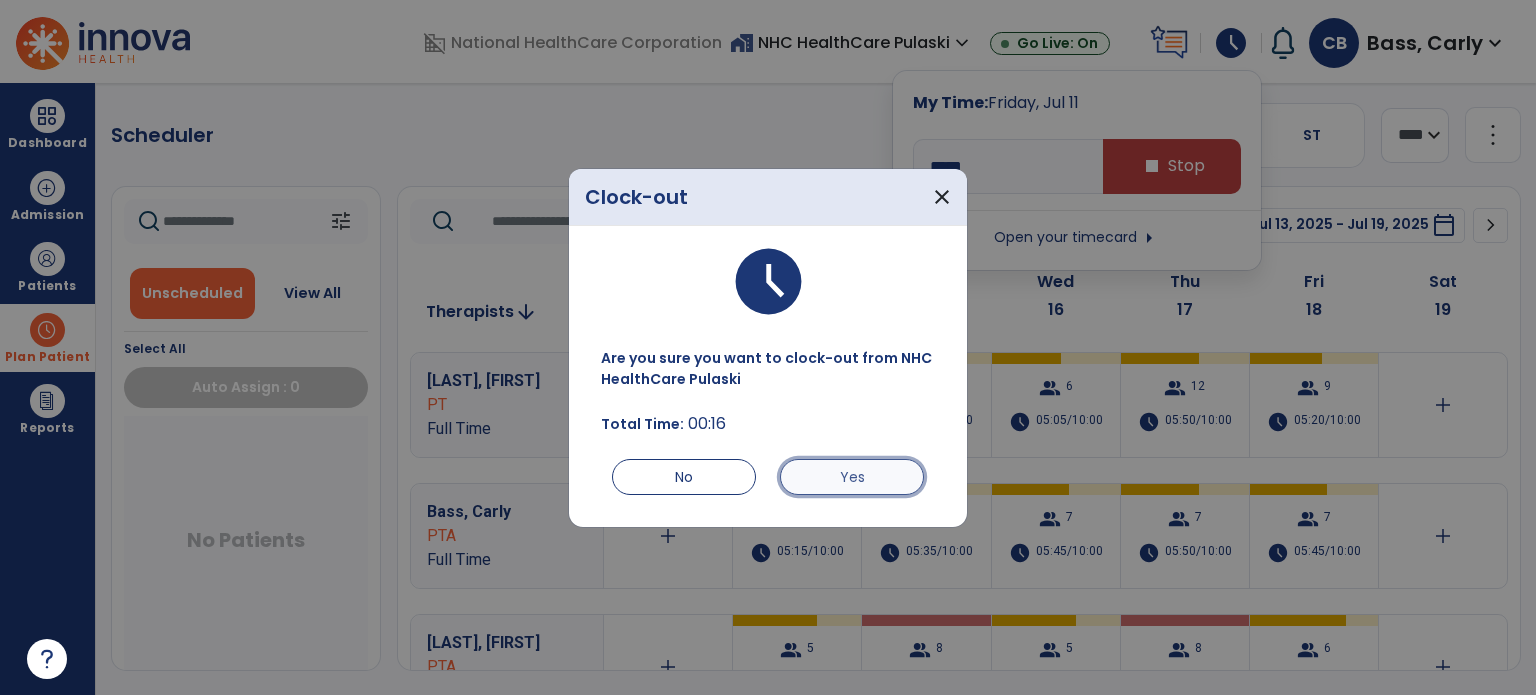 click on "Yes" at bounding box center (852, 477) 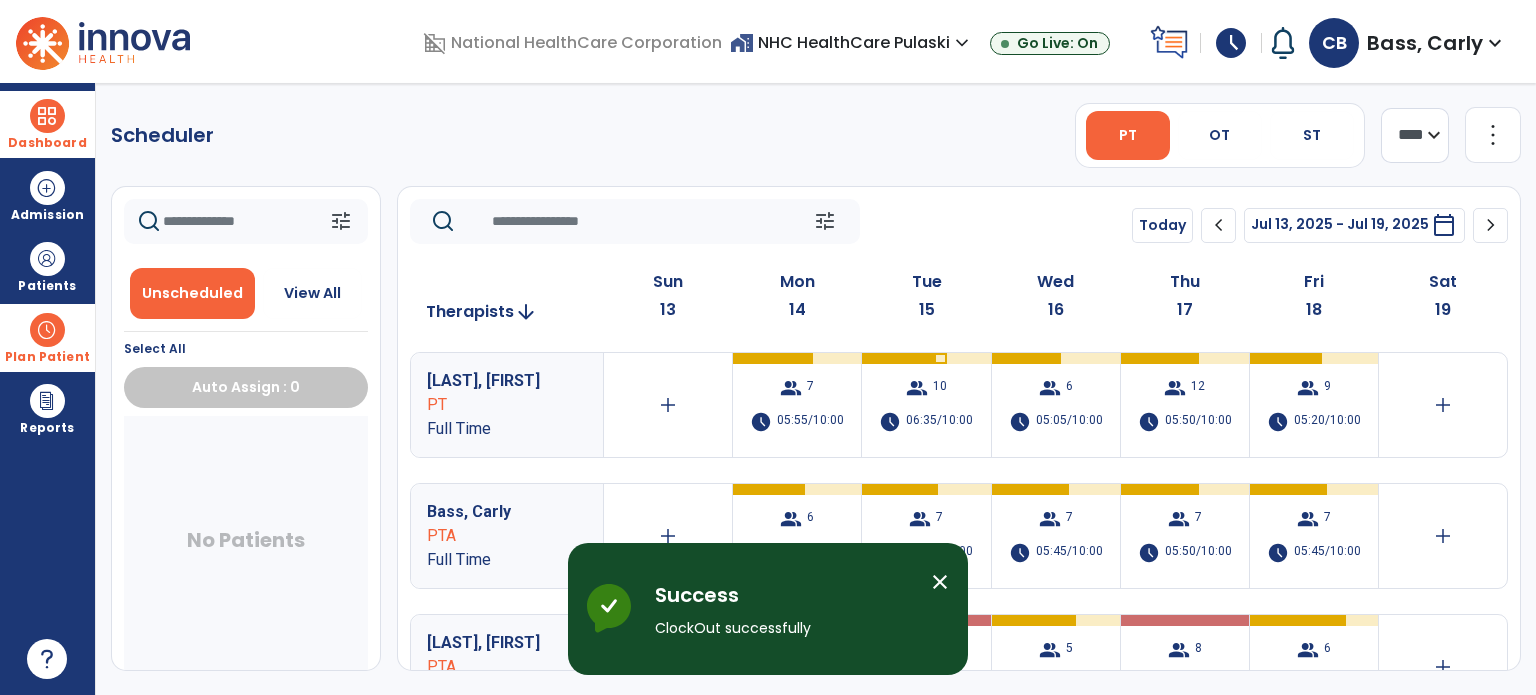 click at bounding box center (47, 116) 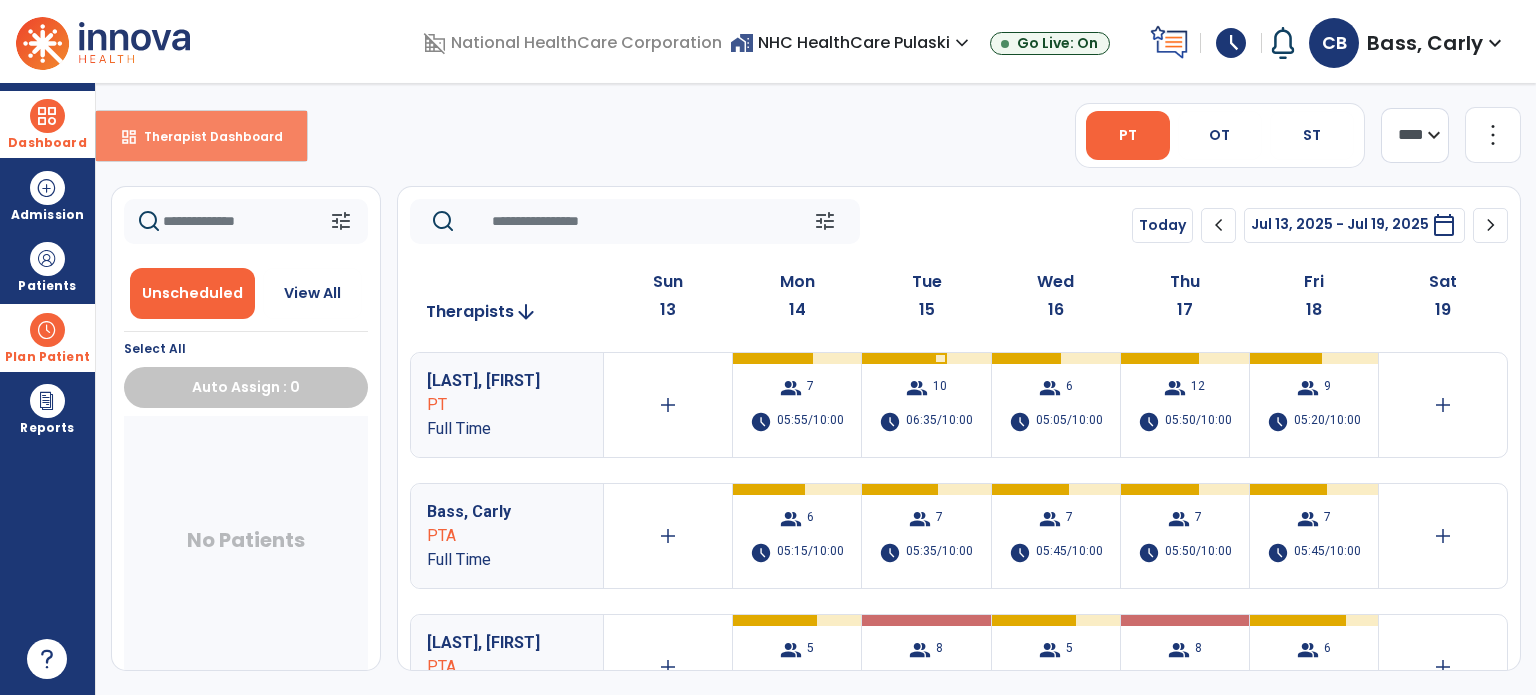 click on "Therapist Dashboard" at bounding box center (205, 136) 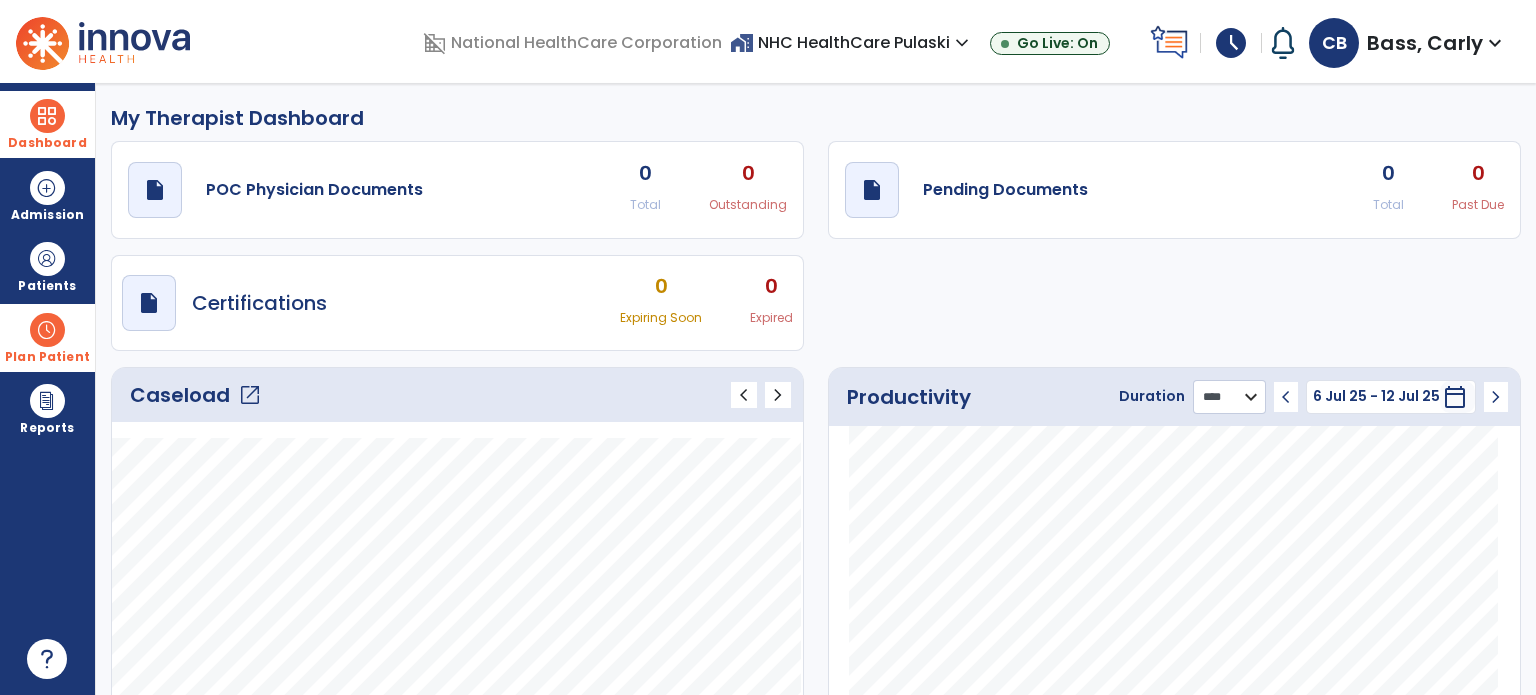 click on "******** **** ***" 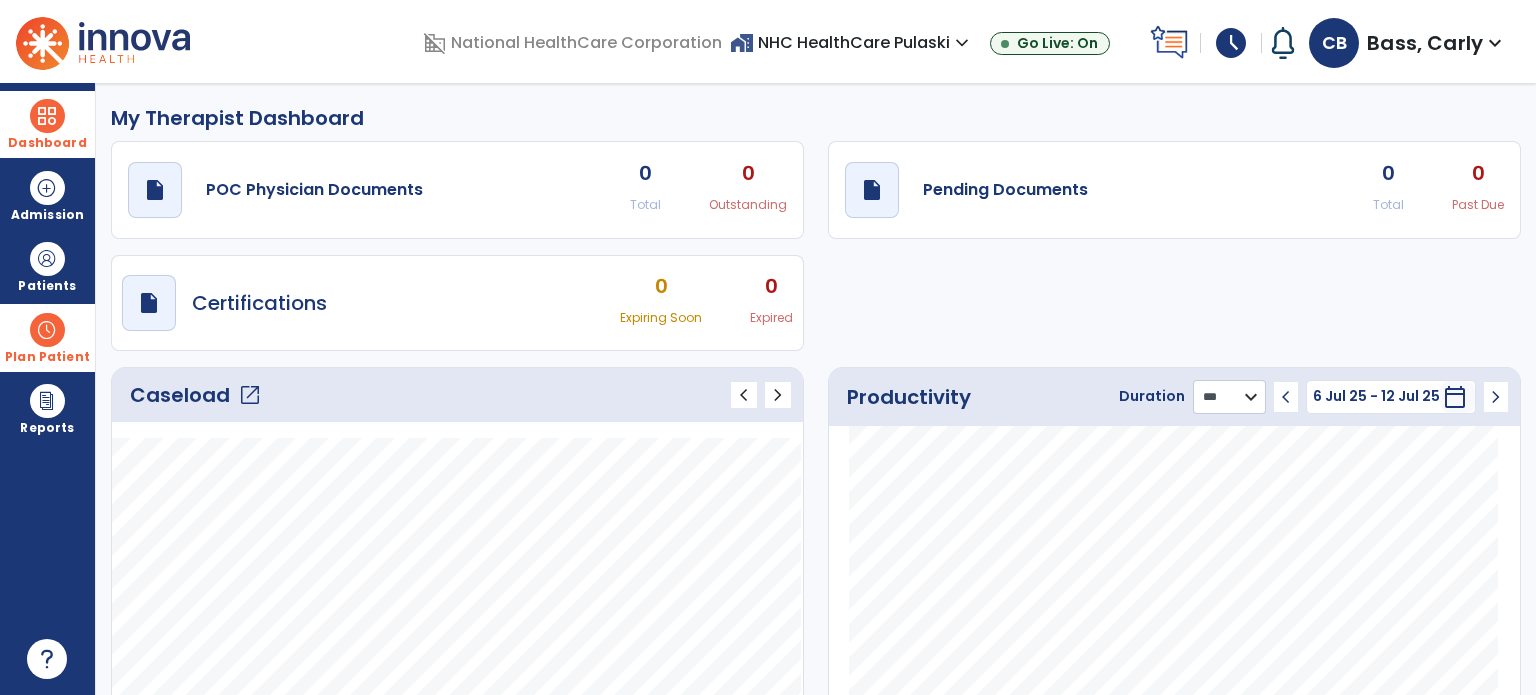 click on "******** **** ***" 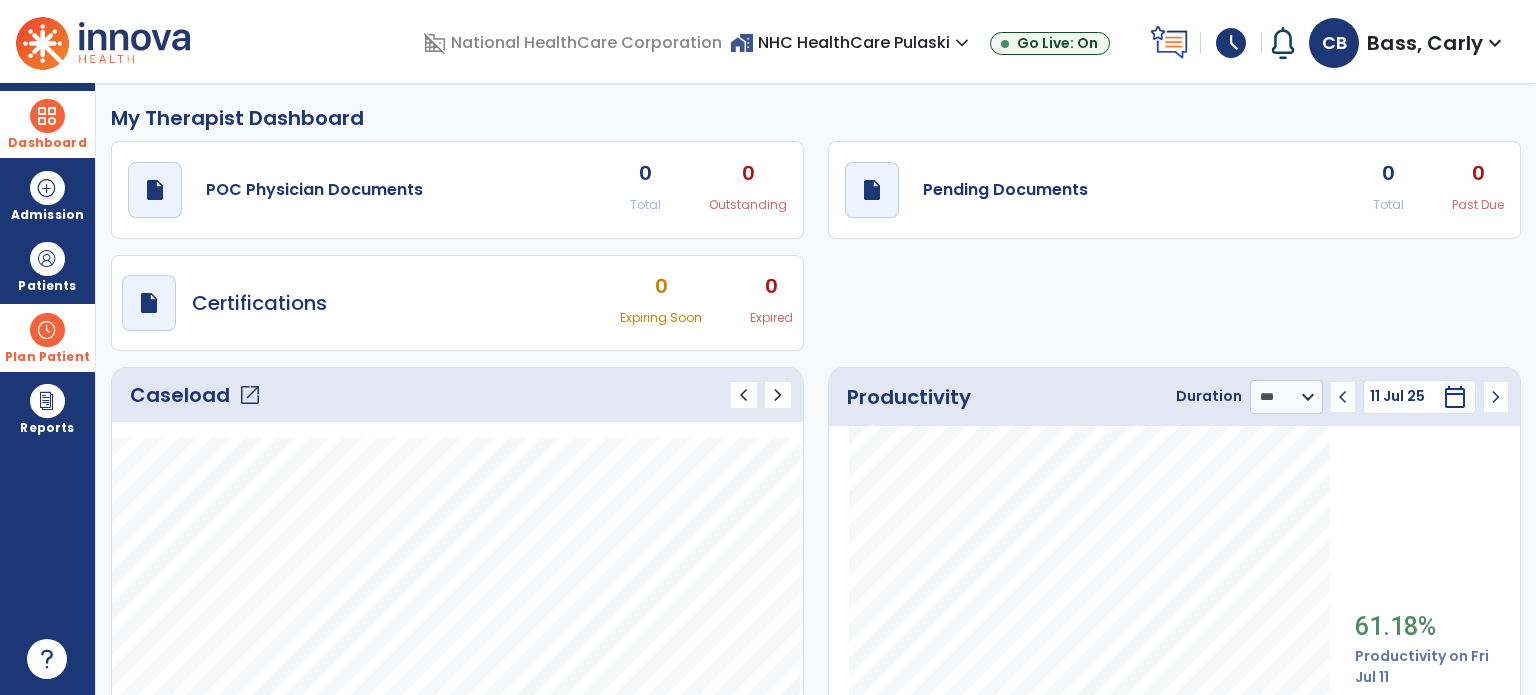click on "Bass, Carly" at bounding box center (1425, 43) 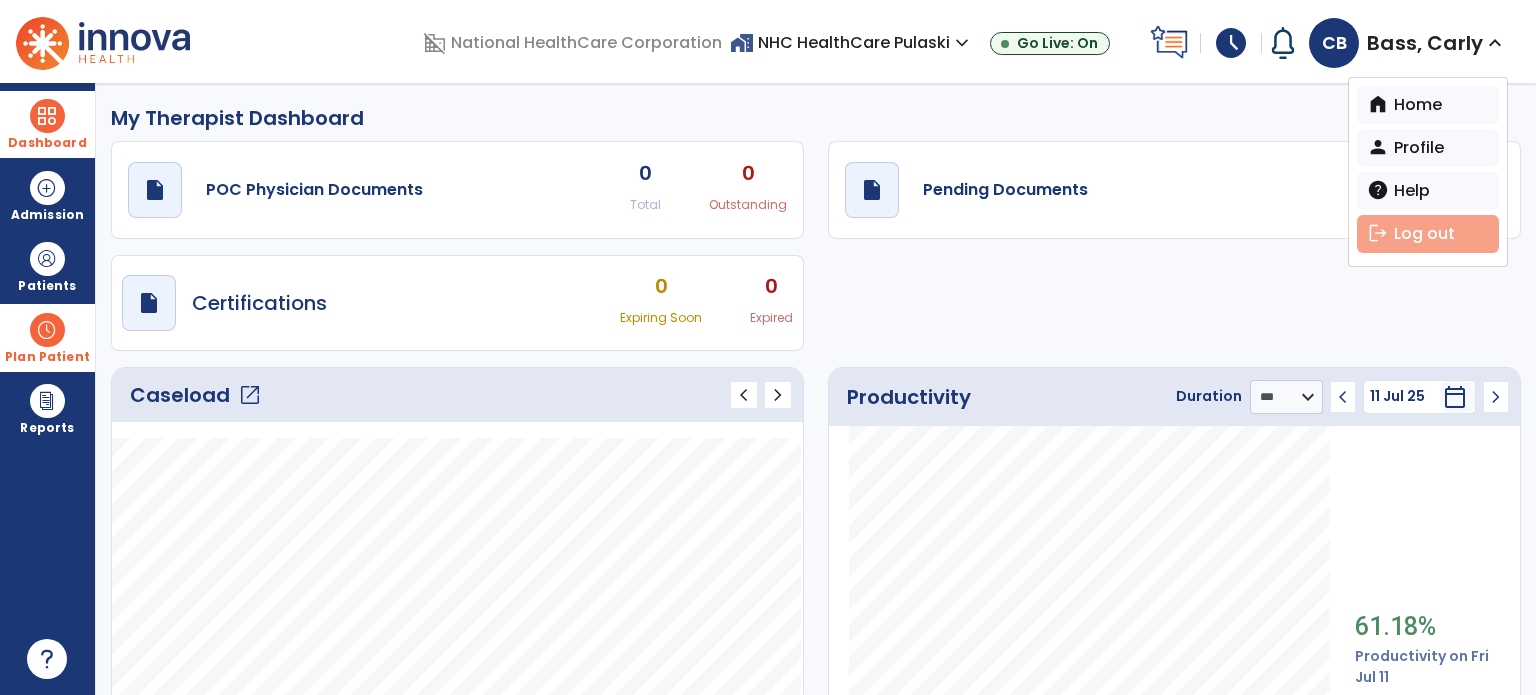 click on "logout   Log out" at bounding box center [1428, 234] 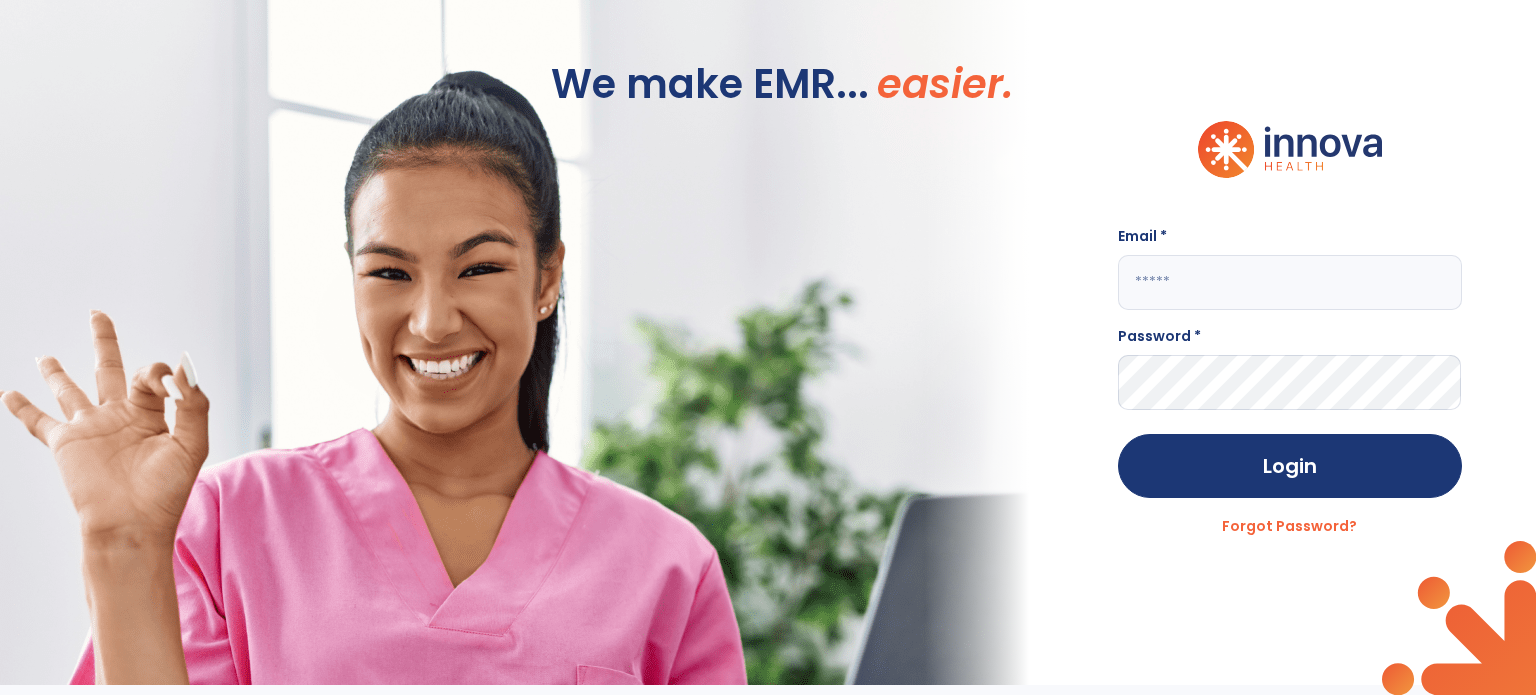 type on "**********" 